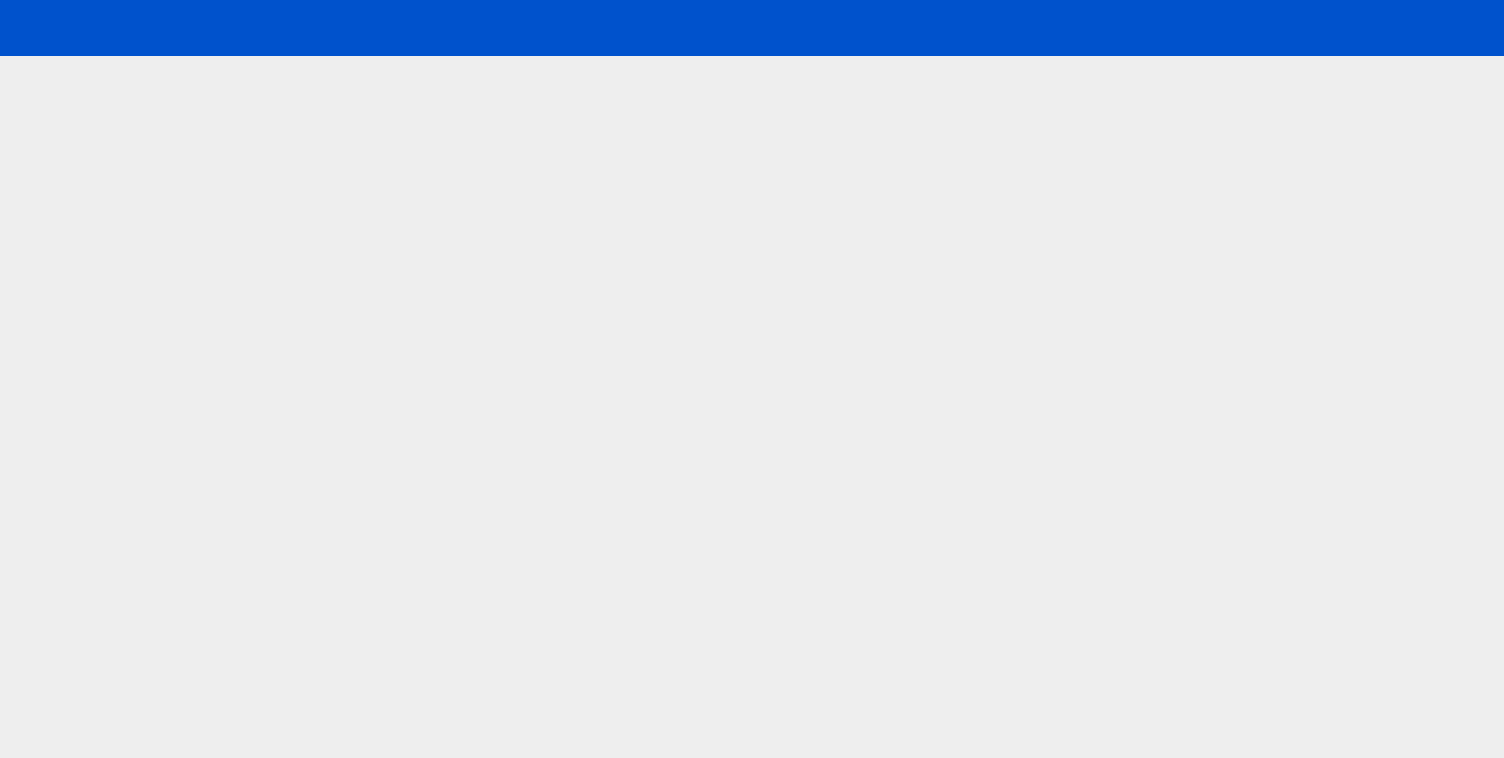 scroll, scrollTop: 0, scrollLeft: 0, axis: both 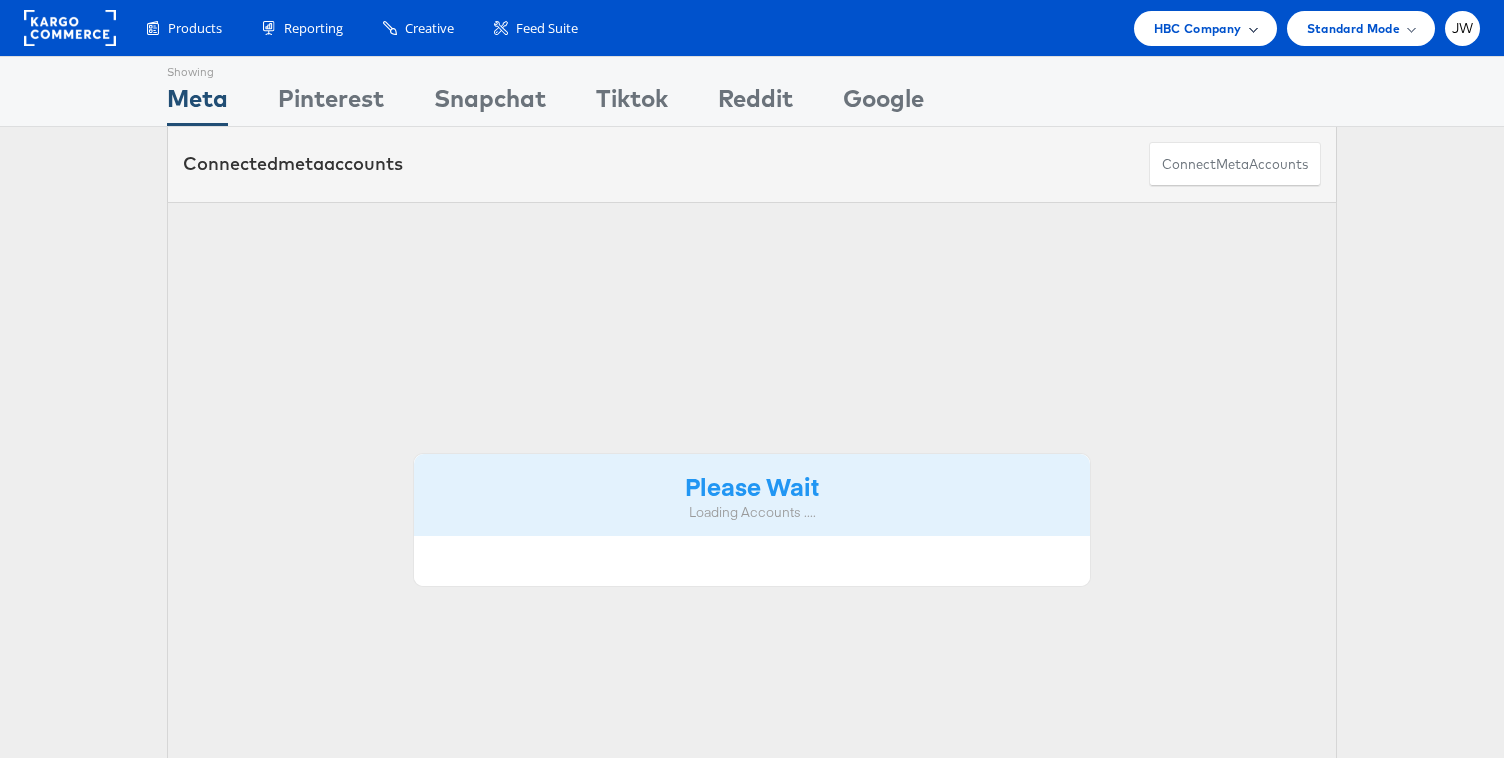 click on "HBC Company" at bounding box center (1198, 28) 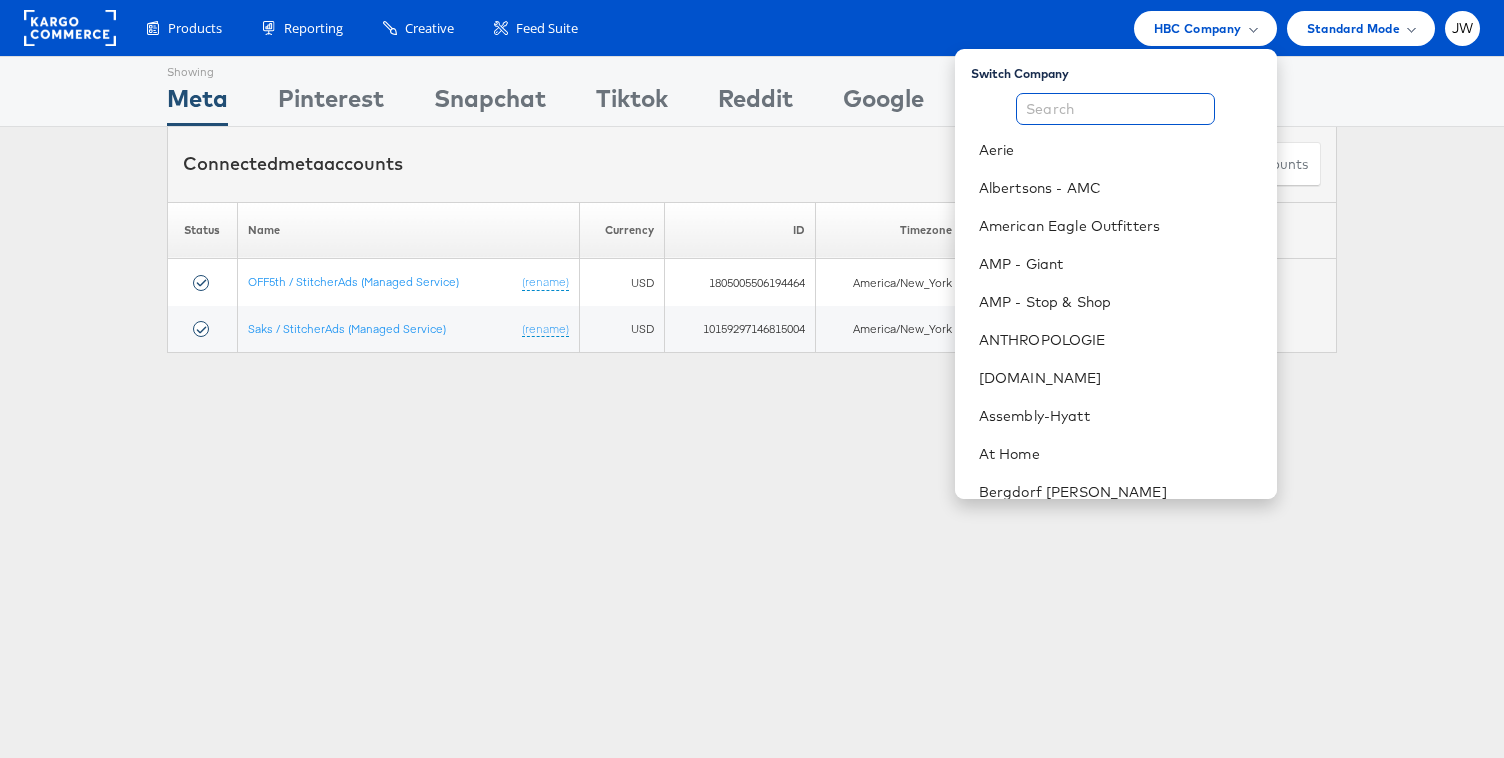 click at bounding box center [1115, 109] 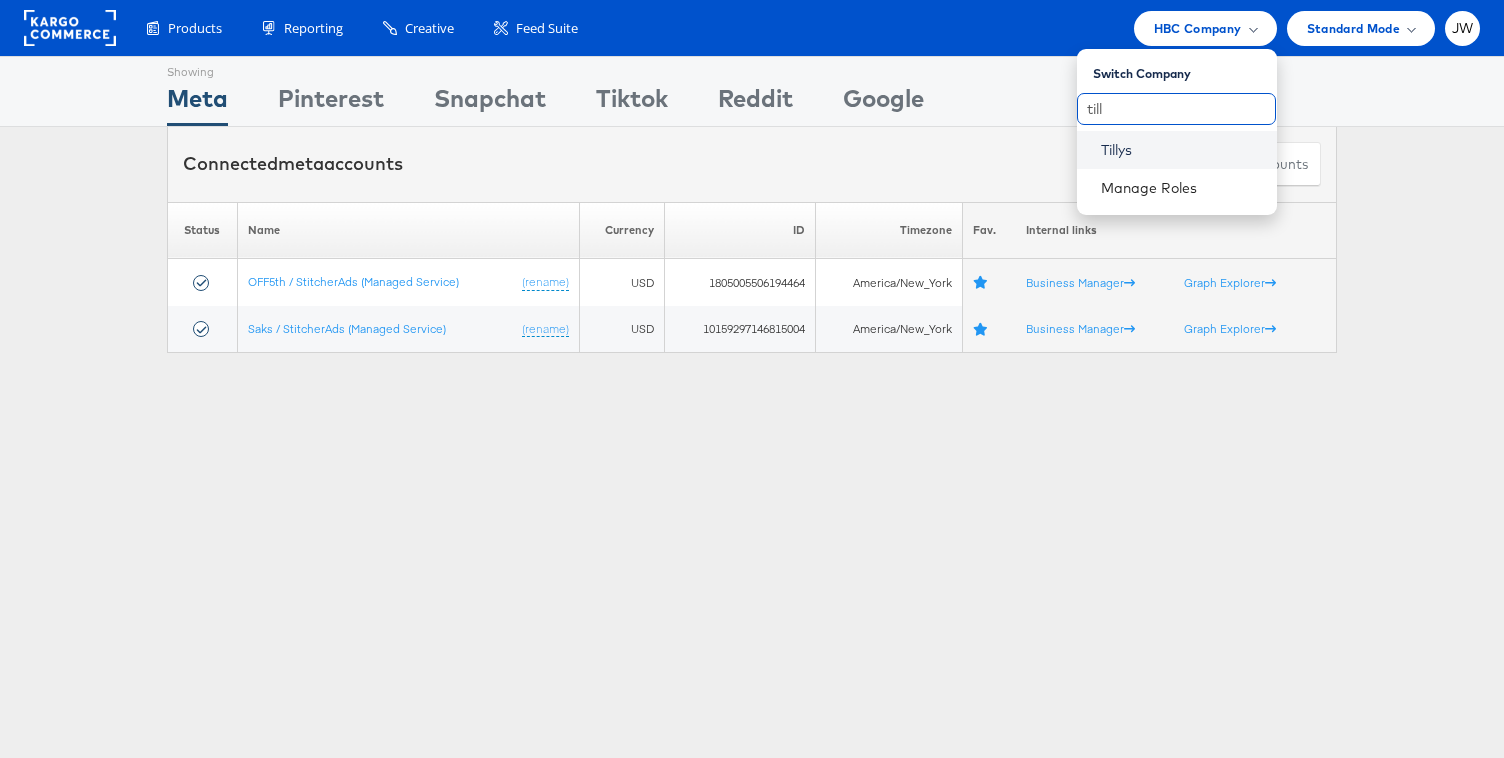 type on "till" 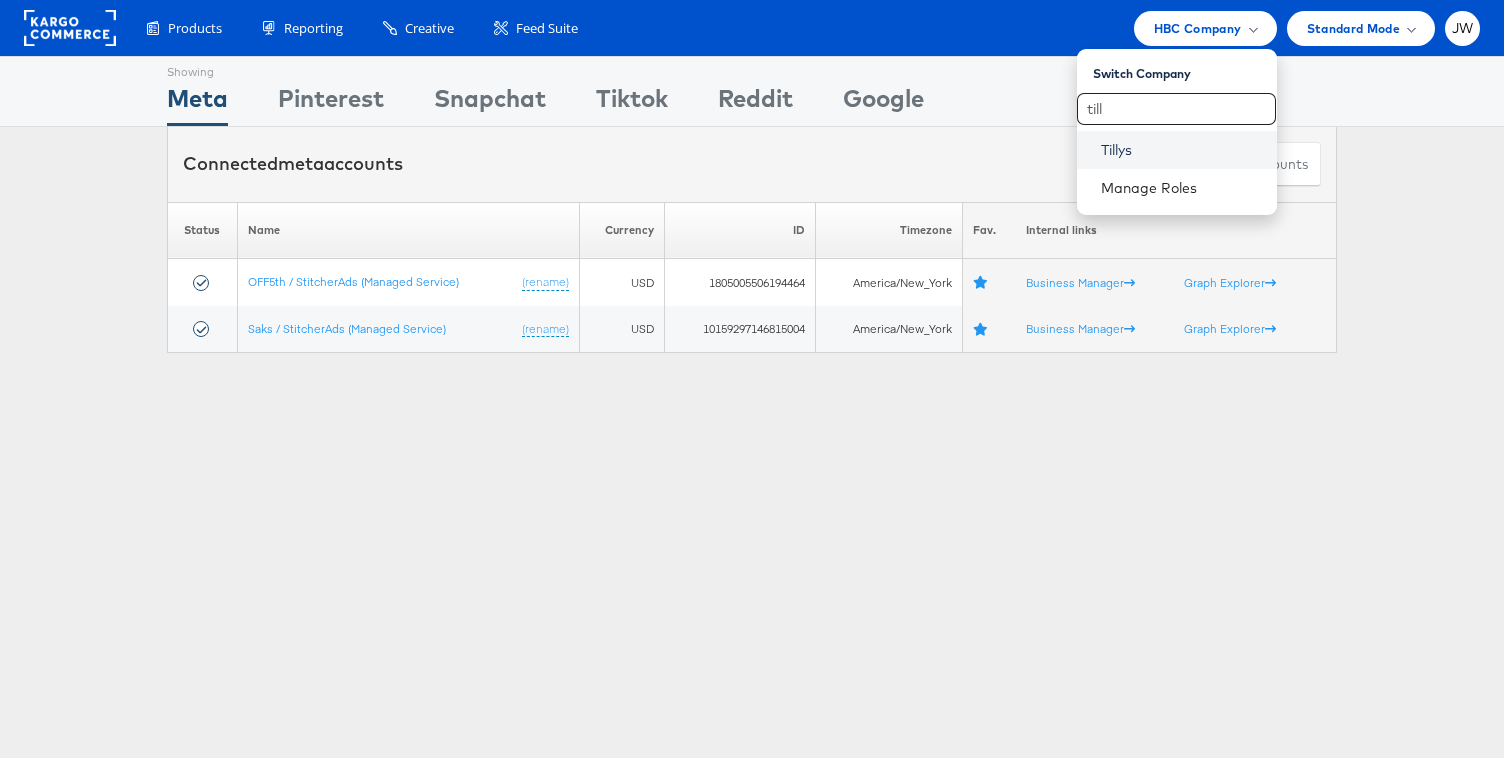 click on "Tillys" at bounding box center [1181, 150] 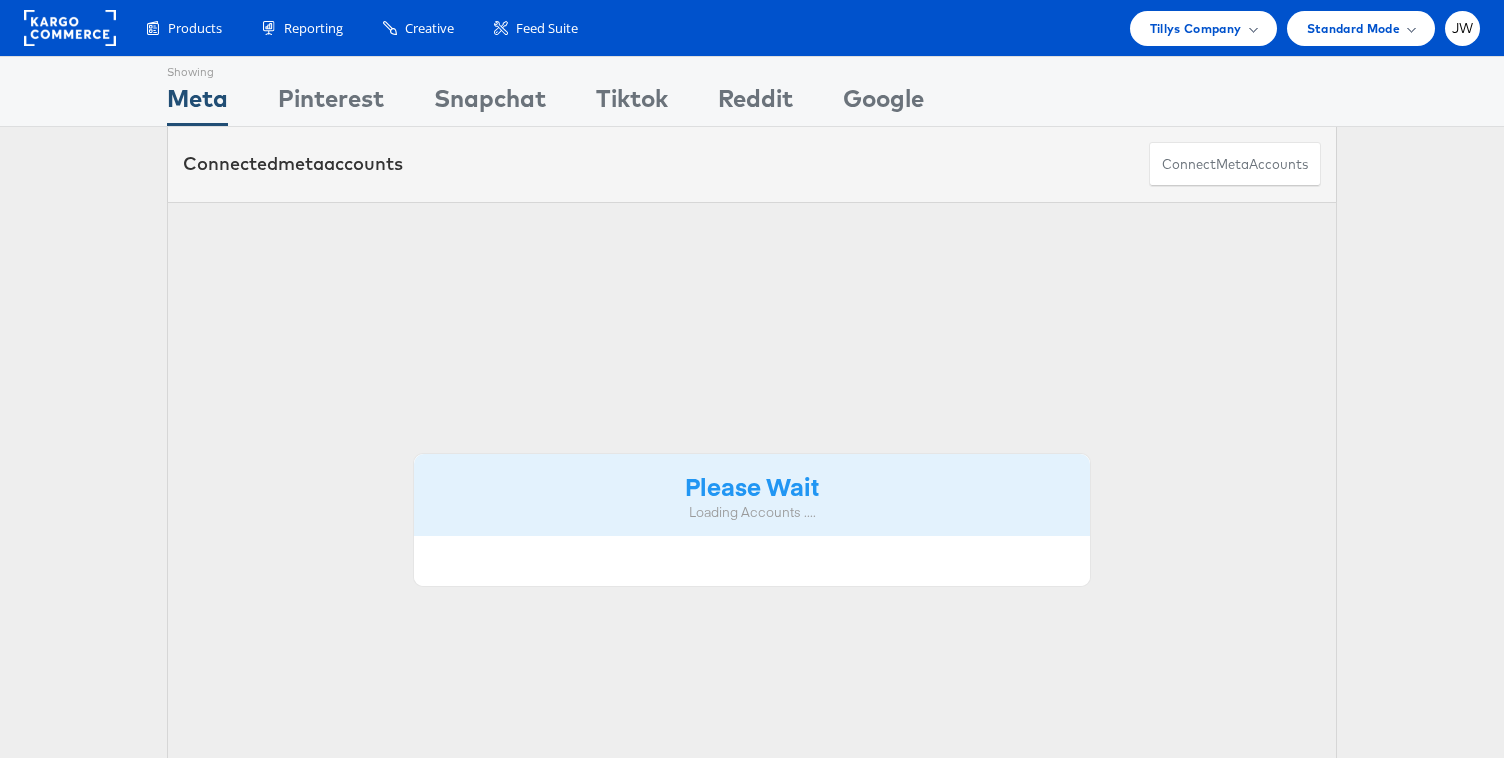 scroll, scrollTop: 0, scrollLeft: 0, axis: both 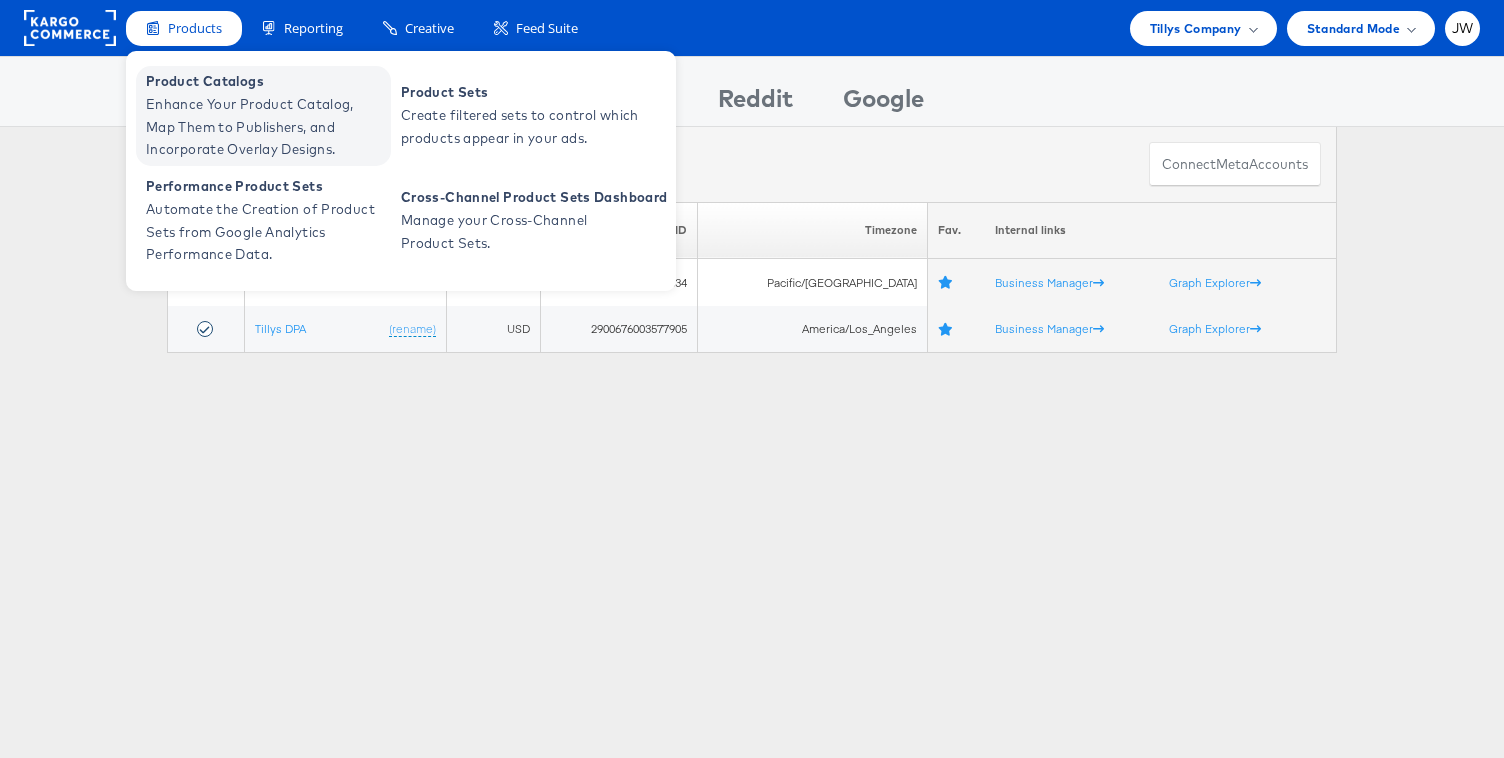 click on "Enhance Your Product Catalog, Map Them to Publishers, and Incorporate Overlay Designs." at bounding box center (266, 127) 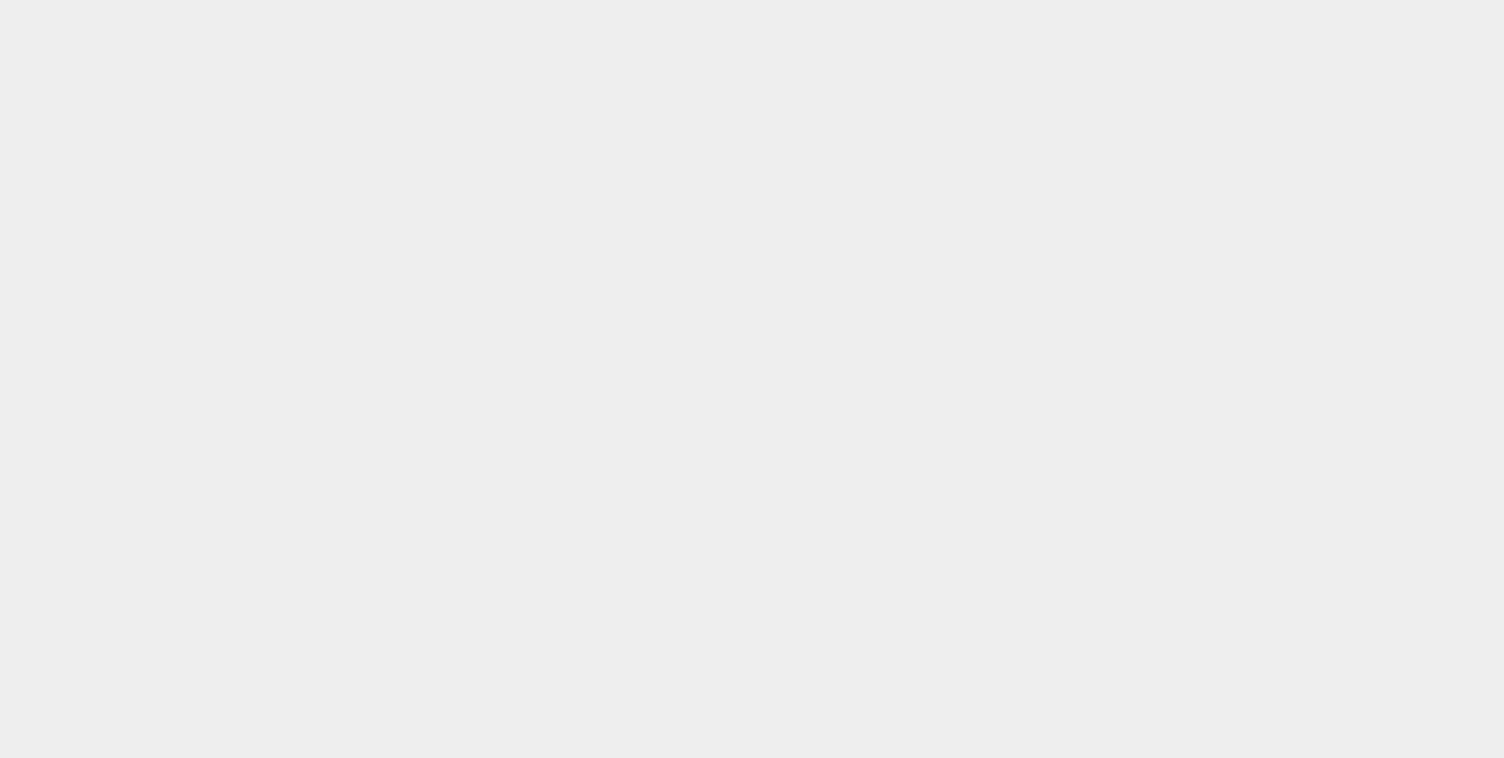 scroll, scrollTop: 0, scrollLeft: 0, axis: both 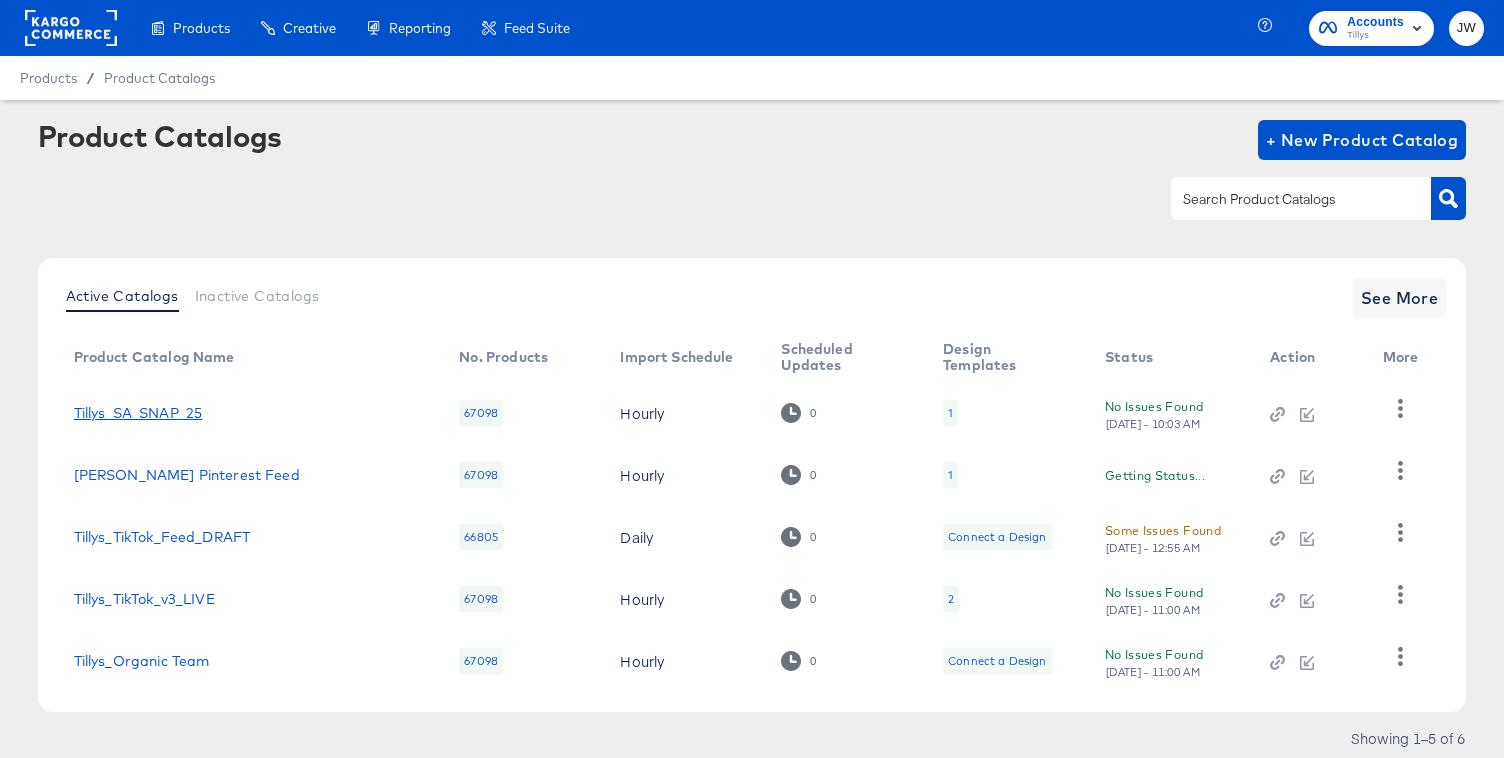 click on "Tillys_SA_SNAP_25" at bounding box center (138, 413) 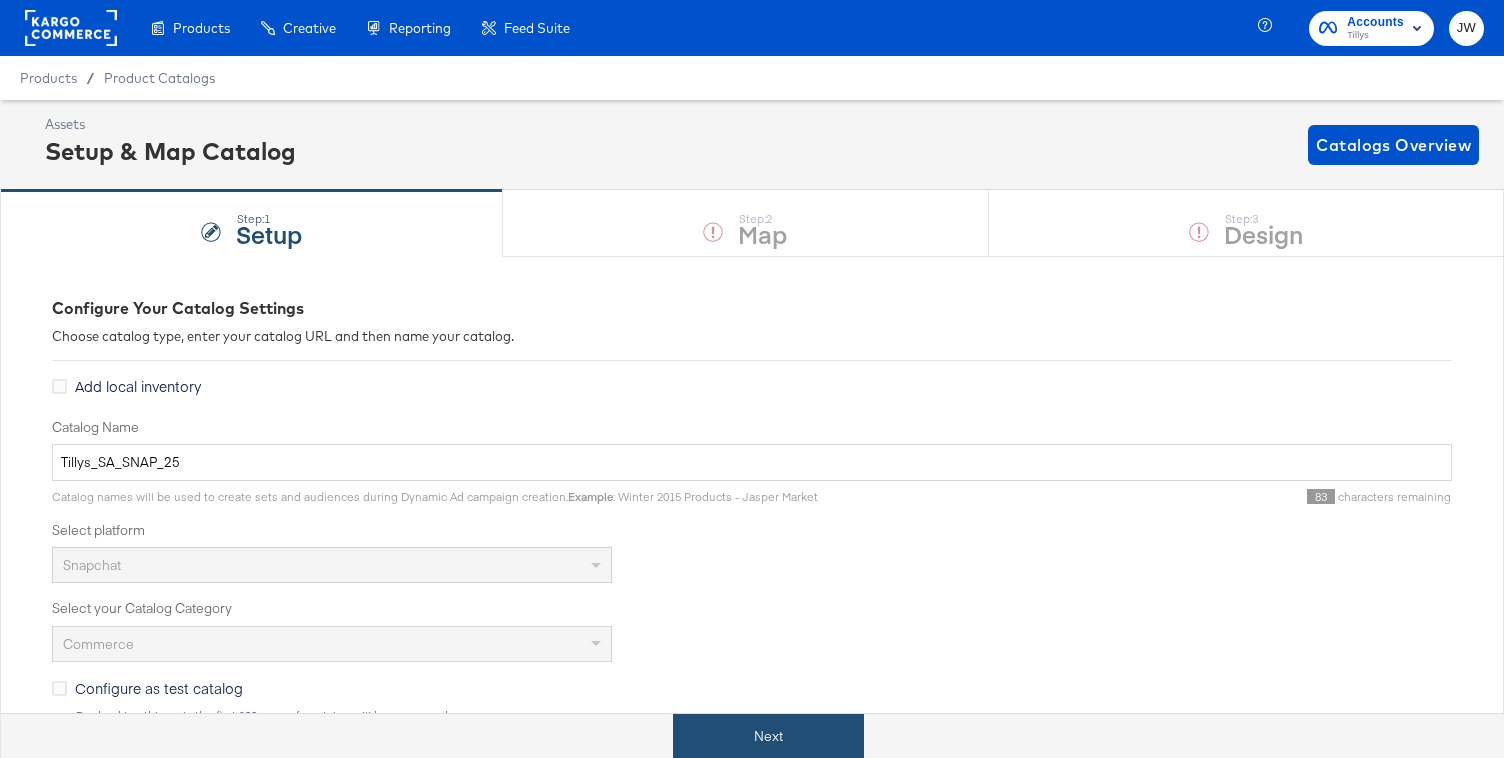 click on "Next" at bounding box center (768, 736) 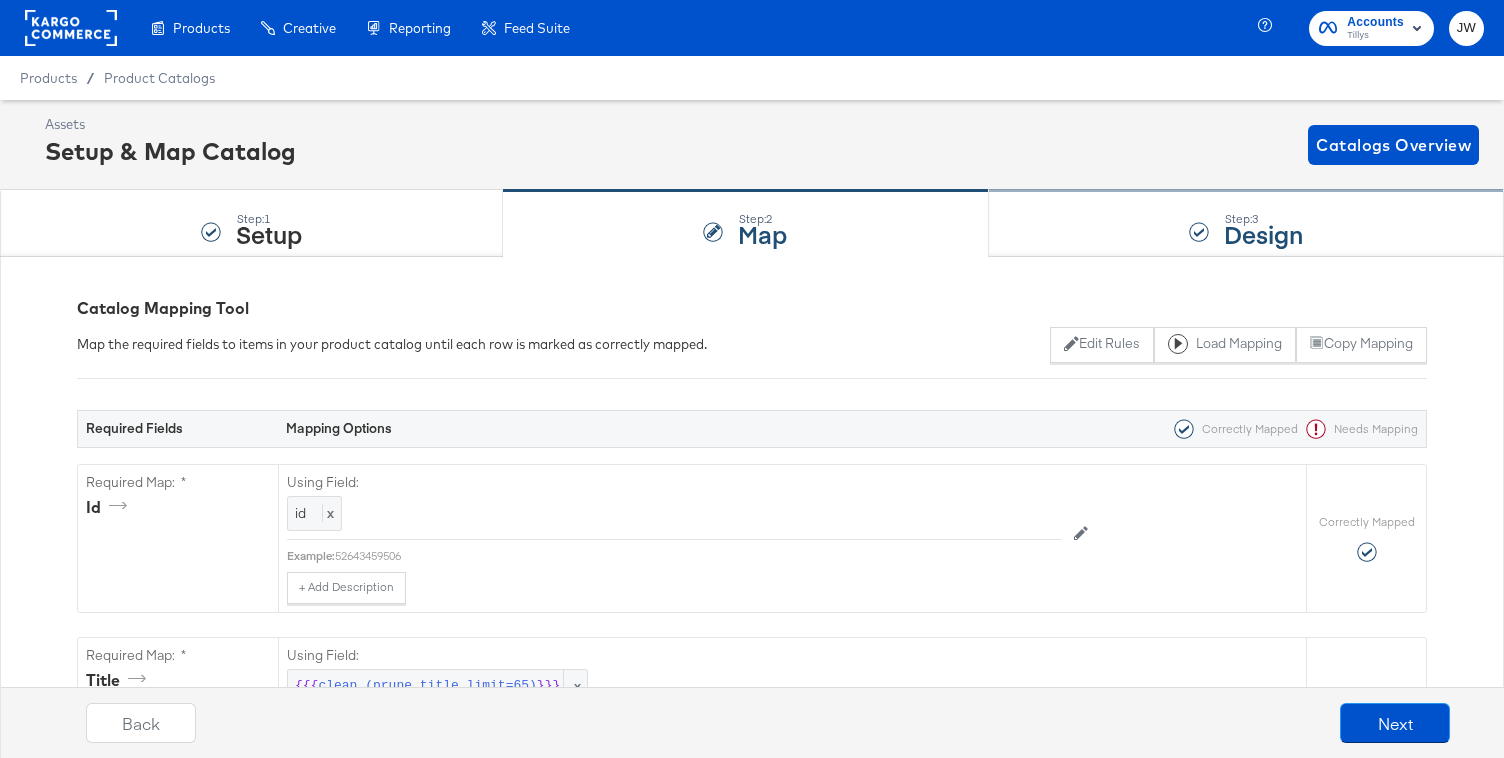 click on "Step:  3   Design" at bounding box center [1246, 224] 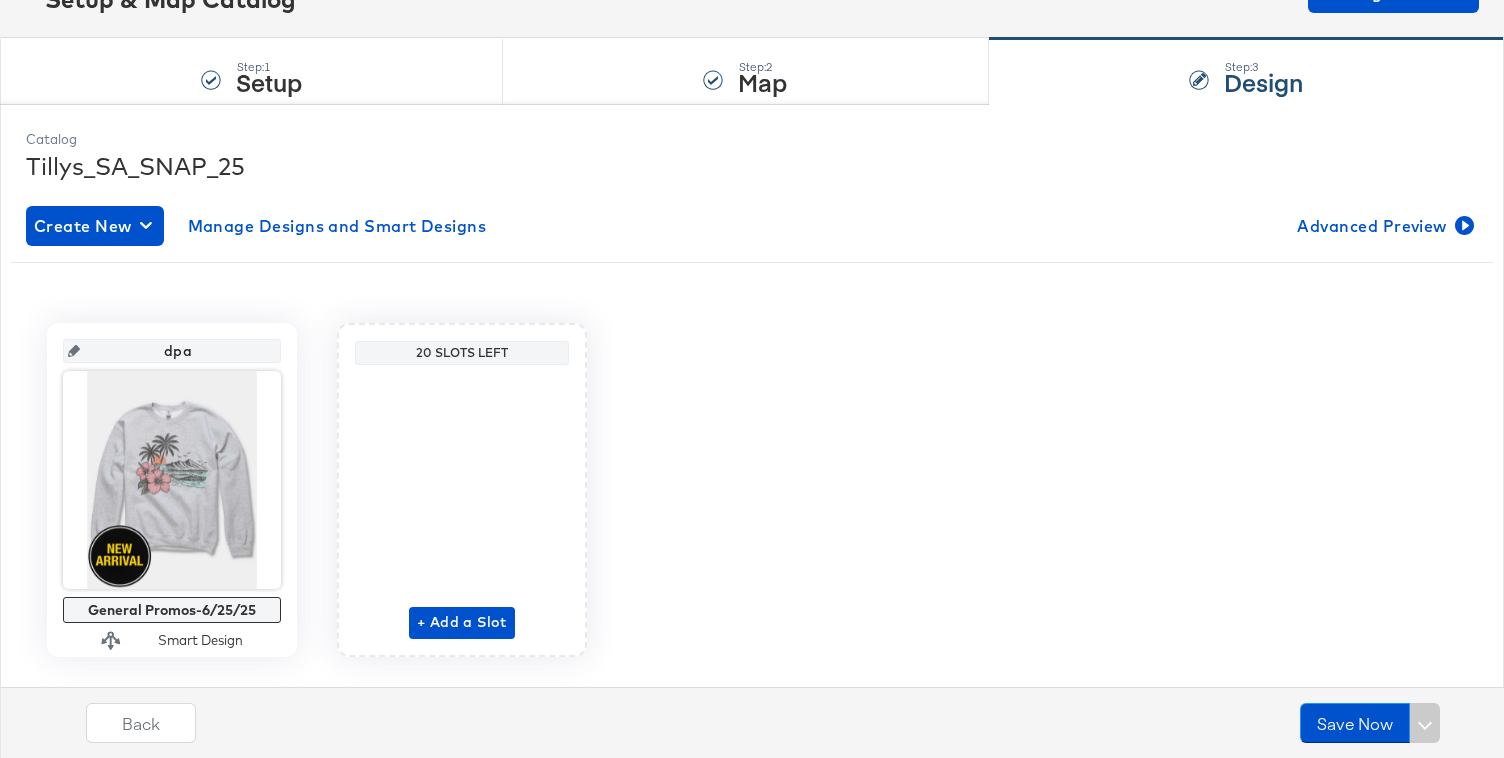 scroll, scrollTop: 195, scrollLeft: 0, axis: vertical 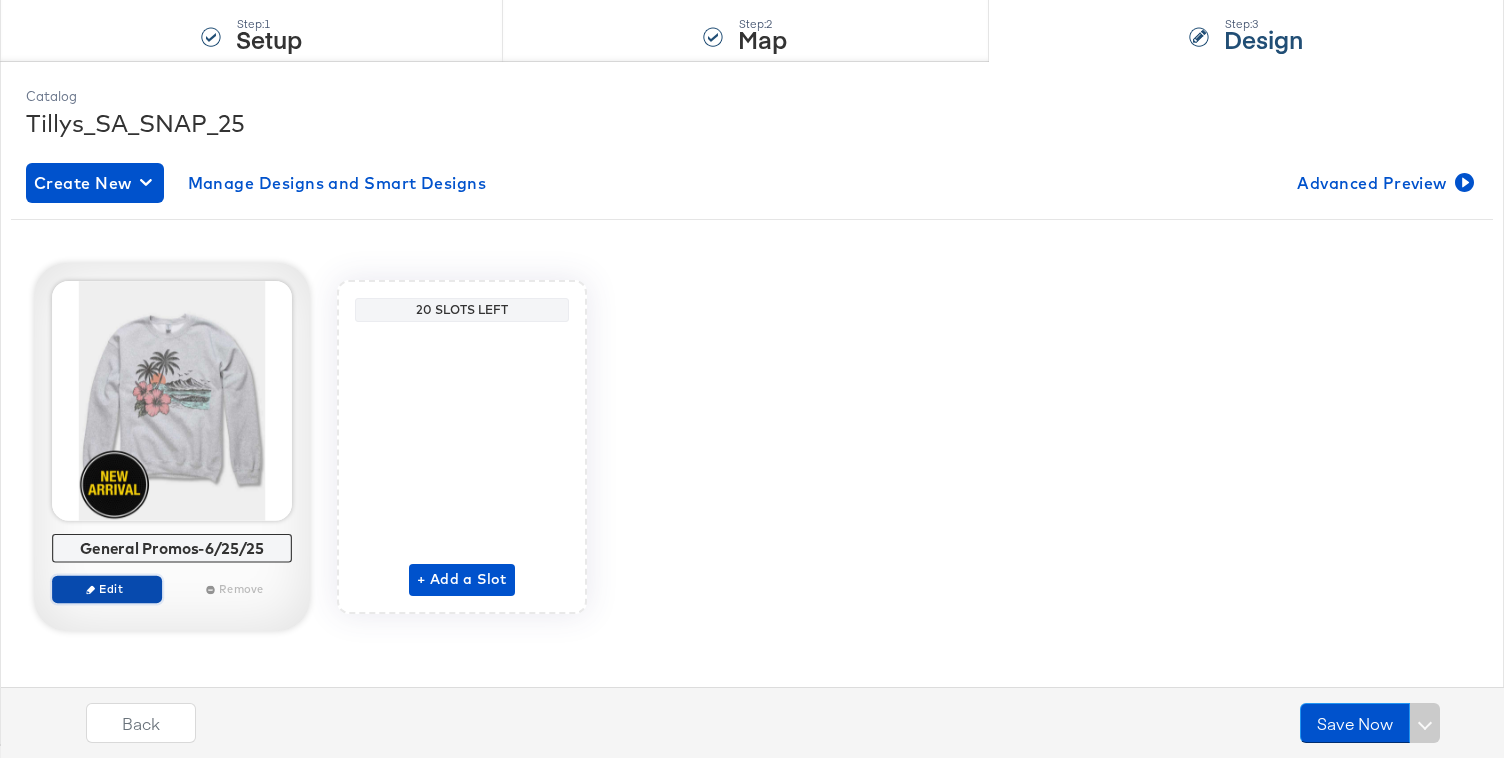click on "Edit" at bounding box center [107, 588] 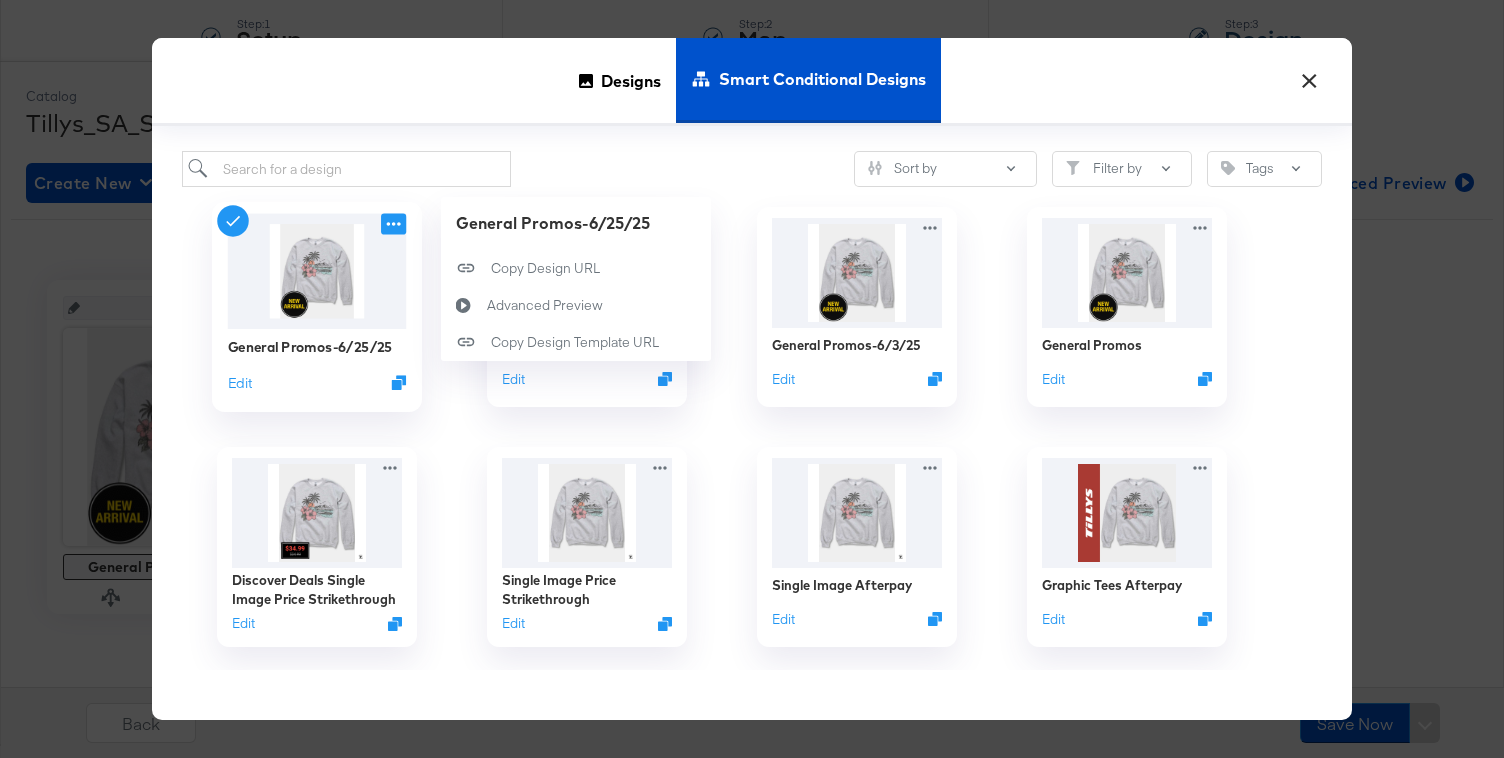 click 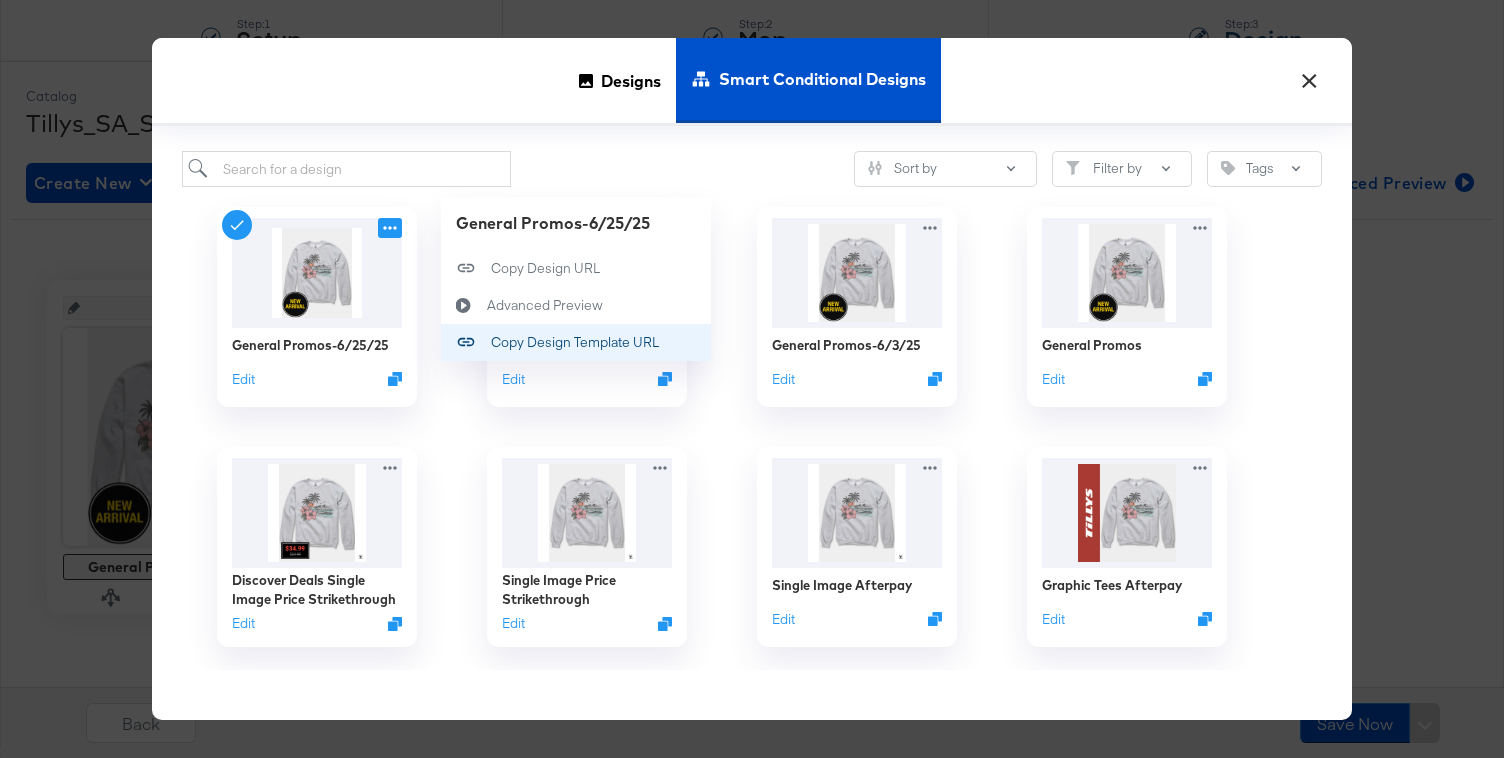 click on "Copy Design Template URL Copy Design Template URL" at bounding box center (491, 343) 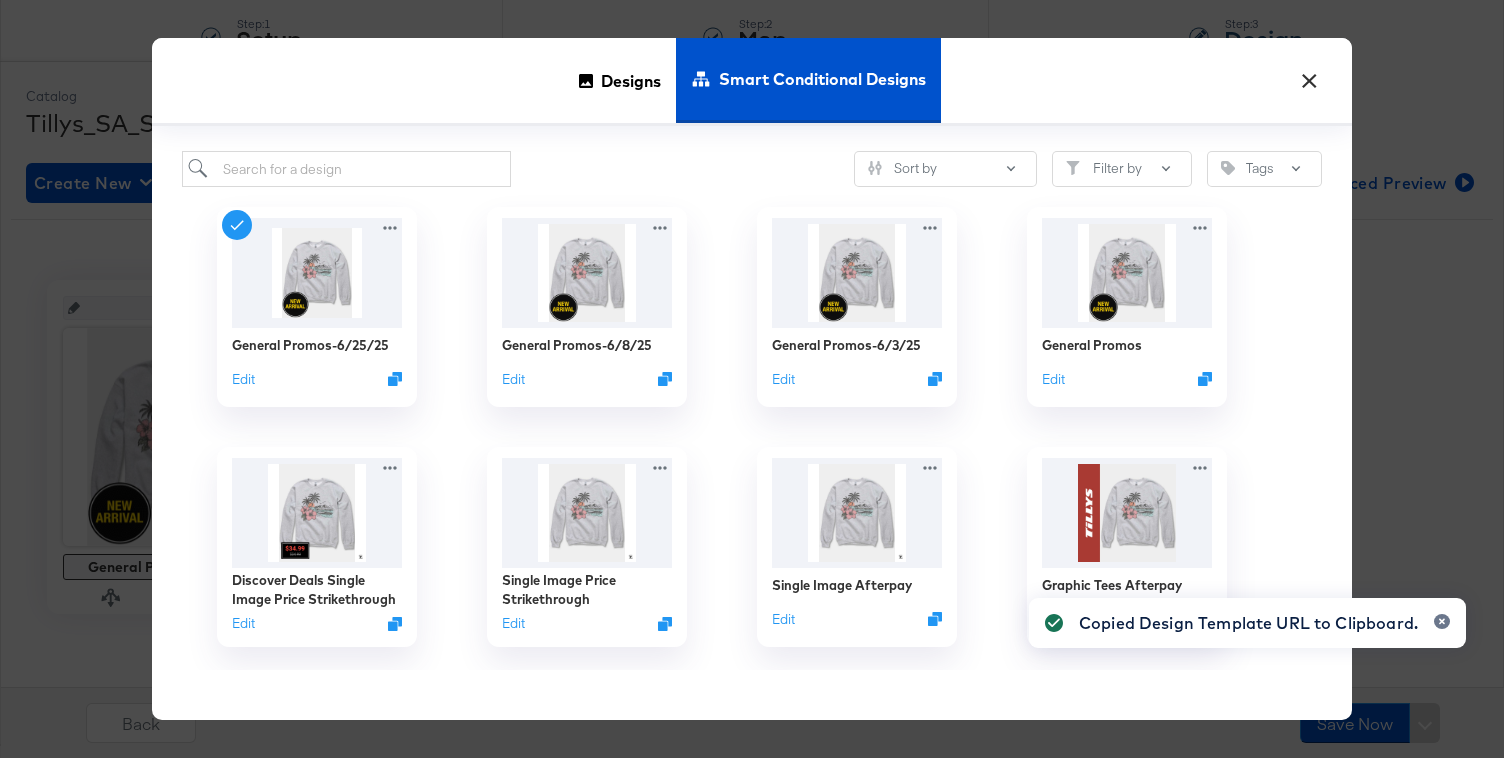 click on "×" at bounding box center [1309, 76] 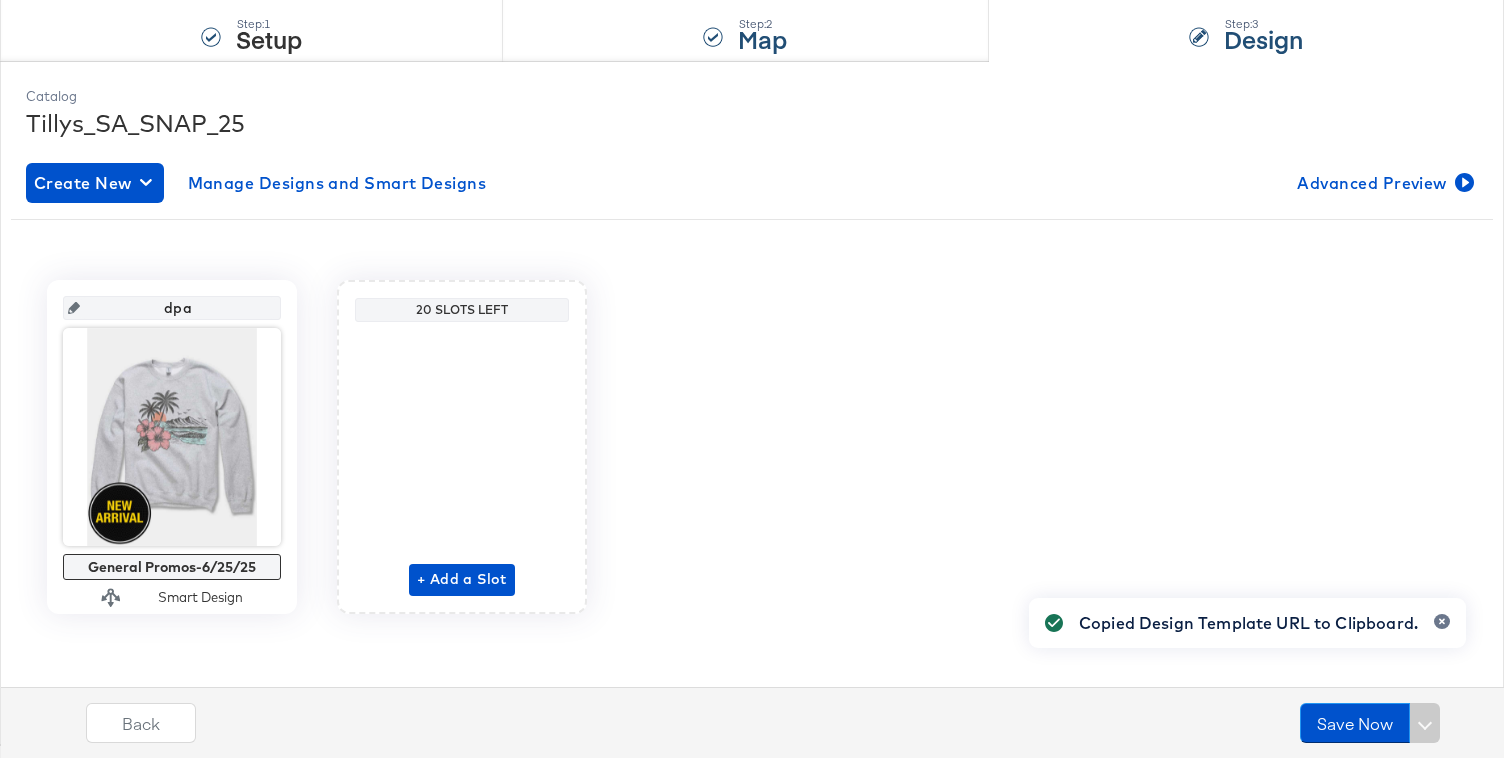 click on "Step:  2   Map" at bounding box center (745, 29) 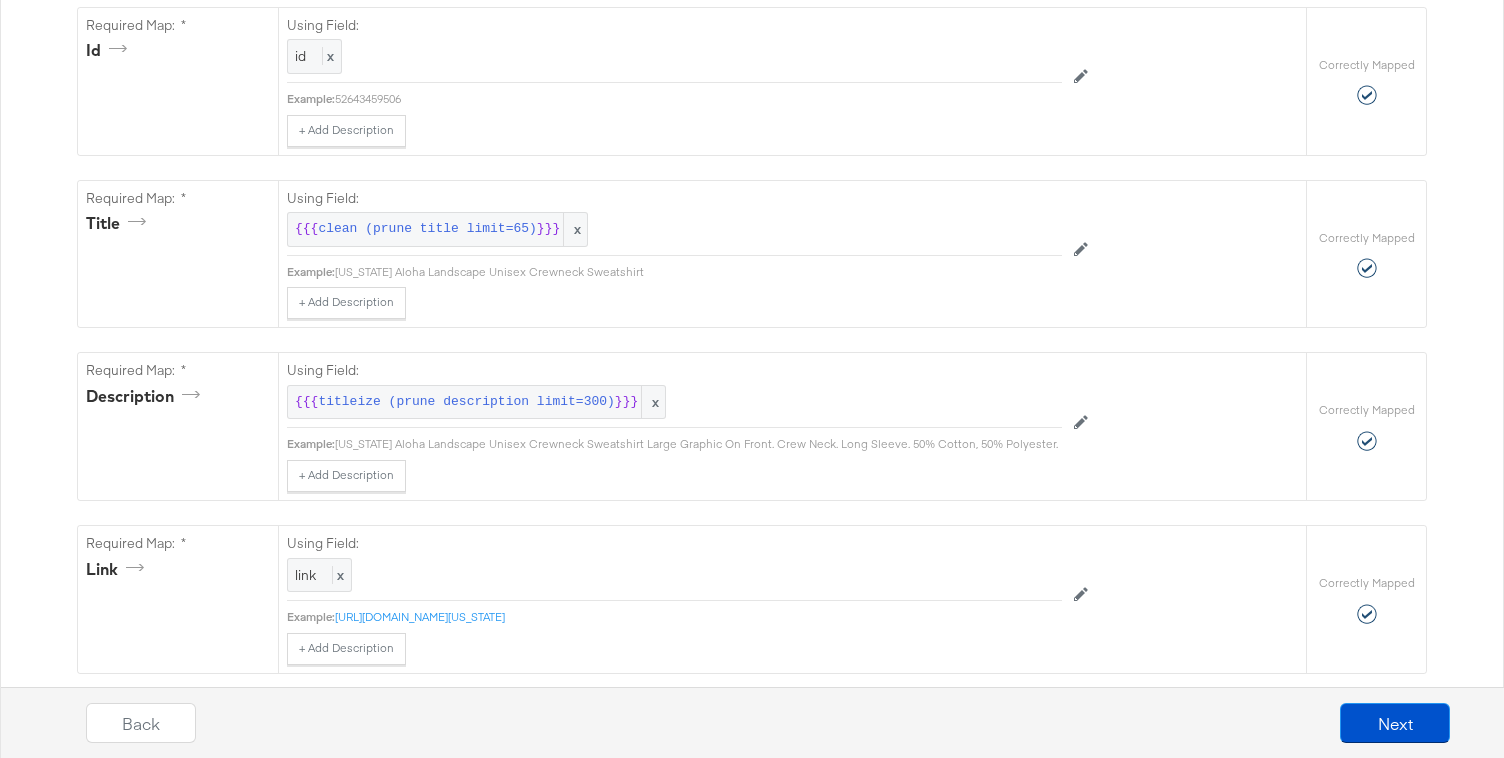scroll, scrollTop: 950, scrollLeft: 0, axis: vertical 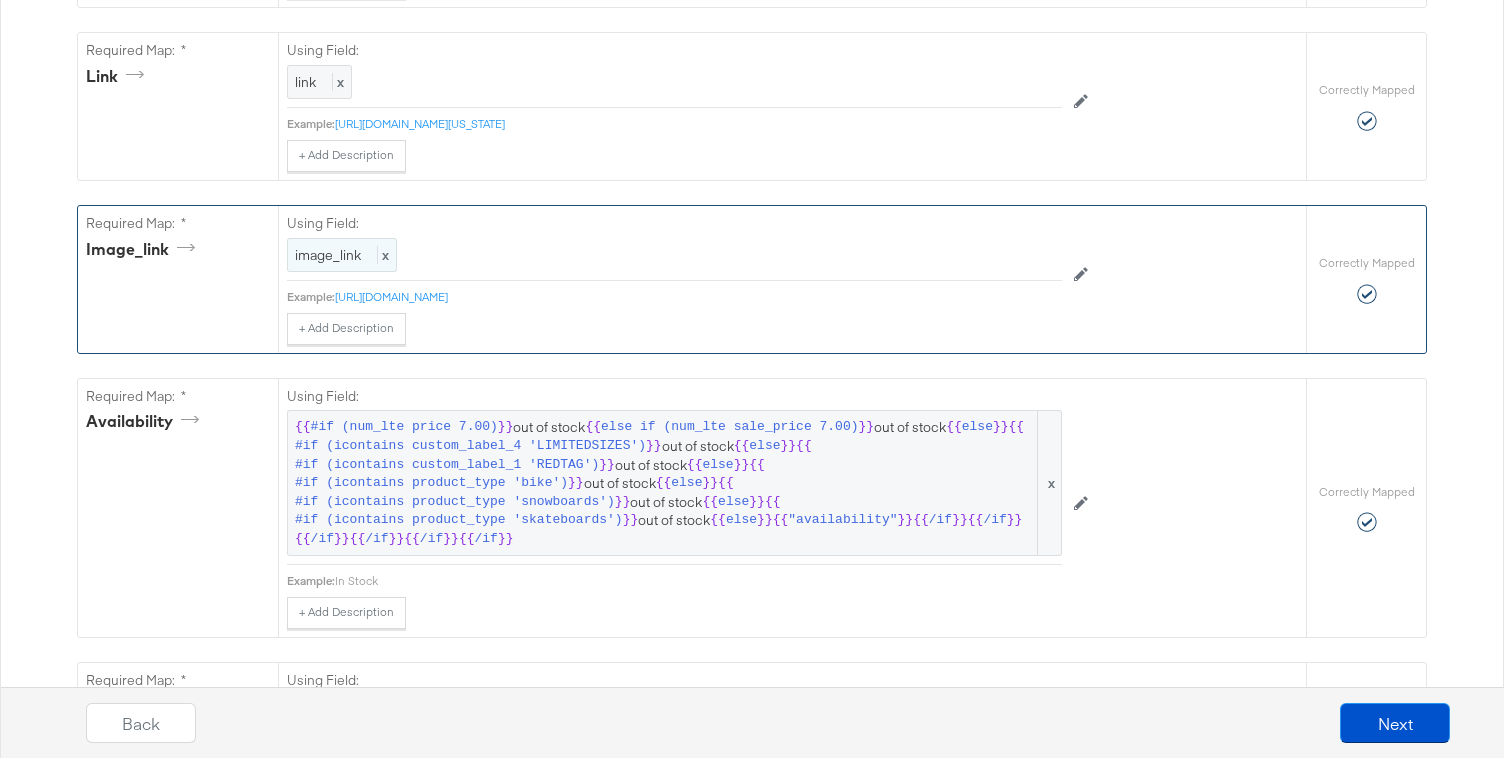 click on "image_link x" at bounding box center (342, 255) 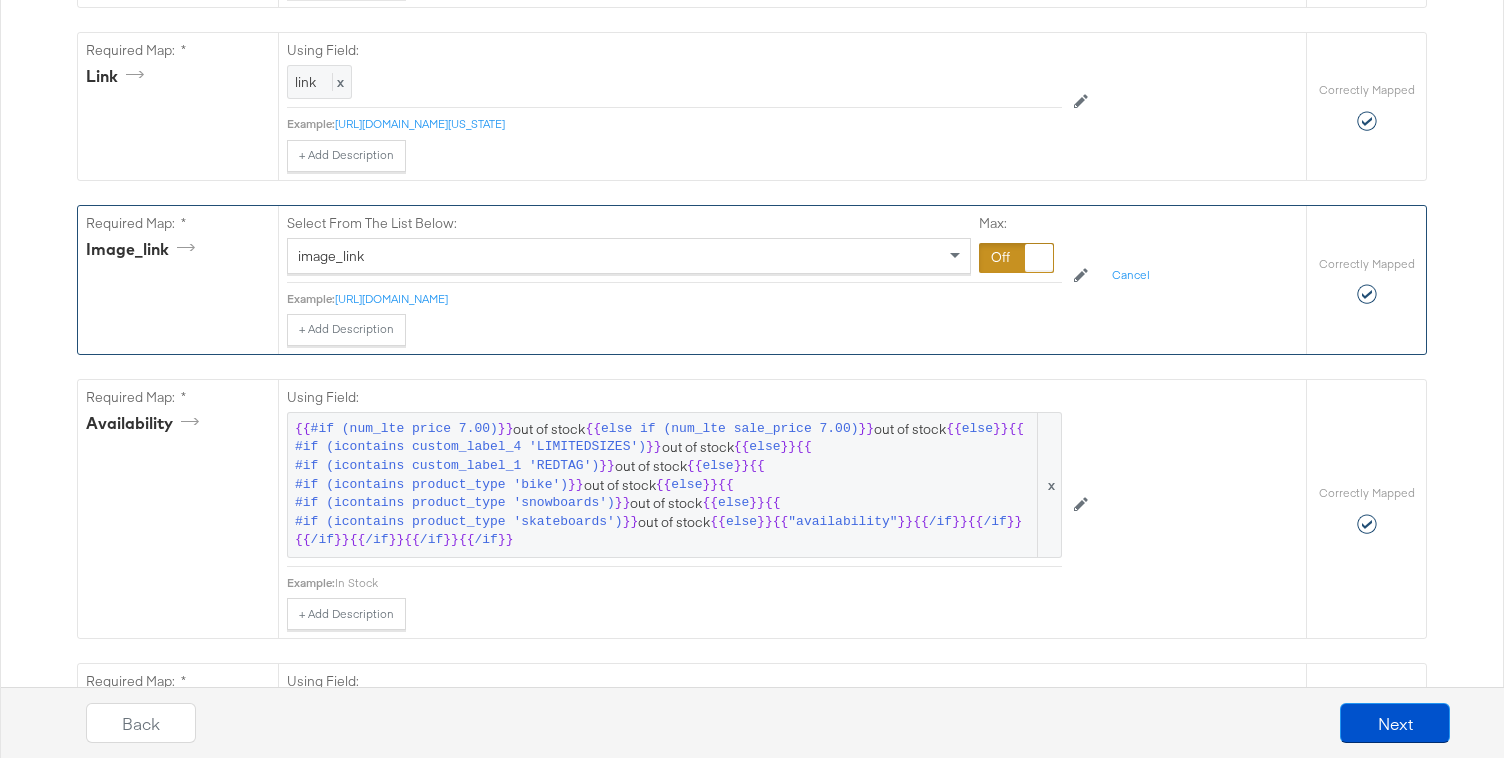 click at bounding box center [1016, 258] 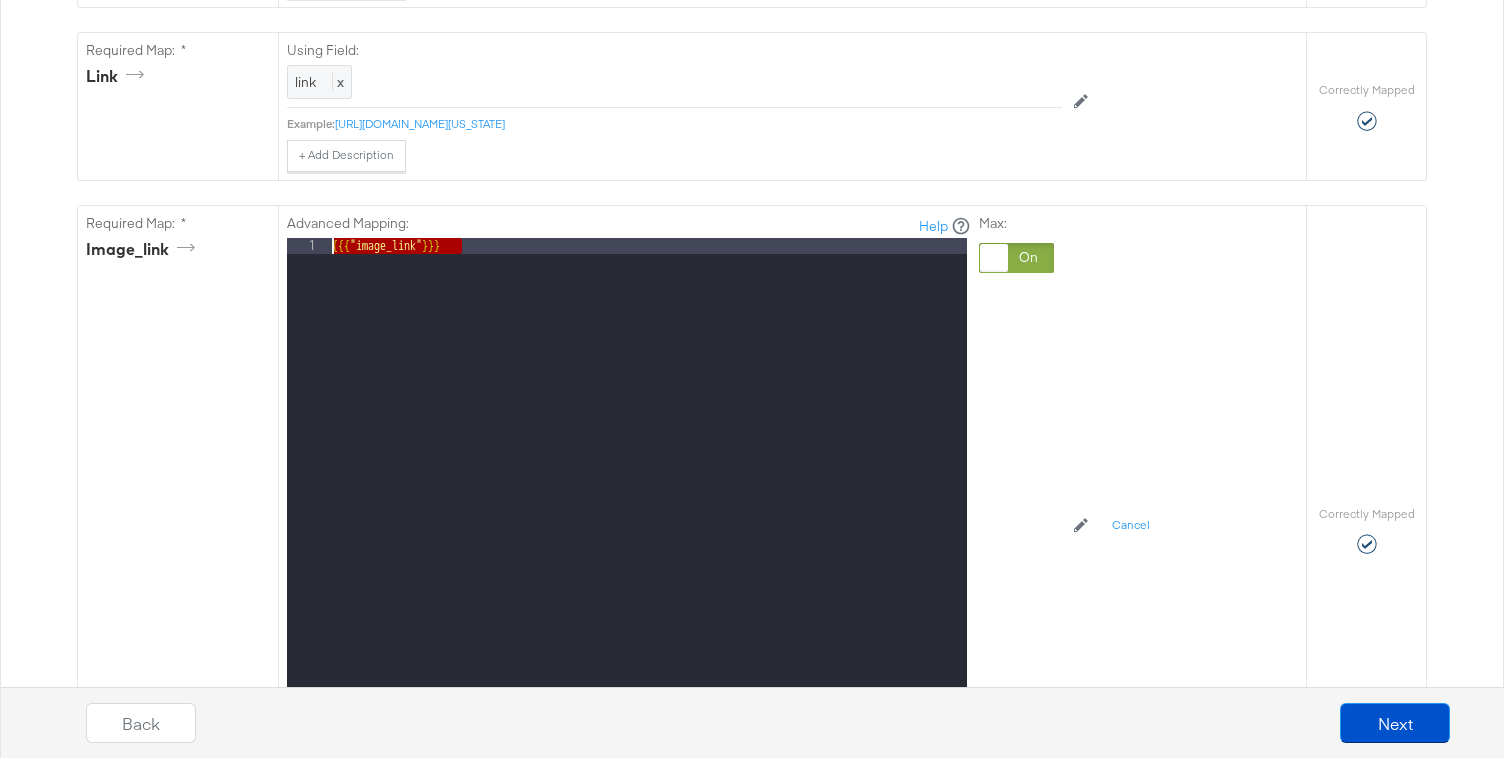 drag, startPoint x: 710, startPoint y: 254, endPoint x: 65, endPoint y: 247, distance: 645.03796 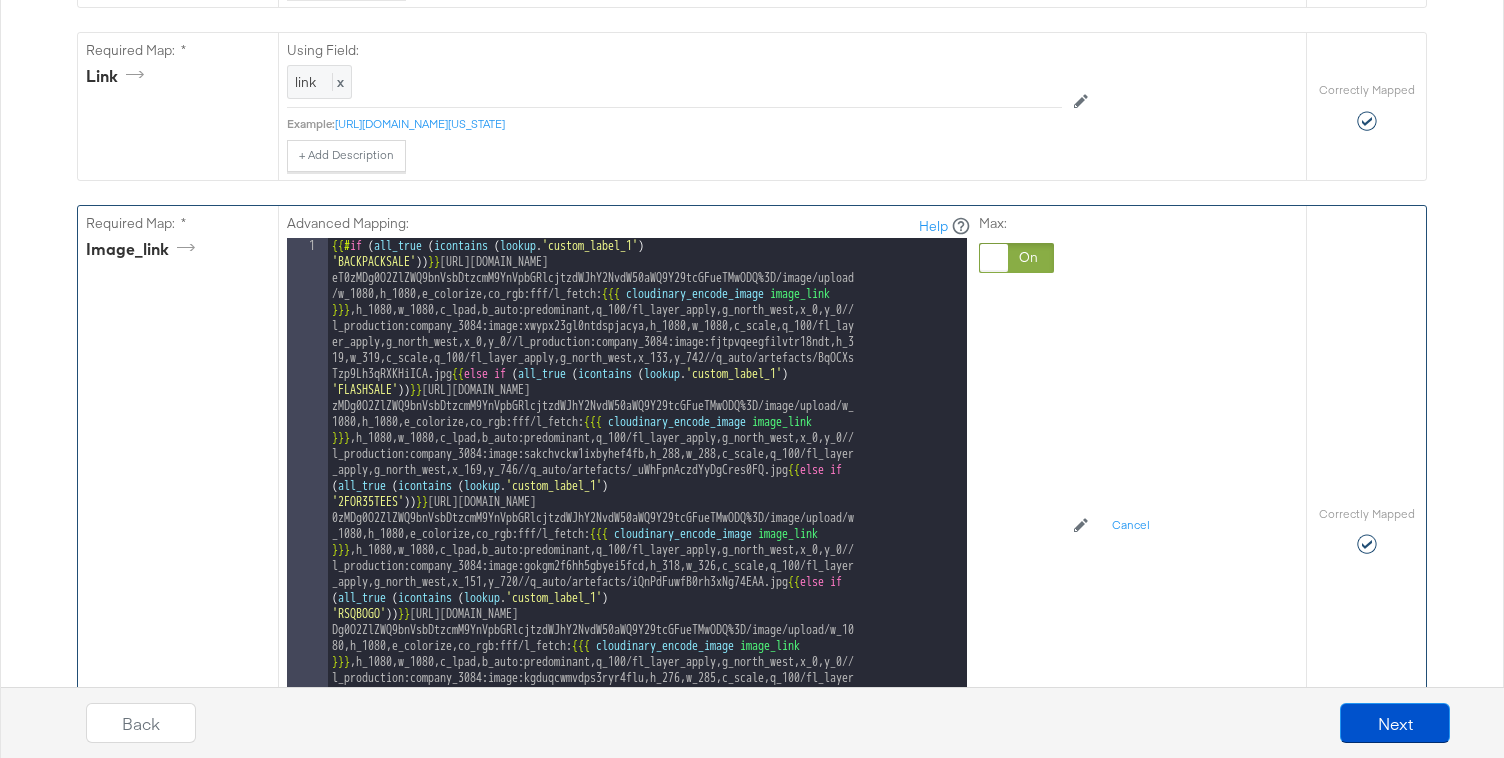 scroll, scrollTop: 0, scrollLeft: 0, axis: both 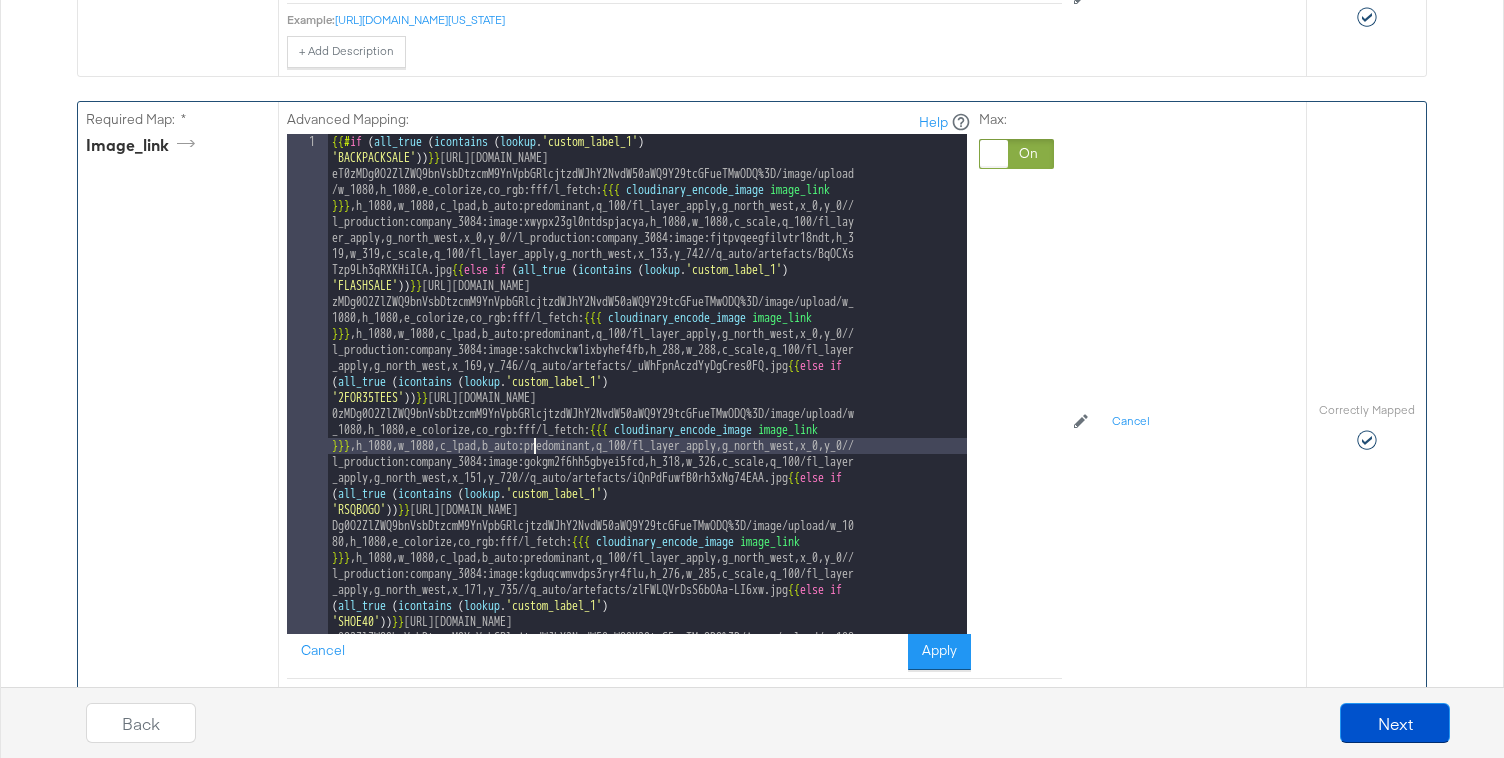 click on "{{# if   ( all_true   ( icontains   ( lookup  .  'custom_label_1' )   'BACKPACKSALE' )) }} https://api.stitcherads.com/creative/c8y/ZW52PXByb2R1Y3Rpb247Y29tcGFu eT0zMDg0O2ZlZWQ9bnVsbDtzcmM9YnVpbGRlcjtzdWJhY2NvdW50aWQ9Y29tcGFueTMwODQ%3D/image/upload /w_1080,h_1080,e_colorize,co_rgb:fff/l_fetch: {{{   cloudinary_encode_image   image_link   }}} ,h_1080,w_1080,c_lpad,b_auto:predominant,q_100/fl_layer_apply,g_north_west,x_0,y_0// l_production:company_3084:image:xwypx23gl0ntdspjacya,h_1080,w_1080,c_scale,q_100/fl_lay er_apply,g_north_west,x_0,y_0//l_production:company_3084:image:fjtpvqeegfilvtr18ndt,h_3 19,w_319,c_scale,q_100/fl_layer_apply,g_north_west,x_133,y_742//q_auto/artefacts/BqOCXs Tzp9Lh3qRXKHiICA.jpg {{ else   if   ( all_true   ( icontains   ( lookup  .  'custom_label_1' )   'FLASHSALE' )) }} https://api.stitcherads.com/creative/c8y/ZW52PXByb2R1Y3Rpb247Y29tcGFueT0 zMDg0O2ZlZWQ9bnVsbDtzcmM9YnVpbGRlcjtzdWJhY2NvdW50aWQ9Y29tcGFueTMwODQ%3D/image/upload/w_ 1080,h_1080,e_colorize,co_rgb:fff/l_fetch: {{{       {{" at bounding box center [647, 1824] 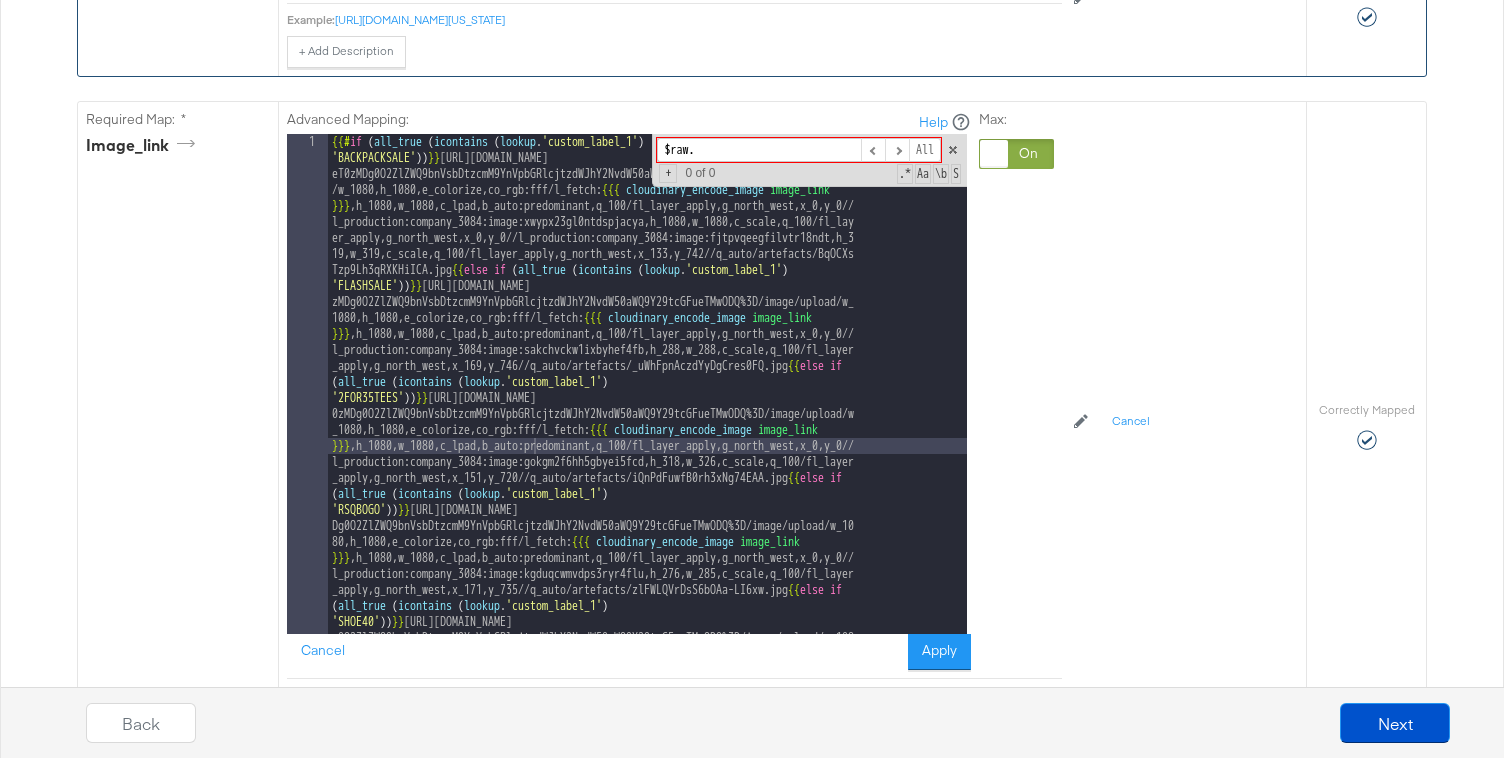 type on "$raw." 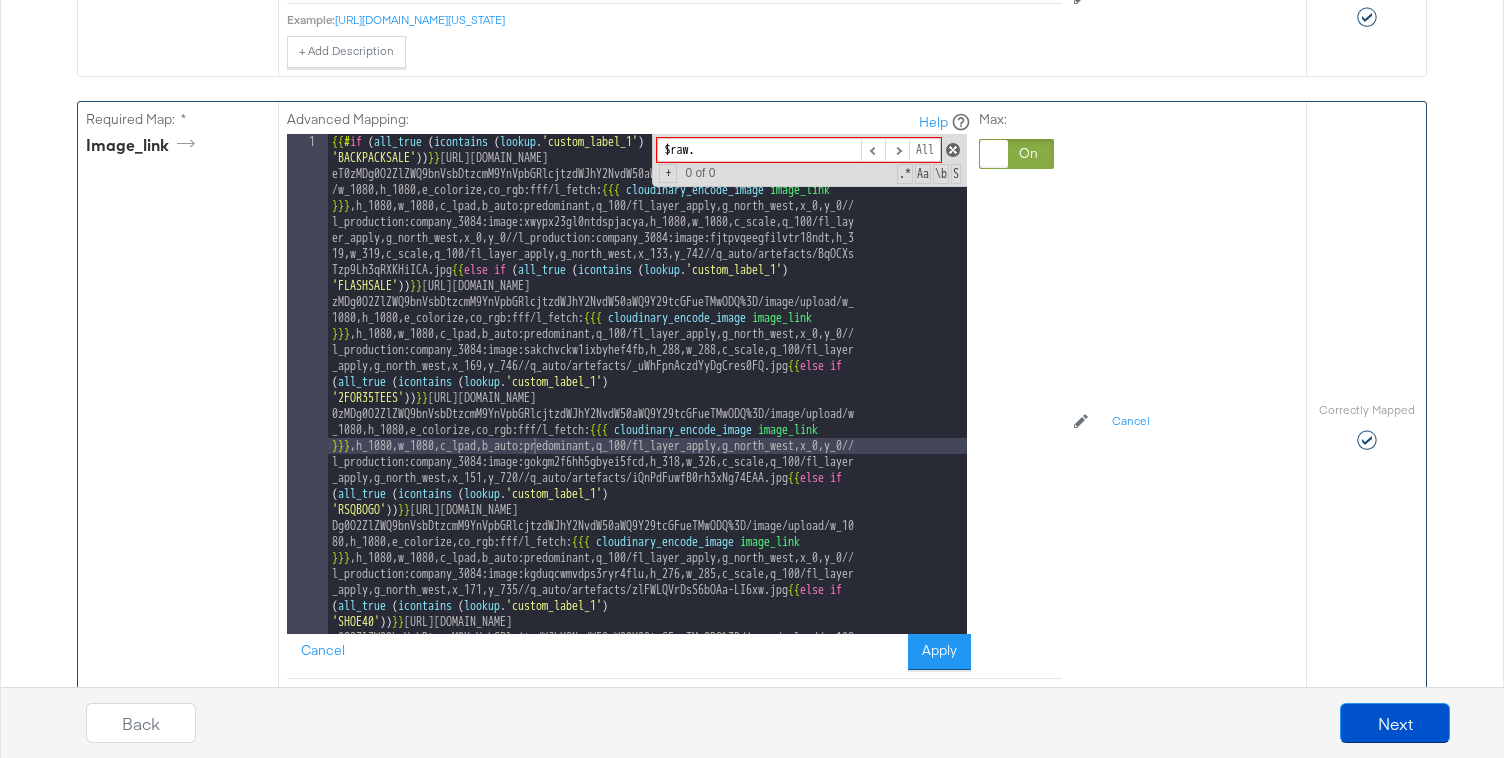 click at bounding box center (953, 150) 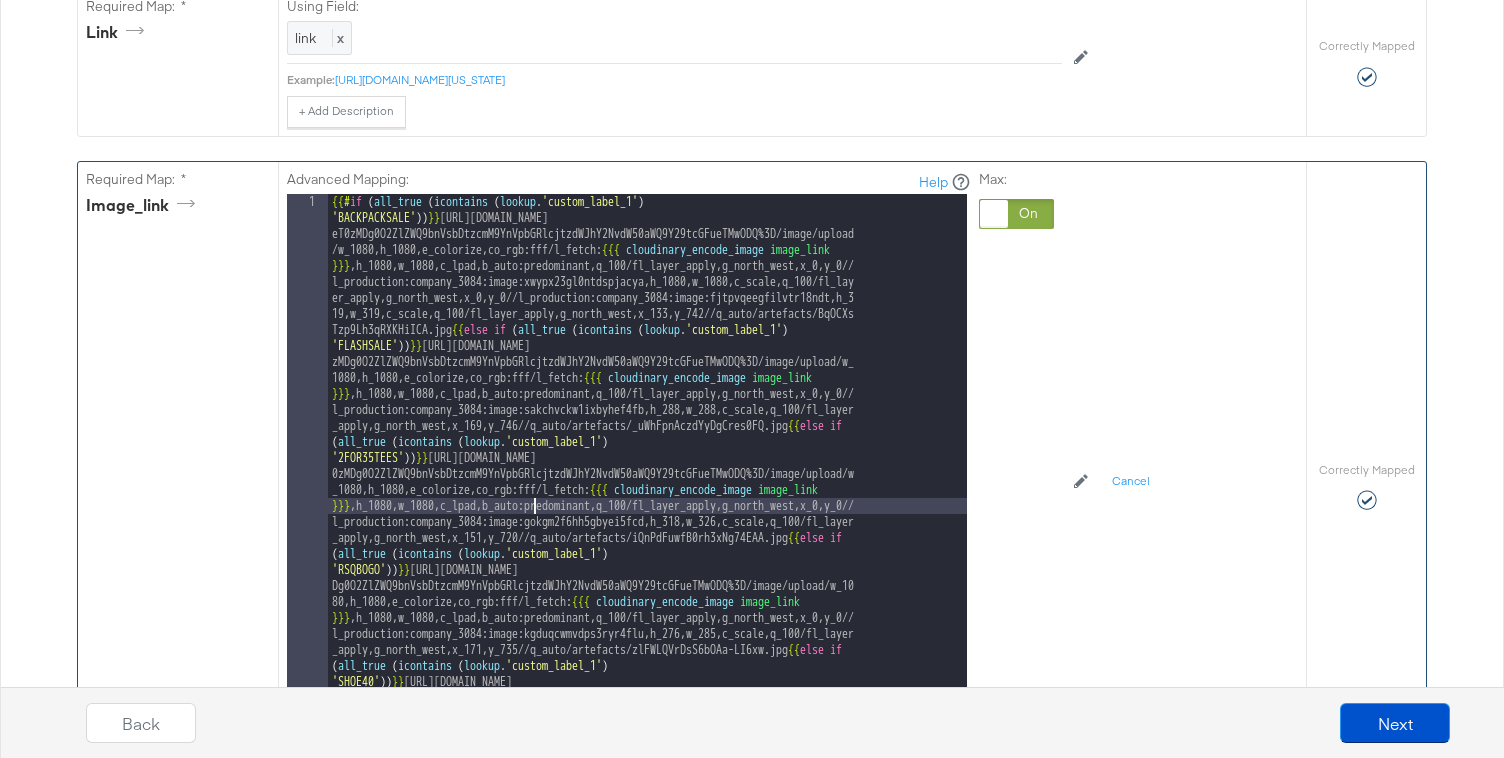 scroll, scrollTop: 993, scrollLeft: 0, axis: vertical 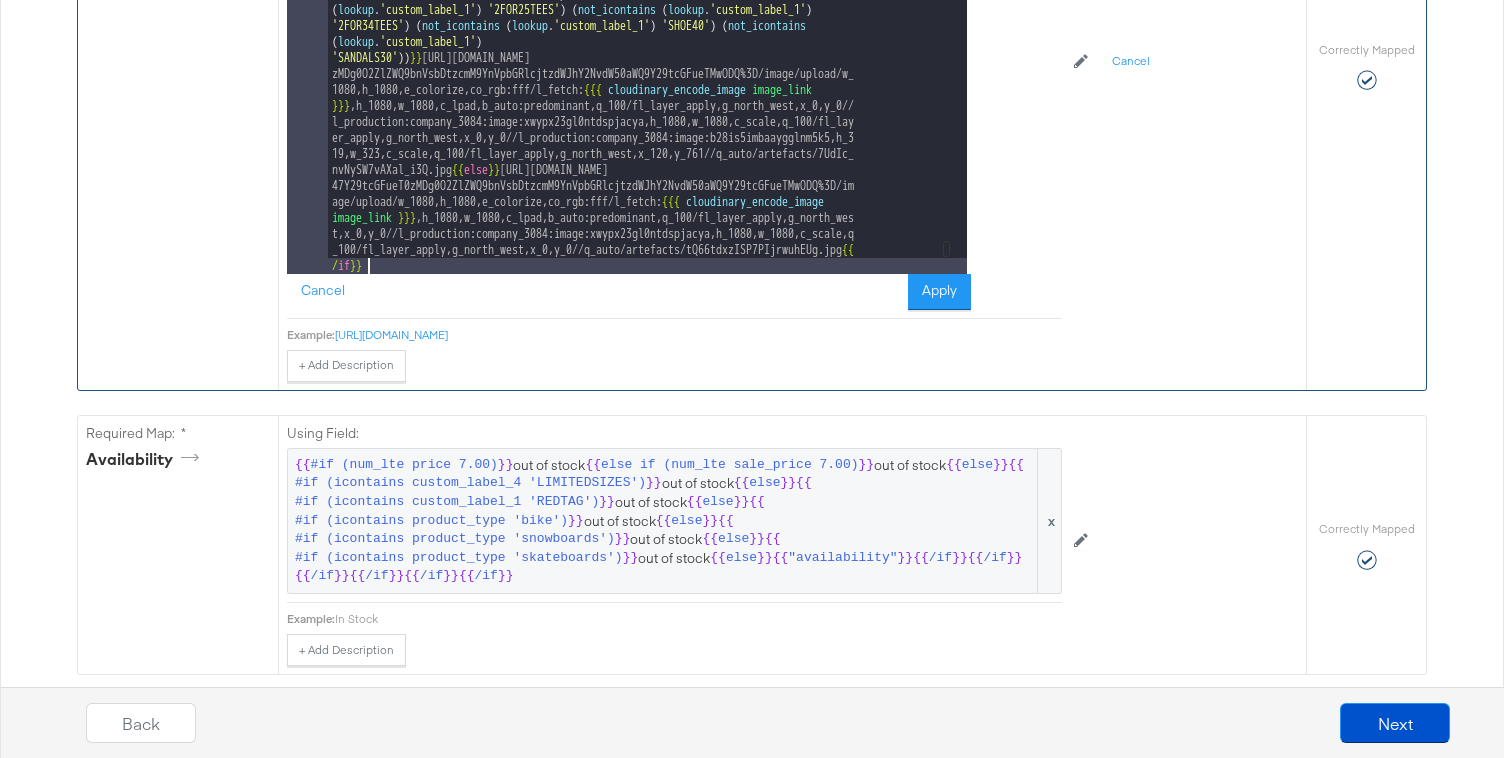 click on "{{# if   ( all_true   ( icontains   ( lookup  .  'custom_label_1' )   'BACKPACKSALE' )) }} https://api.stitcherads.com/creative/c8y/ZW52PXByb2R1Y3Rpb247Y29tcGFu eT0zMDg0O2ZlZWQ9bnVsbDtzcmM9YnVpbGRlcjtzdWJhY2NvdW50aWQ9Y29tcGFueTMwODQ%3D/image/upload /w_1080,h_1080,e_colorize,co_rgb:fff/l_fetch: {{{   cloudinary_encode_image   image_link   }}} ,h_1080,w_1080,c_lpad,b_auto:predominant,q_100/fl_layer_apply,g_north_west,x_0,y_0// l_production:company_3084:image:xwypx23gl0ntdspjacya,h_1080,w_1080,c_scale,q_100/fl_lay er_apply,g_north_west,x_0,y_0//l_production:company_3084:image:fjtpvqeegfilvtr18ndt,h_3 19,w_319,c_scale,q_100/fl_layer_apply,g_north_west,x_133,y_742//q_auto/artefacts/BqOCXs Tzp9Lh3qRXKHiICA.jpg {{ else   if   ( all_true   ( icontains   ( lookup  .  'custom_label_1' )   'FLASHSALE' )) }} https://api.stitcherads.com/creative/c8y/ZW52PXByb2R1Y3Rpb247Y29tcGFueT0 zMDg0O2ZlZWQ9bnVsbDtzcmM9YnVpbGRlcjtzdWJhY2NvdW50aWQ9Y29tcGFueTMwODQ%3D/image/upload/w_ 1080,h_1080,e_colorize,co_rgb:fff/l_fetch: {{{       {{" at bounding box center (647, 524) 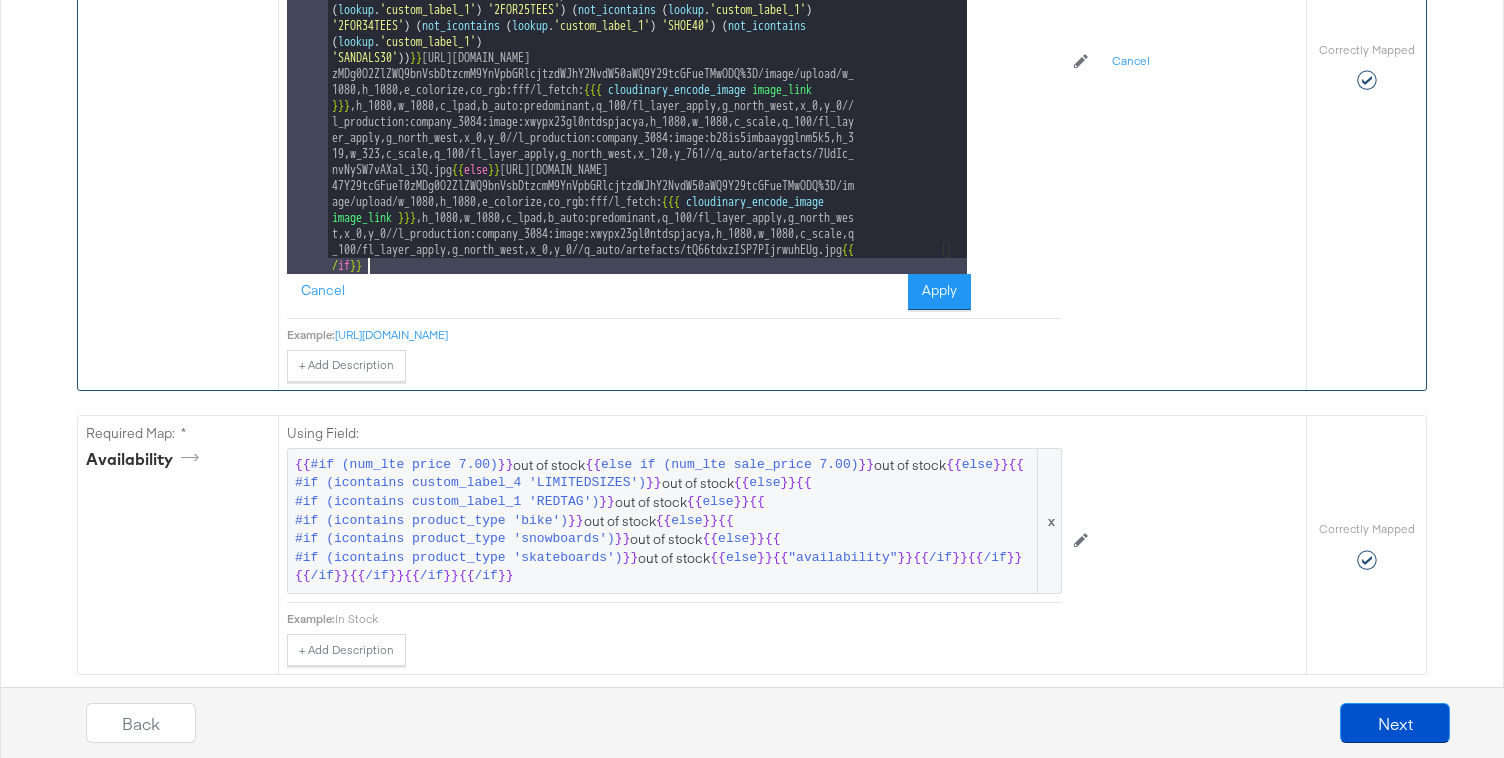 scroll, scrollTop: 0, scrollLeft: 0, axis: both 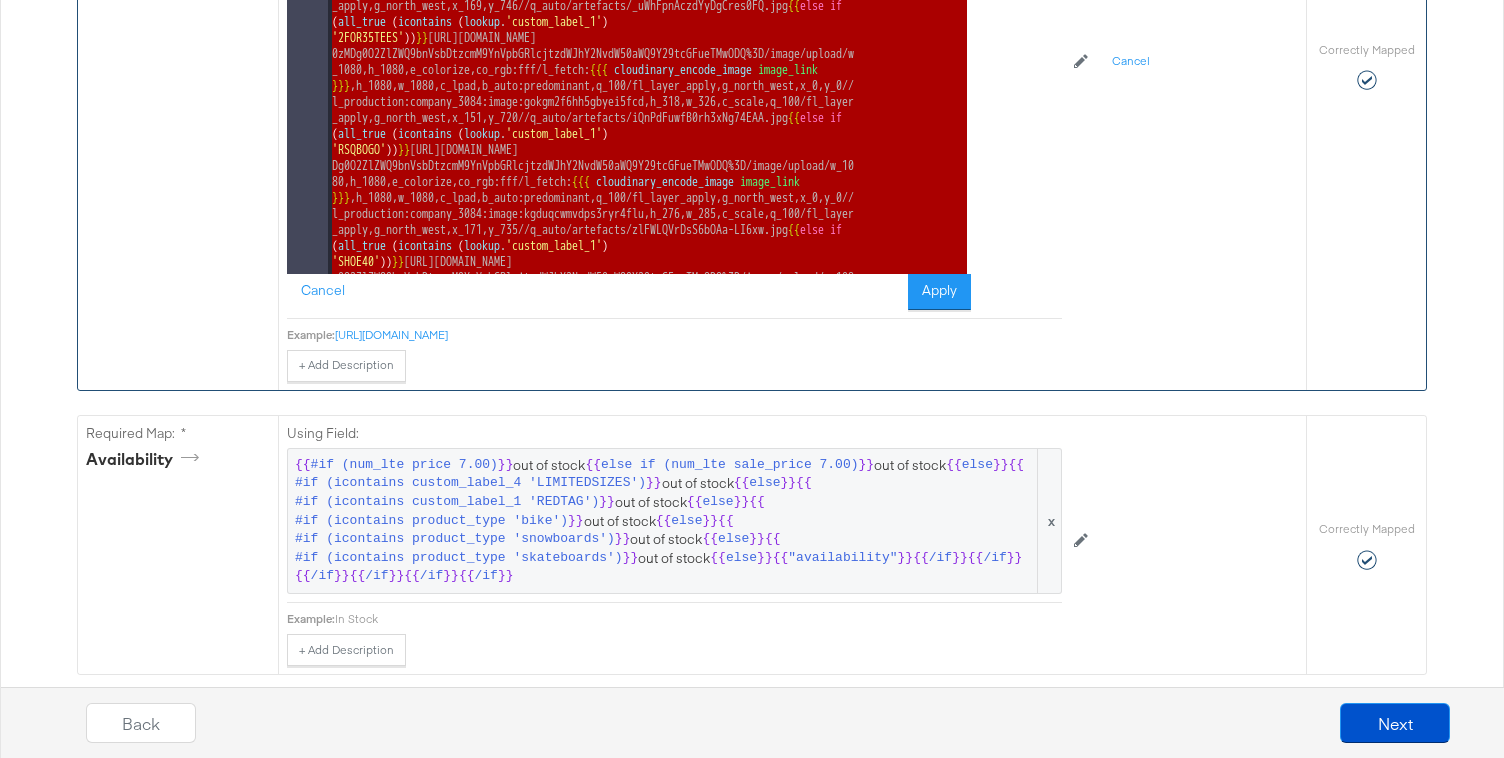 click on "{{# if   ( all_true   ( icontains   ( lookup  .  'custom_label_1' )   'BACKPACKSALE' )) }} https://api.stitcherads.com/creative/c8y/ZW52PXByb2R1Y3Rpb247Y29tcGFu eT0zMDg0O2ZlZWQ9bnVsbDtzcmM9YnVpbGRlcjtzdWJhY2NvdW50aWQ9Y29tcGFueTMwODQ%3D/image/upload /w_1080,h_1080,e_colorize,co_rgb:fff/l_fetch: {{{   cloudinary_encode_image   image_link   }}} ,h_1080,w_1080,c_lpad,b_auto:predominant,q_100/fl_layer_apply,g_north_west,x_0,y_0// l_production:company_3084:image:xwypx23gl0ntdspjacya,h_1080,w_1080,c_scale,q_100/fl_lay er_apply,g_north_west,x_0,y_0//l_production:company_3084:image:fjtpvqeegfilvtr18ndt,h_3 19,w_319,c_scale,q_100/fl_layer_apply,g_north_west,x_133,y_742//q_auto/artefacts/BqOCXs Tzp9Lh3qRXKHiICA.jpg {{ else   if   ( all_true   ( icontains   ( lookup  .  'custom_label_1' )   'FLASHSALE' )) }} https://api.stitcherads.com/creative/c8y/ZW52PXByb2R1Y3Rpb247Y29tcGFueT0 zMDg0O2ZlZWQ9bnVsbDtzcmM9YnVpbGRlcjtzdWJhY2NvdW50aWQ9Y29tcGFueTMwODQ%3D/image/upload/w_ 1080,h_1080,e_colorize,co_rgb:fff/l_fetch: {{{       {{" at bounding box center (647, 1464) 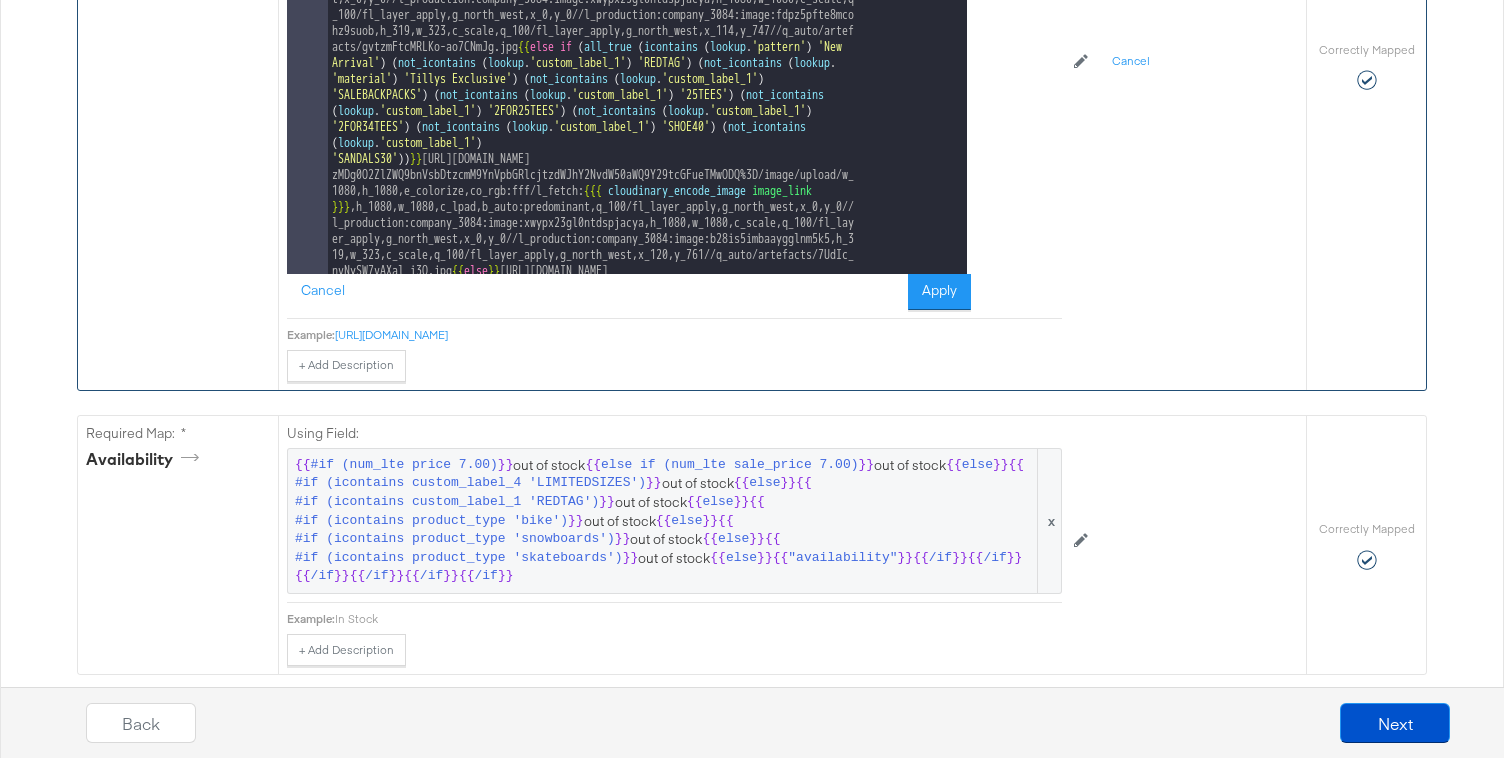 scroll, scrollTop: 940, scrollLeft: 0, axis: vertical 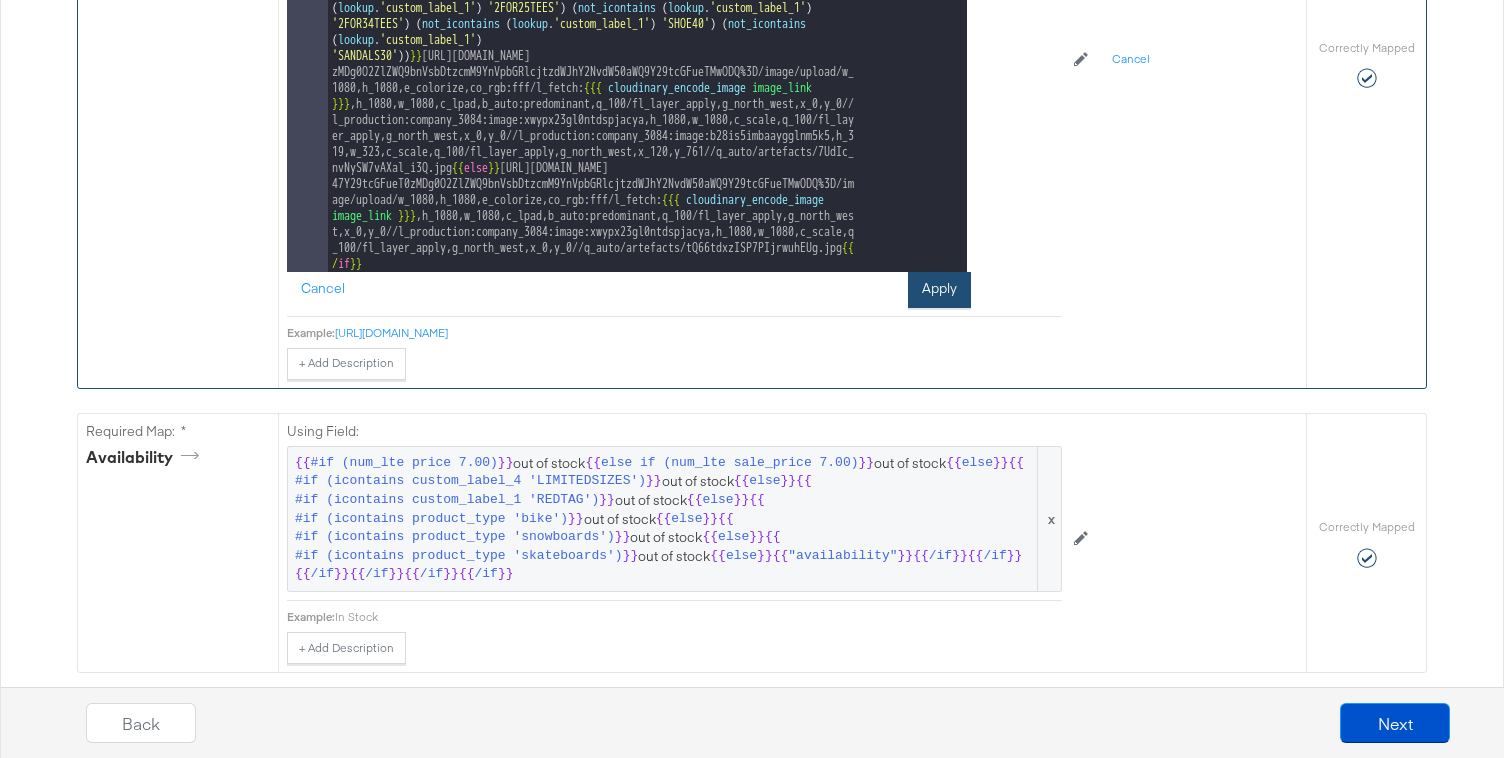 click on "Apply" at bounding box center [939, 290] 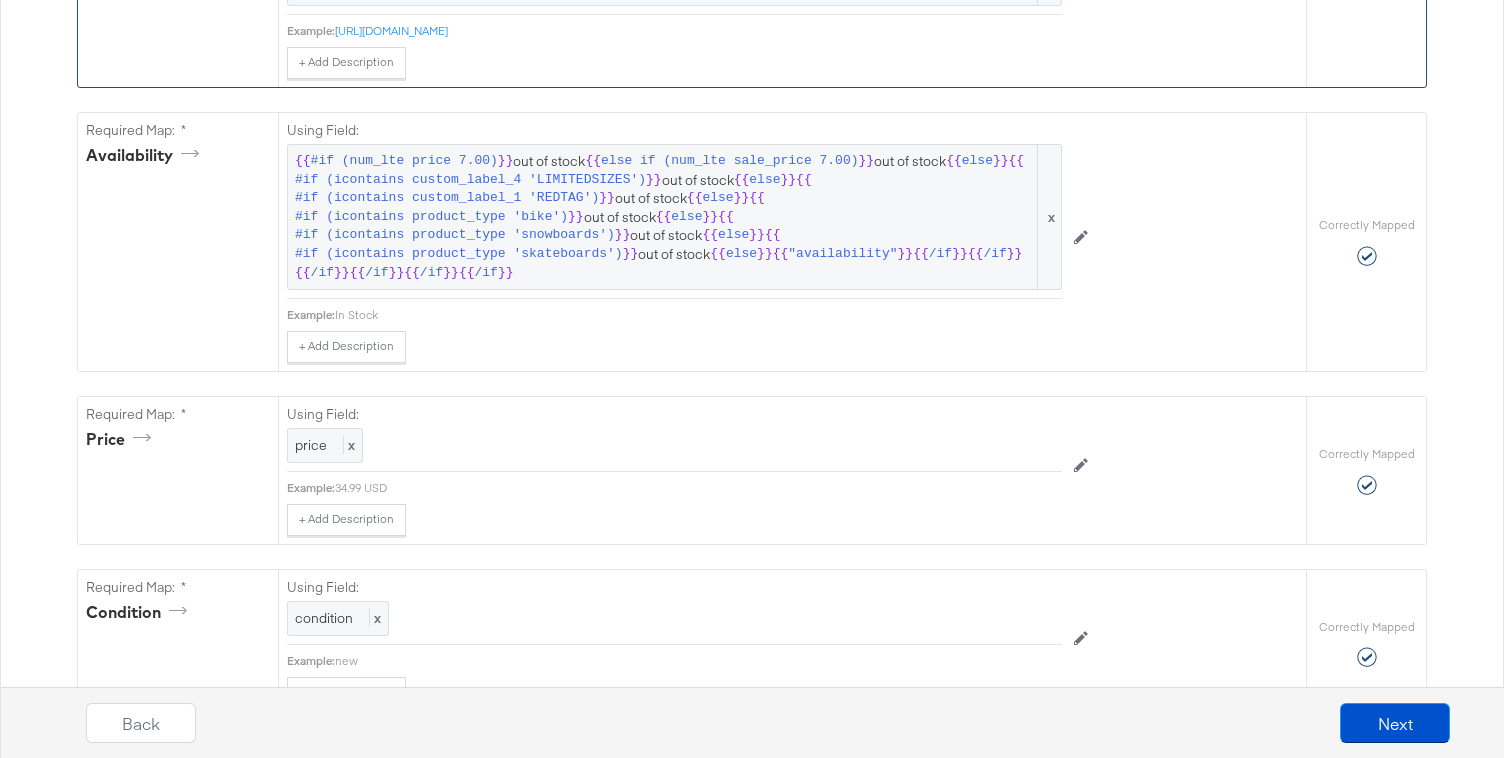 scroll, scrollTop: 2582, scrollLeft: 0, axis: vertical 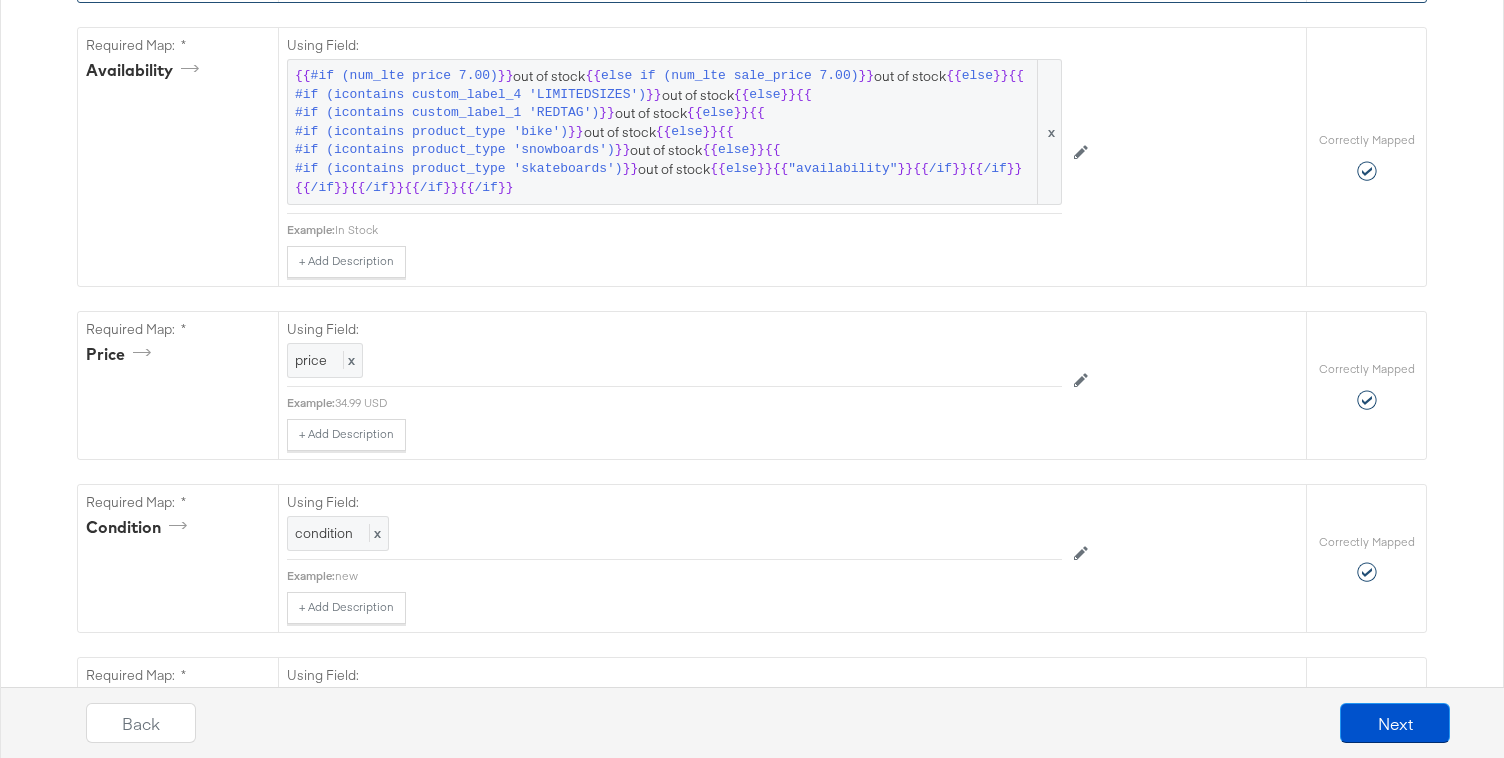 click on "https://api.stitcherads.com/creative/c8y/ZW52PXByb2R1Y3Rpb247Y29tcGFueT0zMDg0O2ZlZWQ9bnVsbDtzcmM9YnVpbGRlcjtzdWJhY2NvdW50aWQ9Y29tcGFueTMwODQ%3D/image/upload/w_1080,h_1080,e_colorize,co_rgb:fff/l_fetch:aHR0cHM6Ly93d3cudGlsbHlzLmNvbS90aWxseXMvaW1hZ2VzL2NhdGFsb2cvMTAwMHgxMDAwLzUyNjQzNDU5NS5qcGc%3D,h_1080,w_1080,c_lpad,b_auto:predominant,q_100/fl_layer_apply,g_north_west,x_0,y_0//l_production:company_3084:image:xwypx23gl0ntdspjacya,h_1080,w_1080,c_scale,q_100/fl_layer_apply,g_north_west,x_0,y_0//l_production:company_3084:image:b28is5imbaaygglnm5k5,h_319,w_323,c_scale,q_100/fl_layer_apply,g_north_west,x_120,y_761//q_auto/artefacts/7UdIc_nvNySW7vAXal_i3Q.jpg" at bounding box center [391, -55] 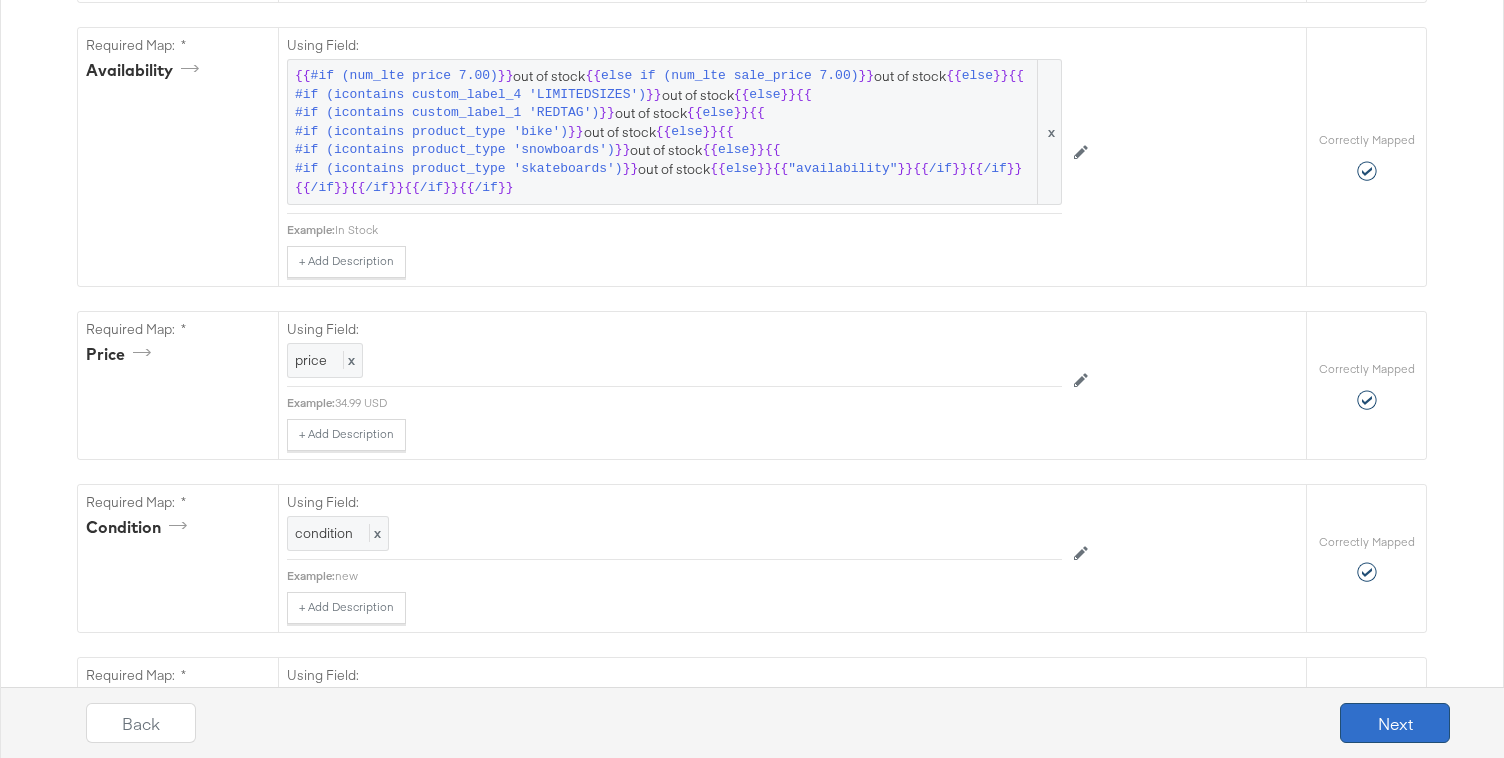 click on "Next" at bounding box center (1395, 723) 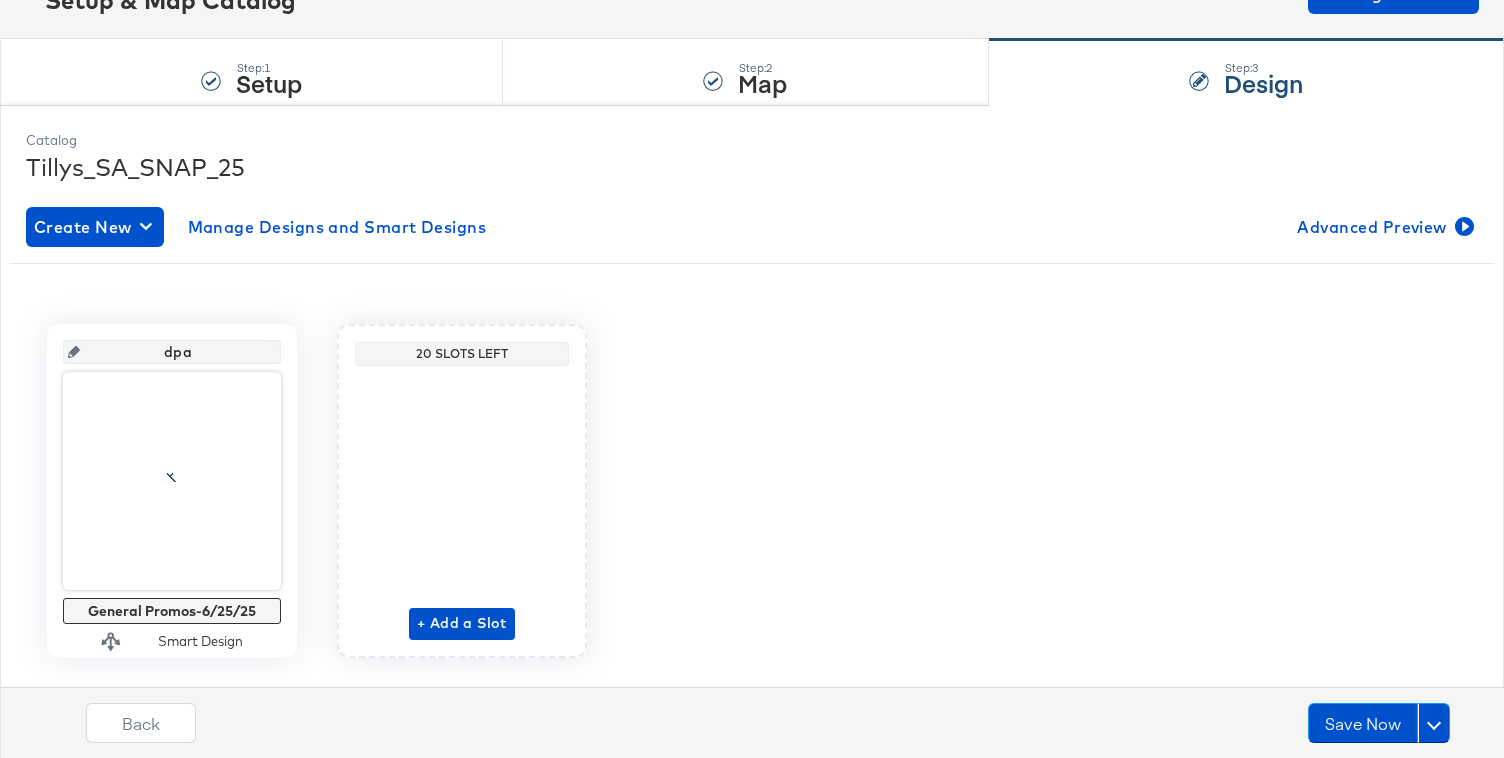 scroll, scrollTop: 195, scrollLeft: 0, axis: vertical 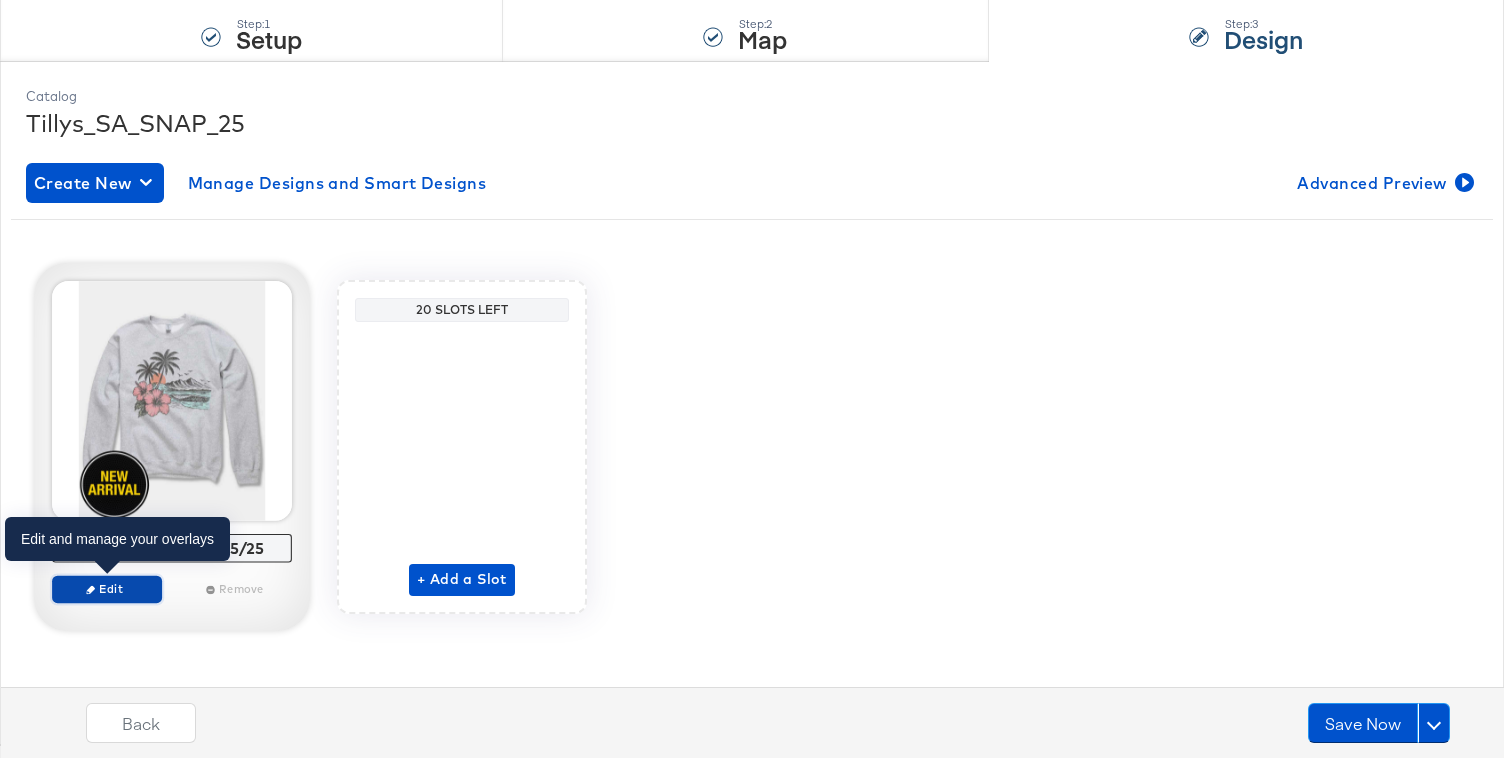 click on "Edit" at bounding box center [107, 588] 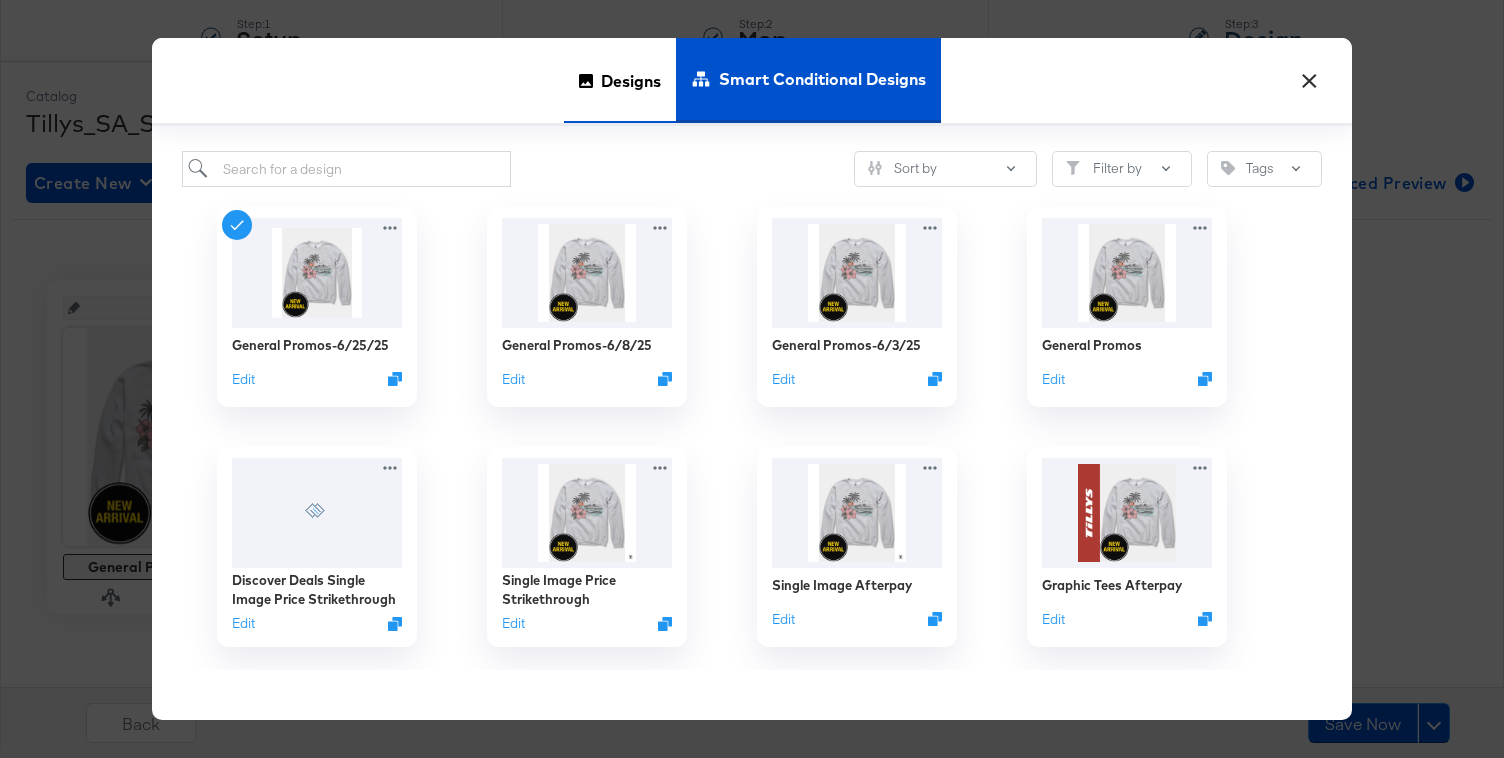 click on "Designs" at bounding box center [631, 80] 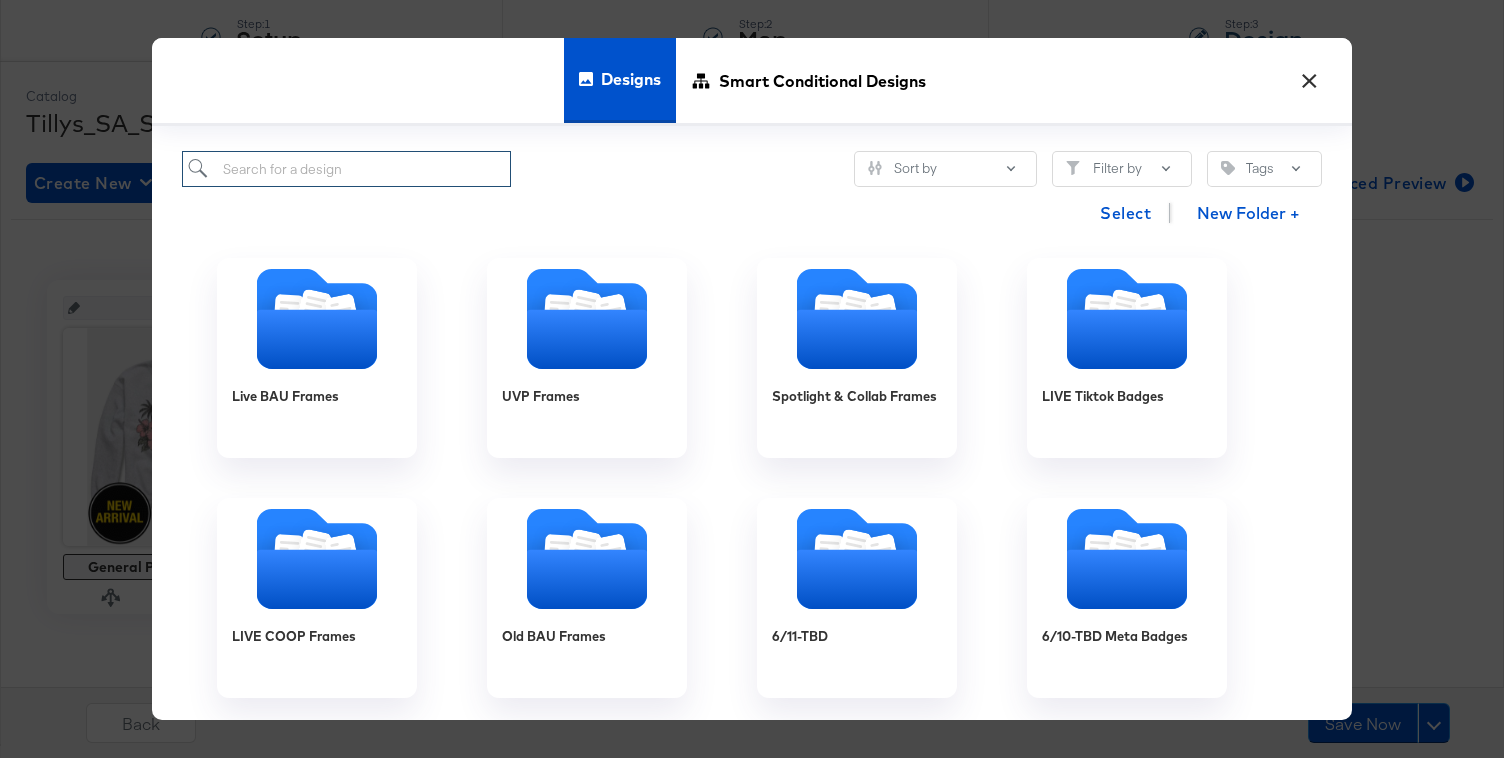 click at bounding box center [346, 169] 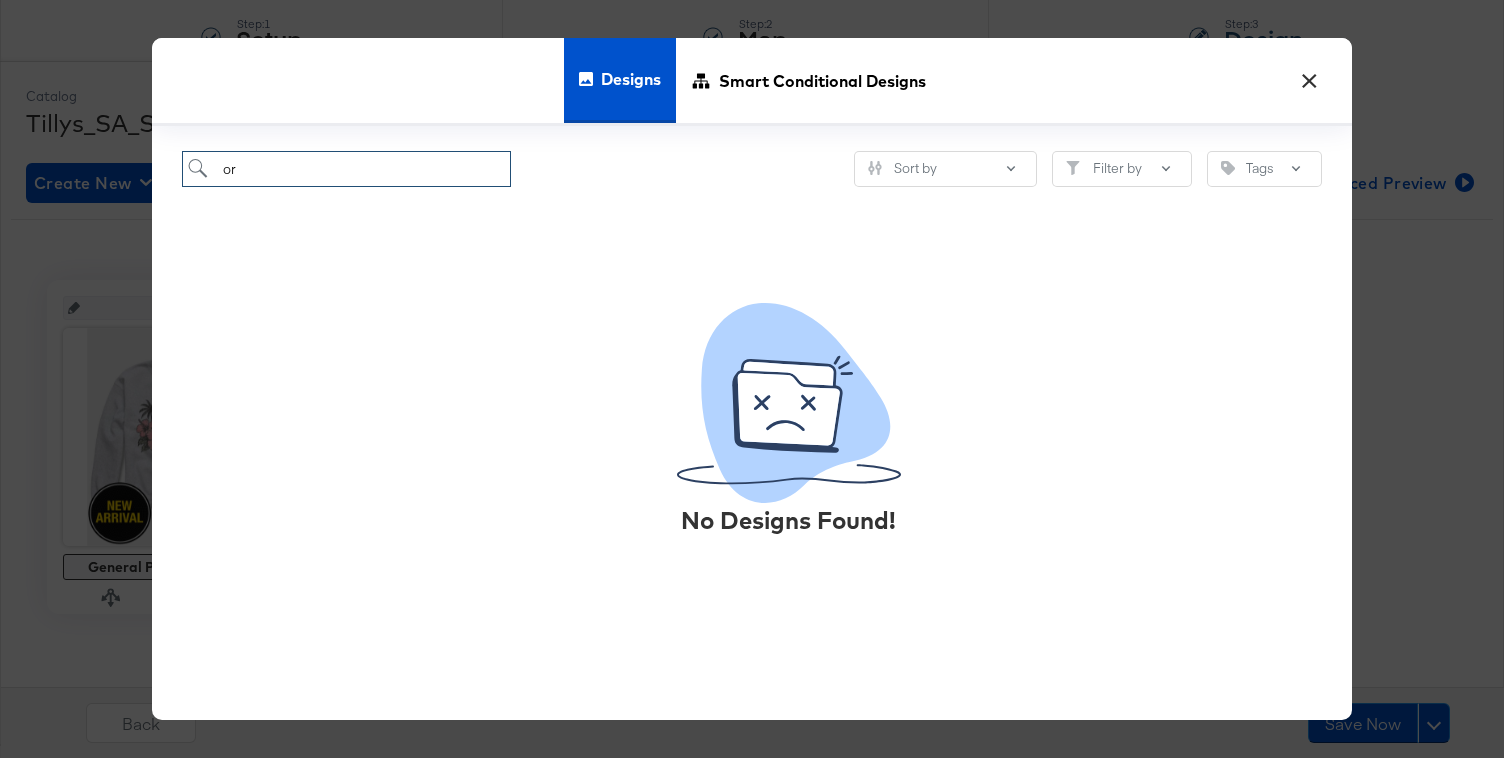 type on "o" 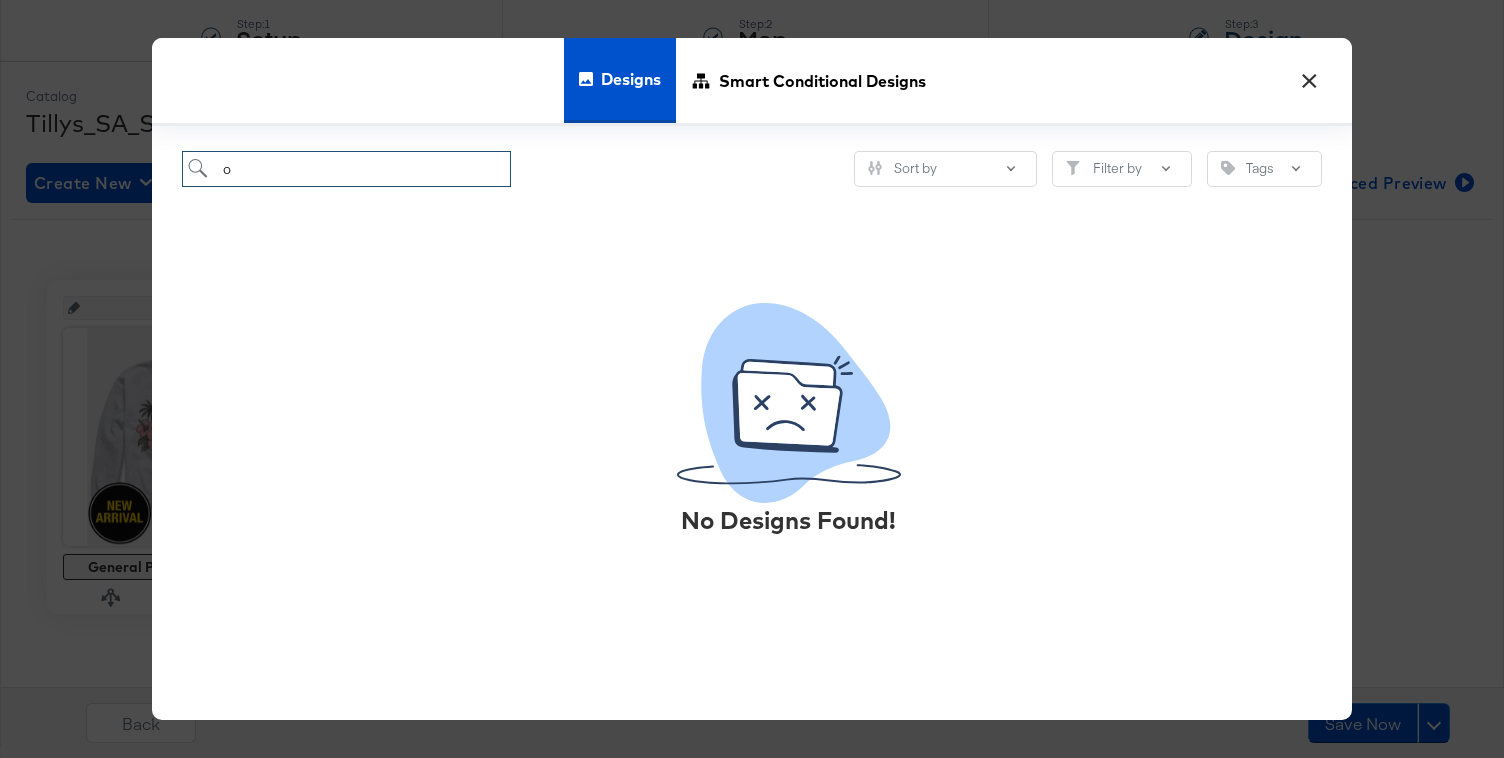 type 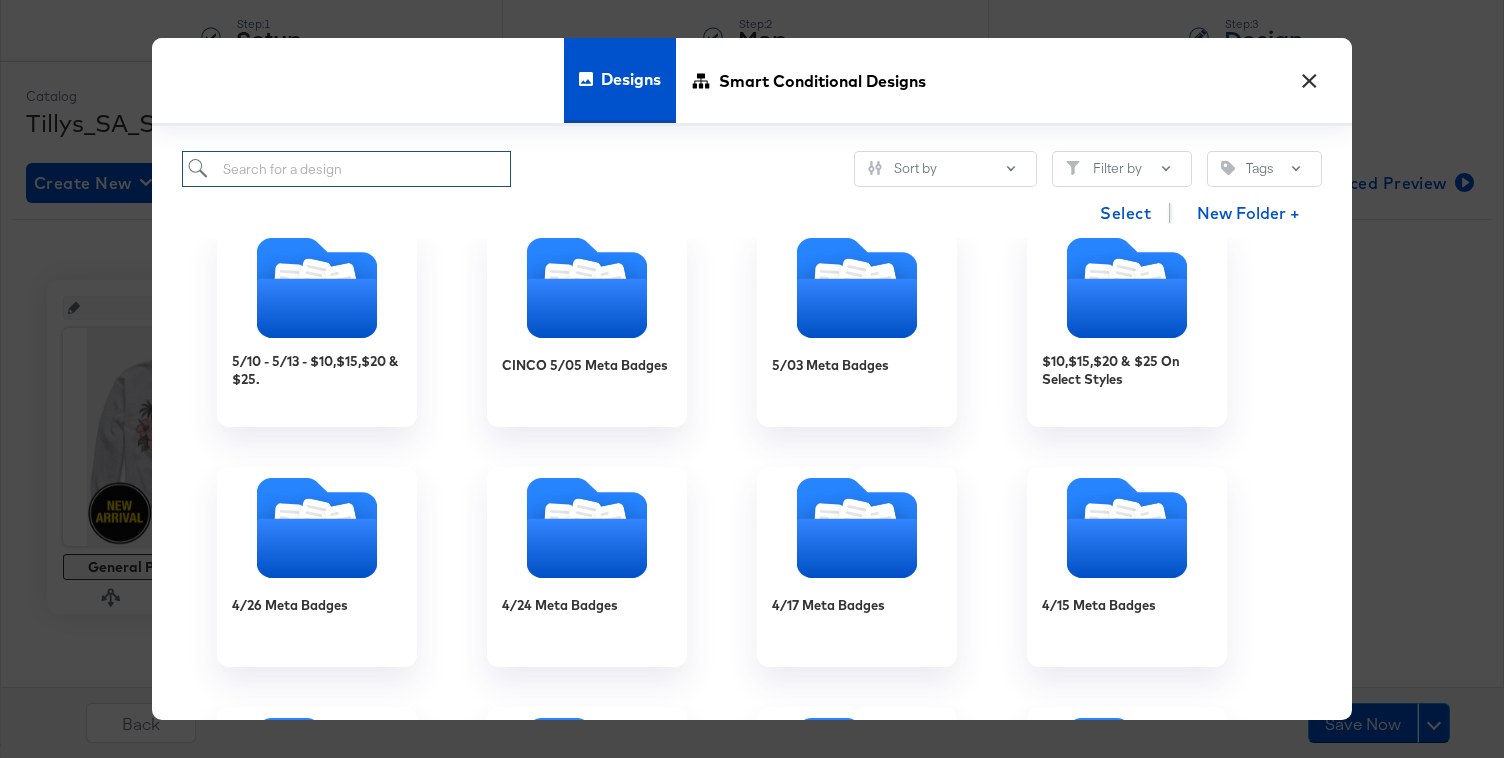 scroll, scrollTop: 724, scrollLeft: 0, axis: vertical 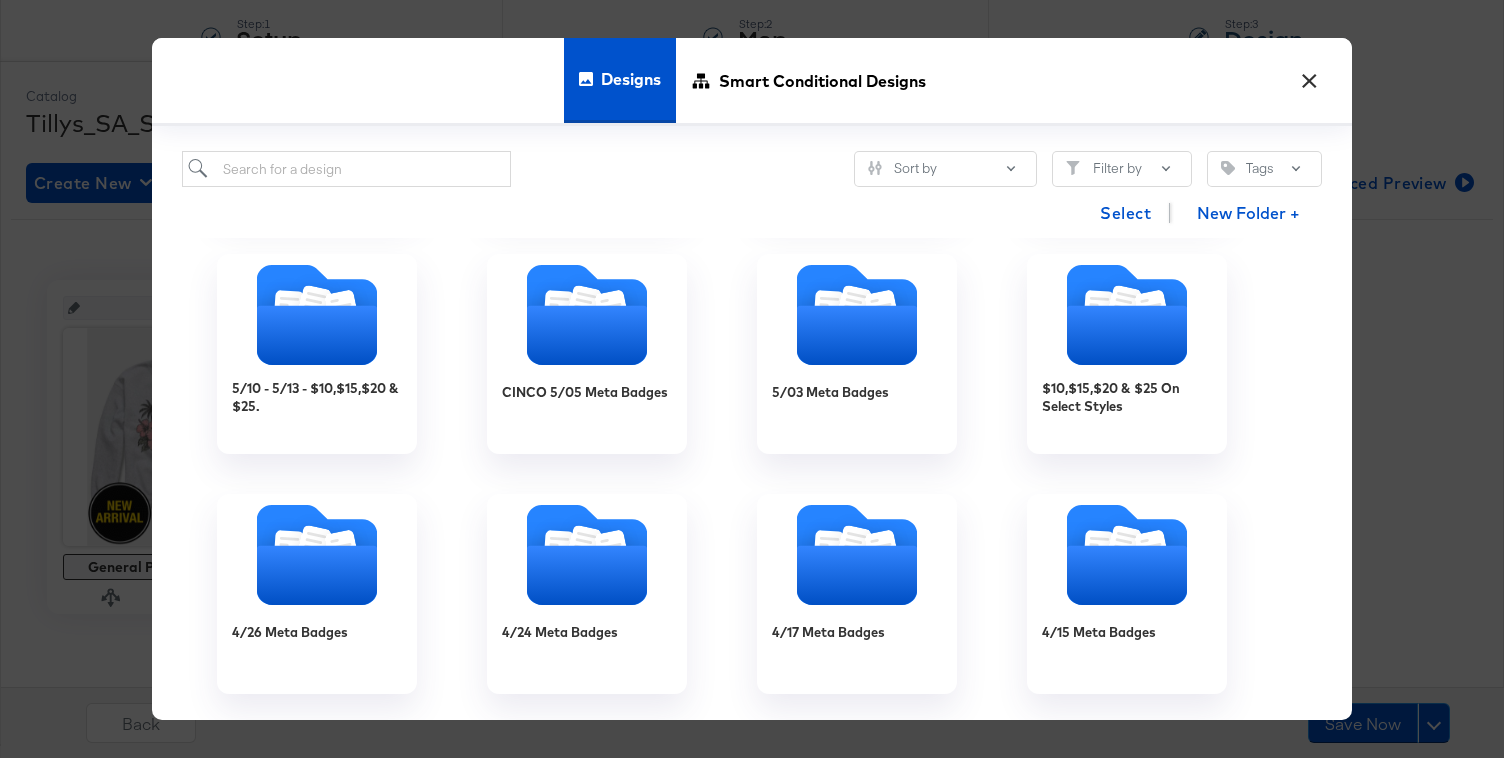 click on "×" at bounding box center [1309, 76] 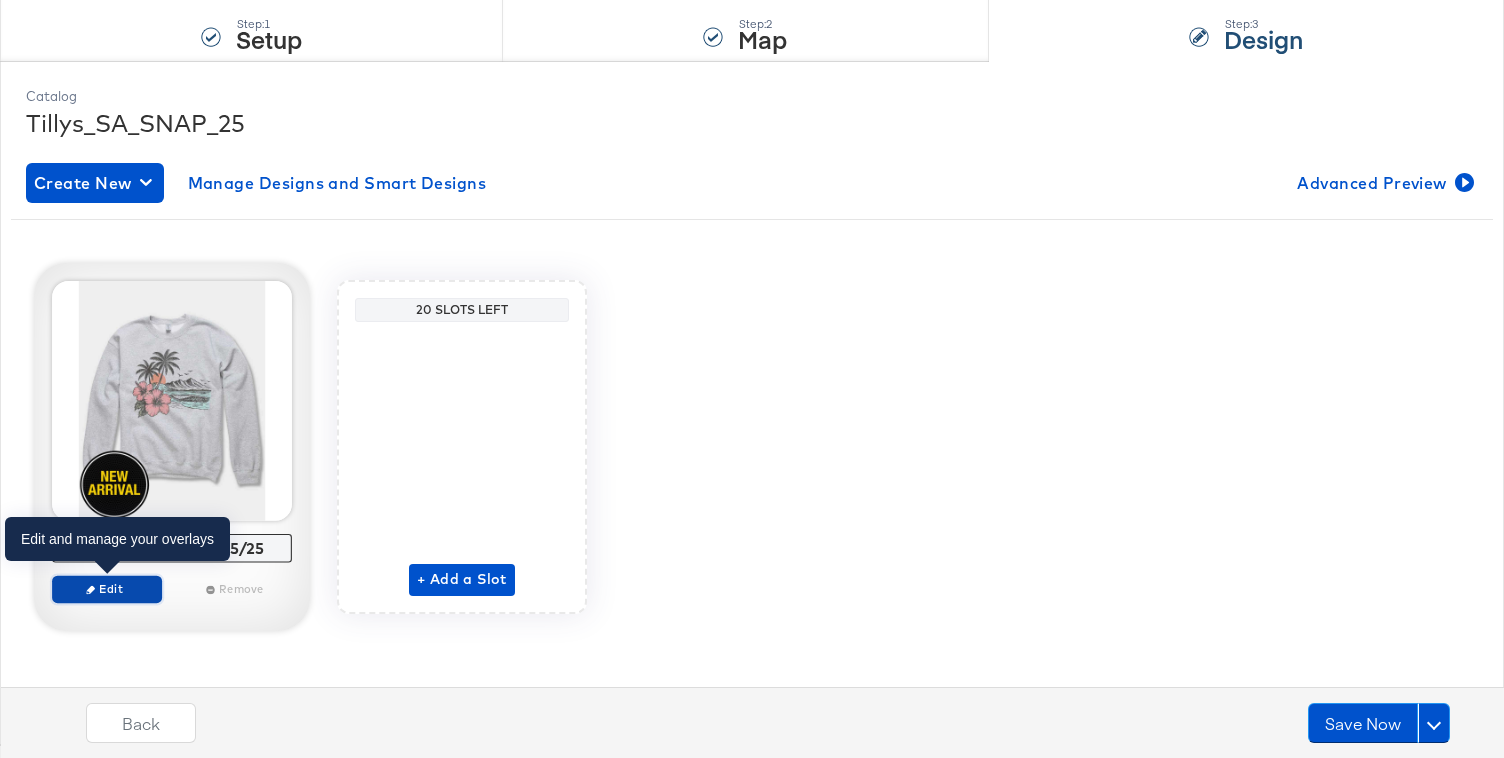 click on "Edit" at bounding box center [107, 588] 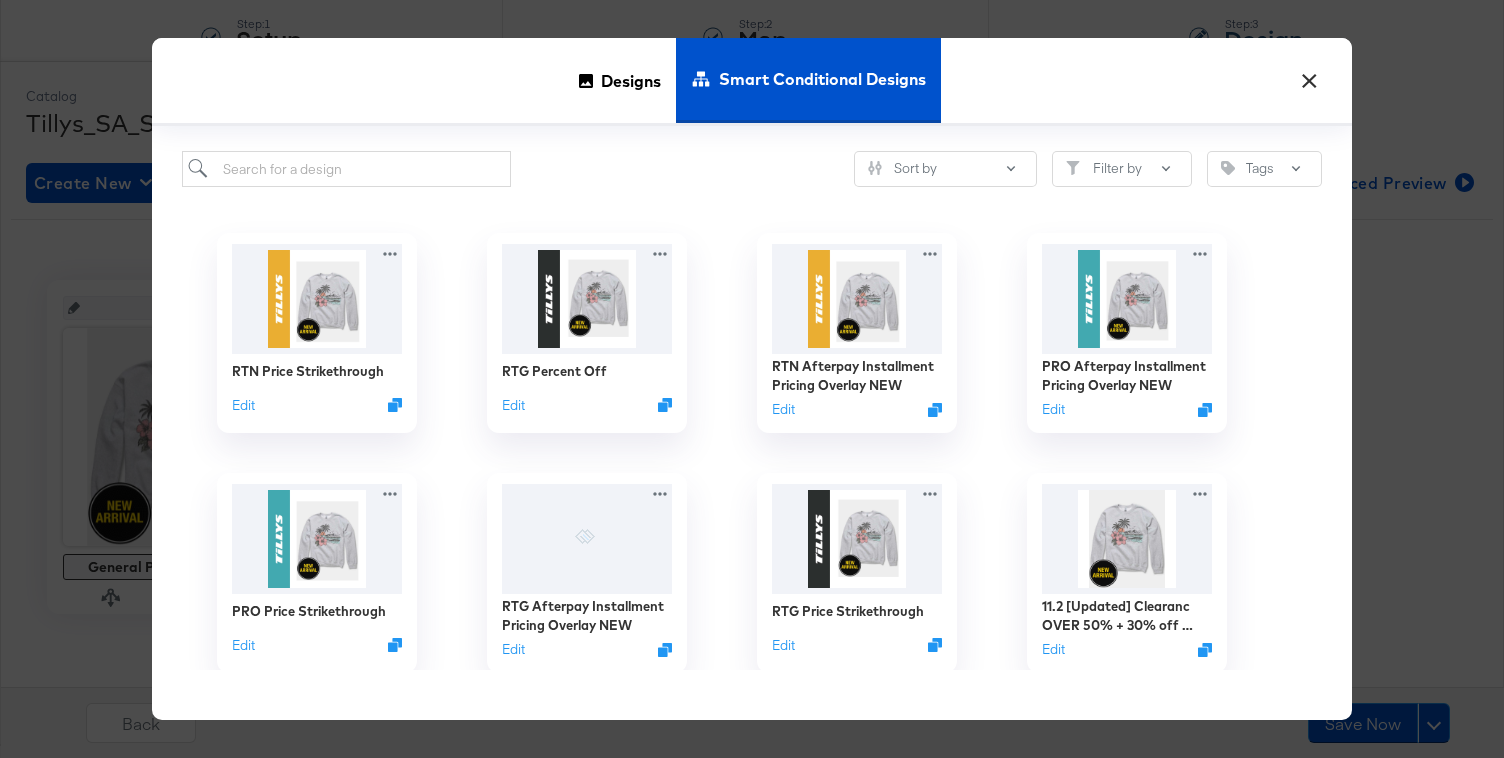 scroll, scrollTop: 210, scrollLeft: 0, axis: vertical 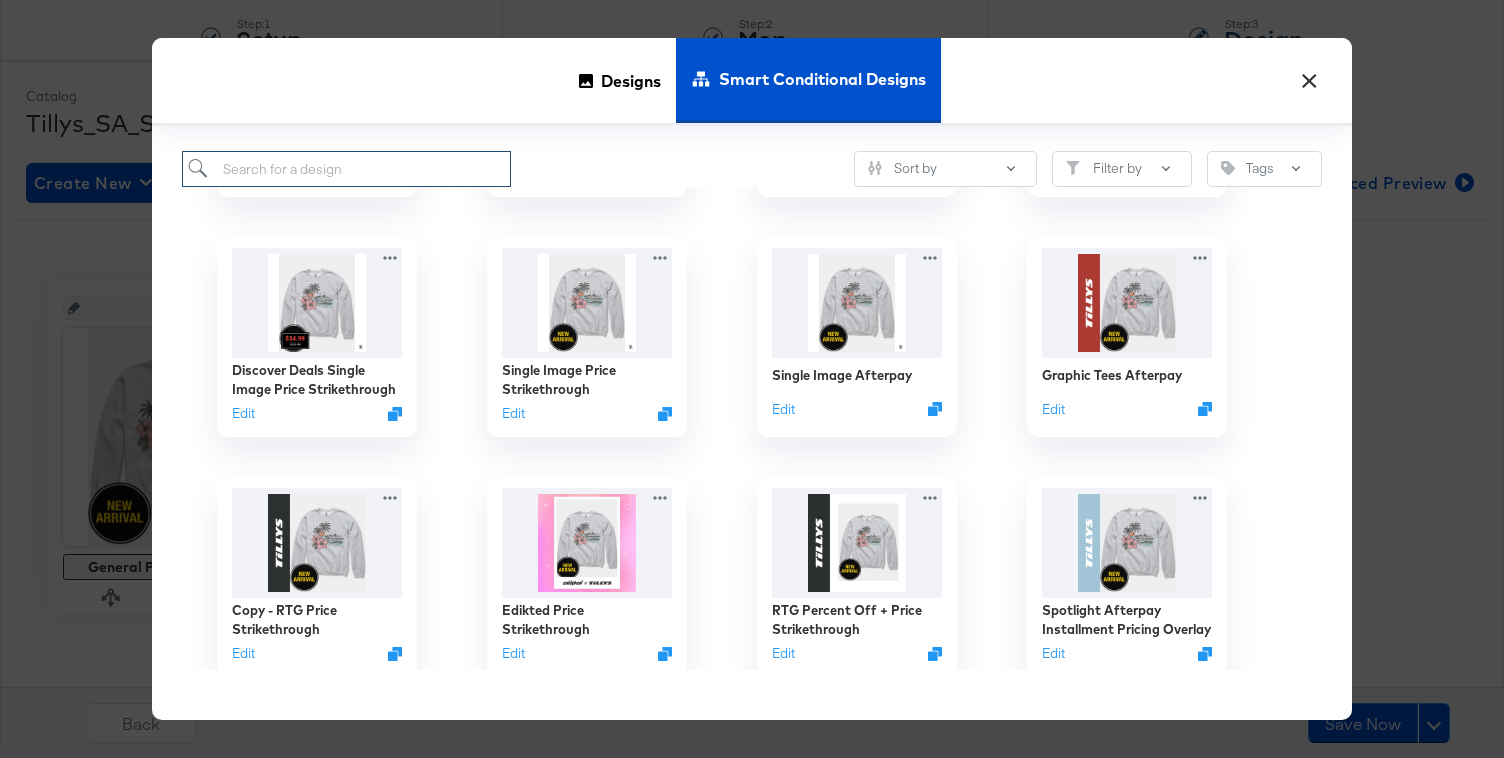 click at bounding box center (346, 169) 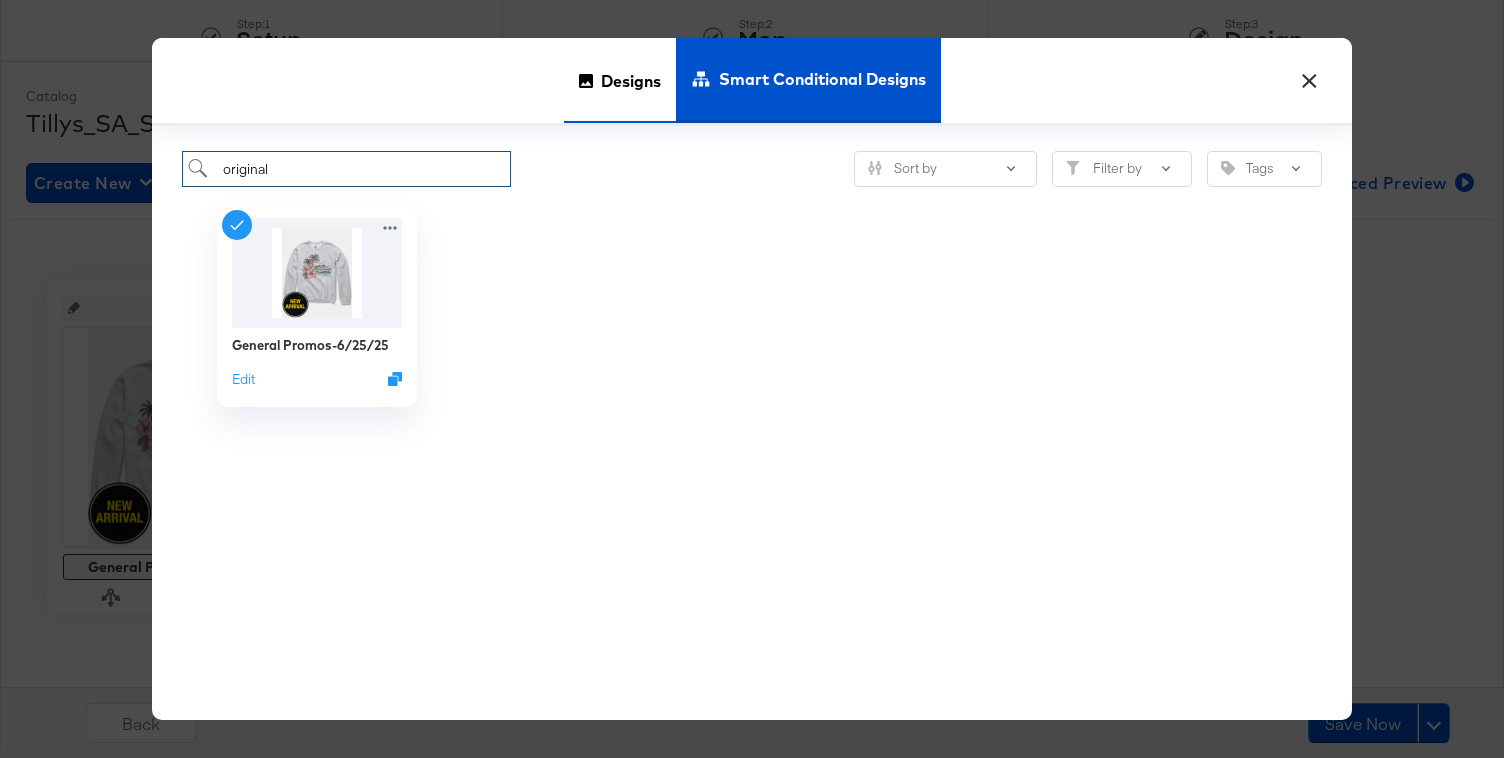 type on "original" 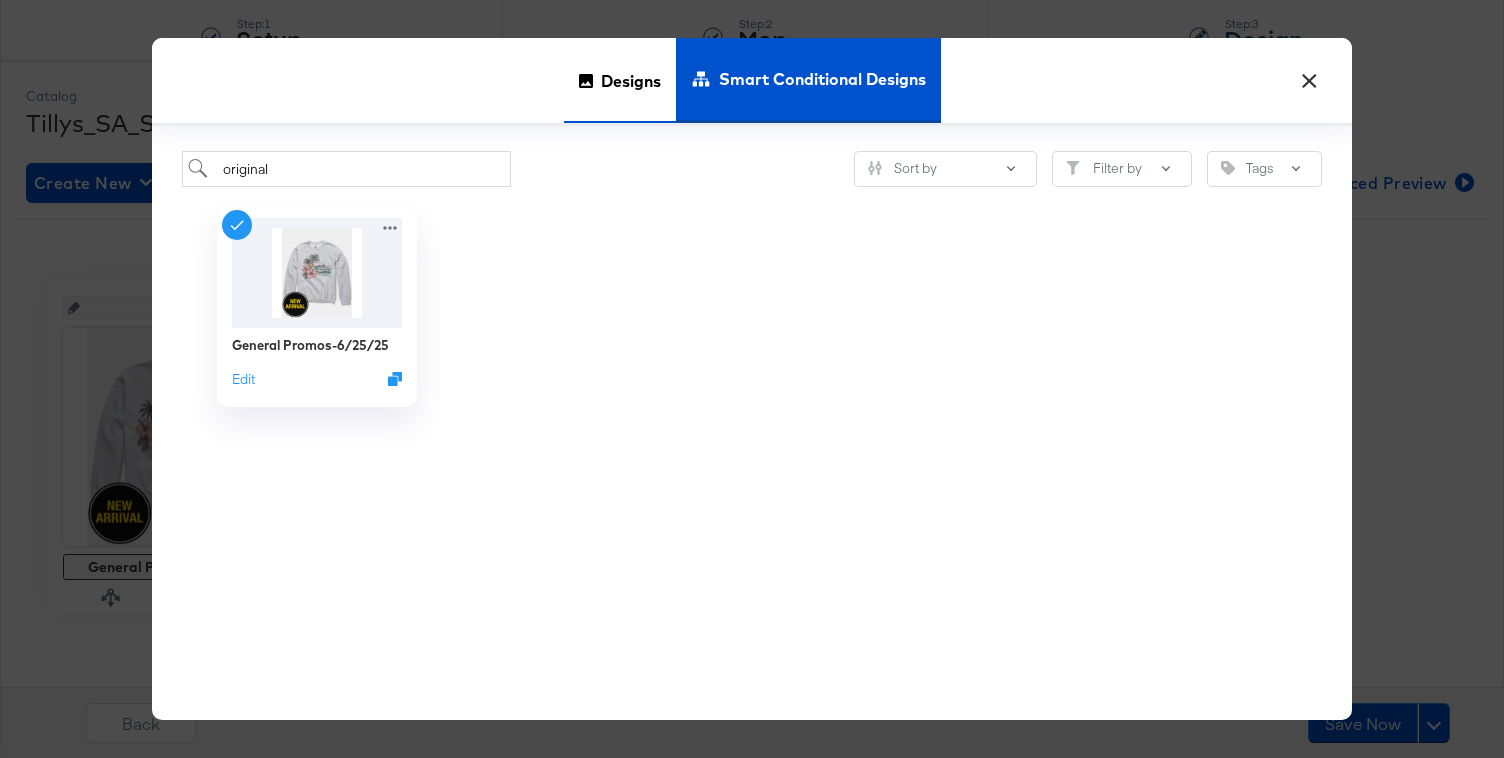 click on "Designs" at bounding box center (631, 80) 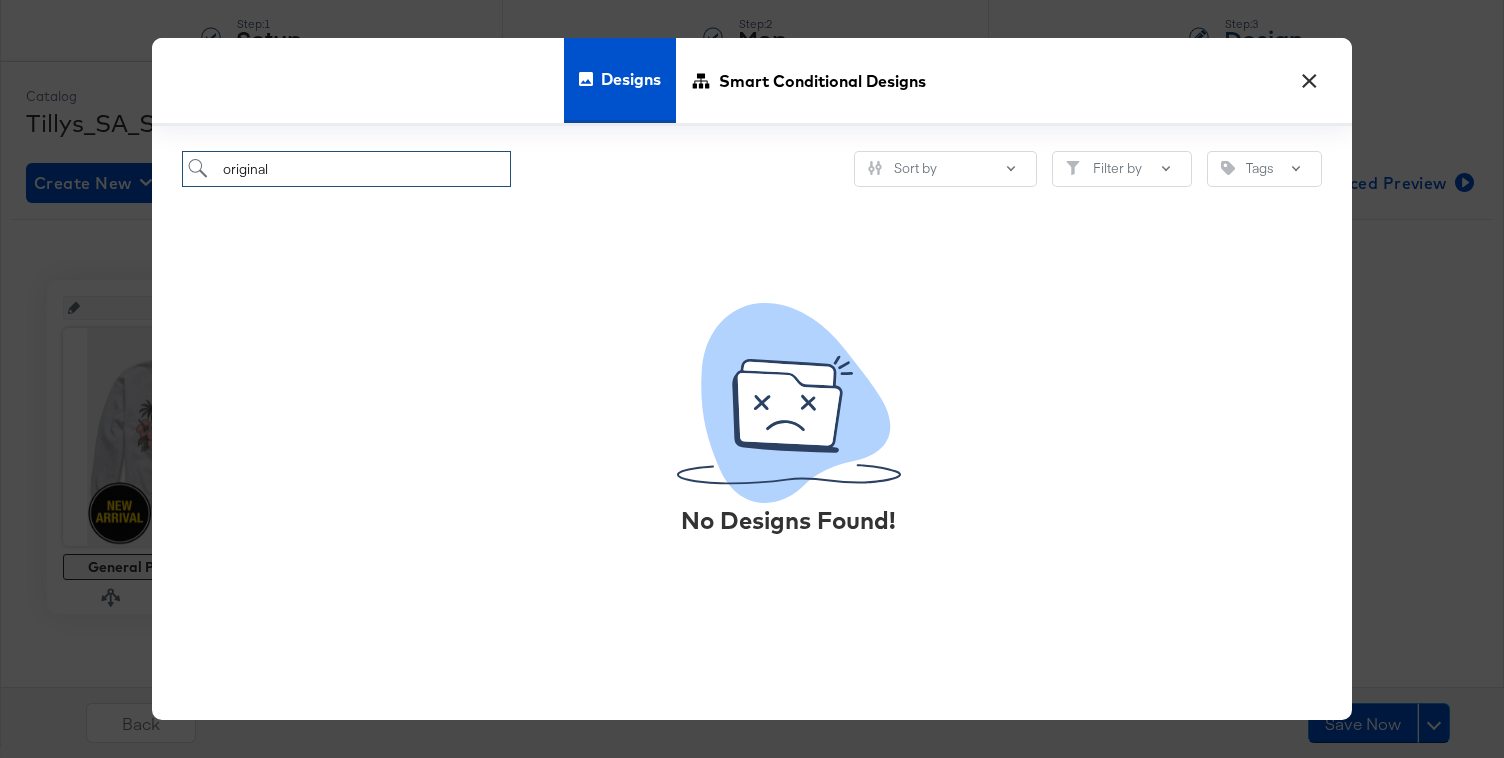 click on "original" at bounding box center [346, 169] 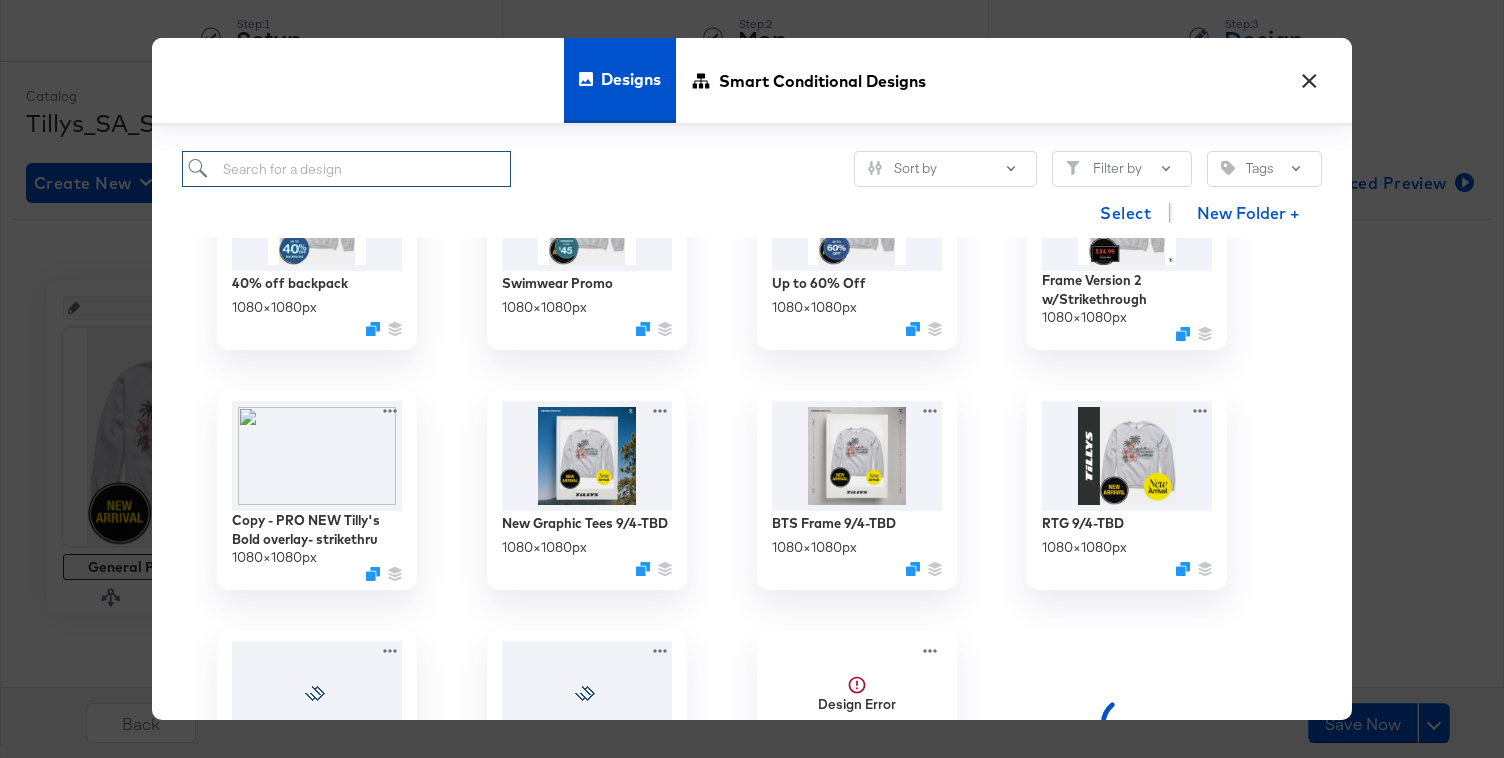 scroll, scrollTop: 4127, scrollLeft: 0, axis: vertical 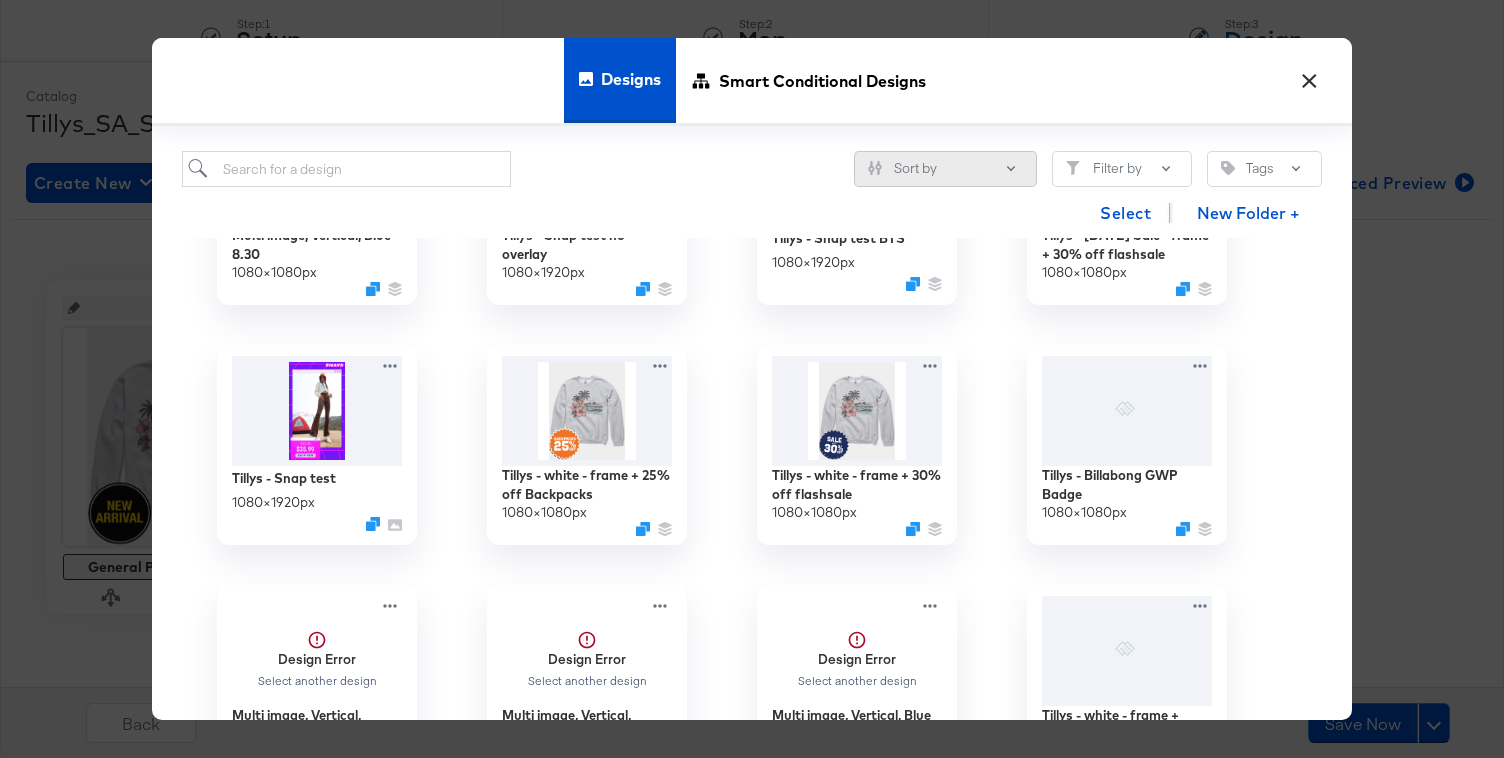 click on "Sort by" at bounding box center (945, 169) 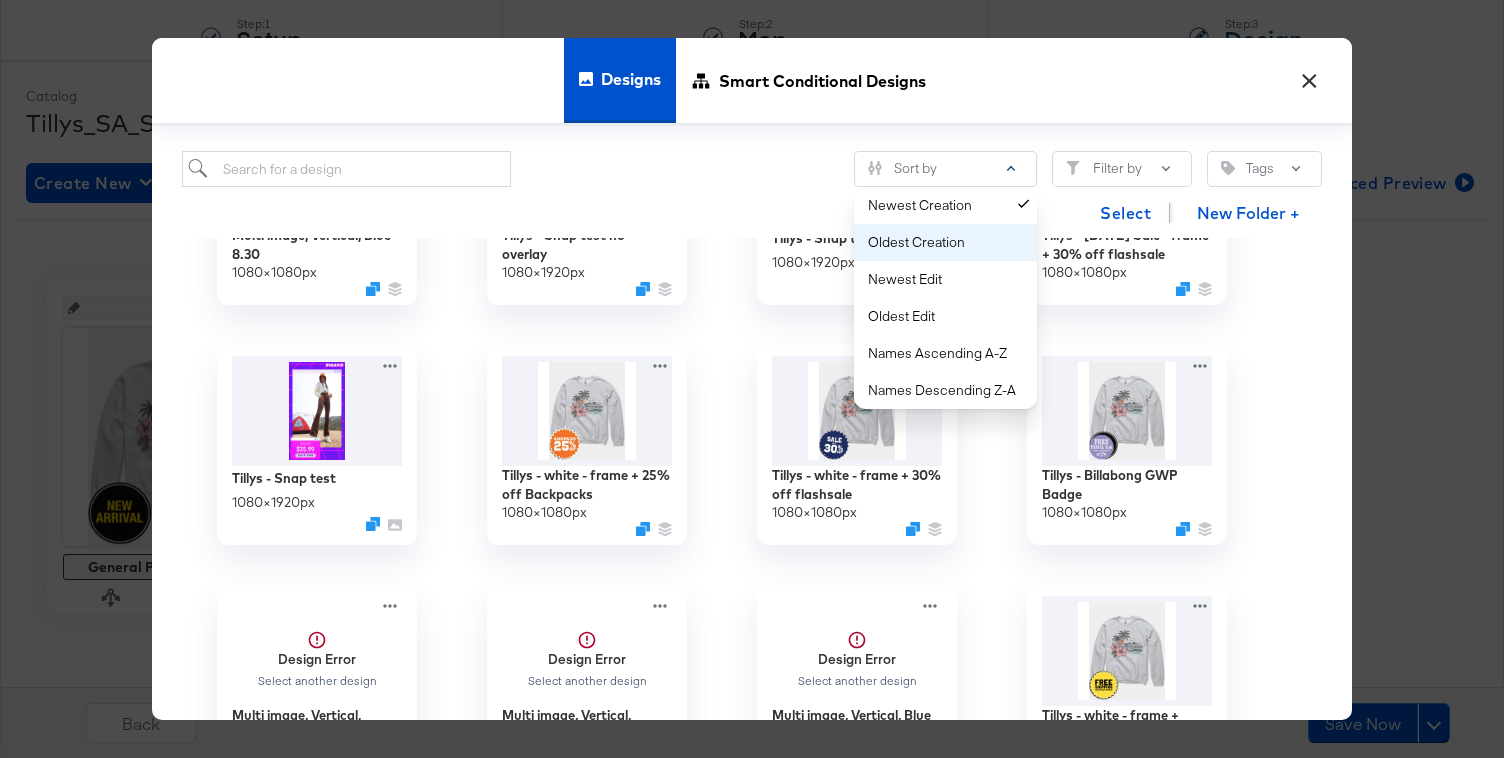 click on "Oldest Creation" at bounding box center (949, 242) 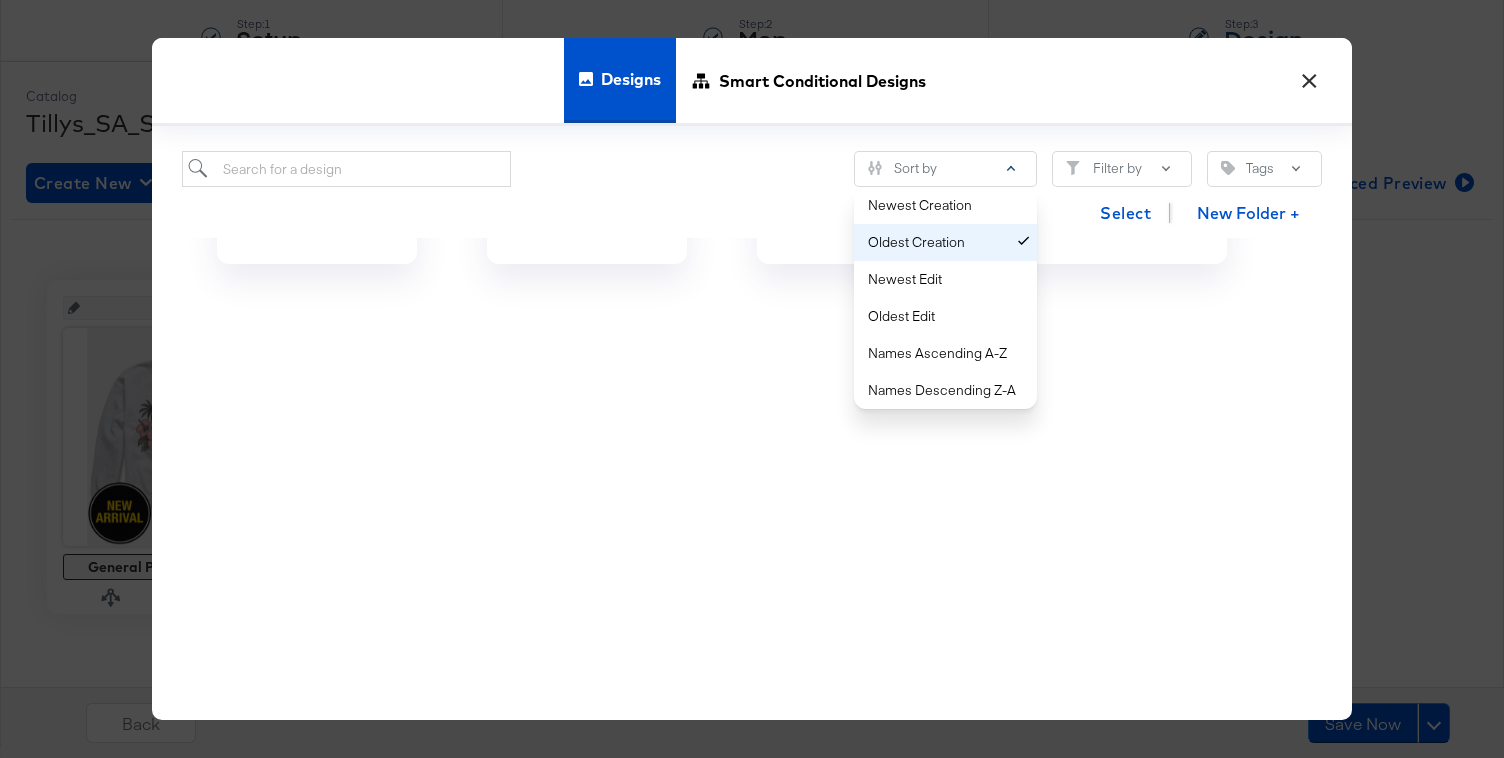 scroll, scrollTop: 894, scrollLeft: 0, axis: vertical 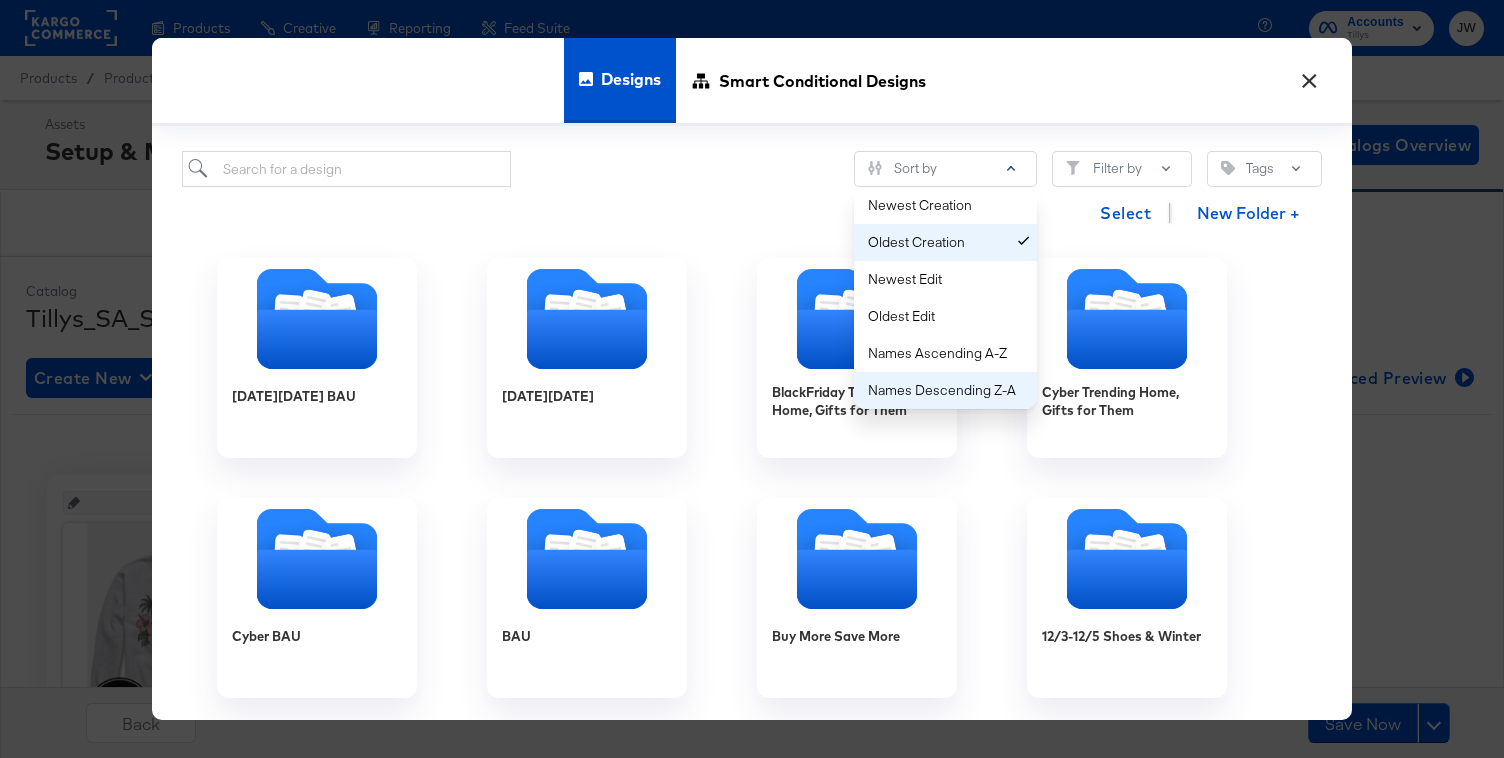 click on "Names Descending Z-A" at bounding box center [949, 390] 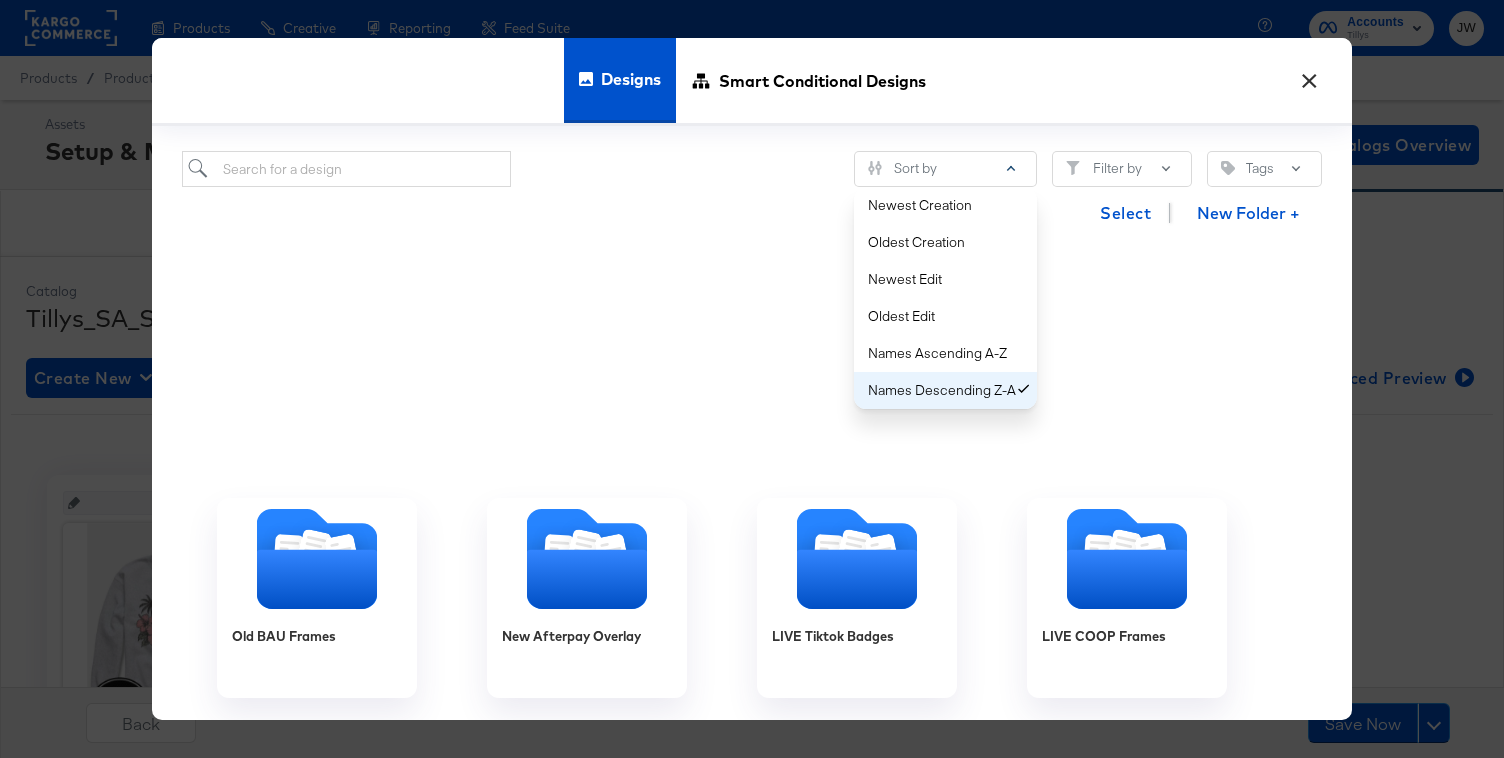 scroll, scrollTop: 1247, scrollLeft: 0, axis: vertical 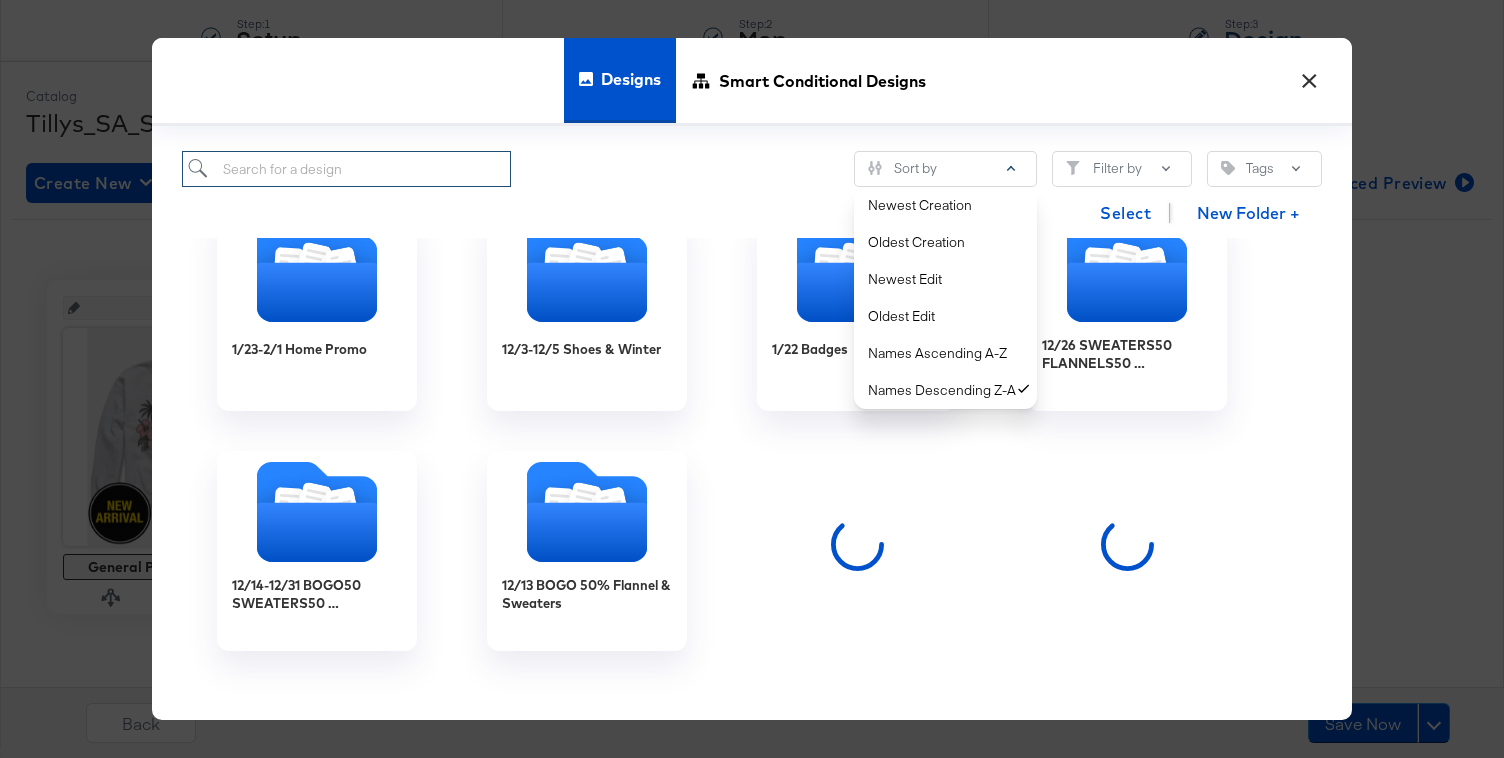 click at bounding box center [346, 169] 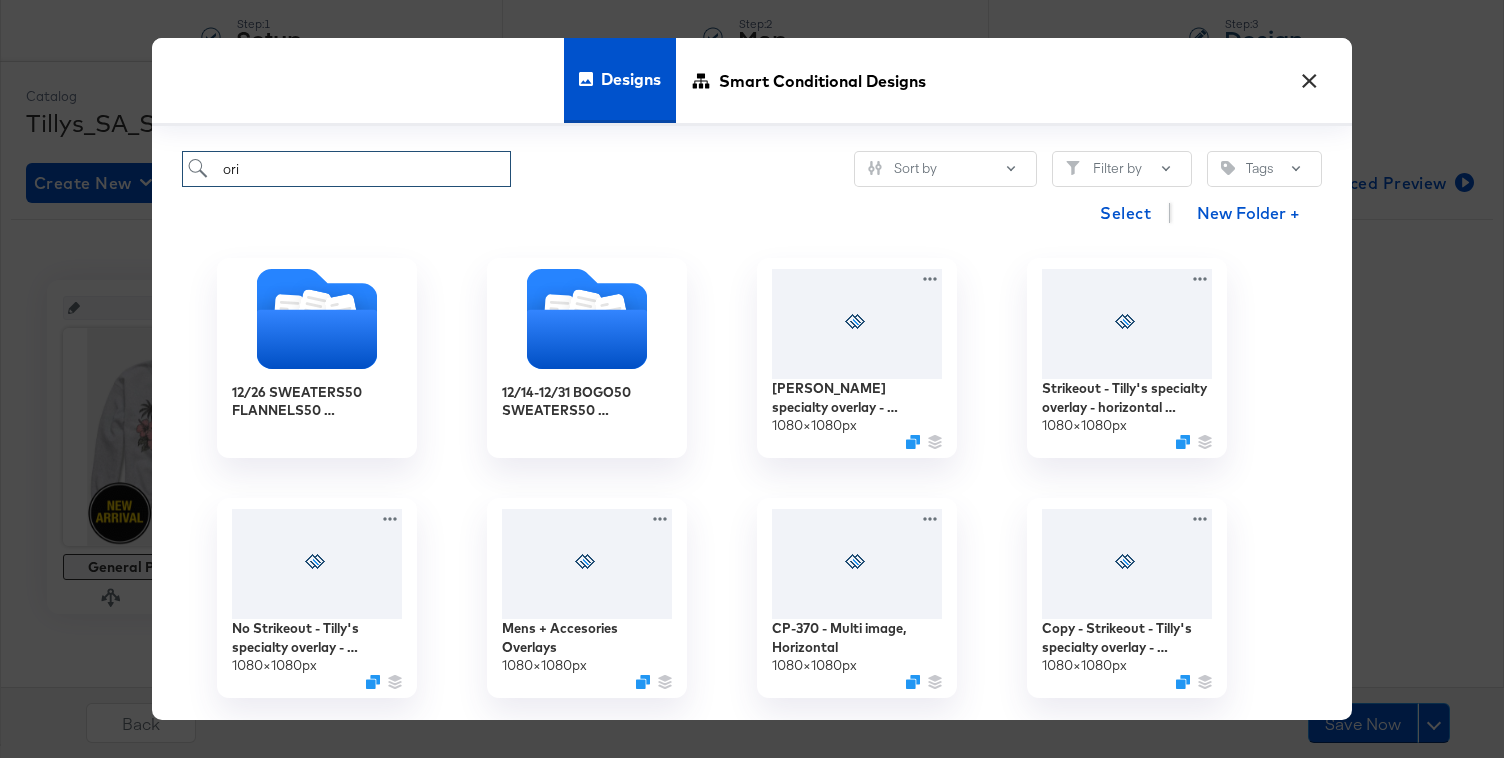 type on "orig" 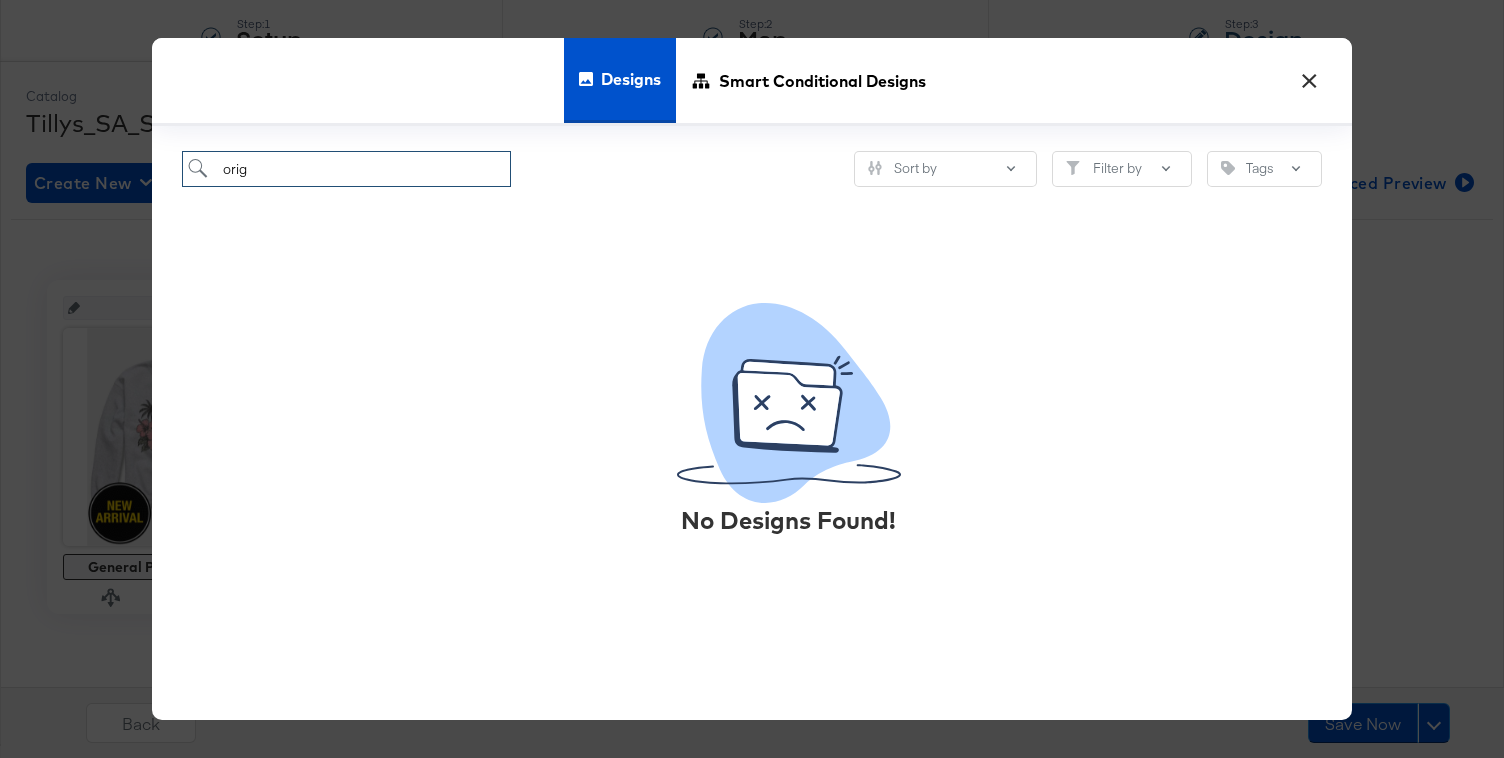 click on "×" at bounding box center [1309, 76] 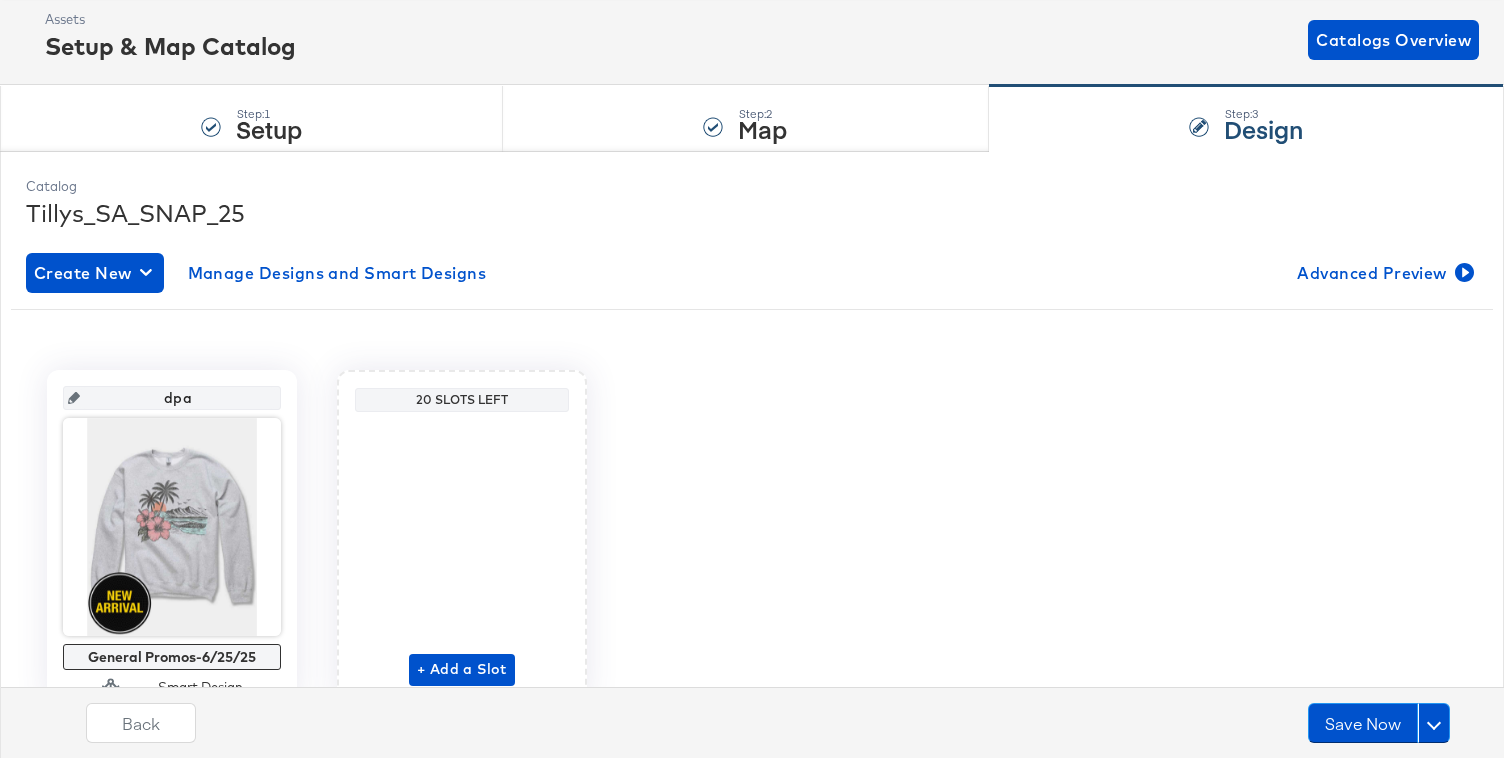 scroll, scrollTop: 195, scrollLeft: 0, axis: vertical 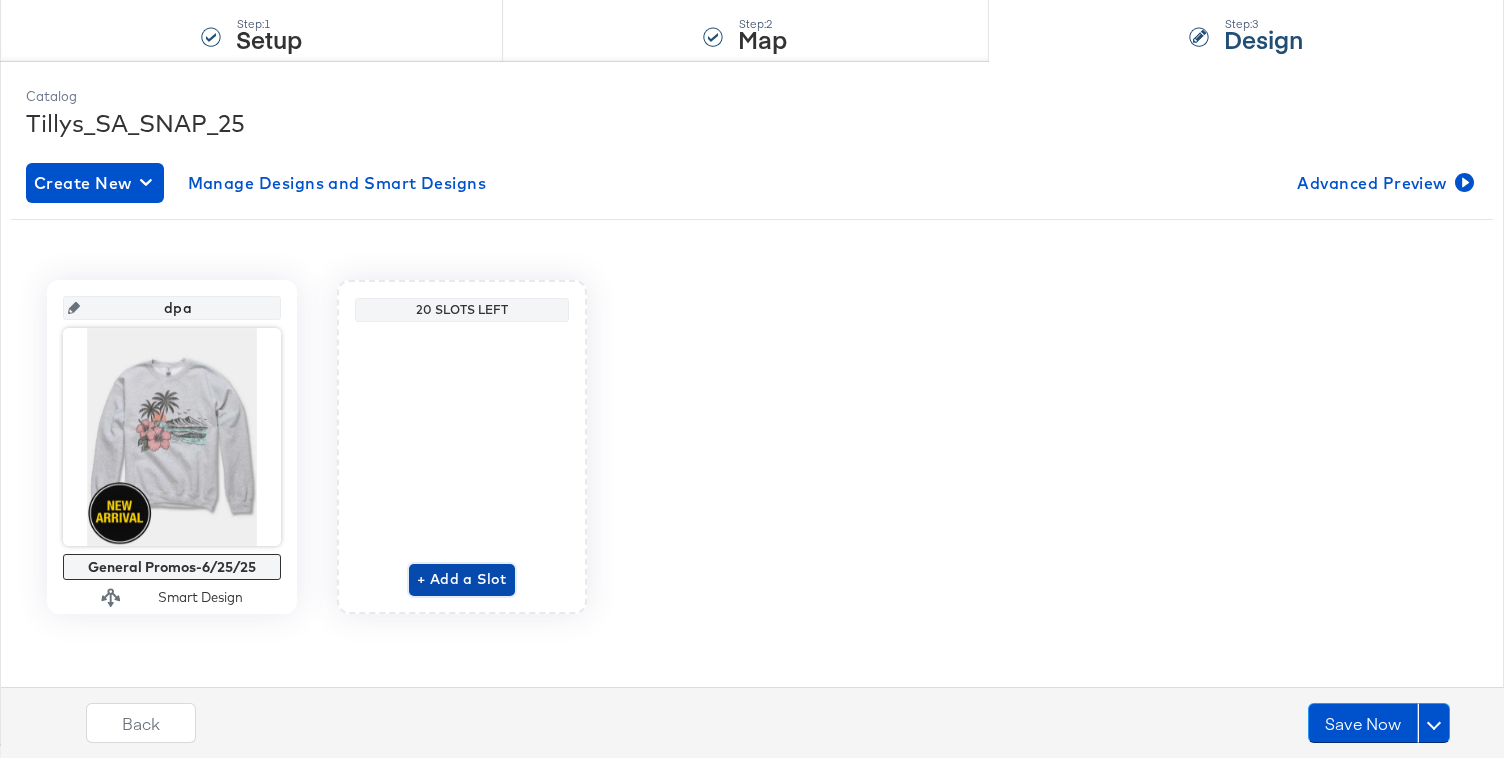click on "+ Add a Slot" at bounding box center [462, 579] 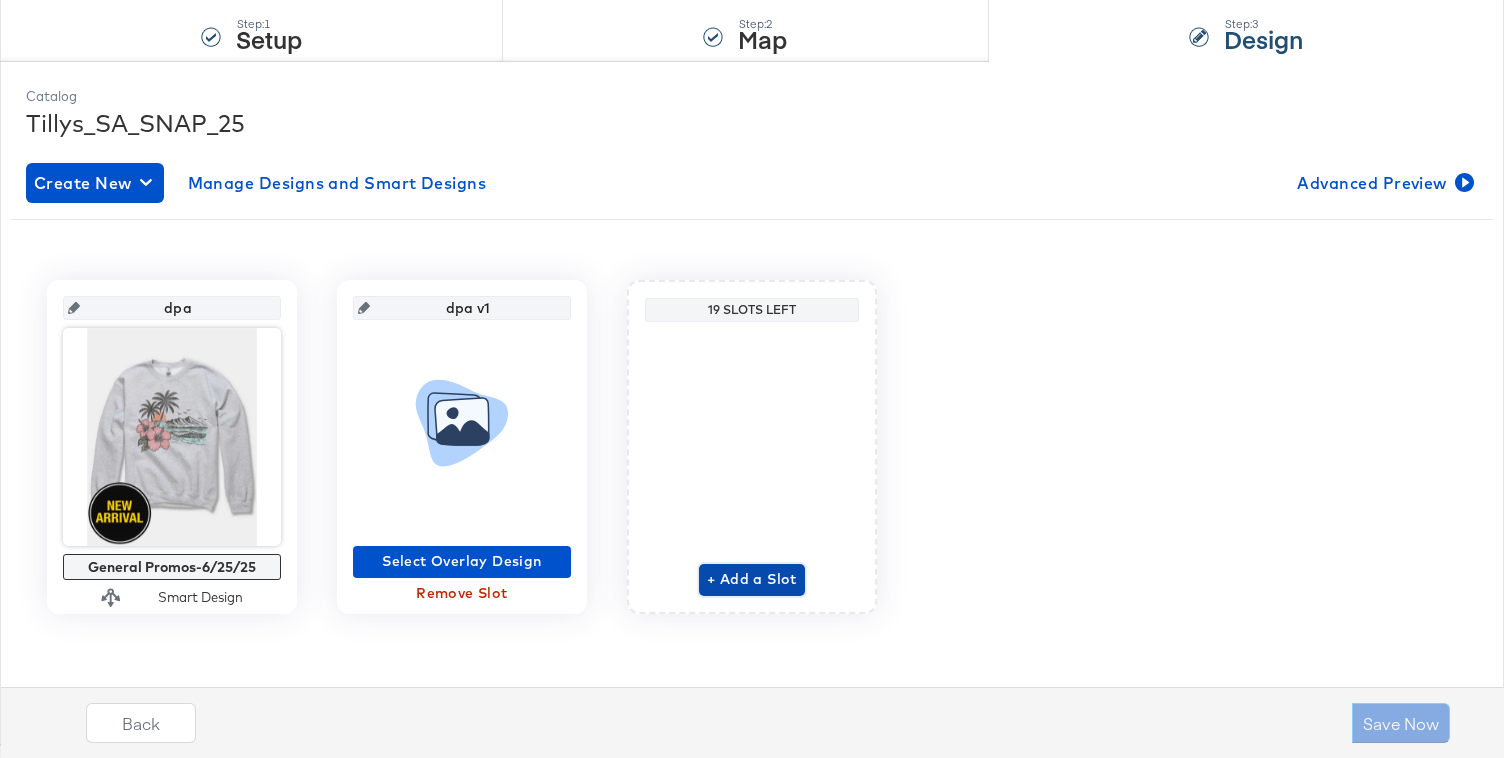 click on "Remove Slot" at bounding box center (462, 593) 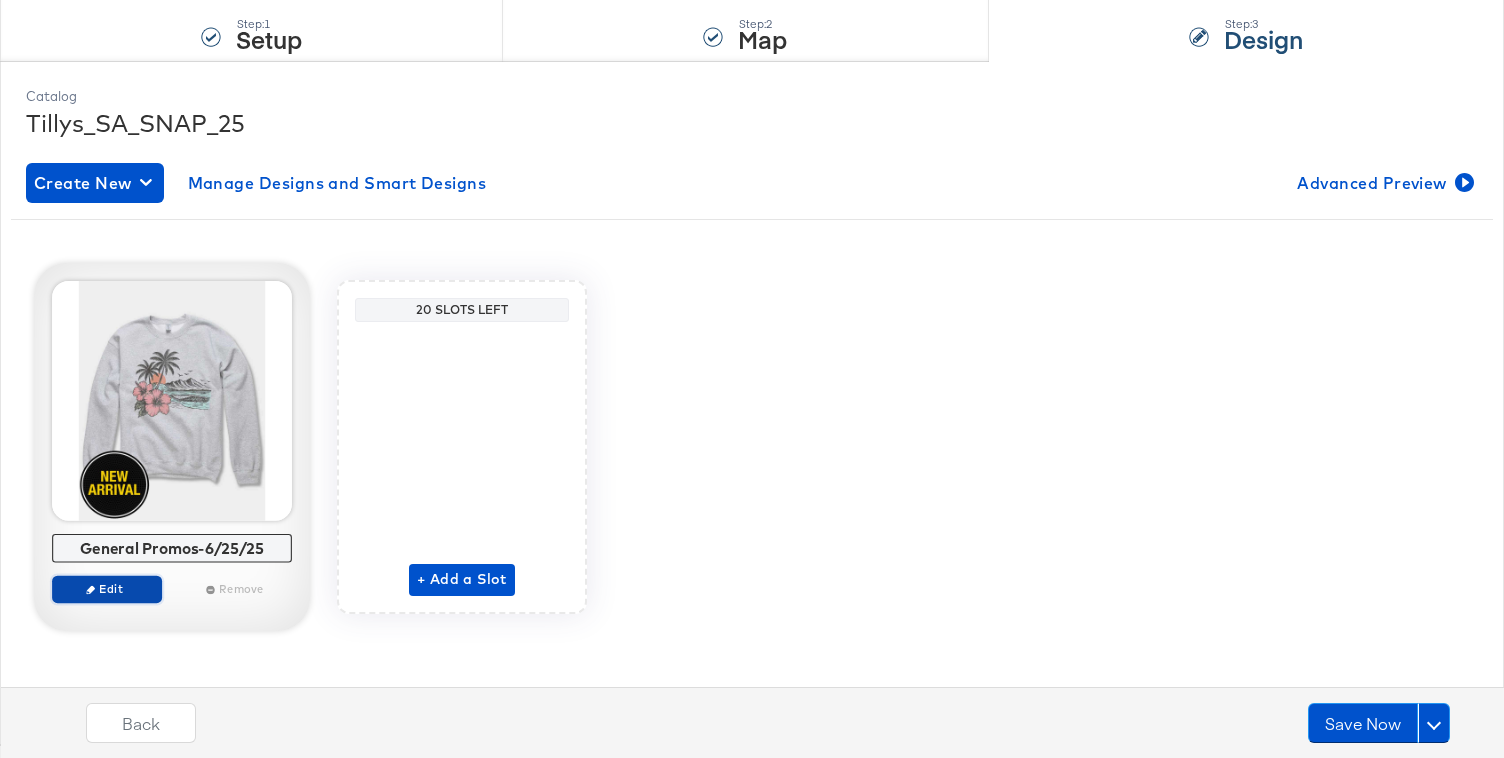 click on "Edit" at bounding box center (107, 588) 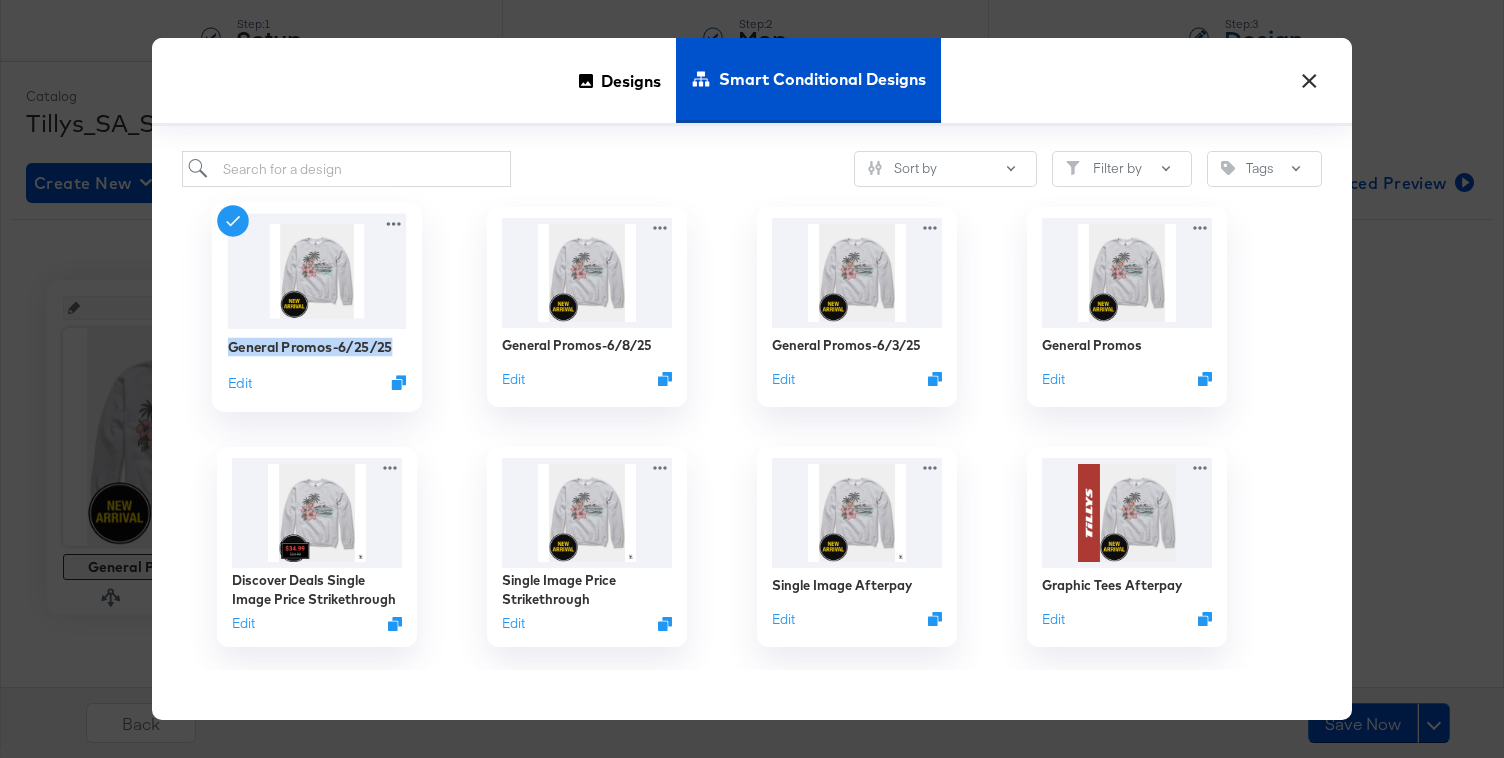 drag, startPoint x: 398, startPoint y: 347, endPoint x: 223, endPoint y: 348, distance: 175.00285 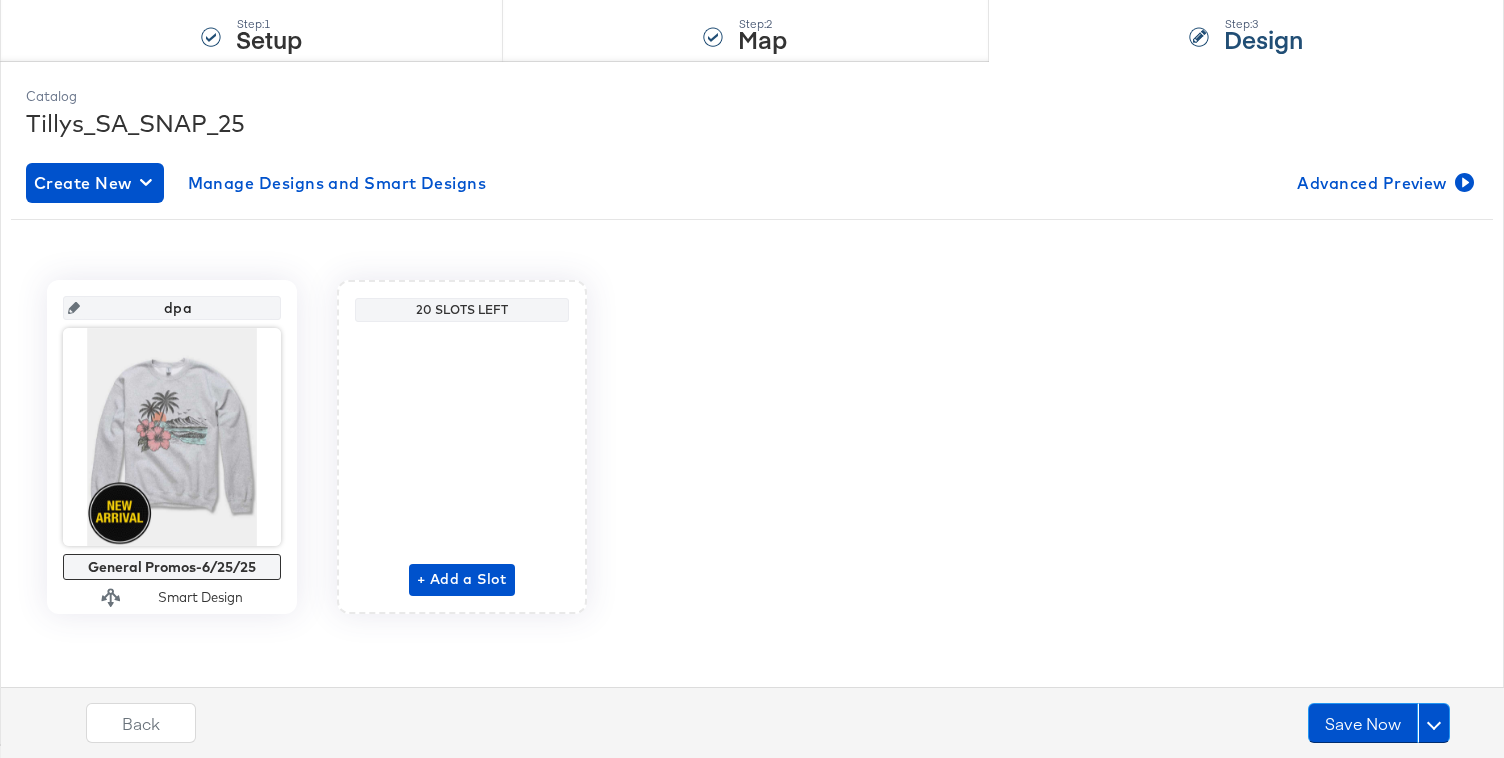 click on "General Promos-6/25/25" at bounding box center [172, 567] 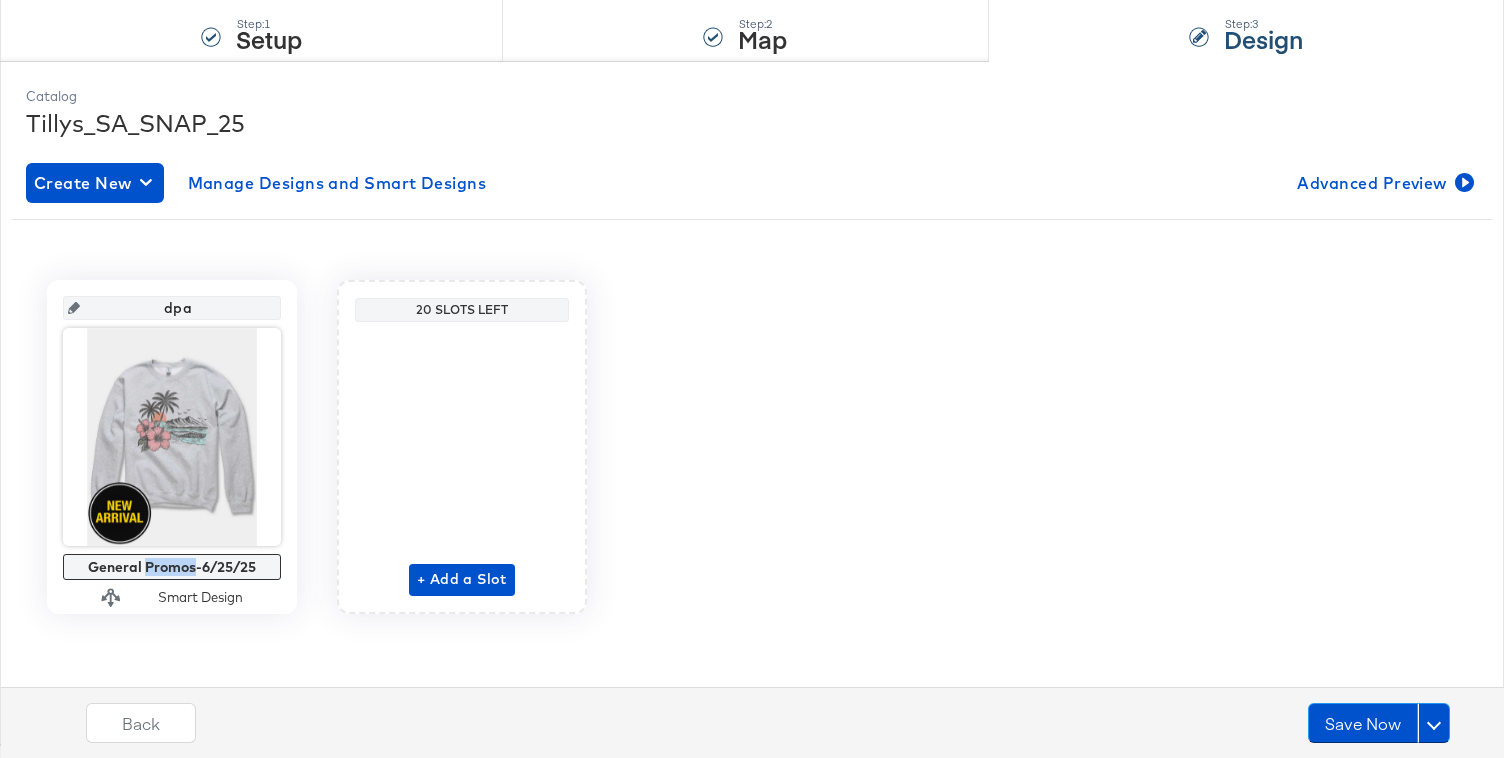 click on "General Promos-6/25/25" at bounding box center [172, 567] 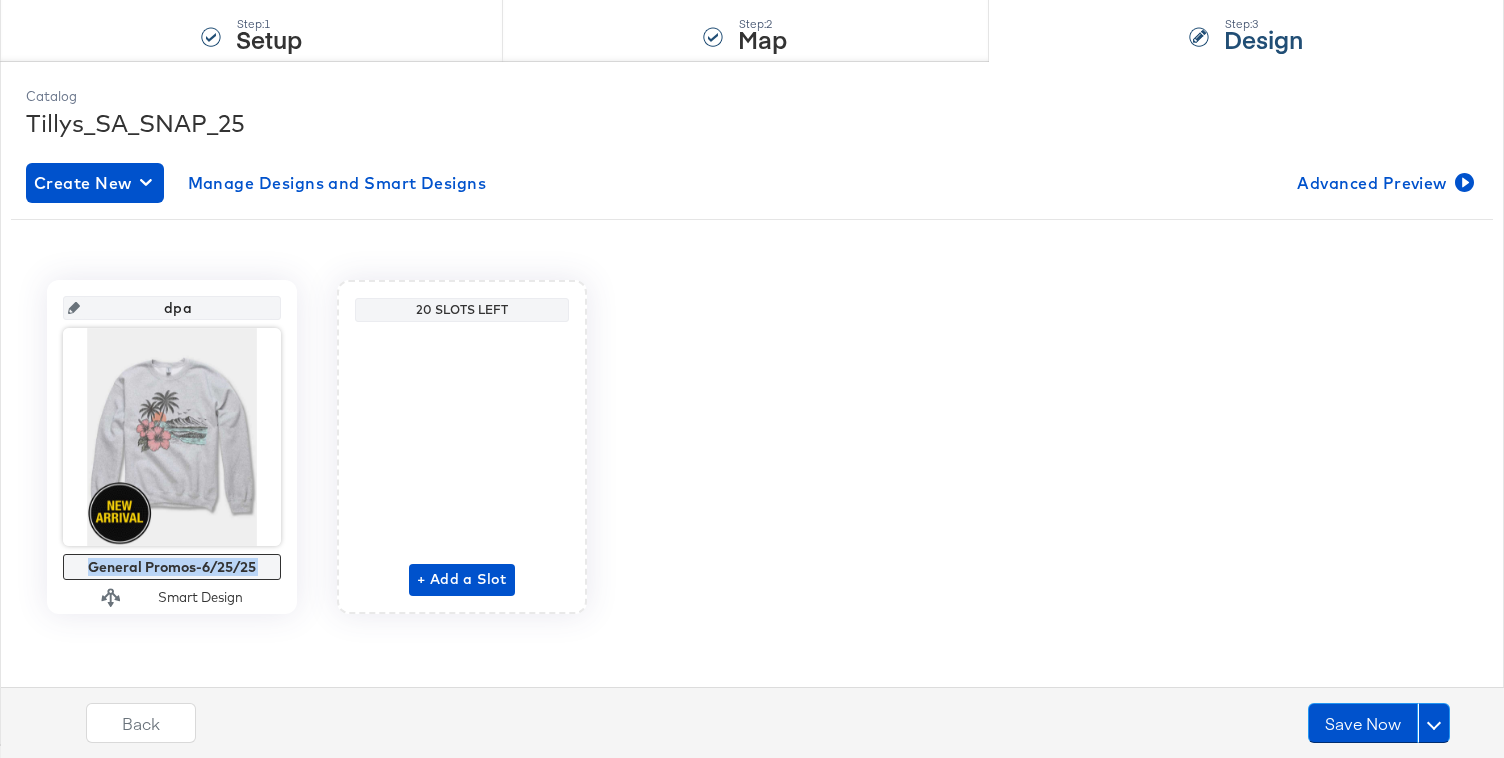 click on "General Promos-6/25/25" at bounding box center [172, 567] 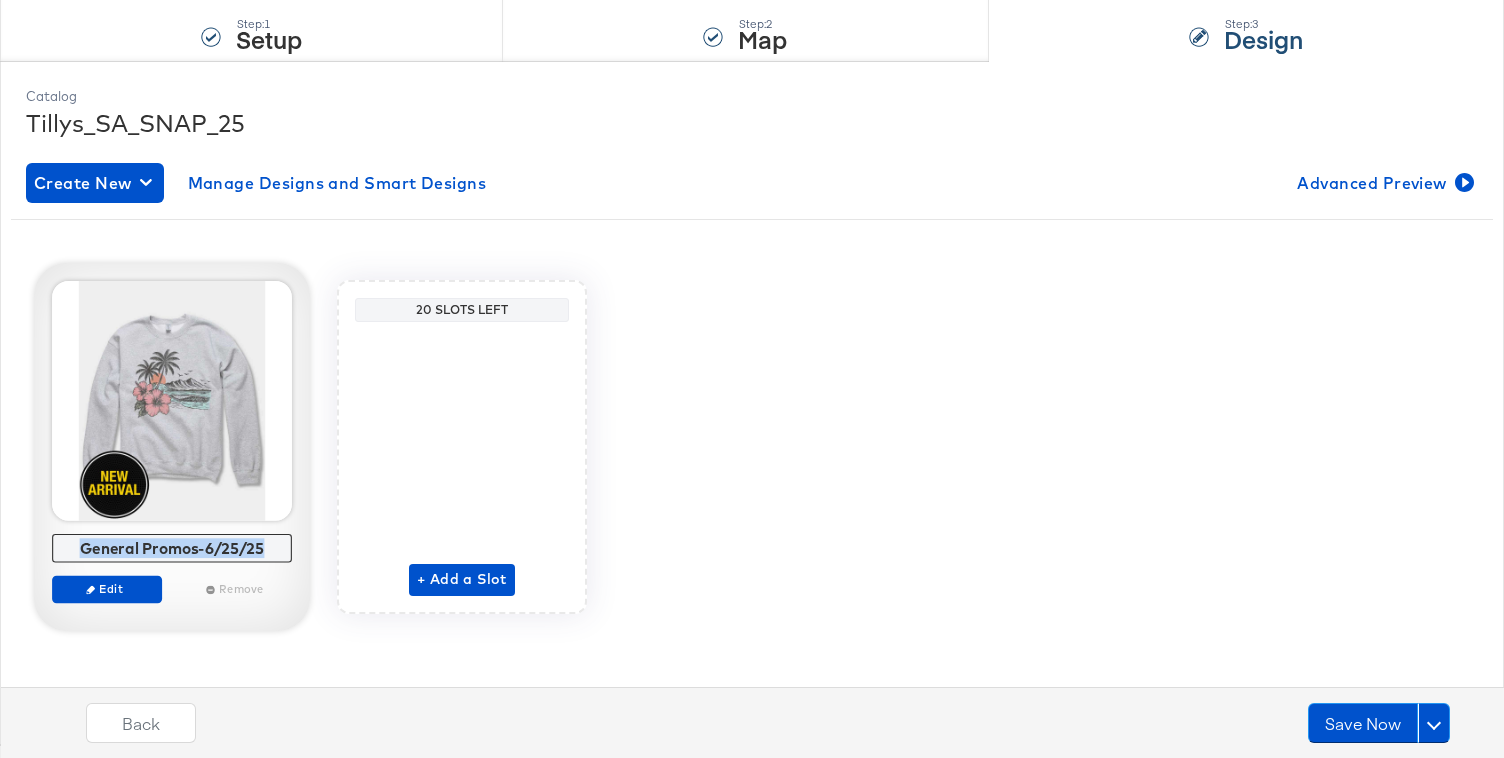 click on "Remove" at bounding box center (237, 589) 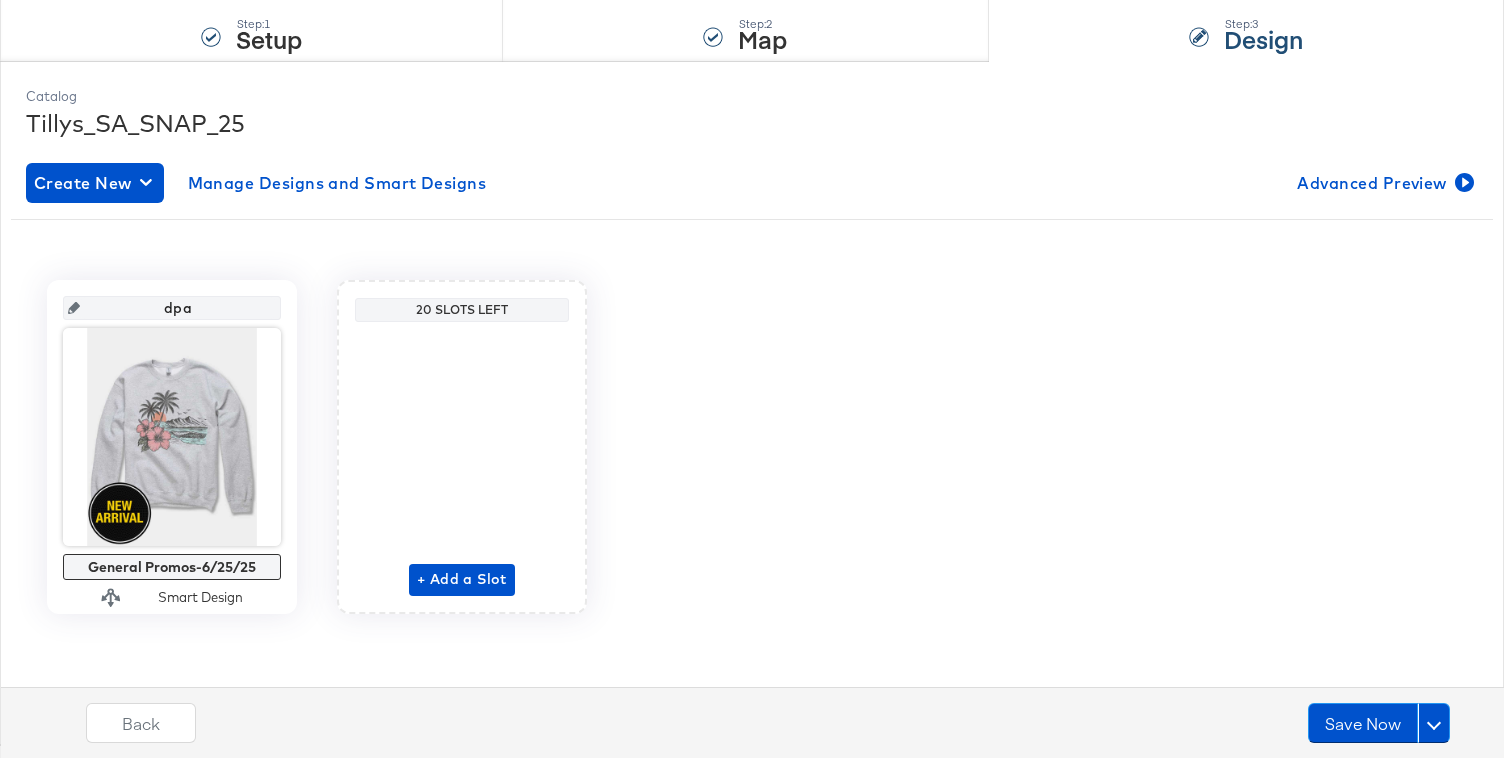 click on "dpa General Promos-6/25/25 Smart Design 20 Slots Left + Add a Slot" at bounding box center (752, 439) 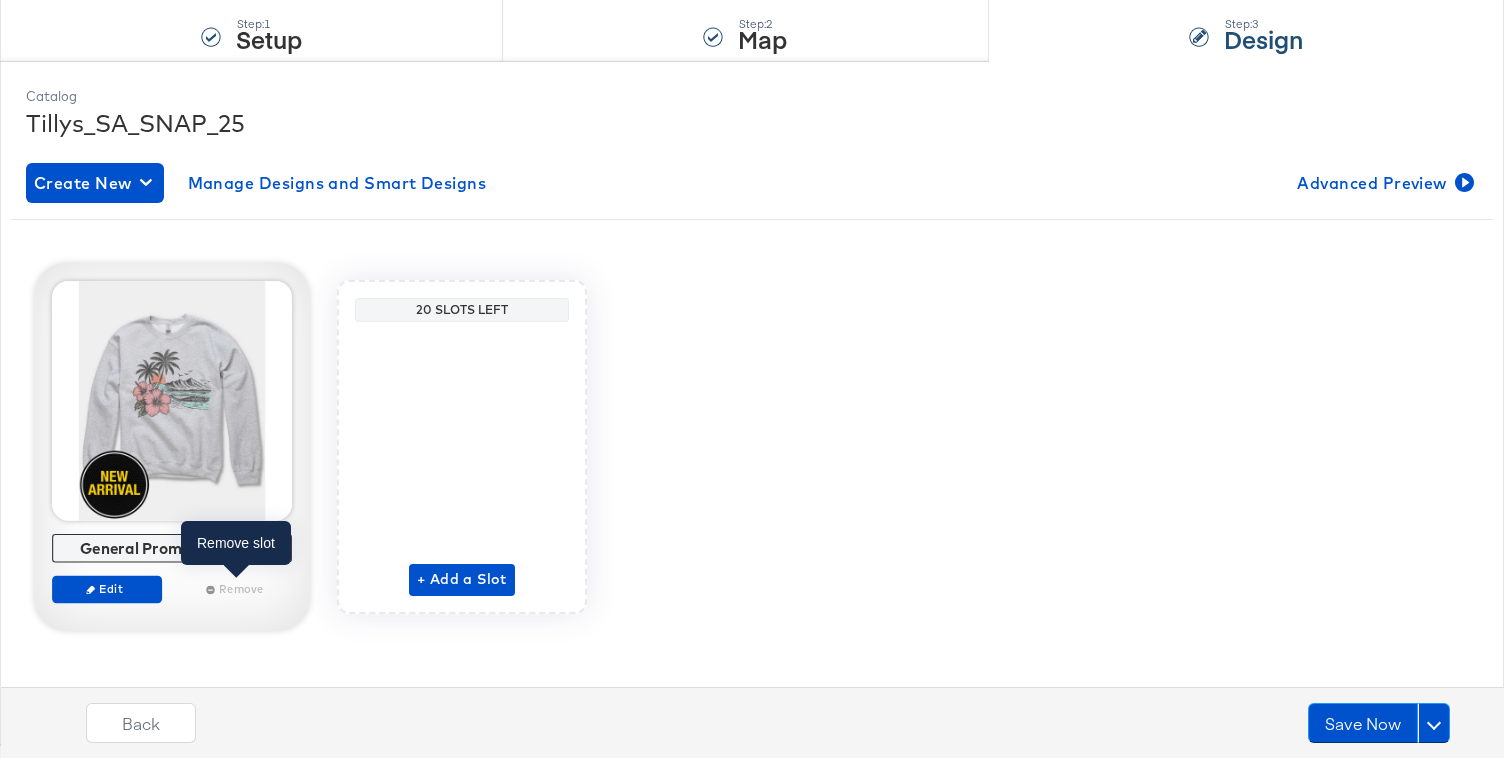 click on "Remove" at bounding box center [237, 589] 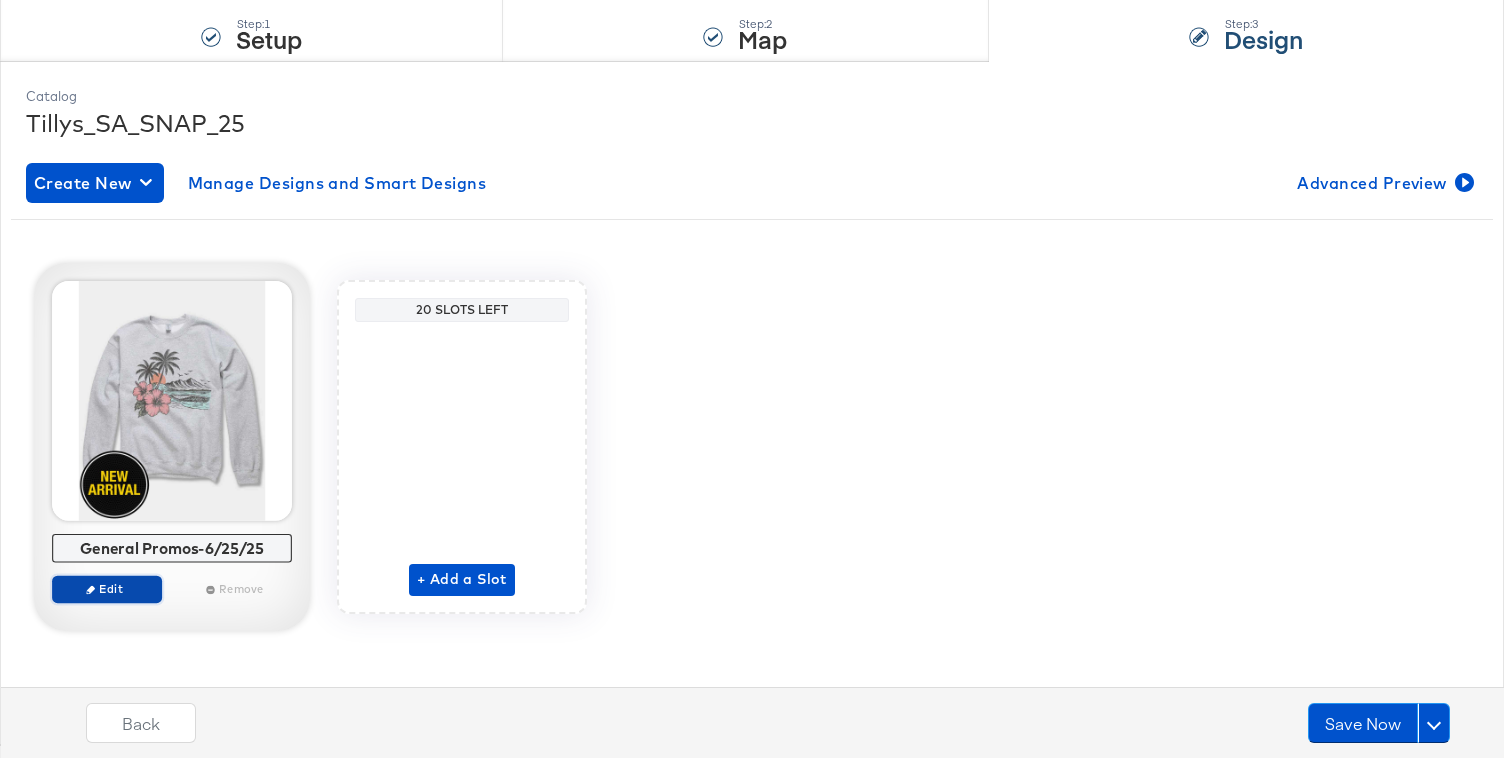 click on "Edit" at bounding box center [107, 588] 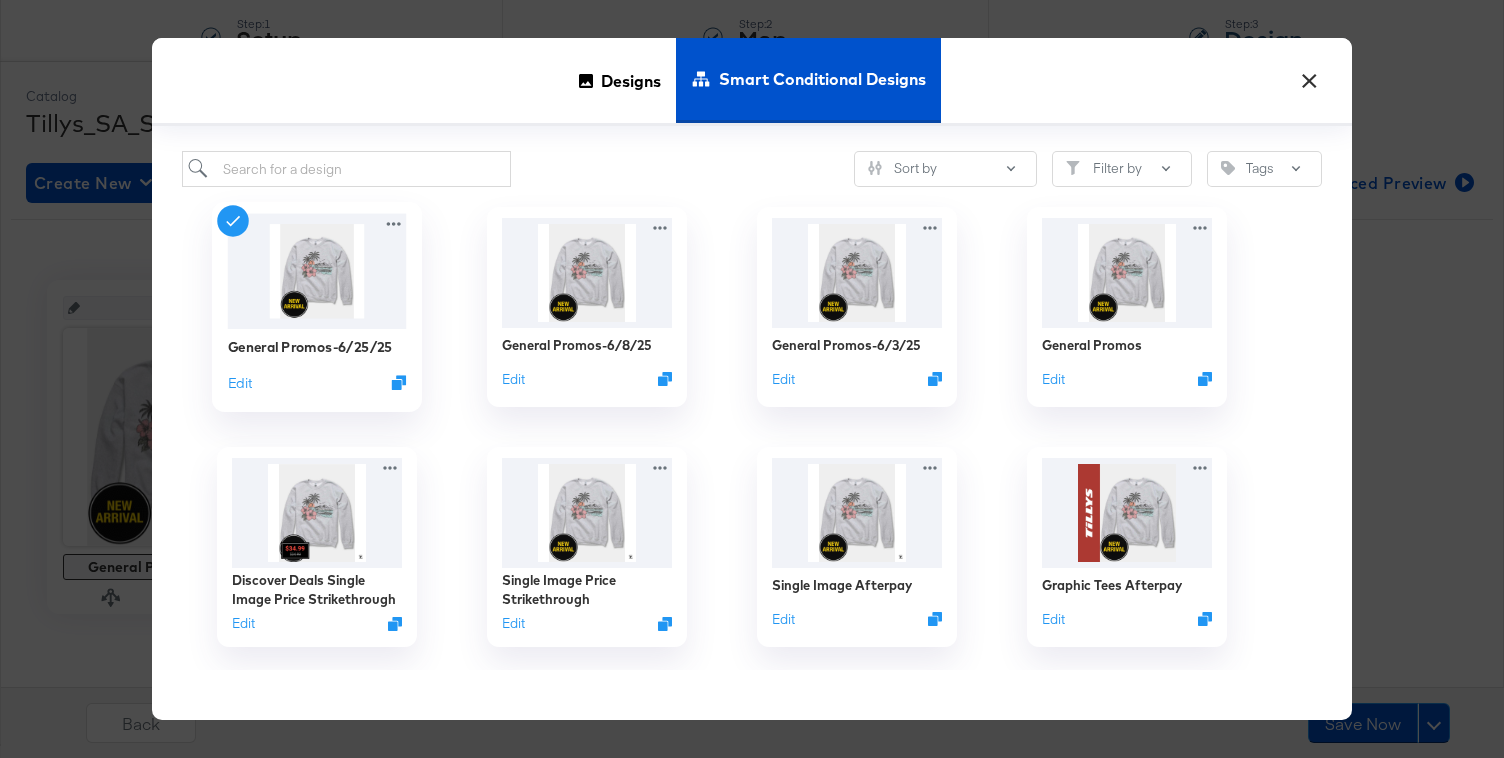 click 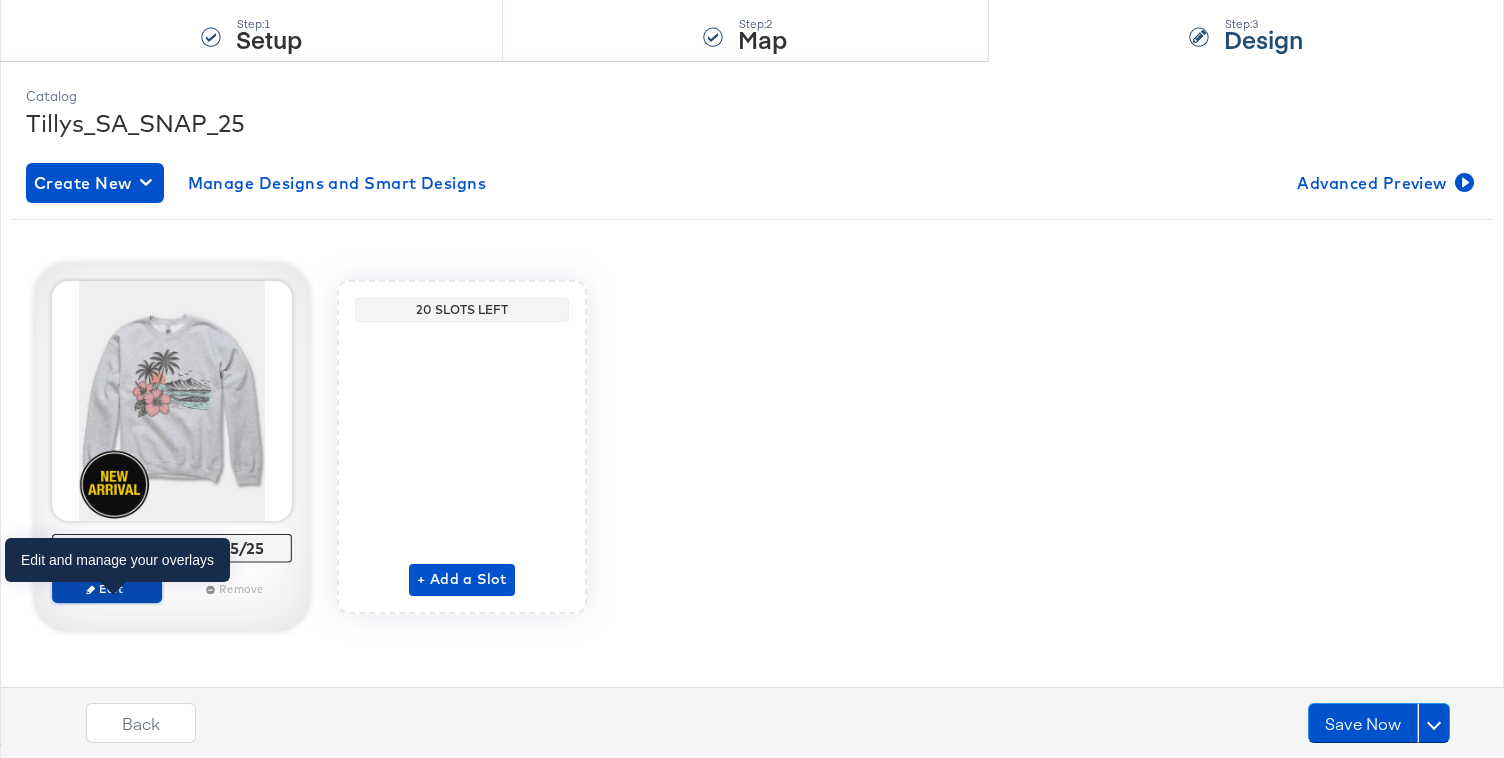 click on "Edit" at bounding box center [107, 588] 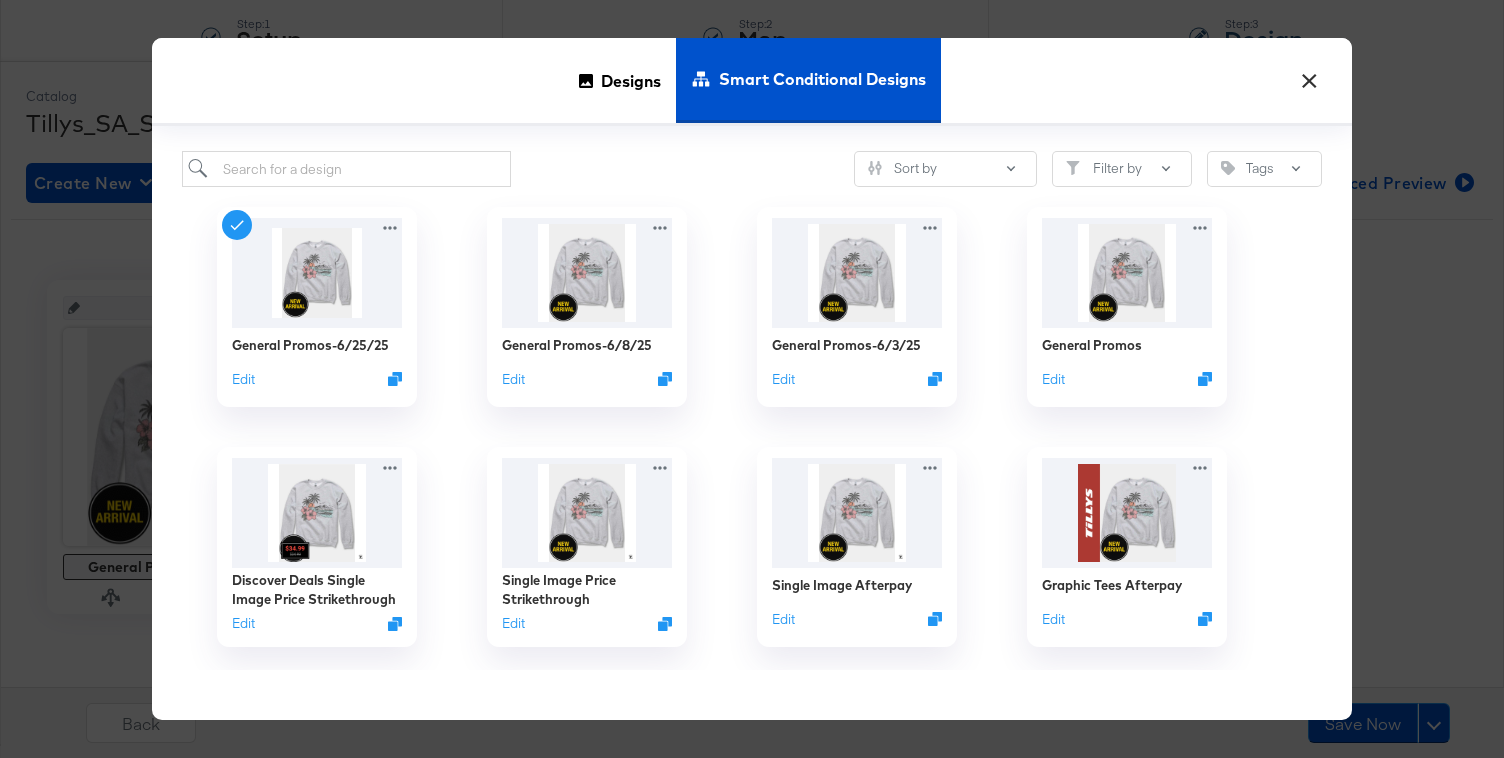 click on "×" at bounding box center (1309, 76) 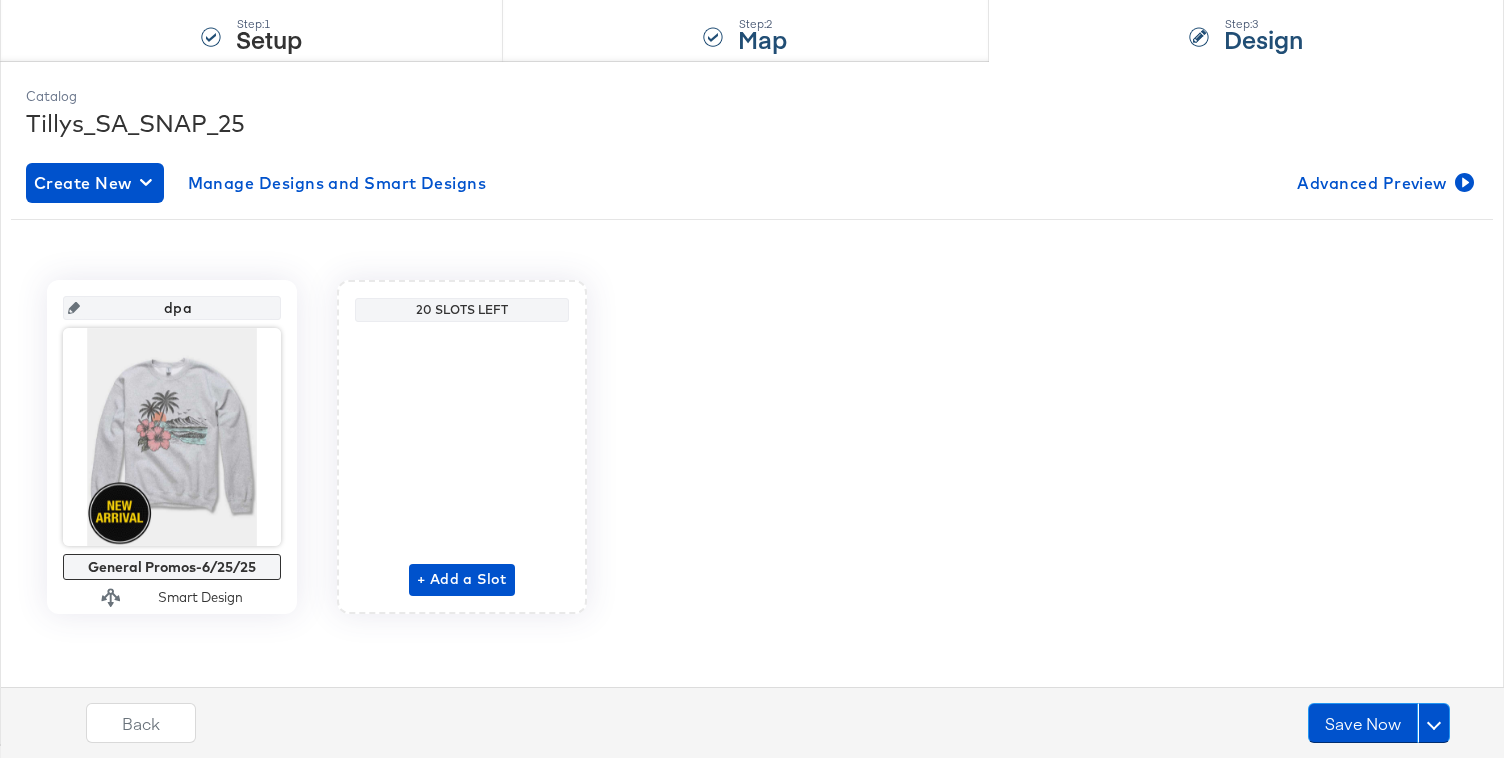 click on "Map" at bounding box center (762, 38) 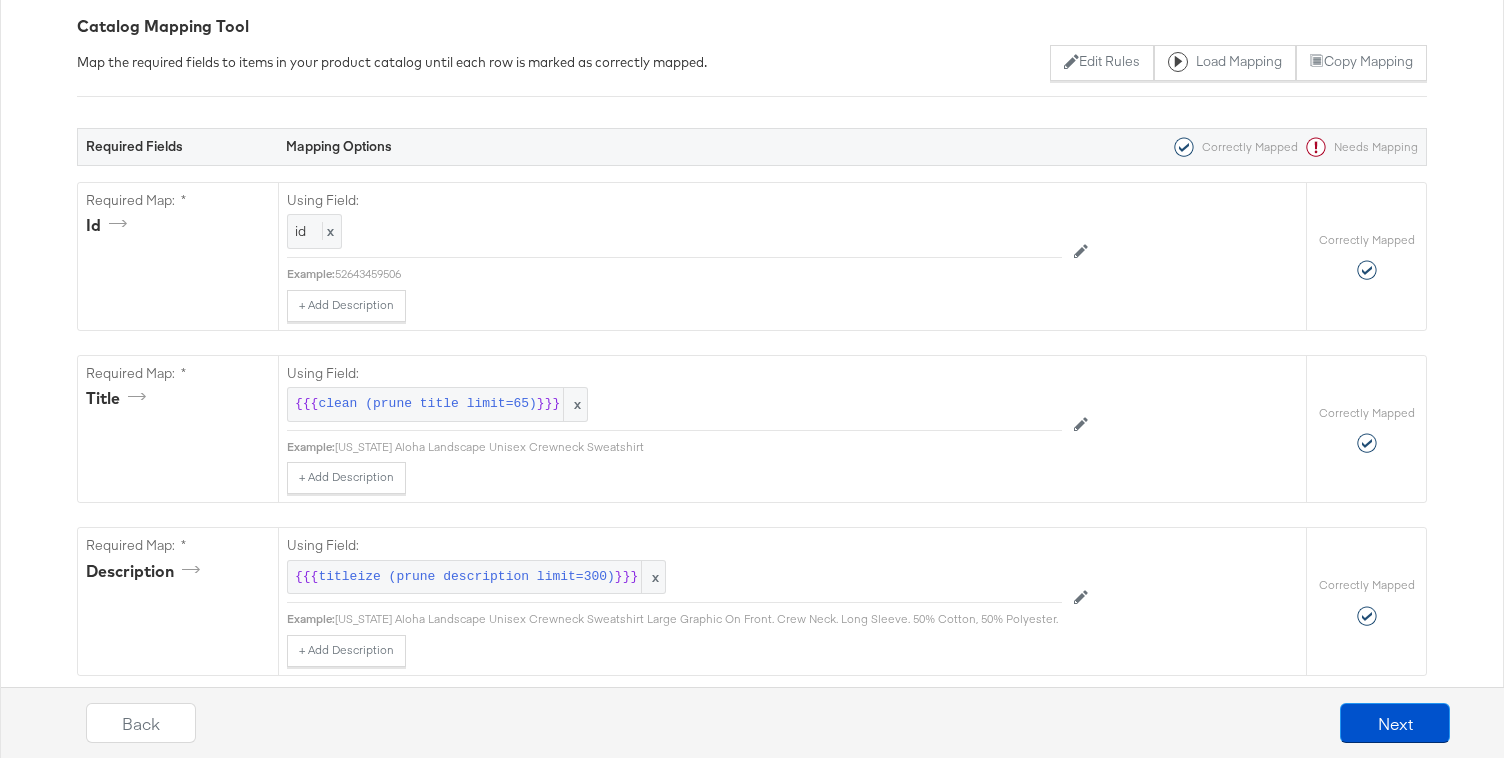 scroll, scrollTop: 0, scrollLeft: 0, axis: both 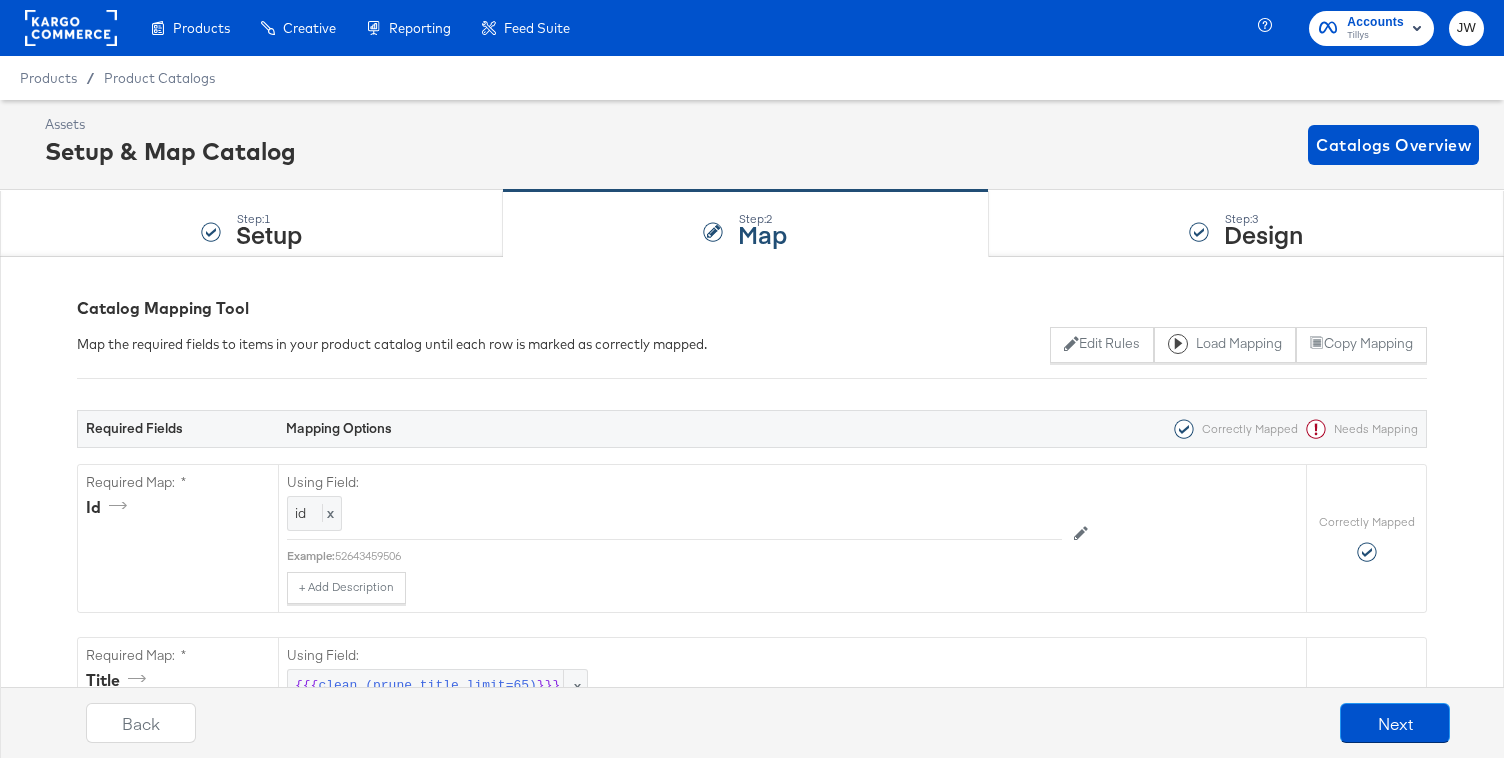 click on "Step:  1   Setup Step:  2   Map Step:  3   Design" at bounding box center (752, 223) 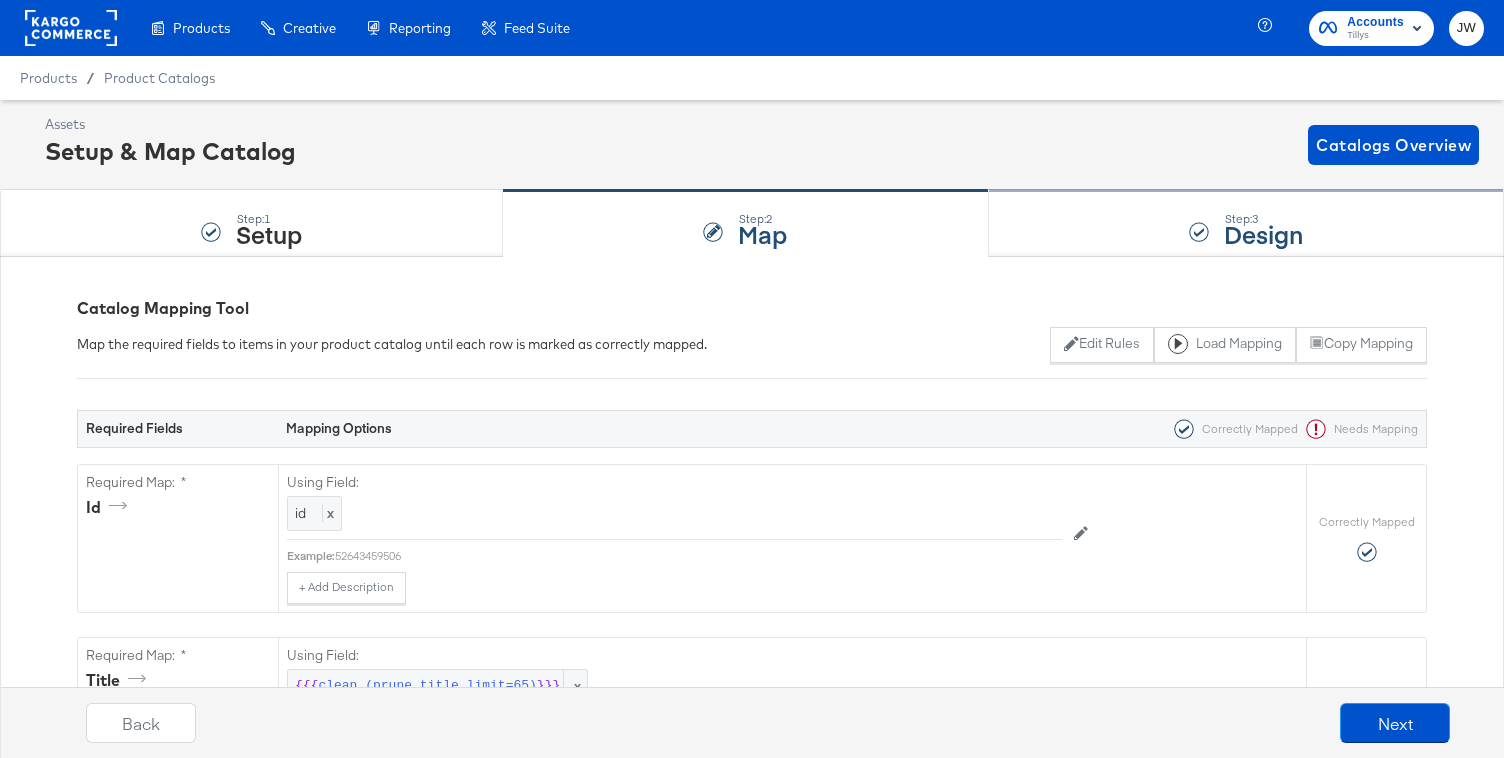 click on "Step:  3   Design" at bounding box center [1246, 224] 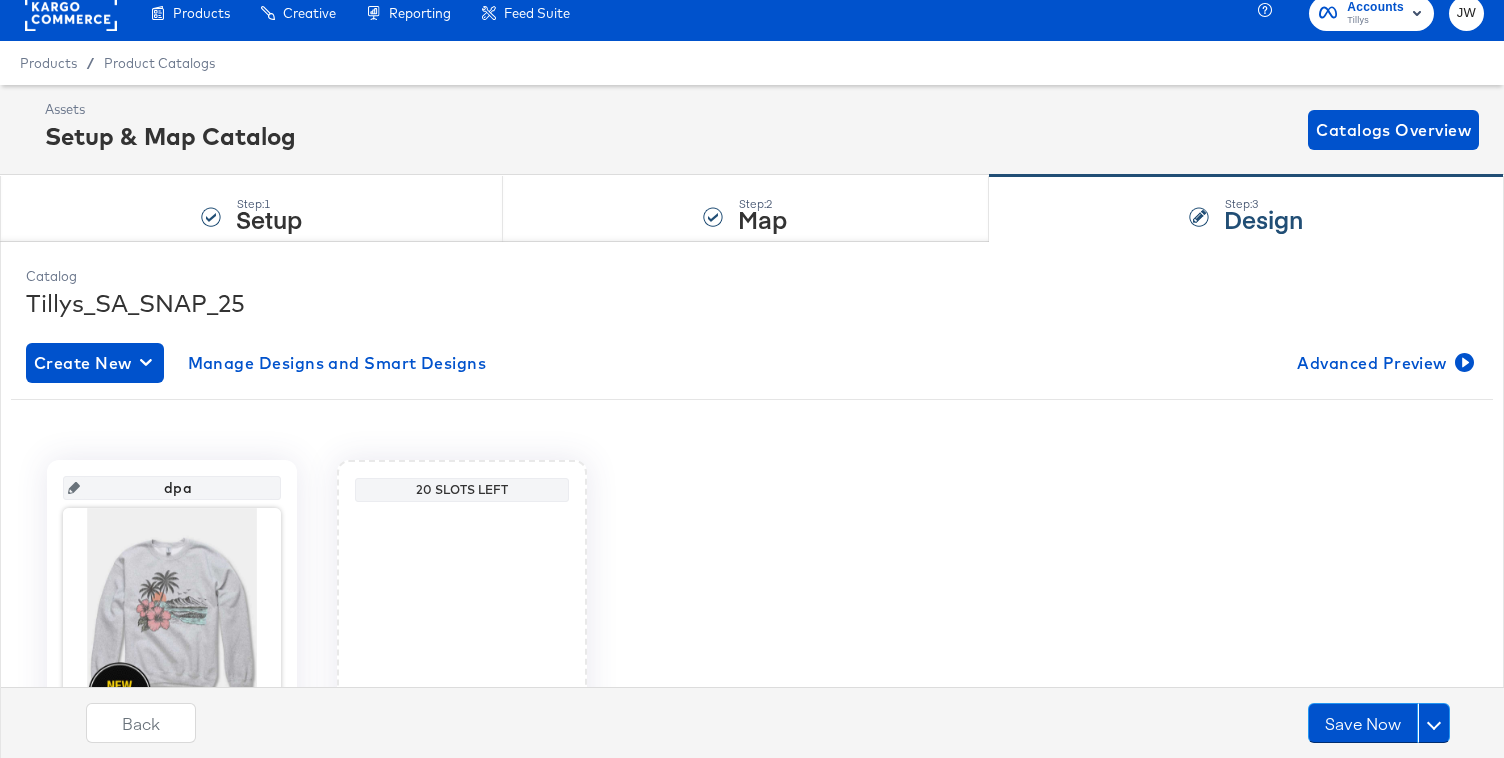 scroll, scrollTop: 195, scrollLeft: 0, axis: vertical 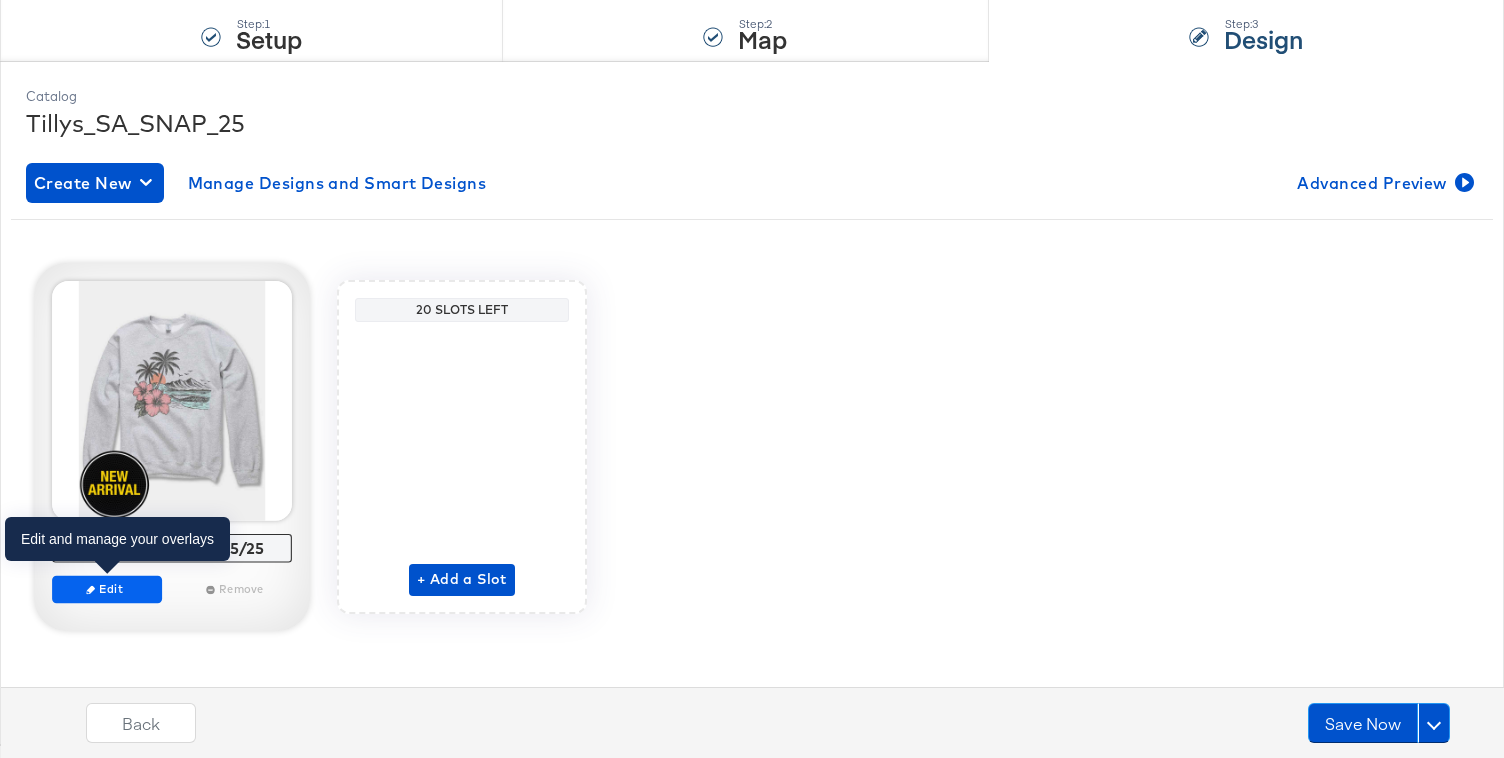 click on "Edit" at bounding box center [107, 588] 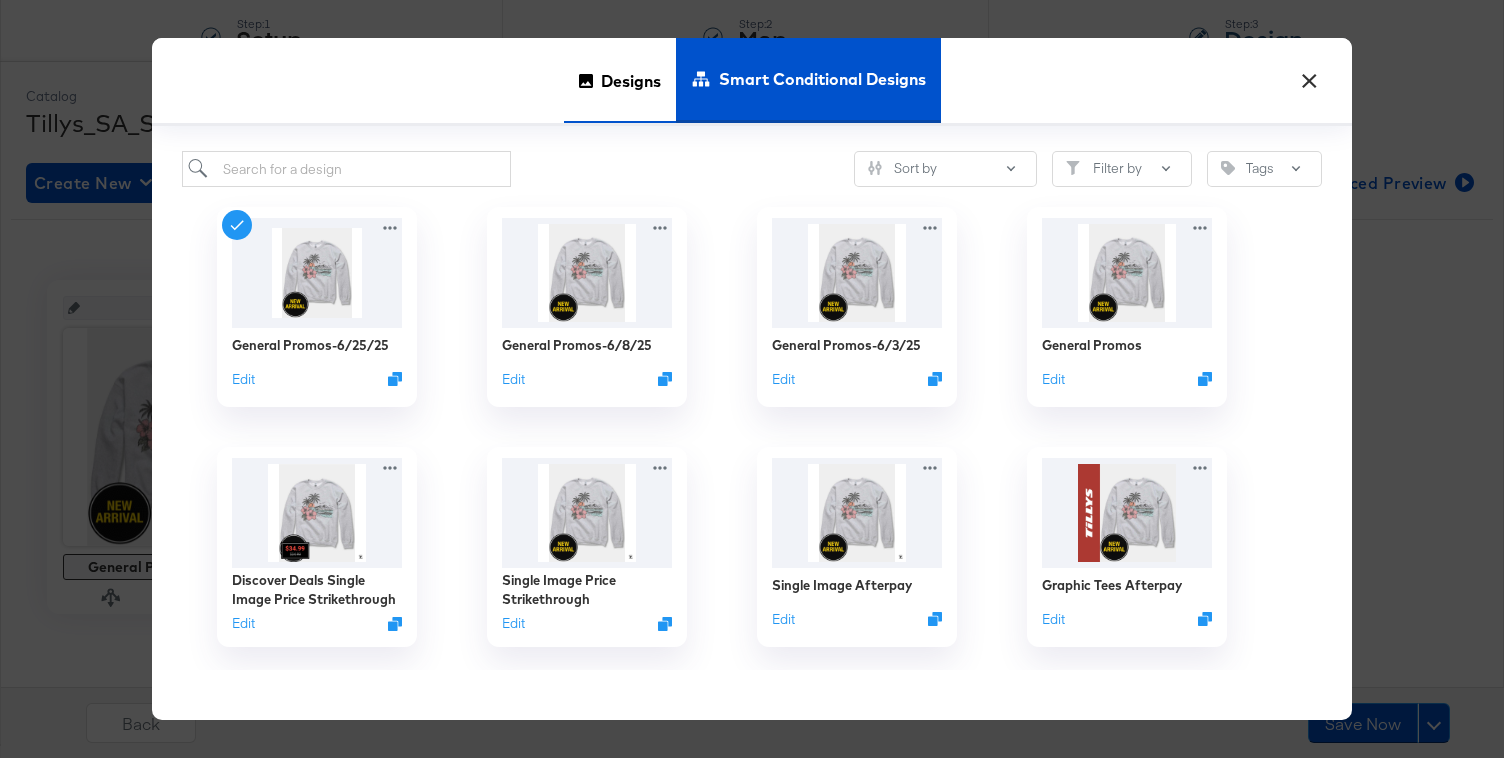 click on "Designs" at bounding box center (631, 80) 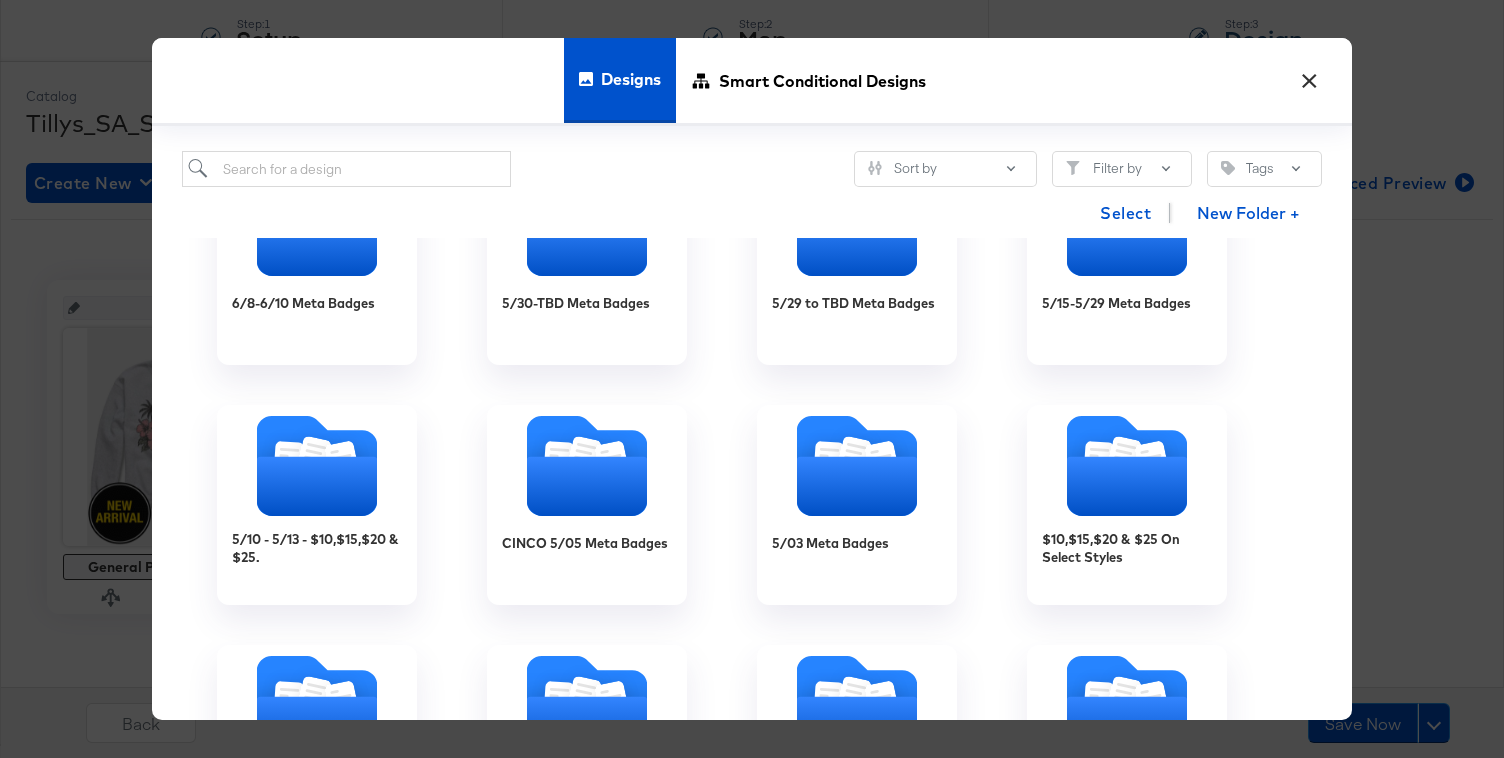 scroll, scrollTop: 0, scrollLeft: 0, axis: both 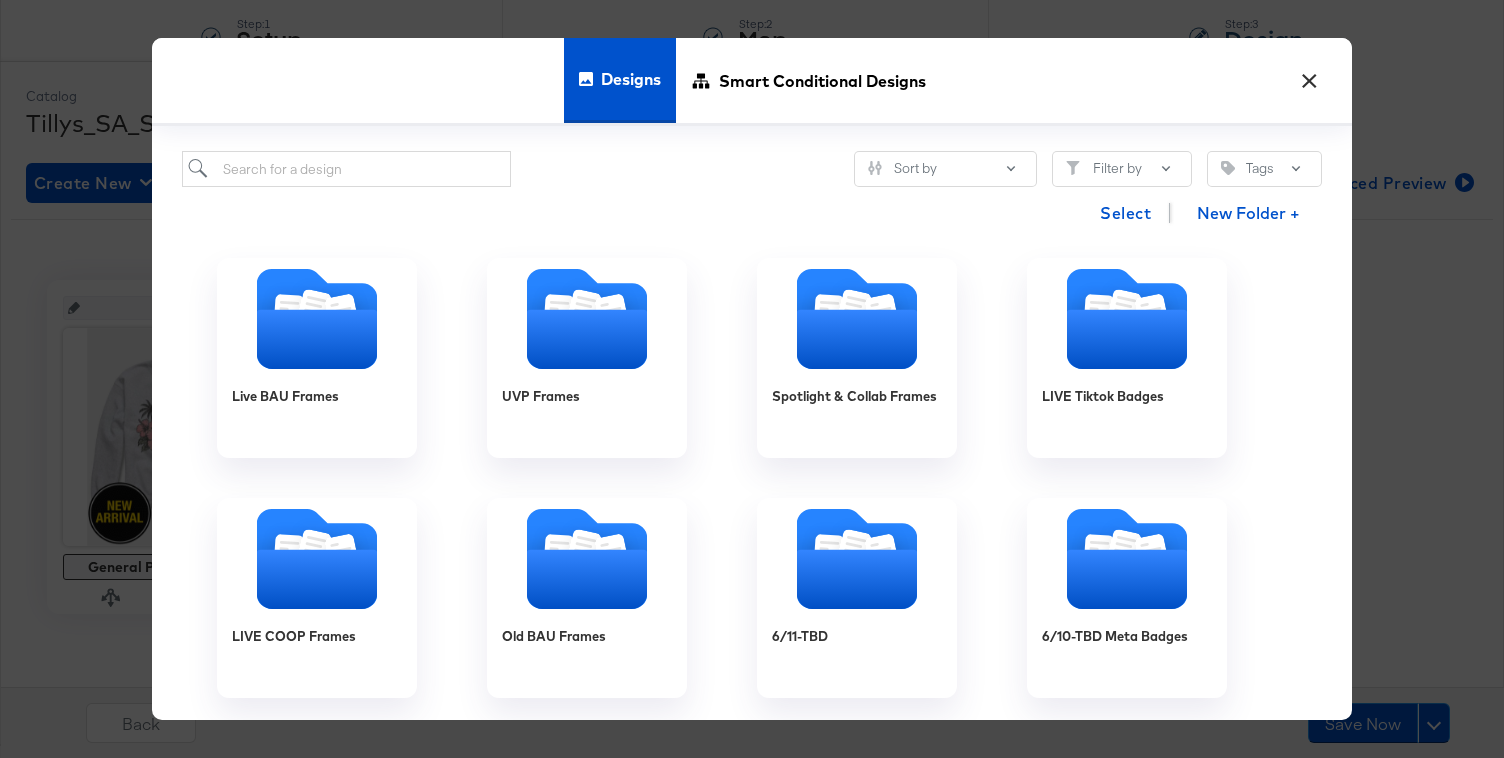 click on "×" at bounding box center [1309, 76] 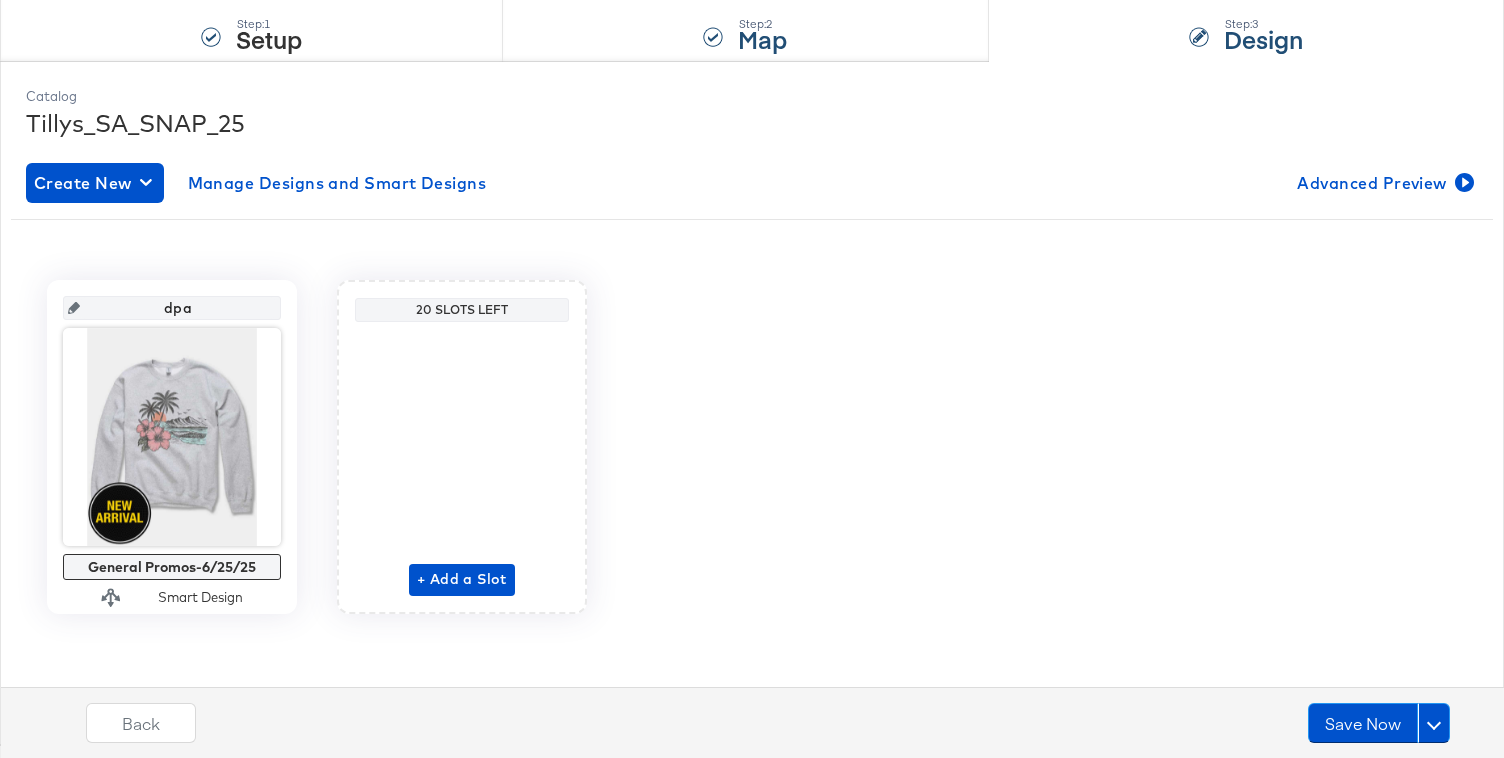 click on "Step:  2   Map" at bounding box center [745, 29] 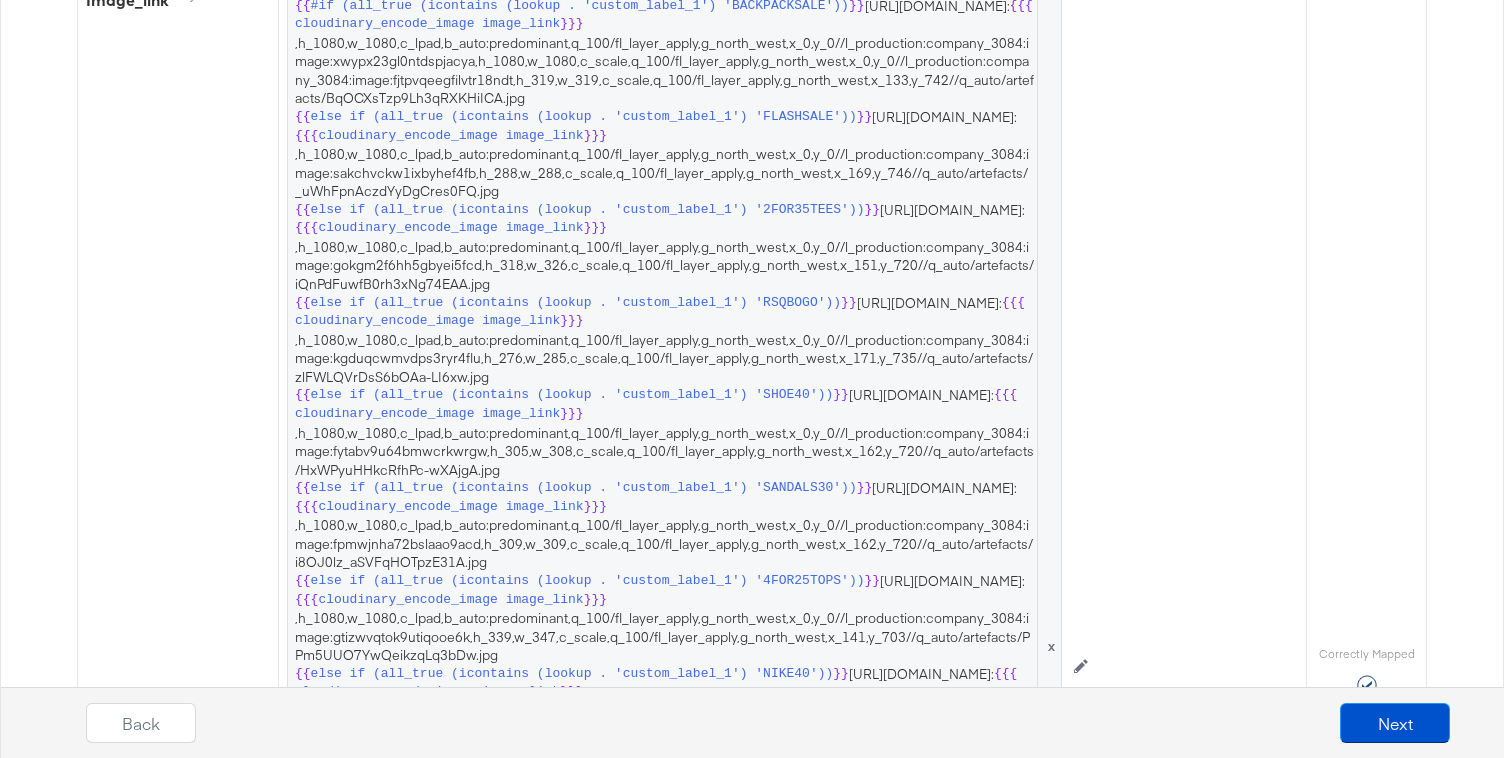 scroll, scrollTop: 0, scrollLeft: 0, axis: both 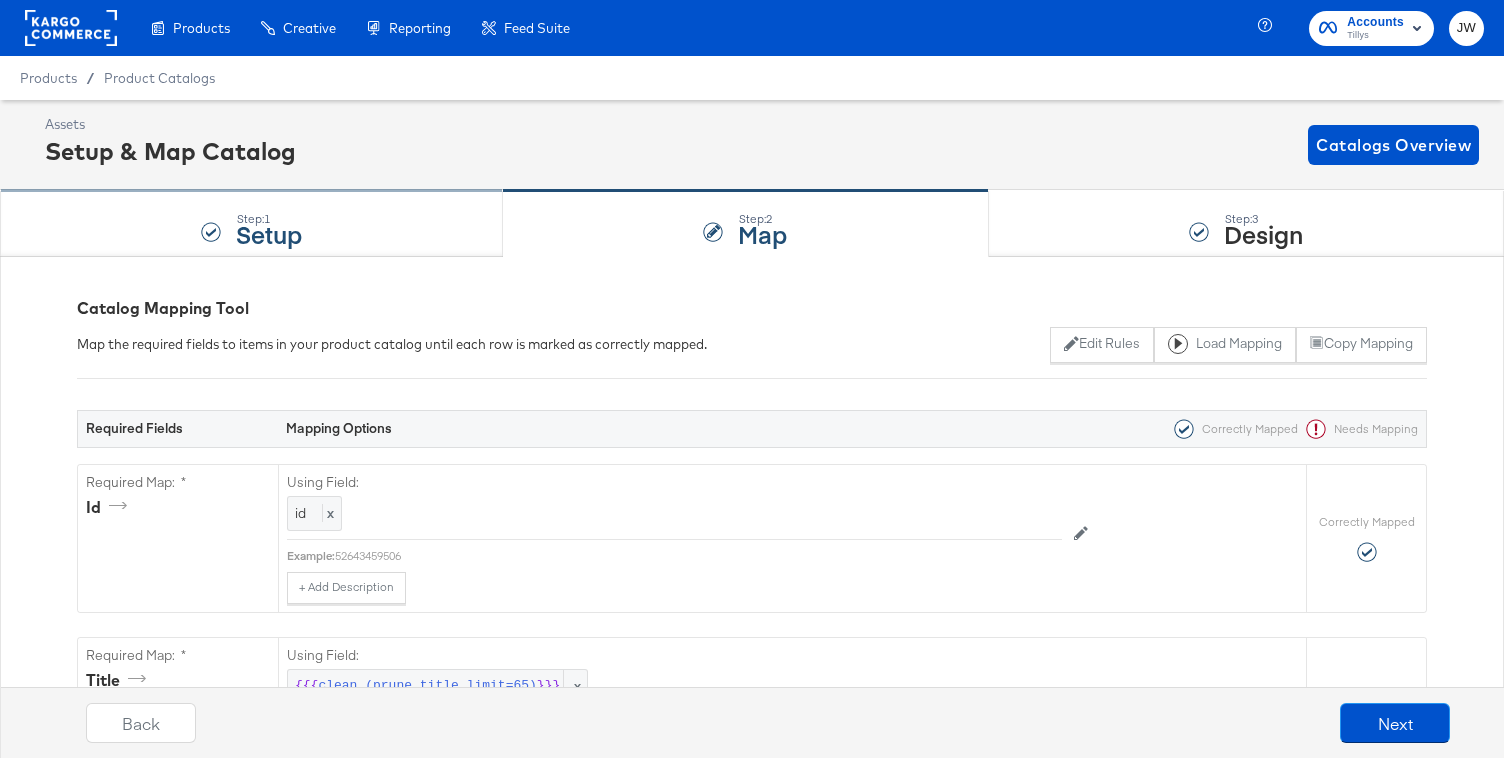 click on "Step:  1   Setup" at bounding box center (251, 224) 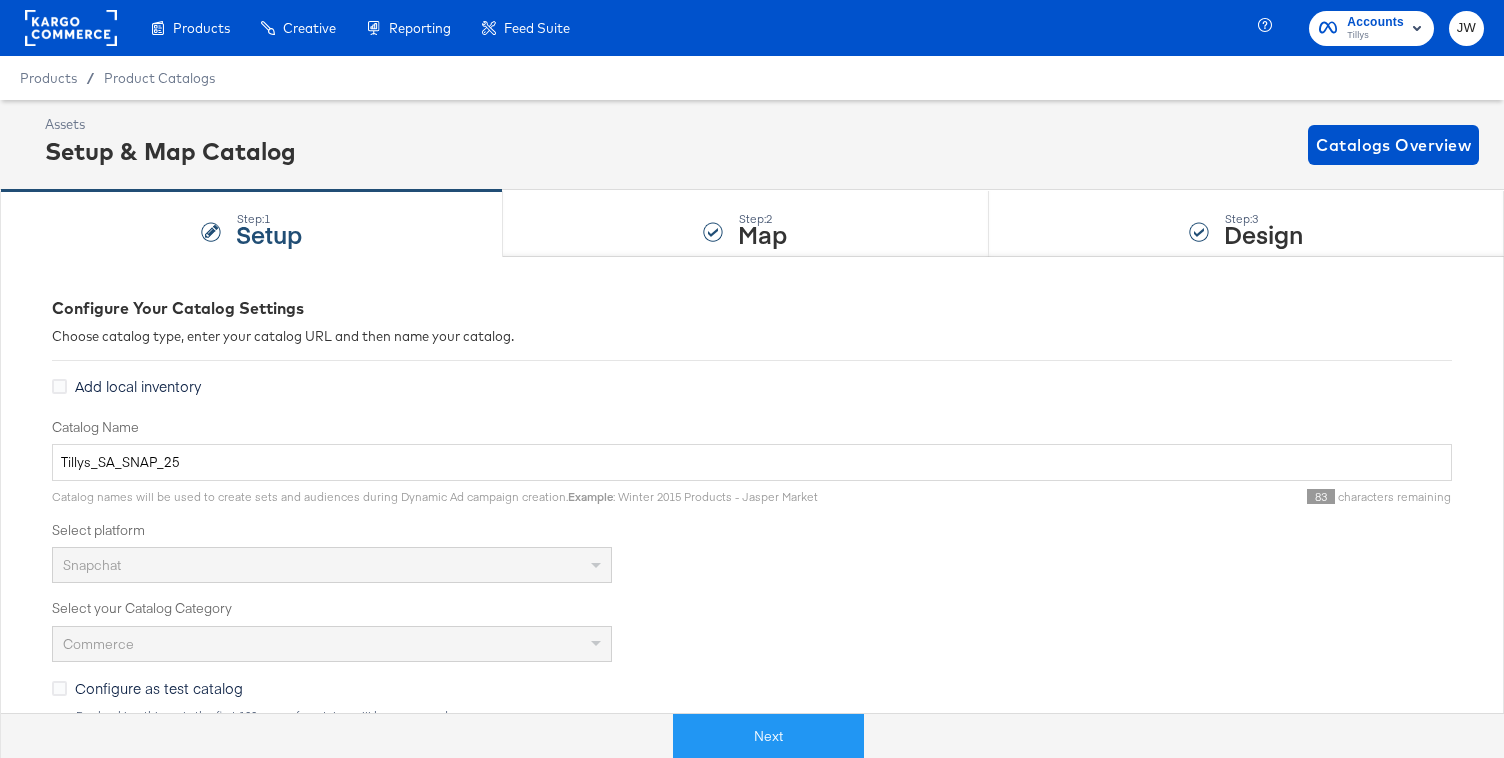 scroll, scrollTop: 23, scrollLeft: 0, axis: vertical 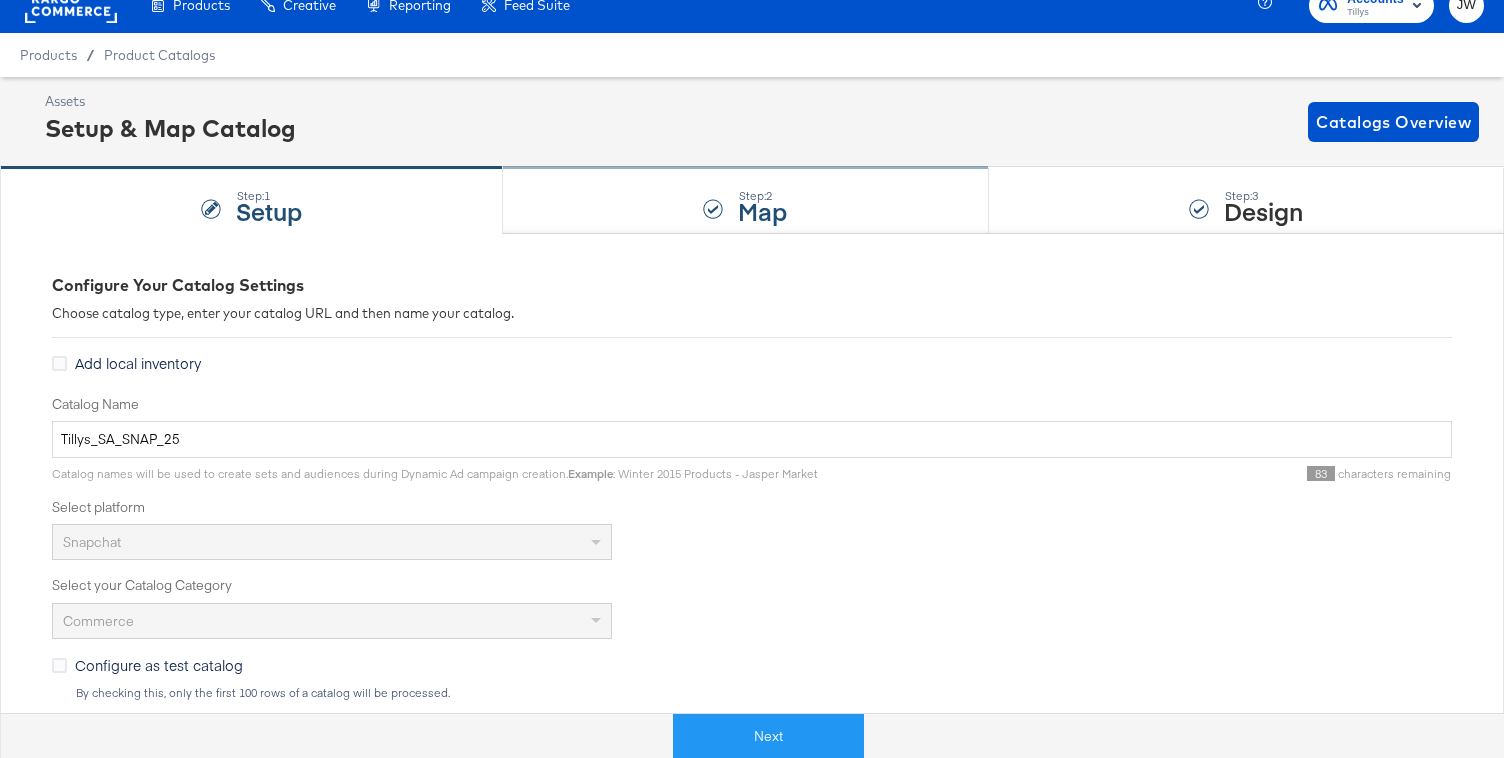 click on "Step:  2   Map" at bounding box center [745, 201] 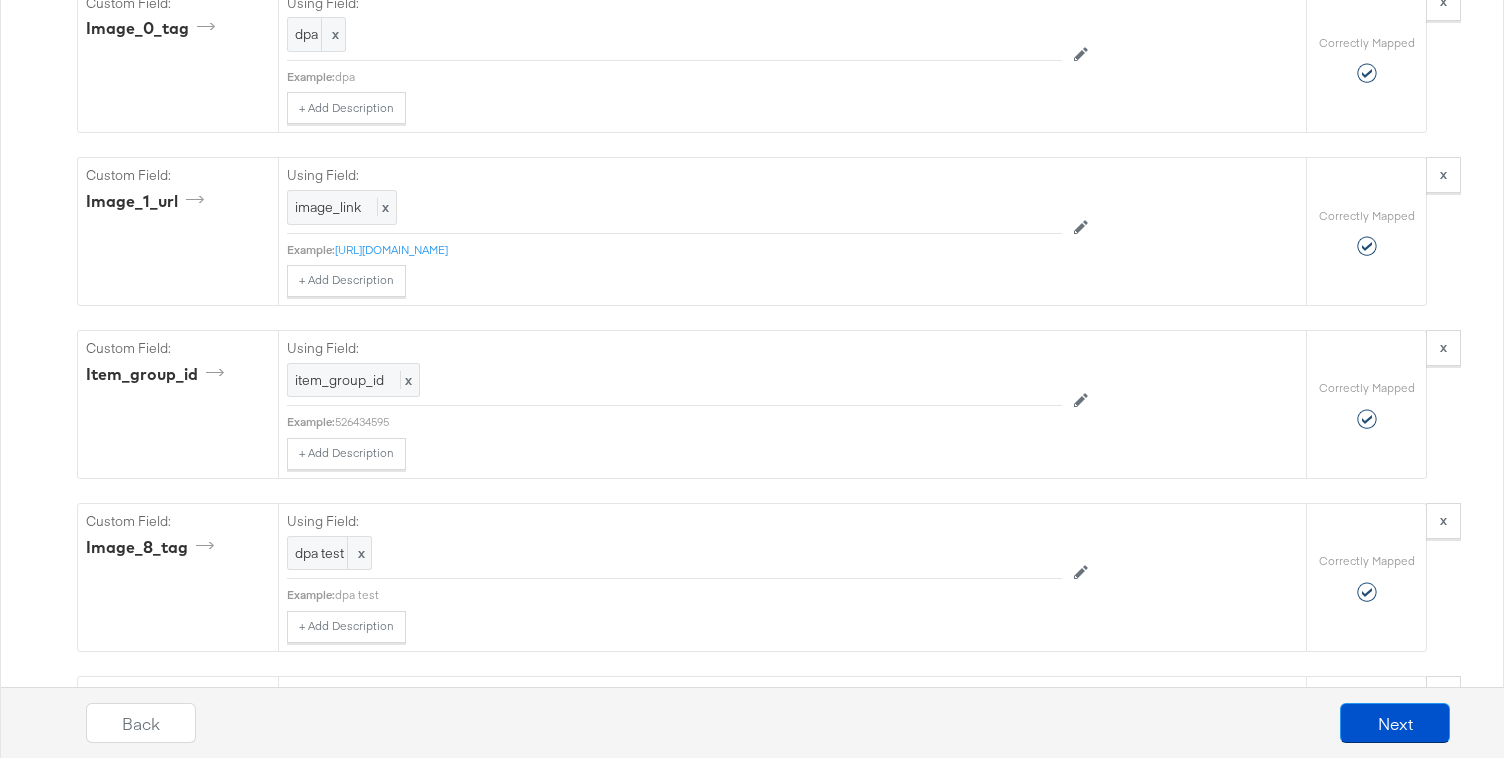 scroll, scrollTop: 6434, scrollLeft: 0, axis: vertical 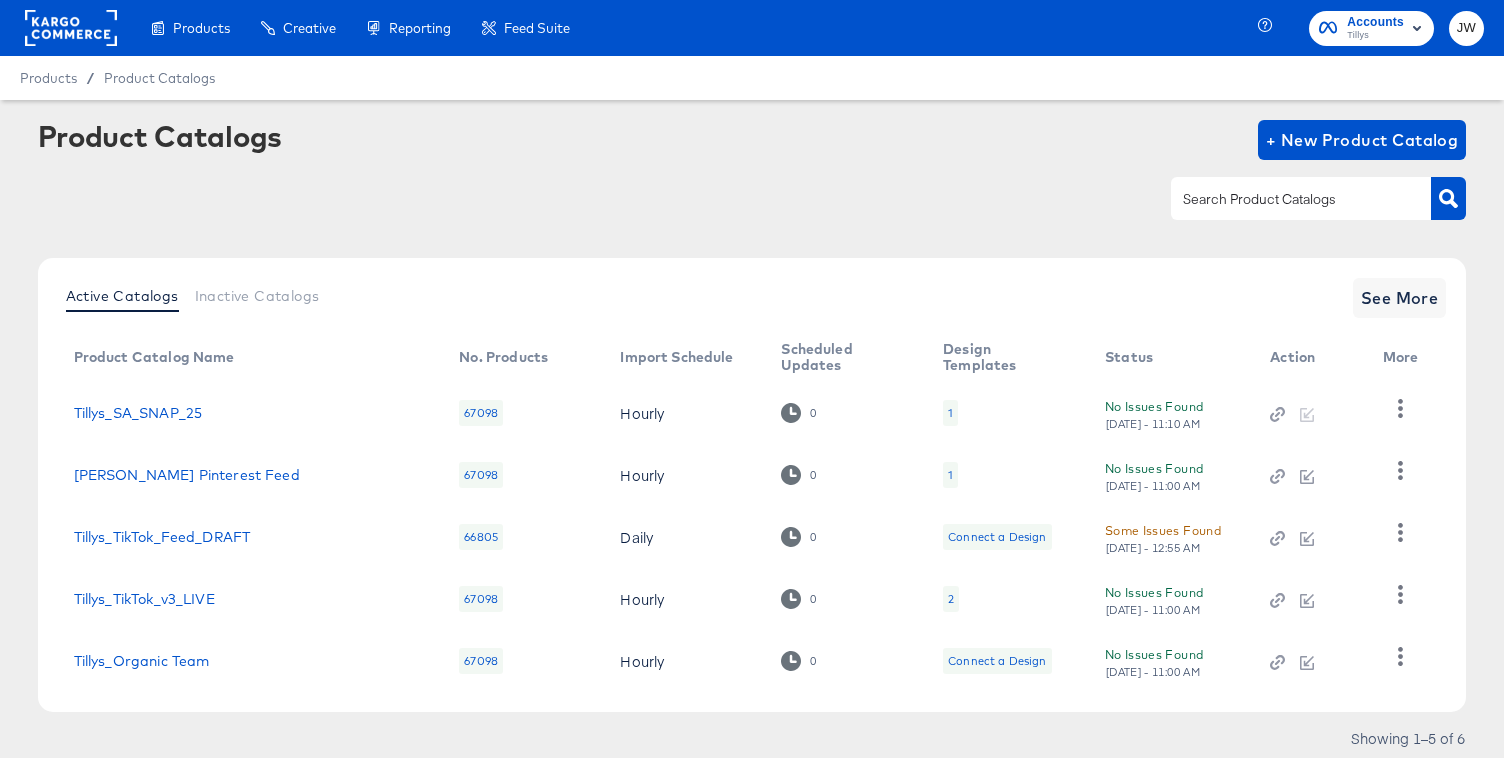 click at bounding box center (1285, 199) 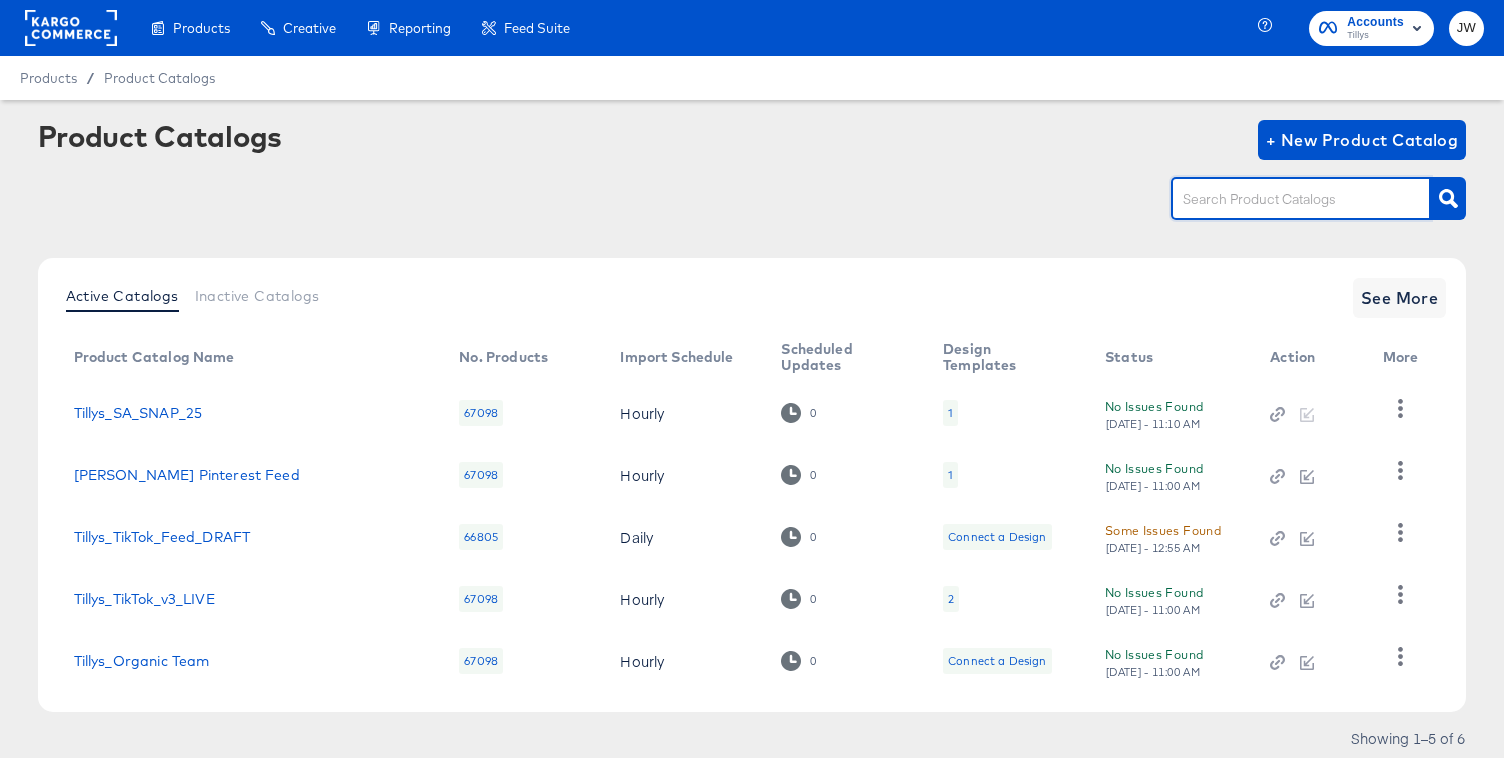 type on "a" 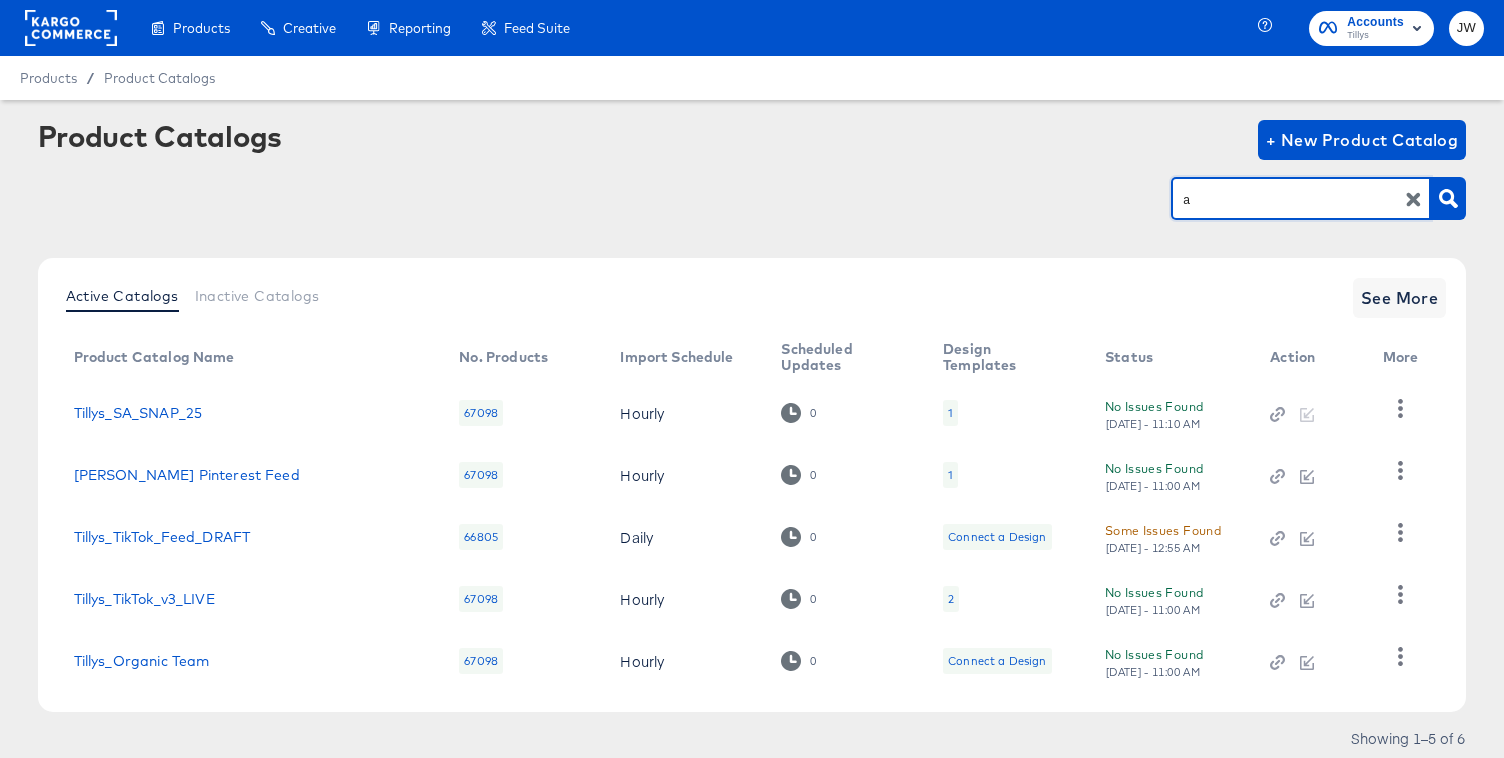 type 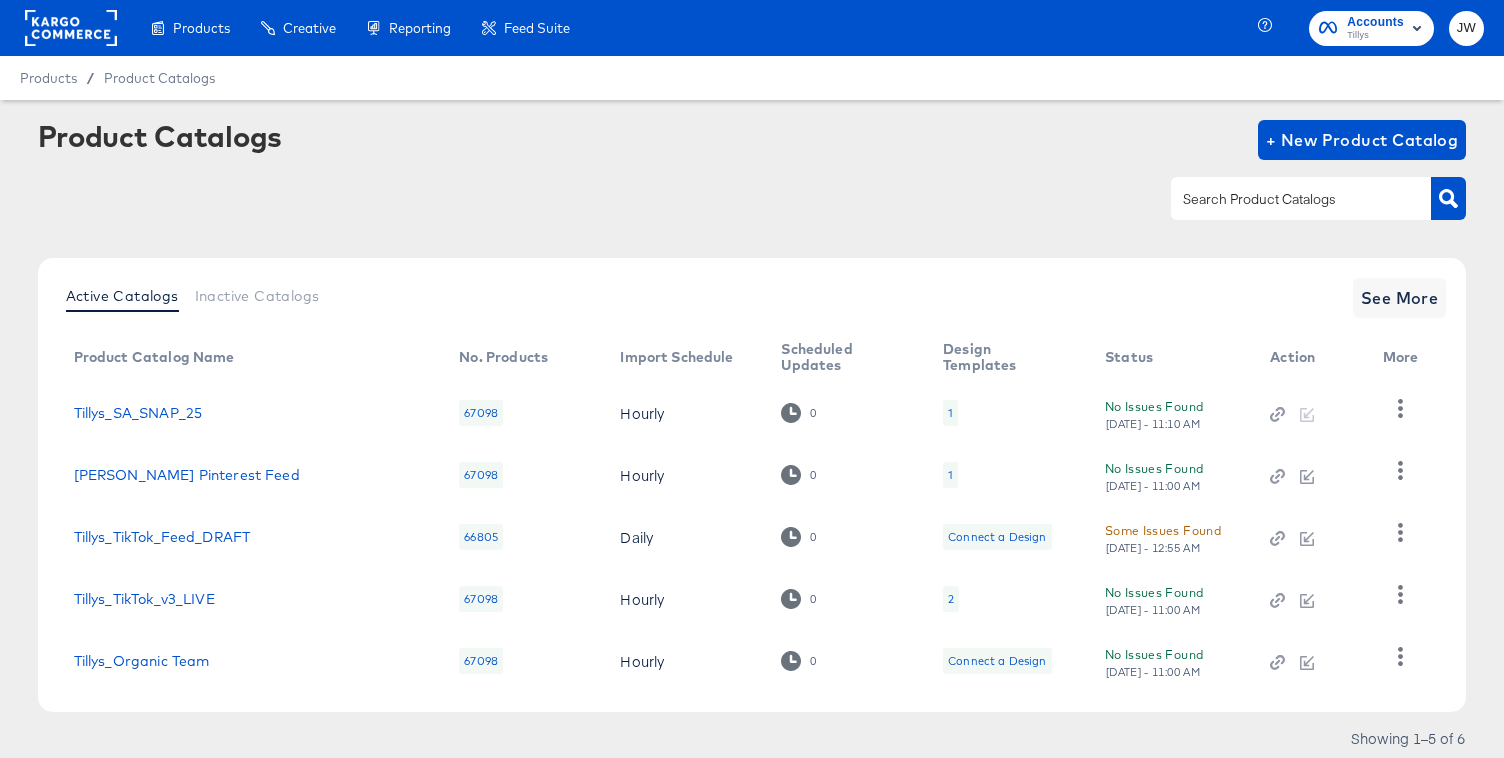 click at bounding box center [71, 28] 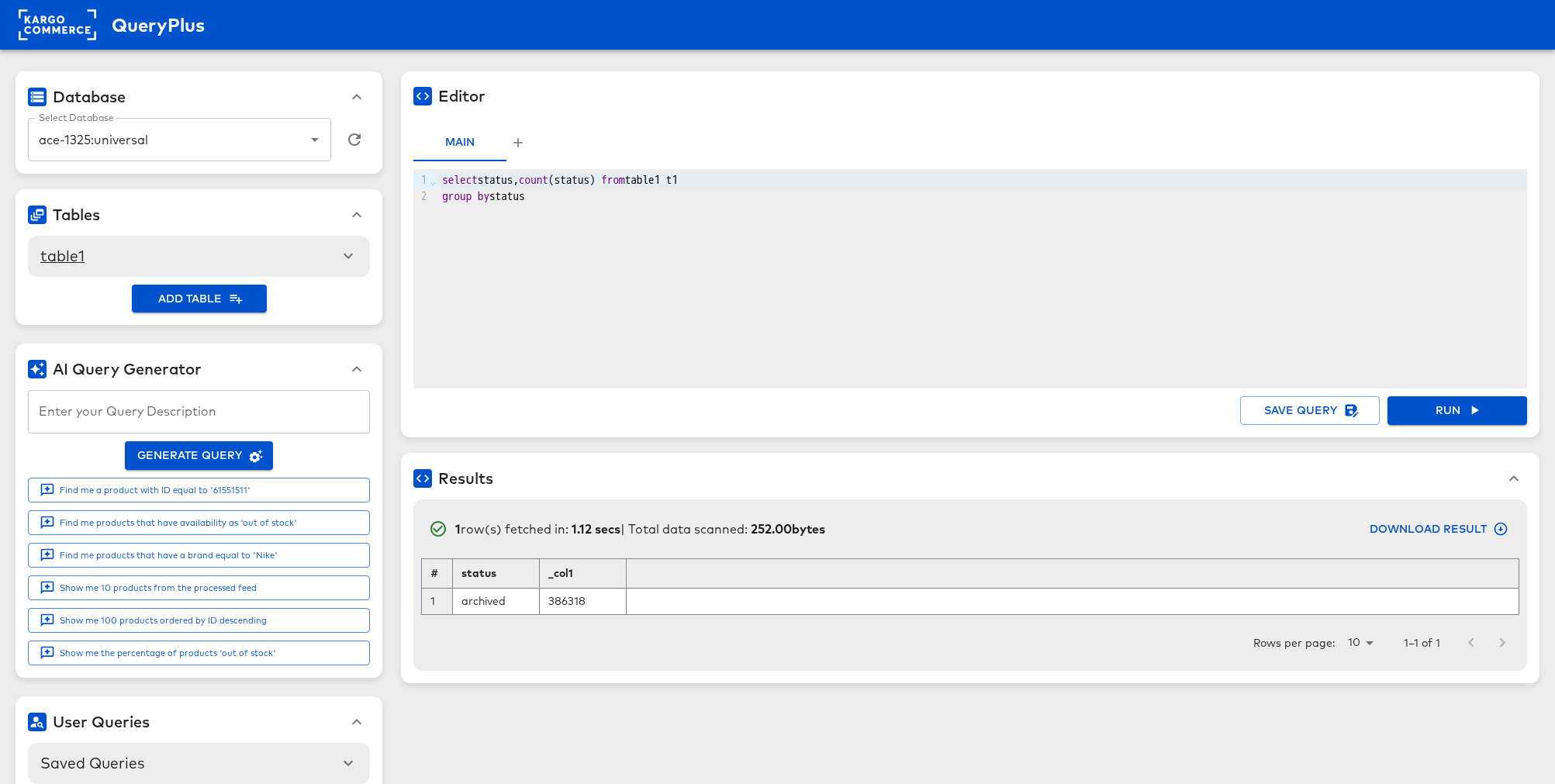 scroll, scrollTop: 0, scrollLeft: 0, axis: both 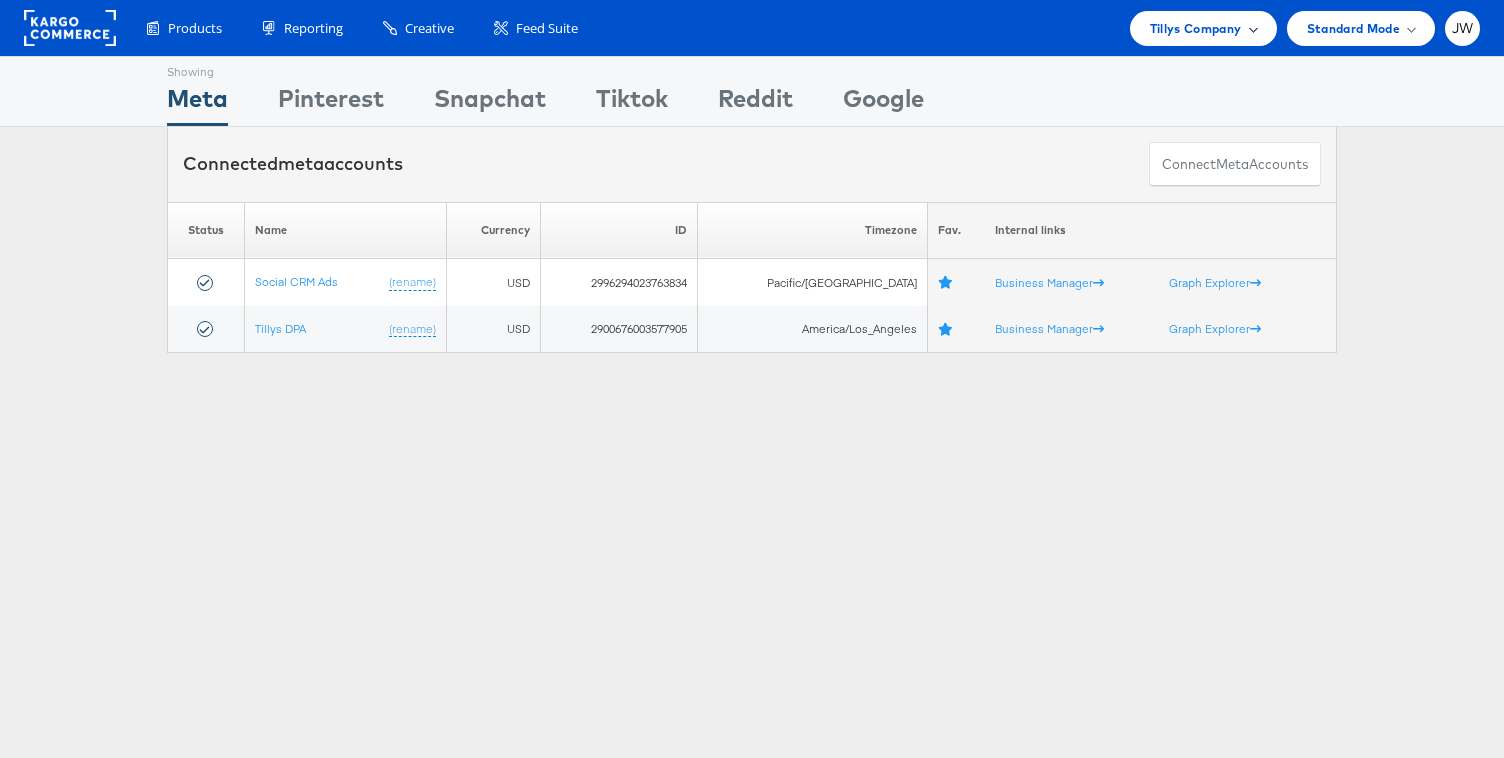 click on "Tillys Company" at bounding box center (1196, 28) 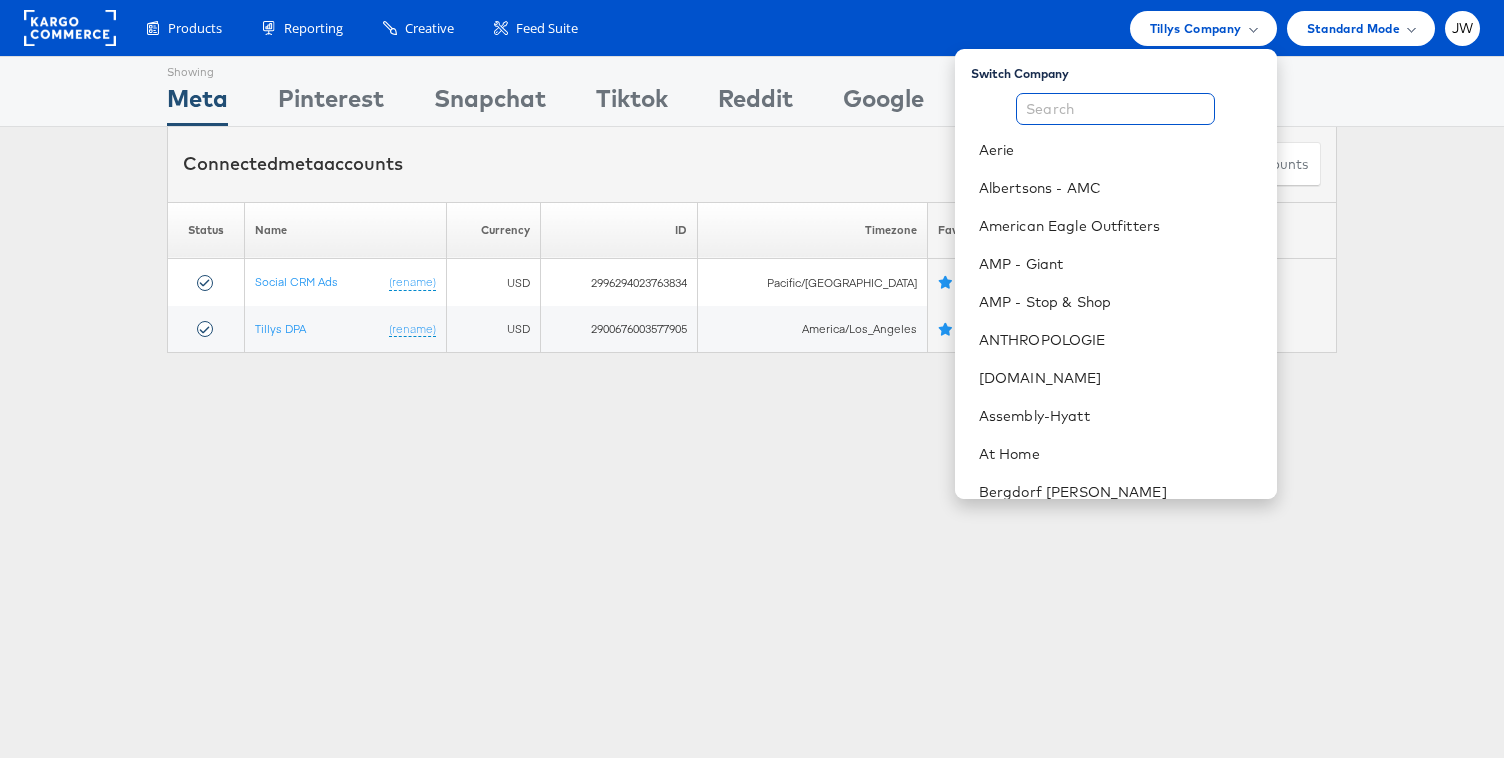 click at bounding box center [1115, 109] 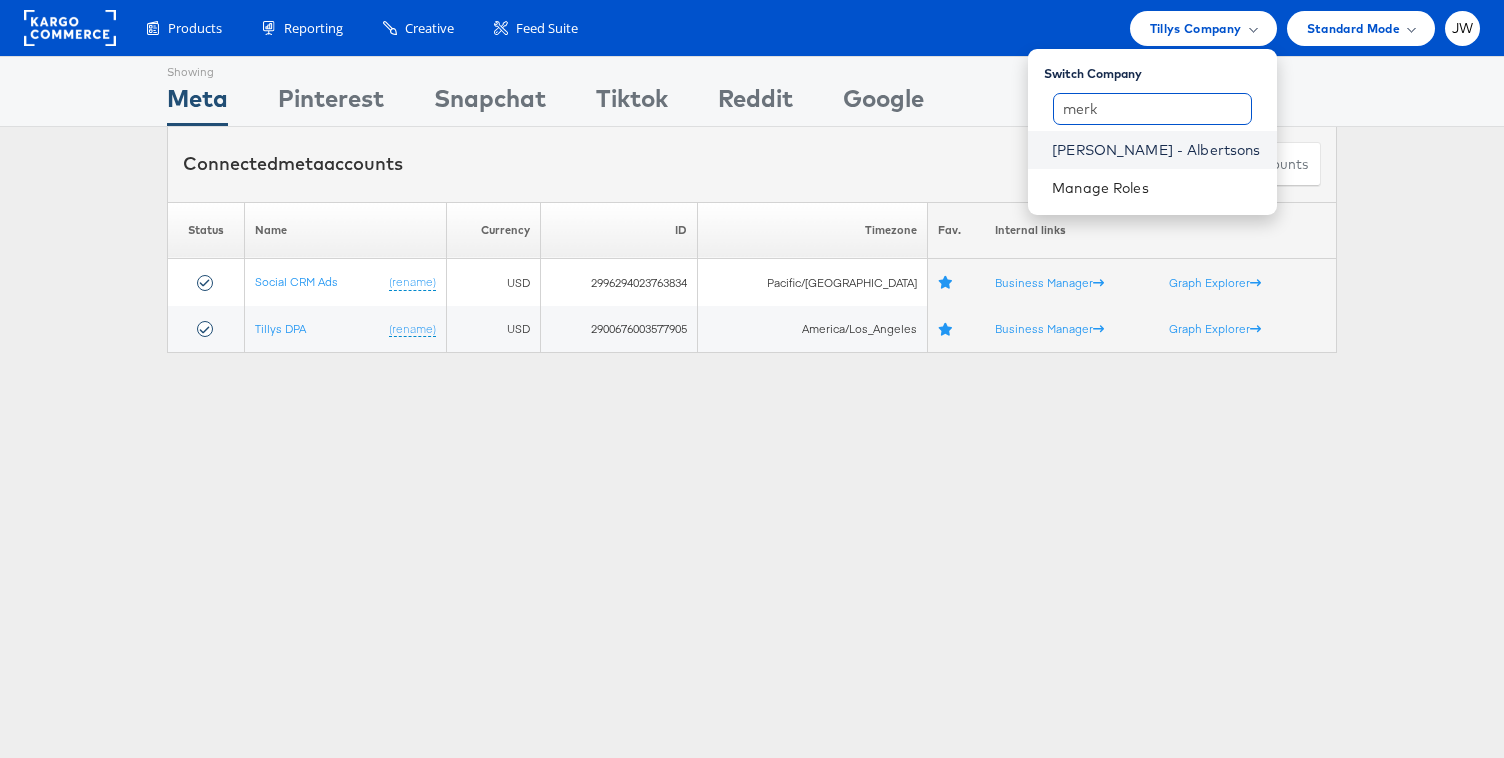 type on "merk" 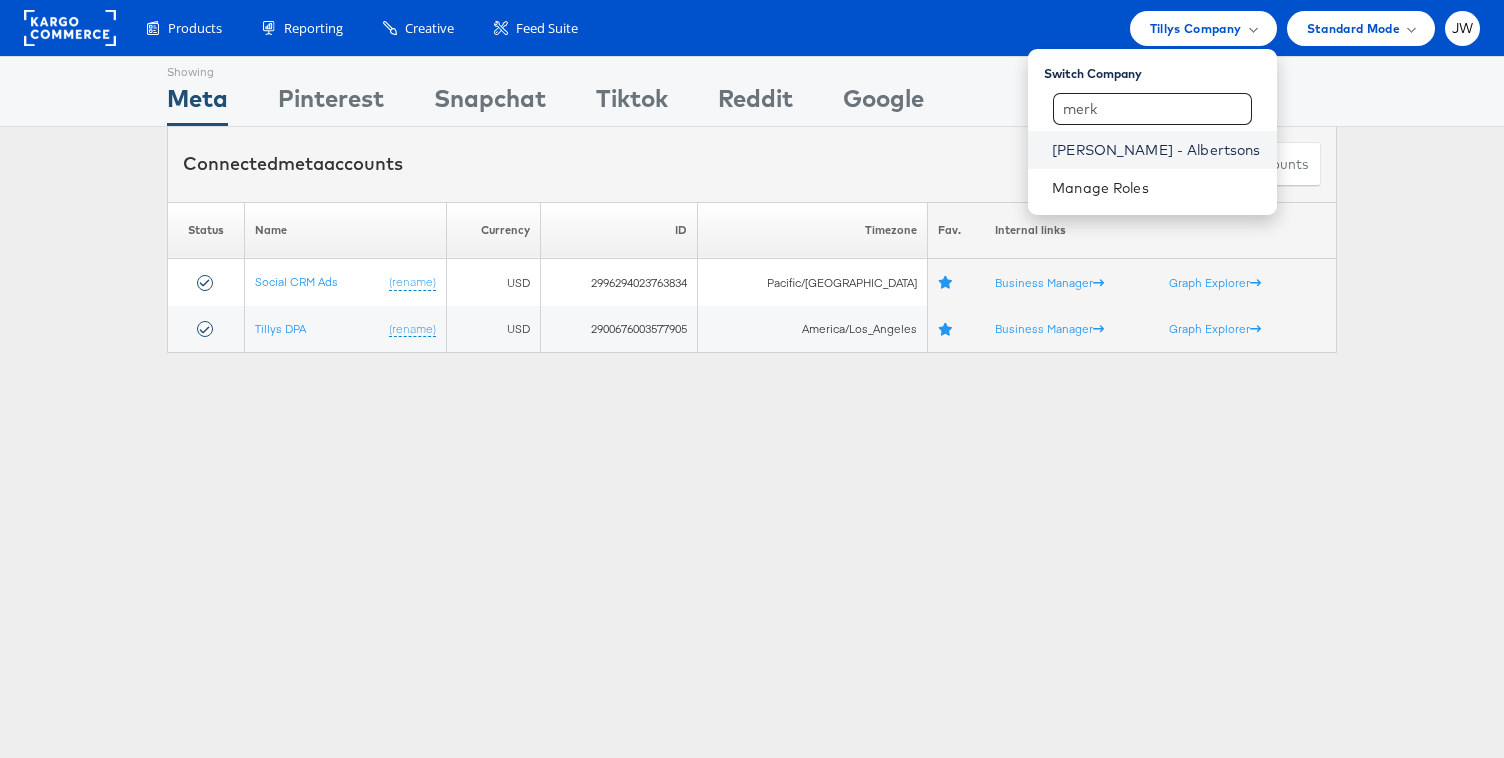 click on "[PERSON_NAME] - Albertsons" at bounding box center [1156, 150] 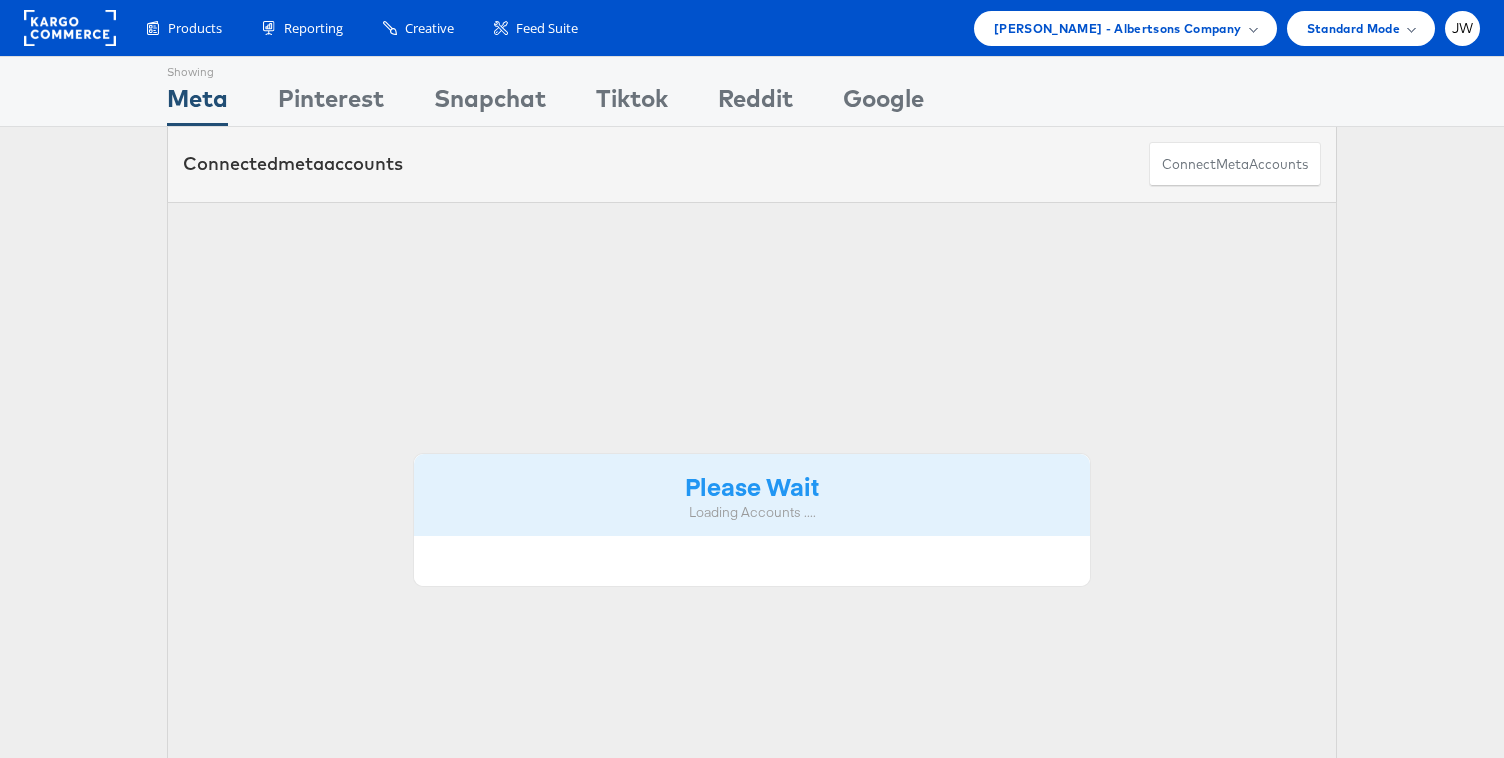 scroll, scrollTop: 0, scrollLeft: 0, axis: both 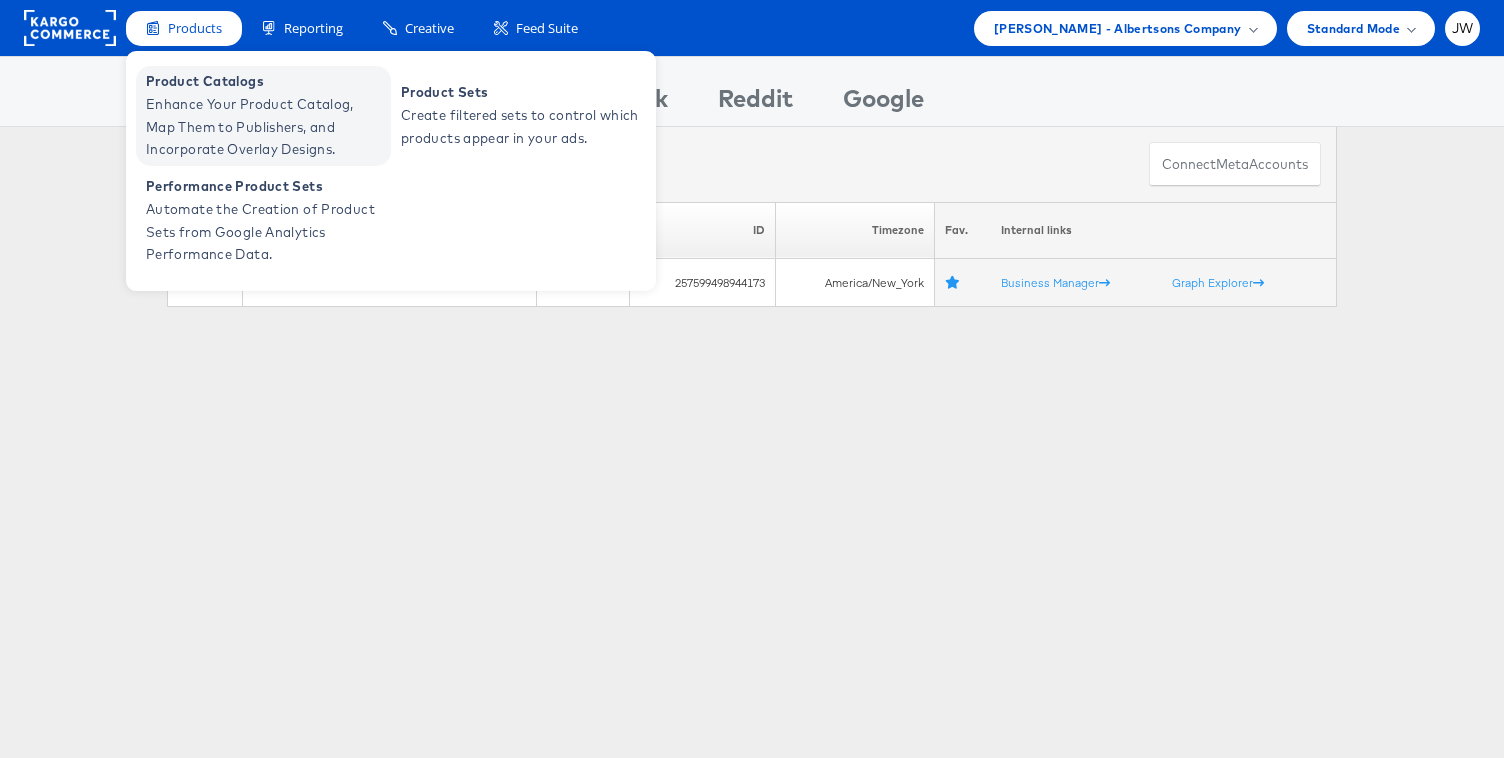 click on "Product Catalogs" at bounding box center [266, 81] 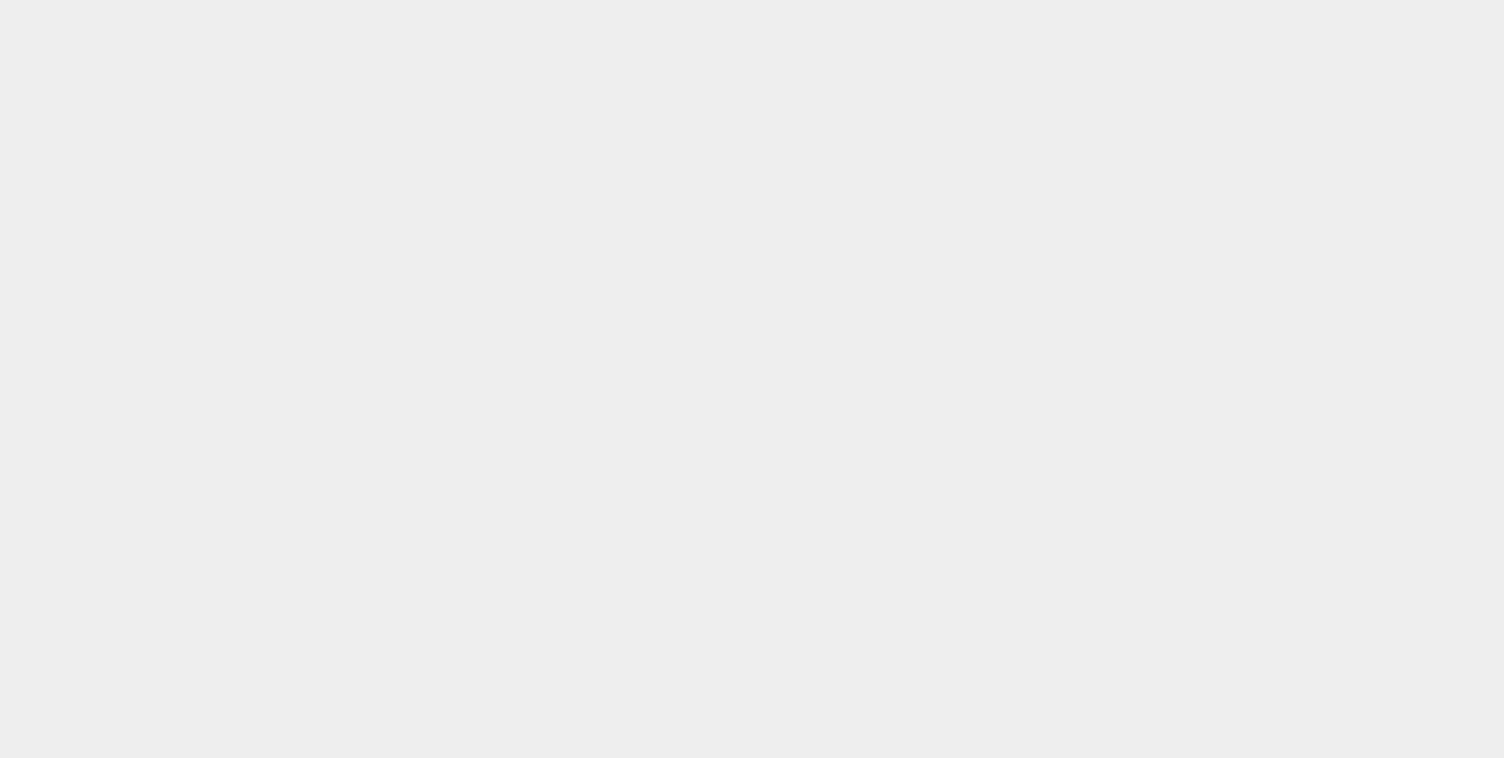 scroll, scrollTop: 0, scrollLeft: 0, axis: both 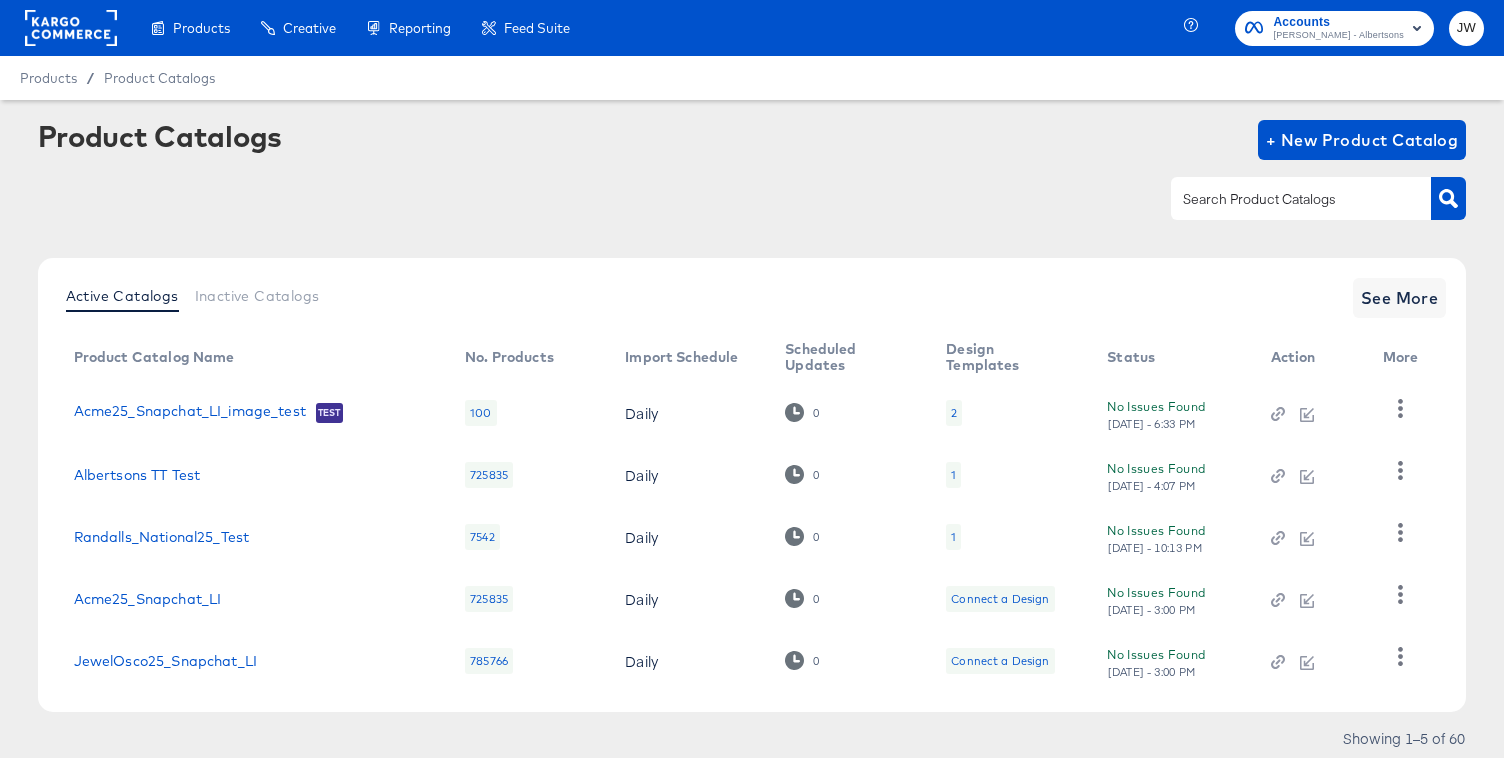click at bounding box center [1285, 199] 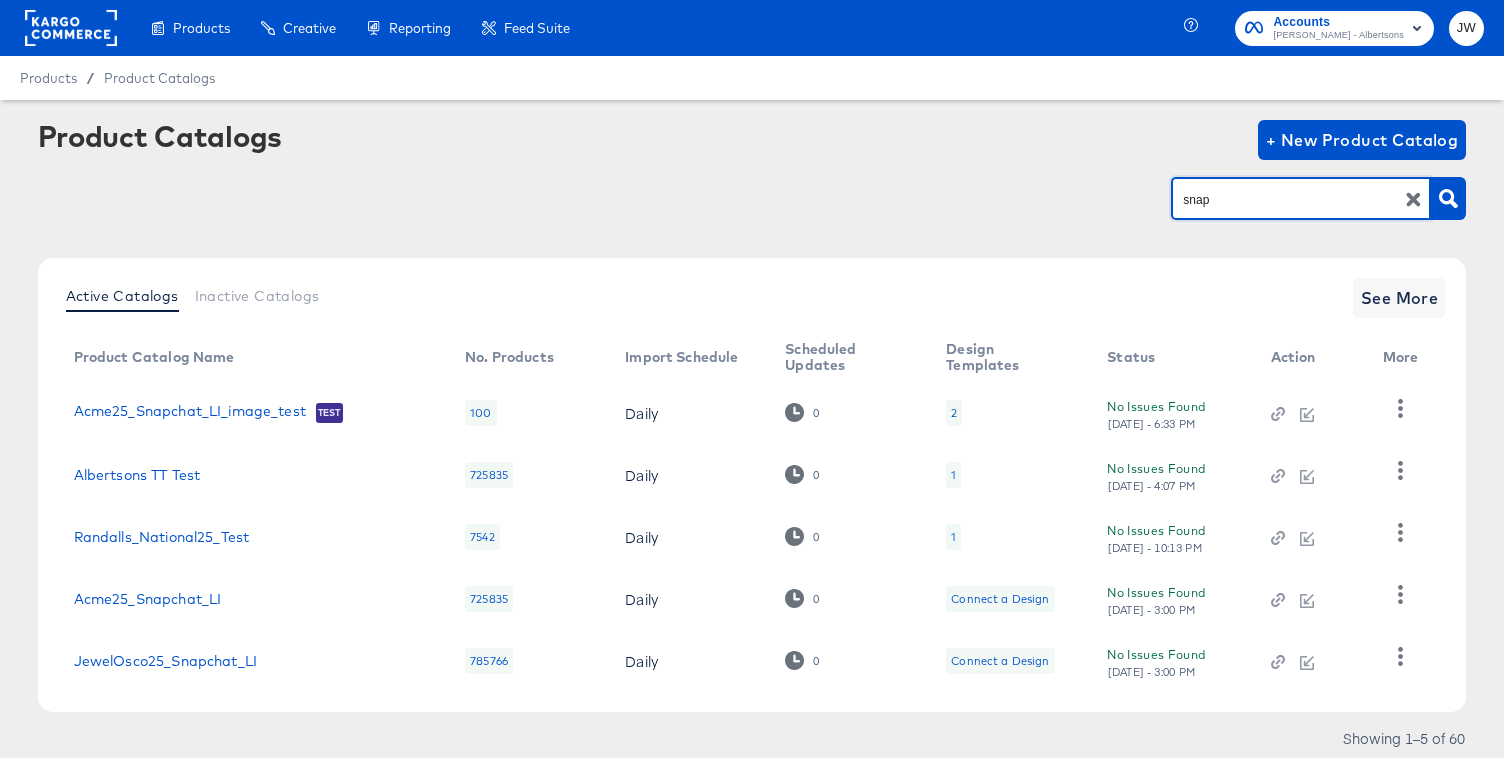 type on "snap" 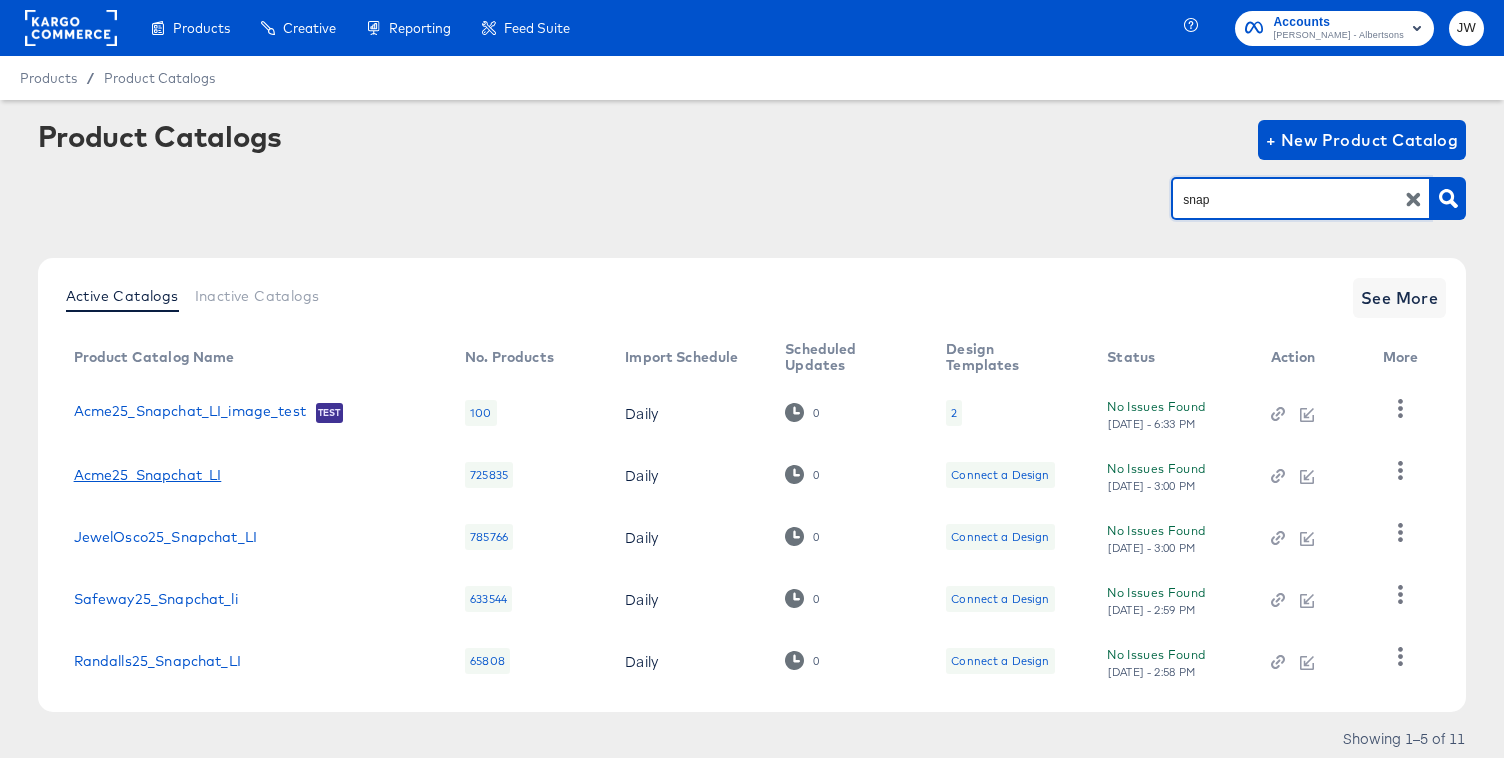 click on "Acme25_Snapchat_LI" at bounding box center [148, 475] 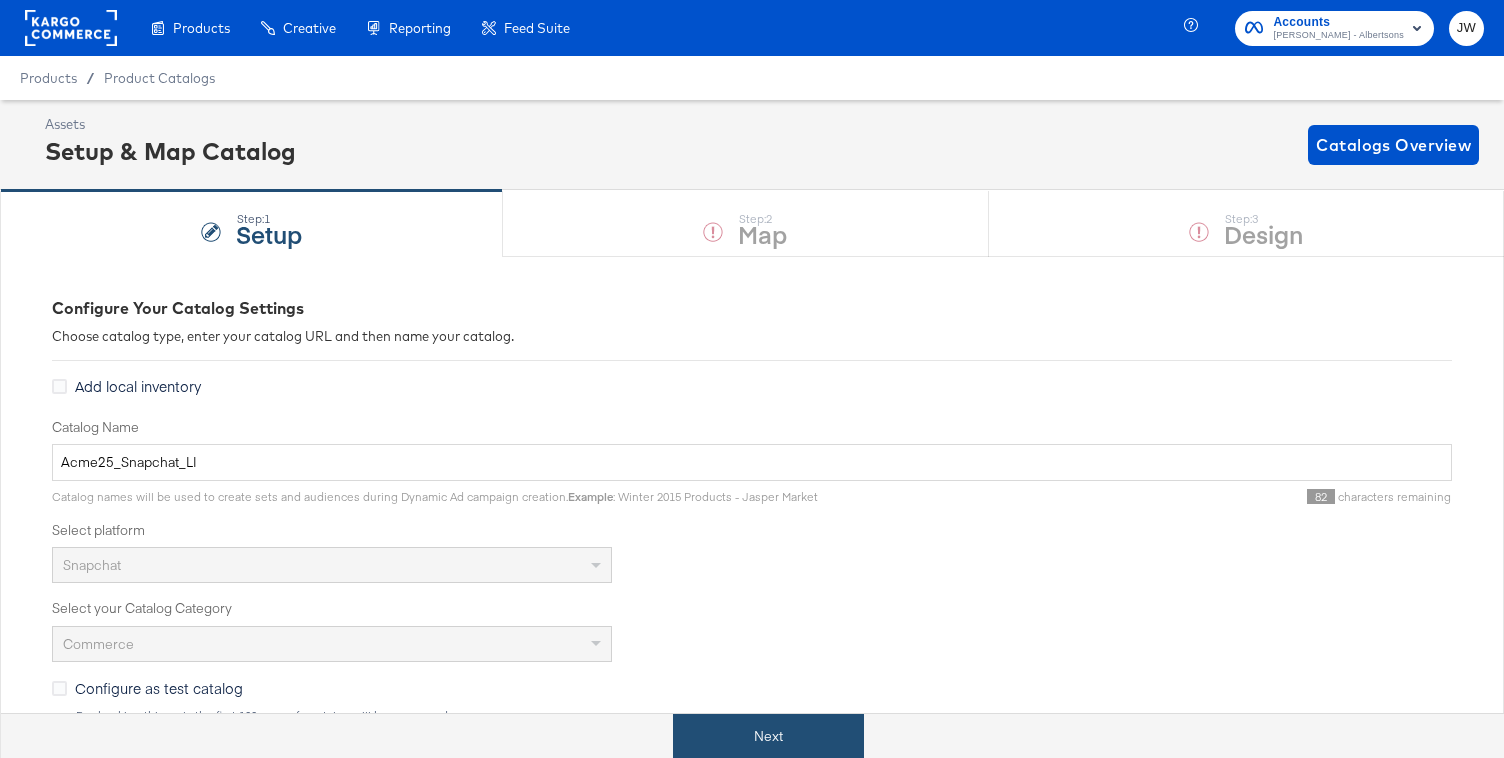 click on "Next" at bounding box center (768, 736) 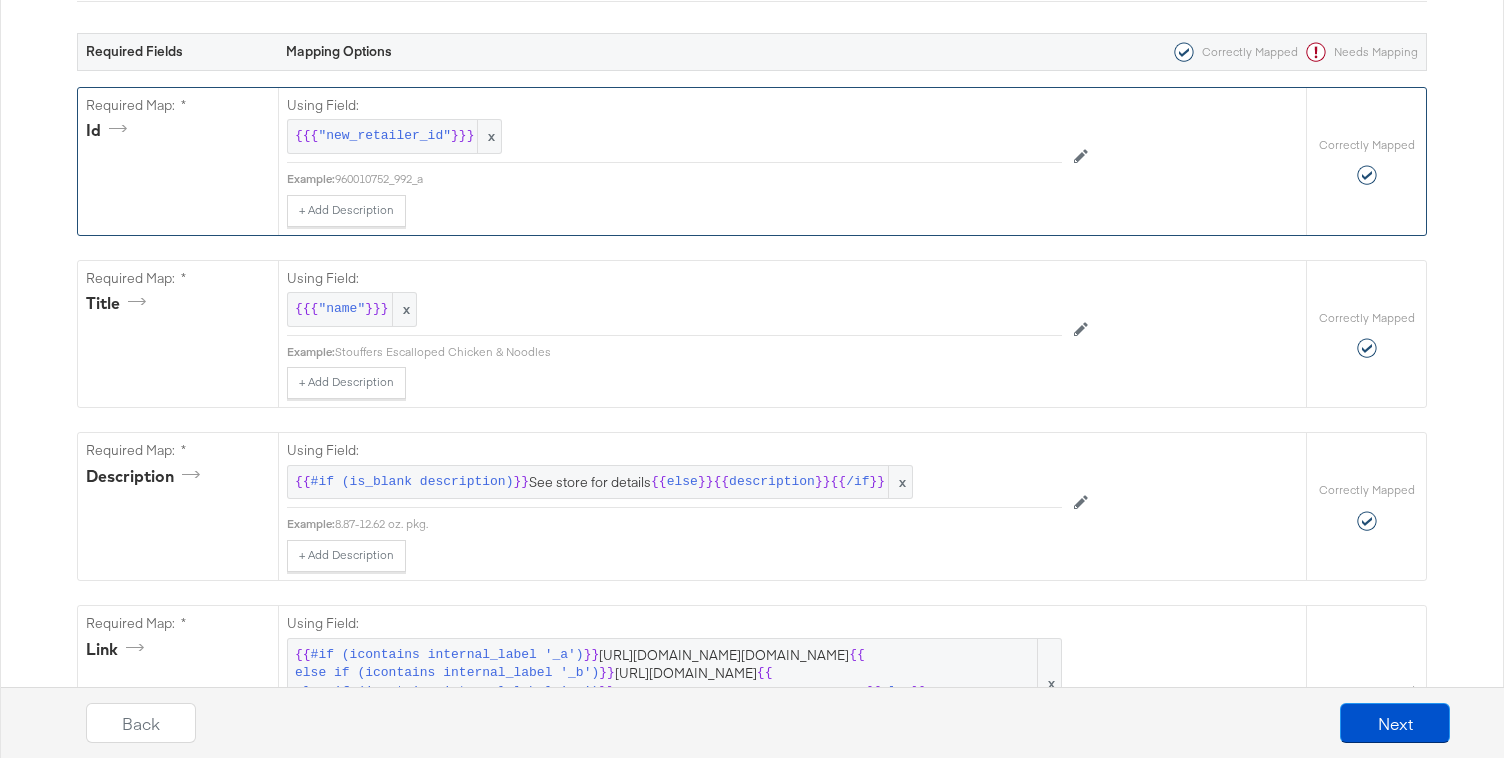scroll, scrollTop: 0, scrollLeft: 0, axis: both 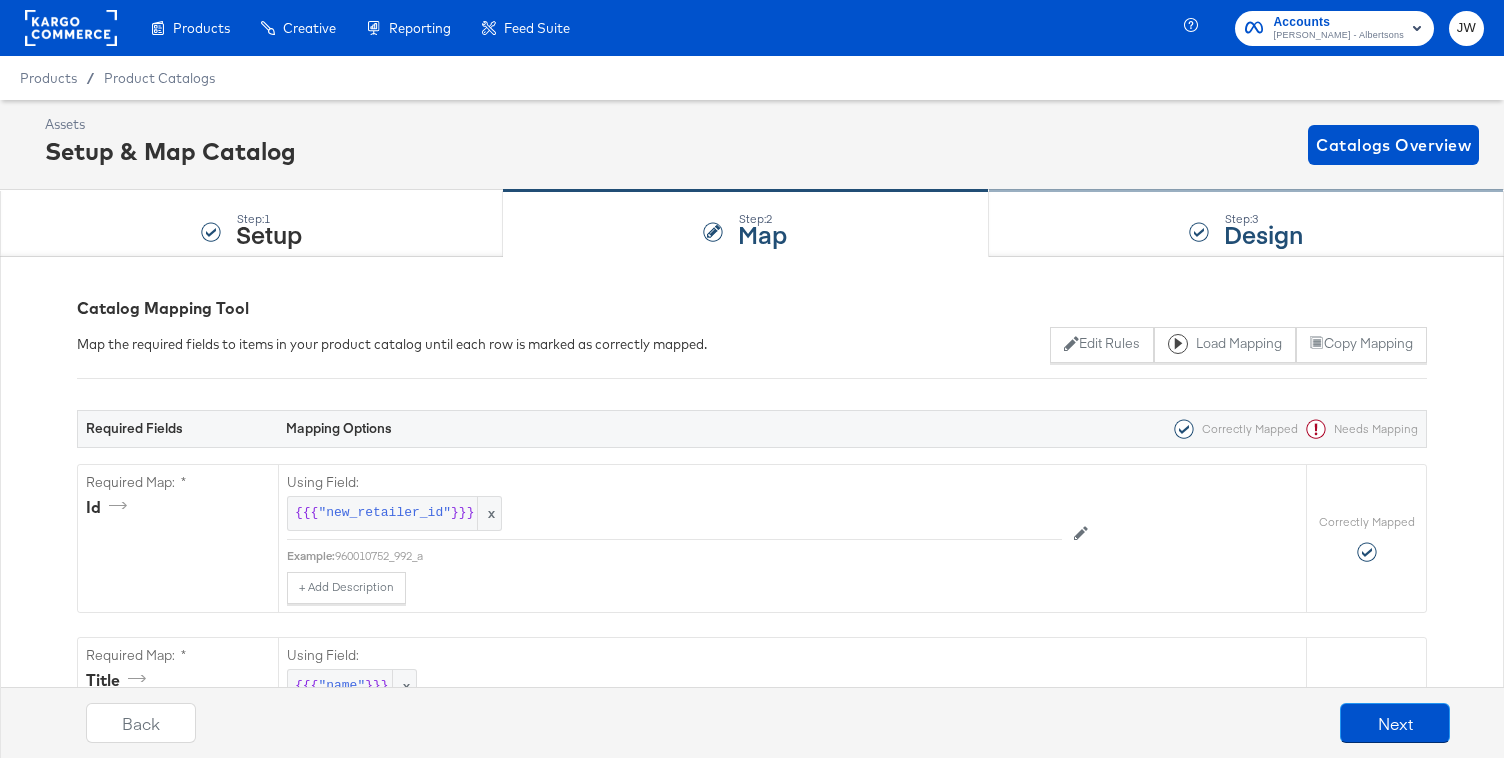 click on "Step:  3   Design" at bounding box center [1246, 224] 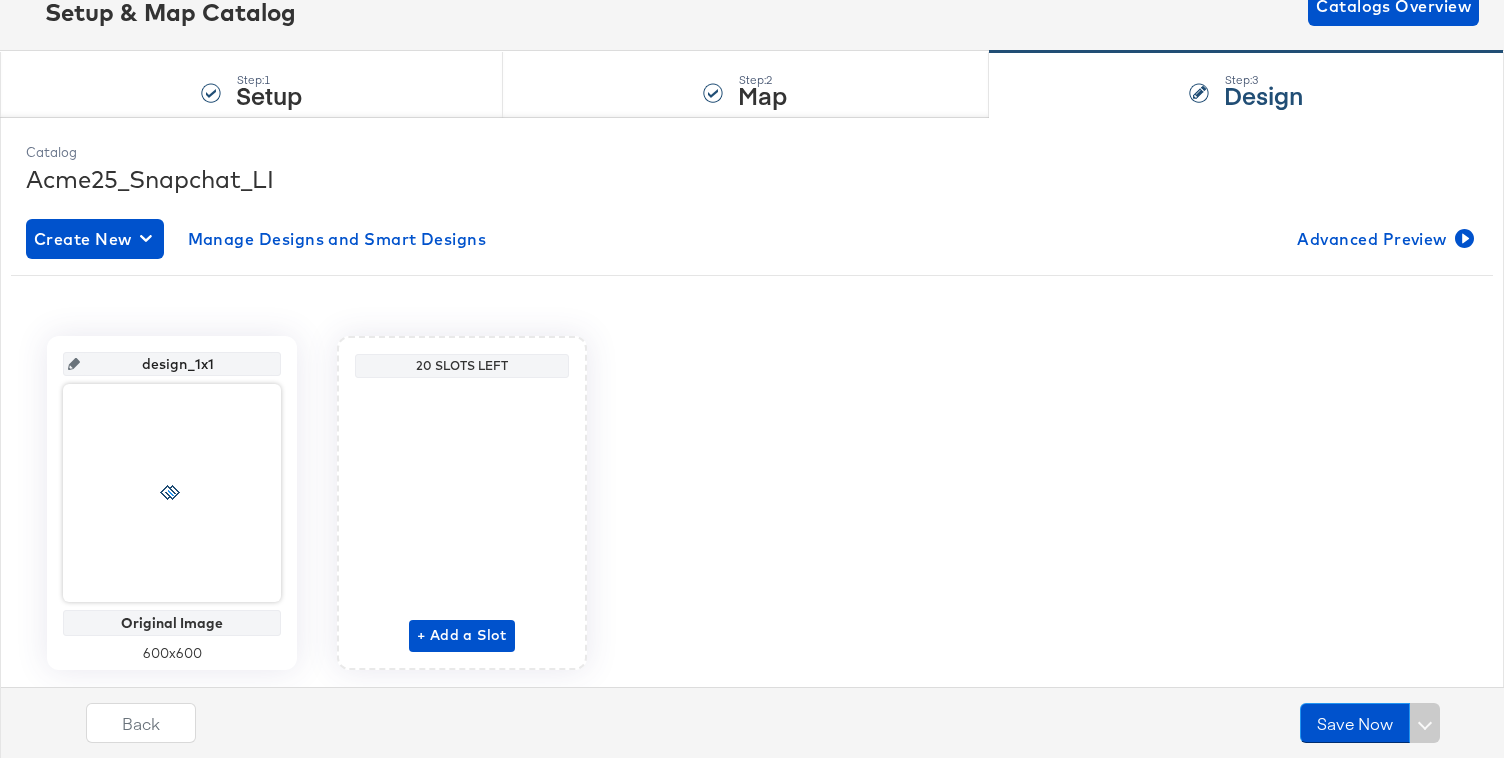 scroll, scrollTop: 145, scrollLeft: 0, axis: vertical 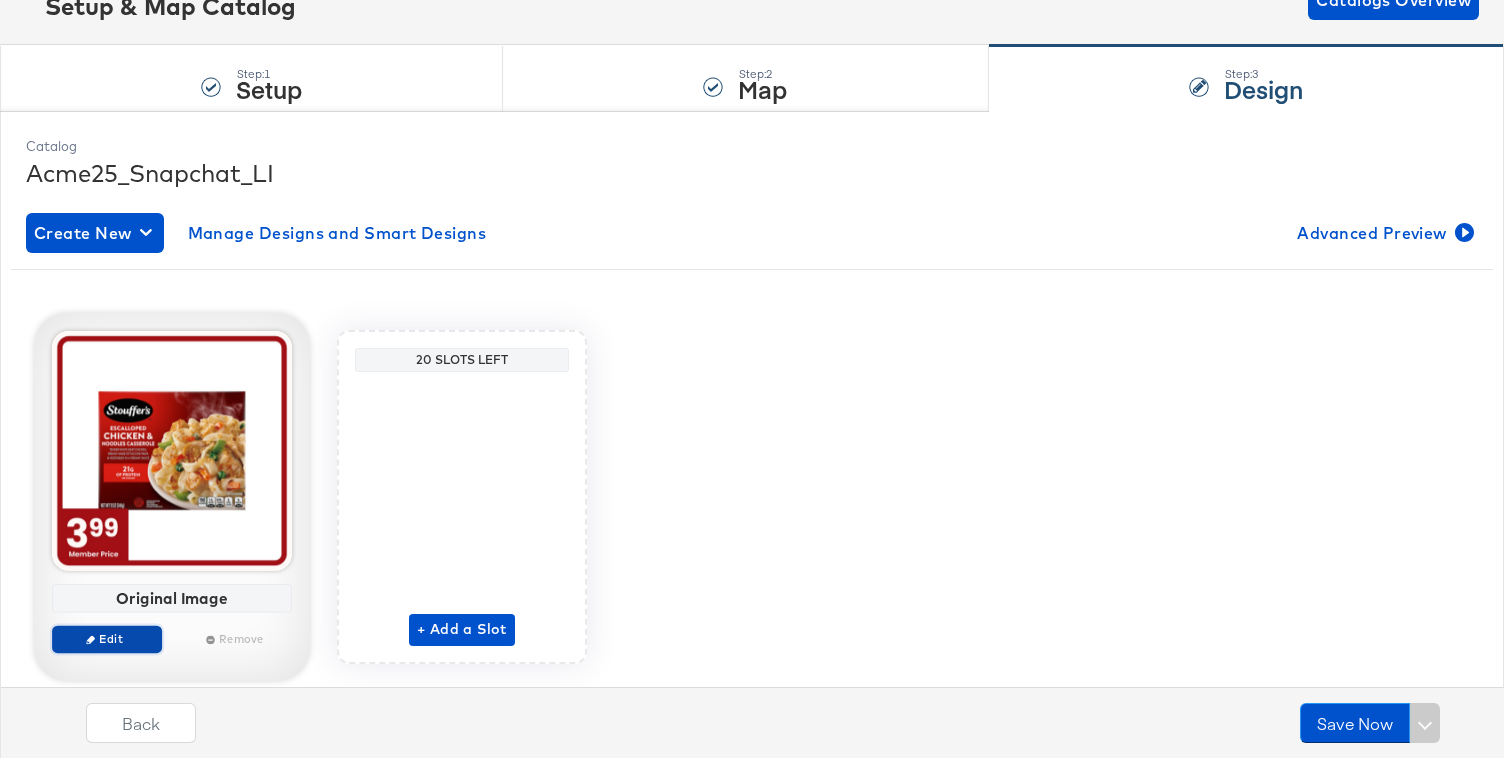 click on "Edit" at bounding box center (107, 638) 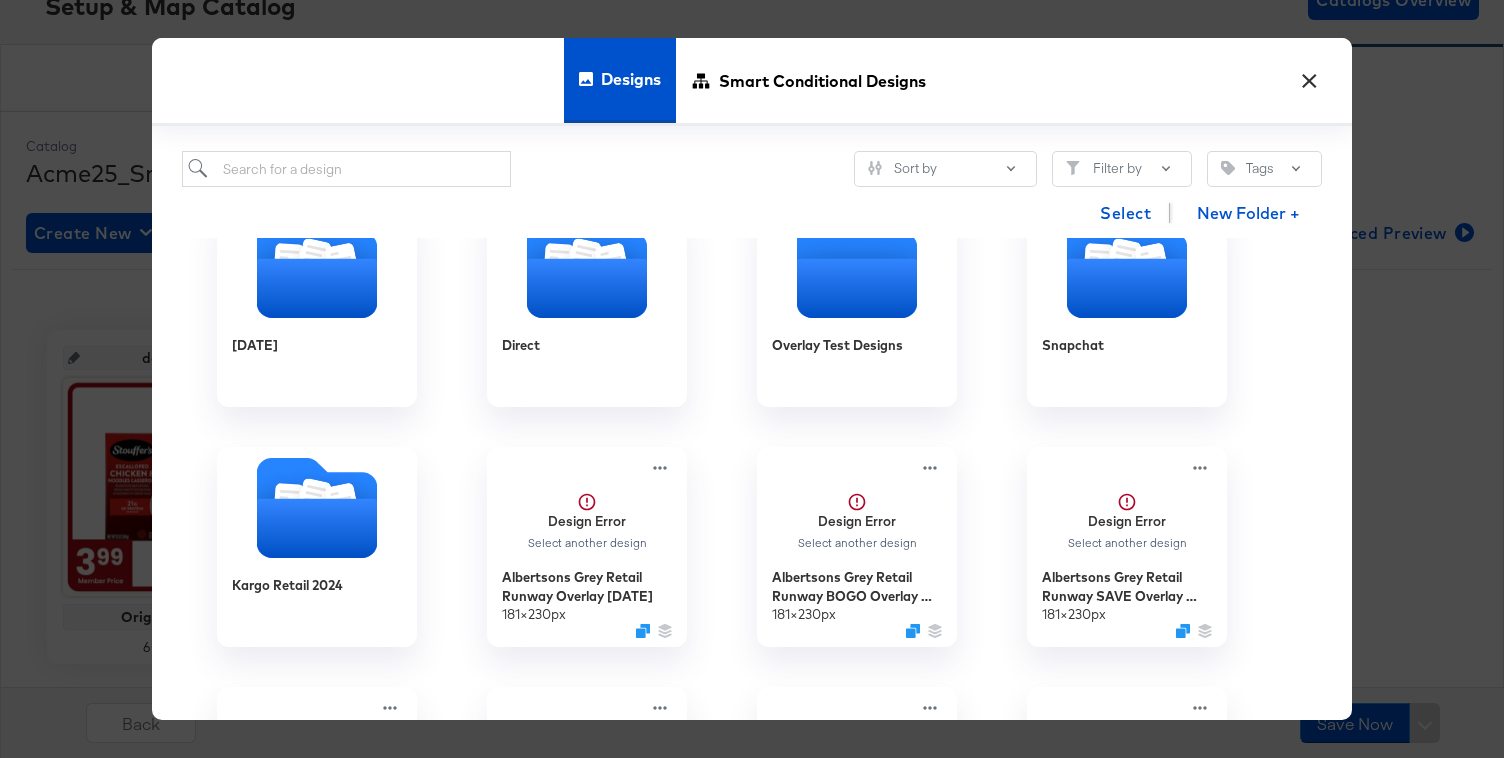 scroll, scrollTop: 0, scrollLeft: 0, axis: both 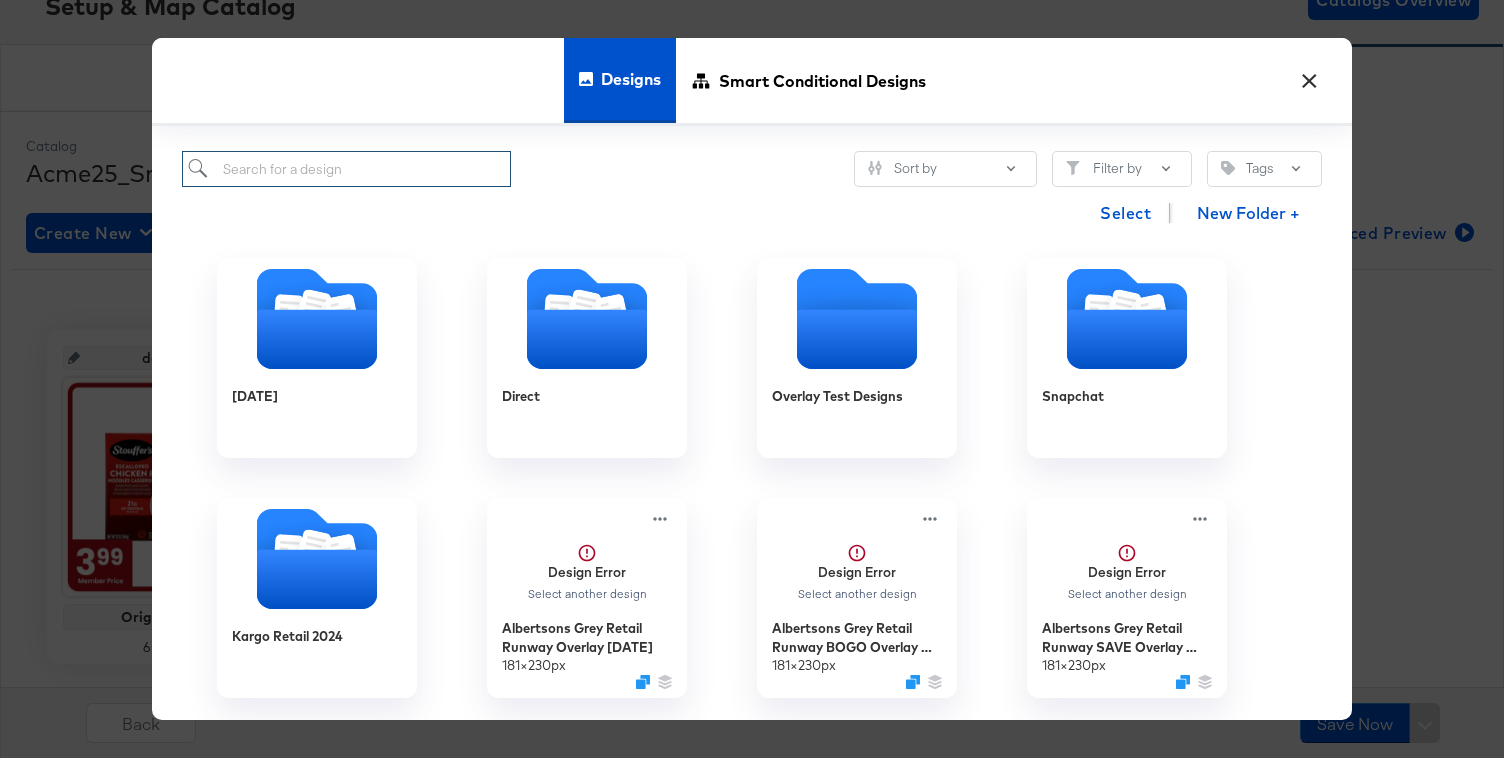 click at bounding box center (346, 169) 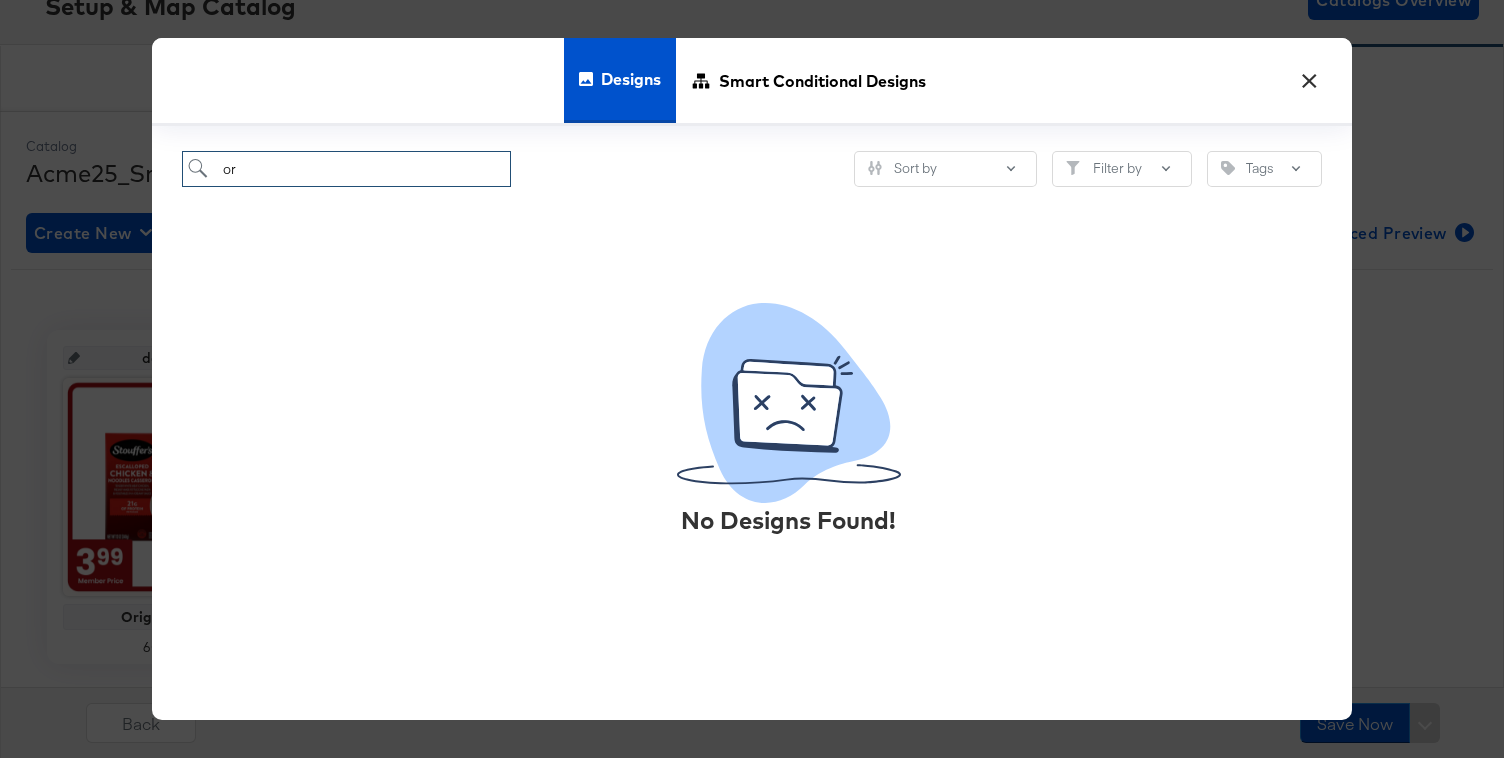 type on "o" 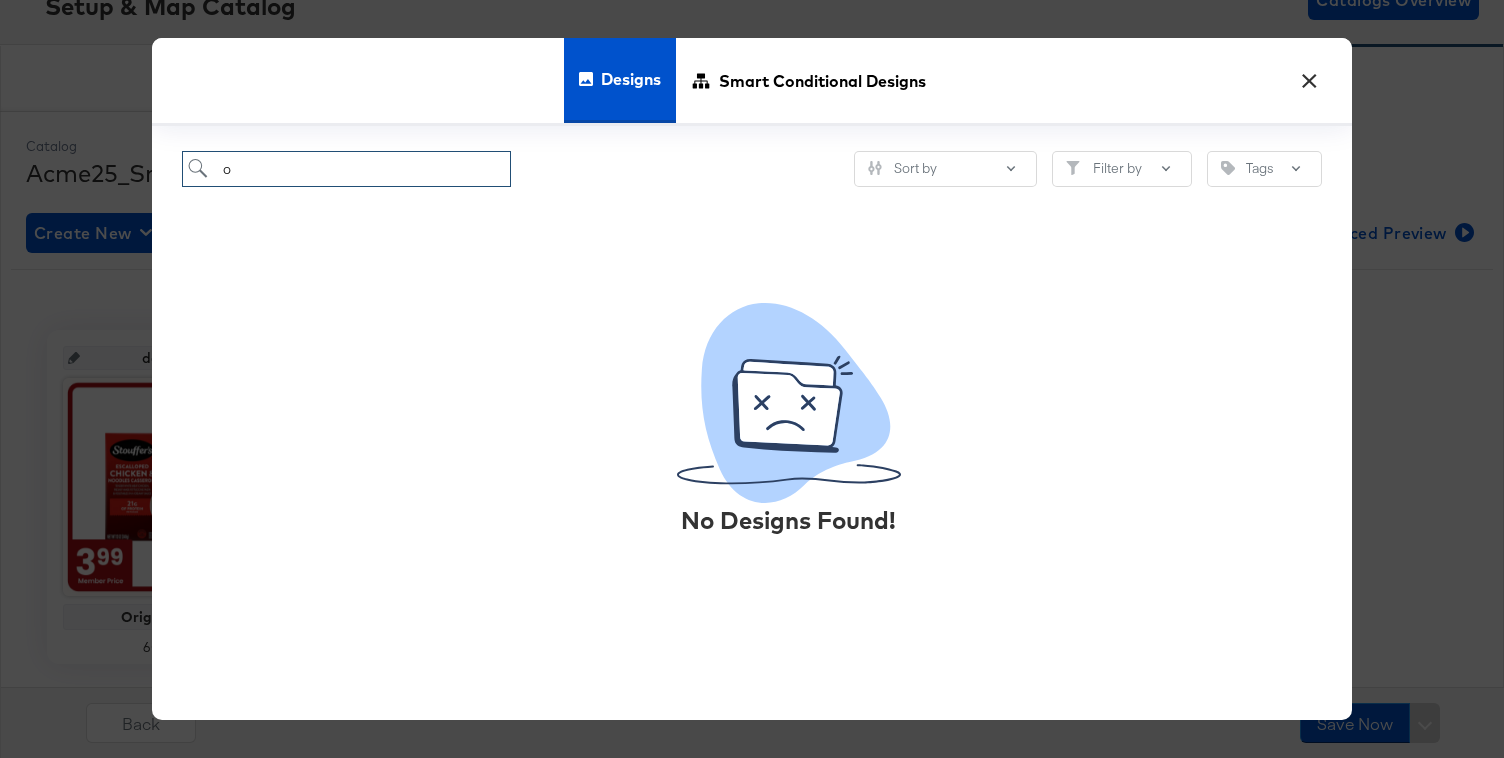 type 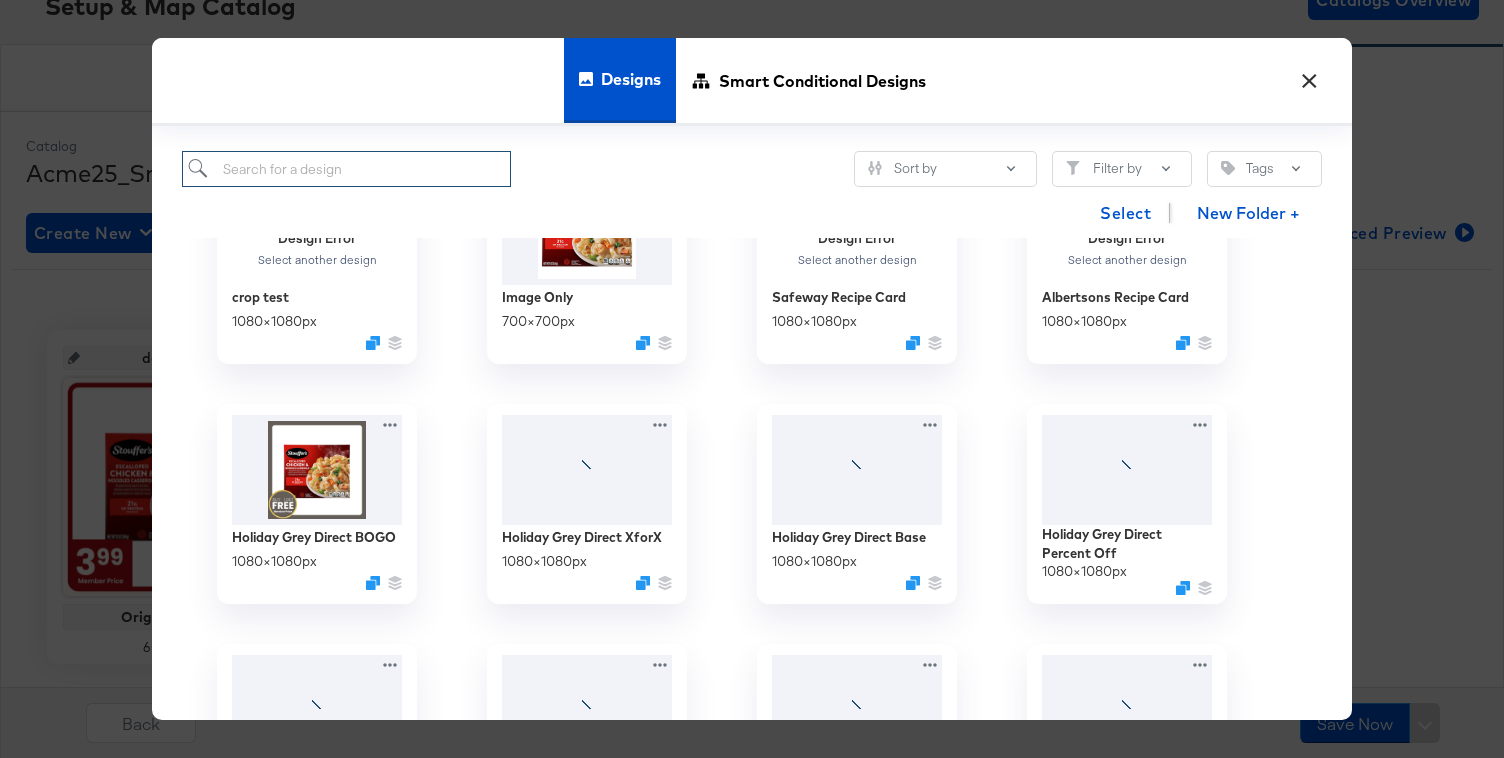 scroll, scrollTop: 1317, scrollLeft: 0, axis: vertical 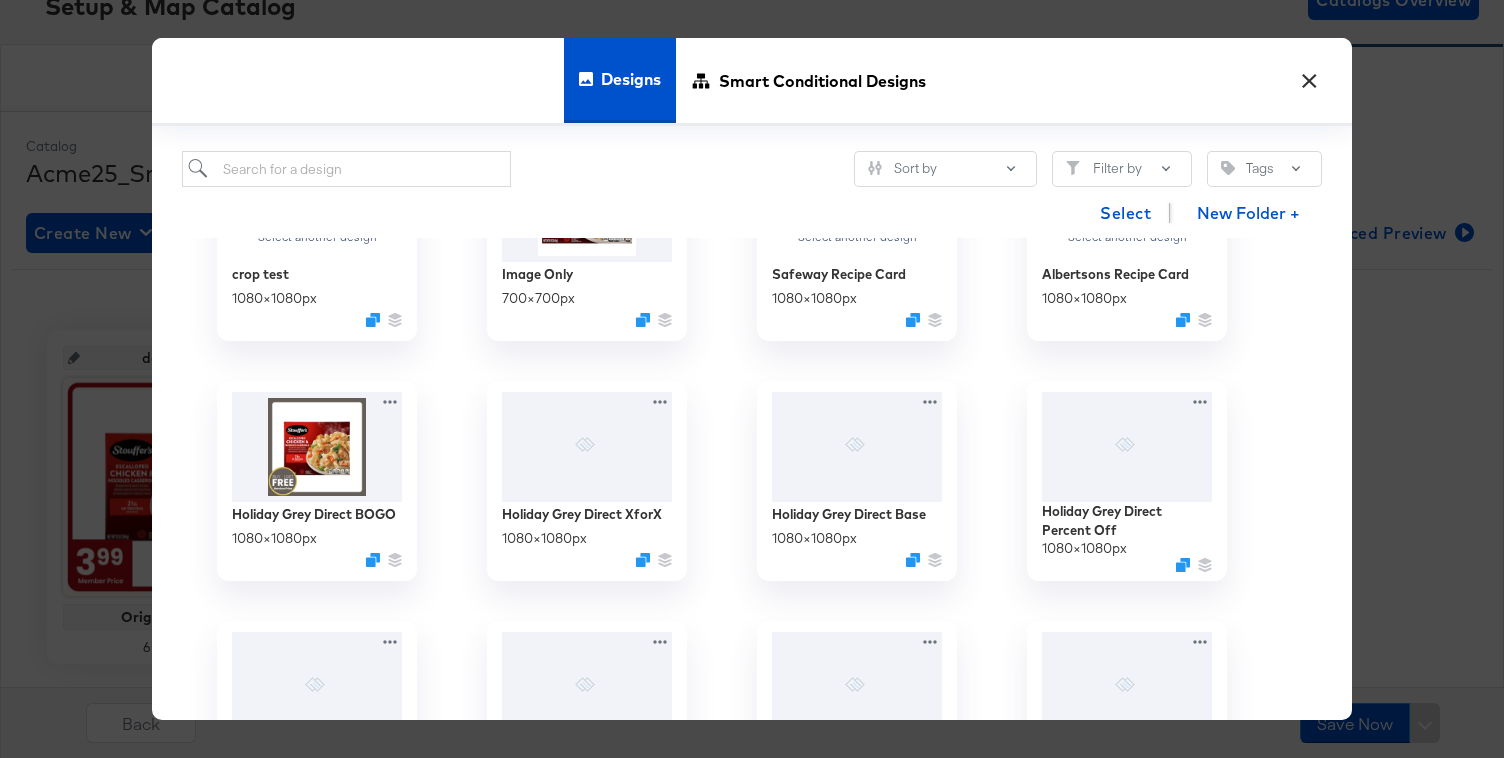 click on "×" at bounding box center [1309, 76] 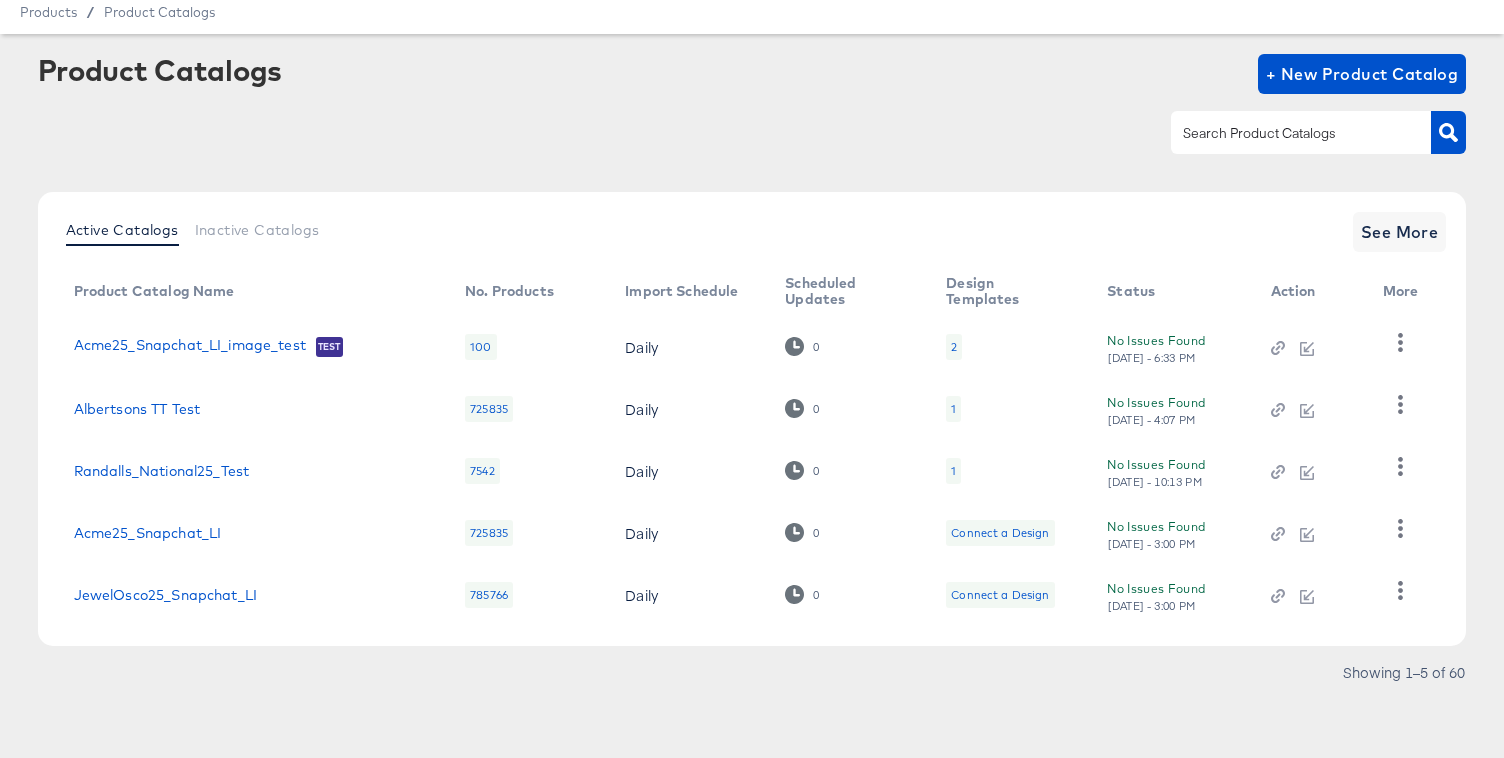 scroll, scrollTop: 0, scrollLeft: 0, axis: both 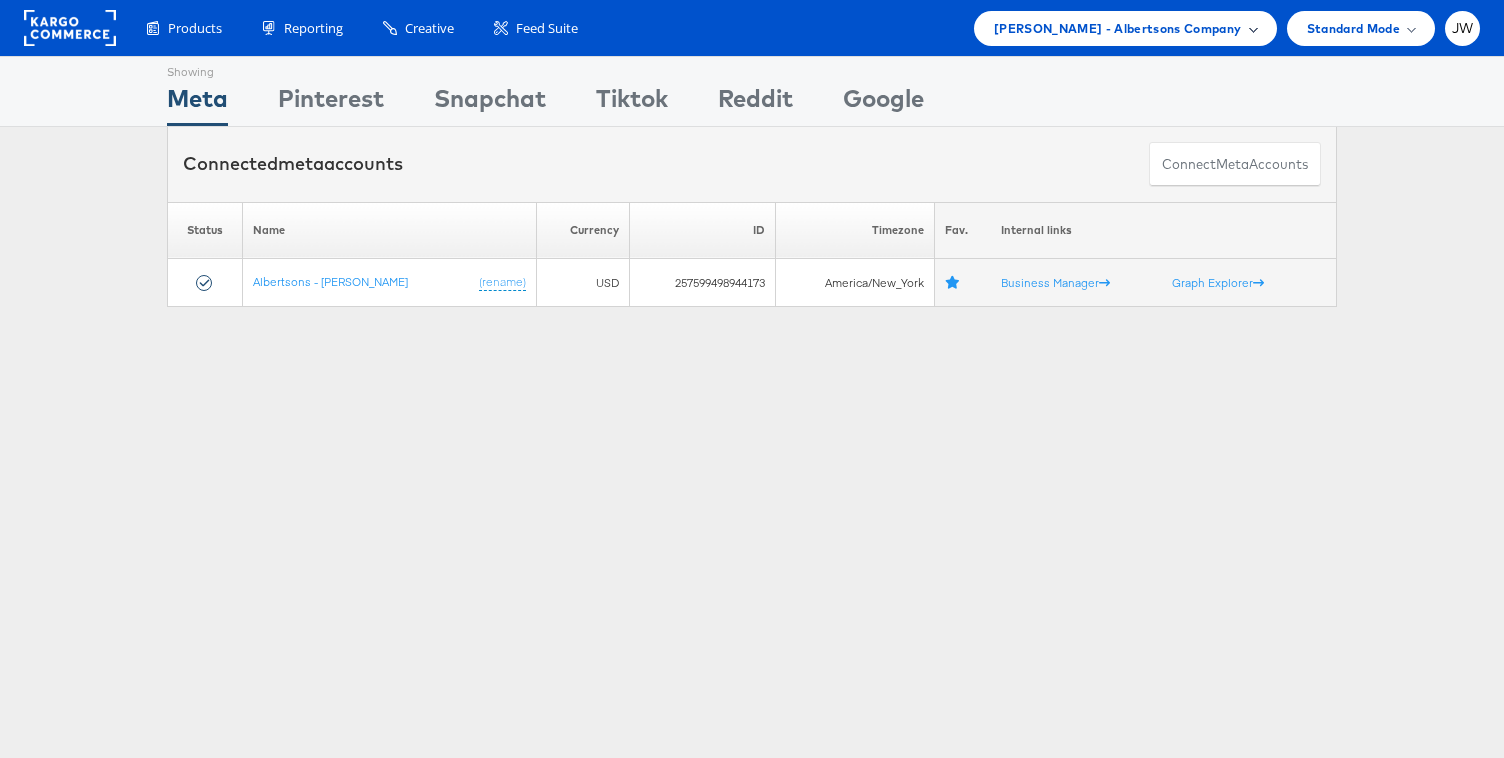 click on "[PERSON_NAME] - Albertsons Company" at bounding box center [1118, 28] 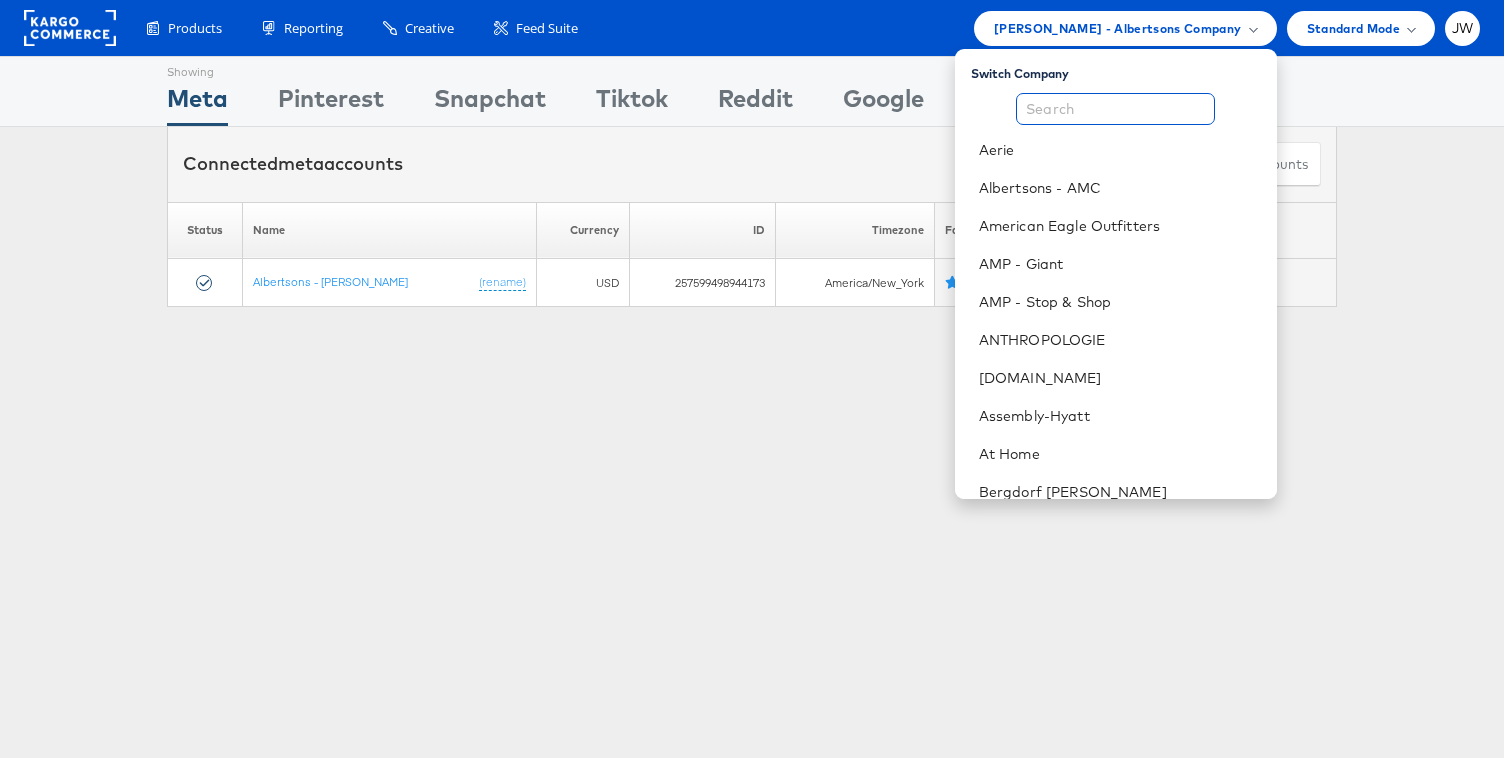 click at bounding box center [1115, 109] 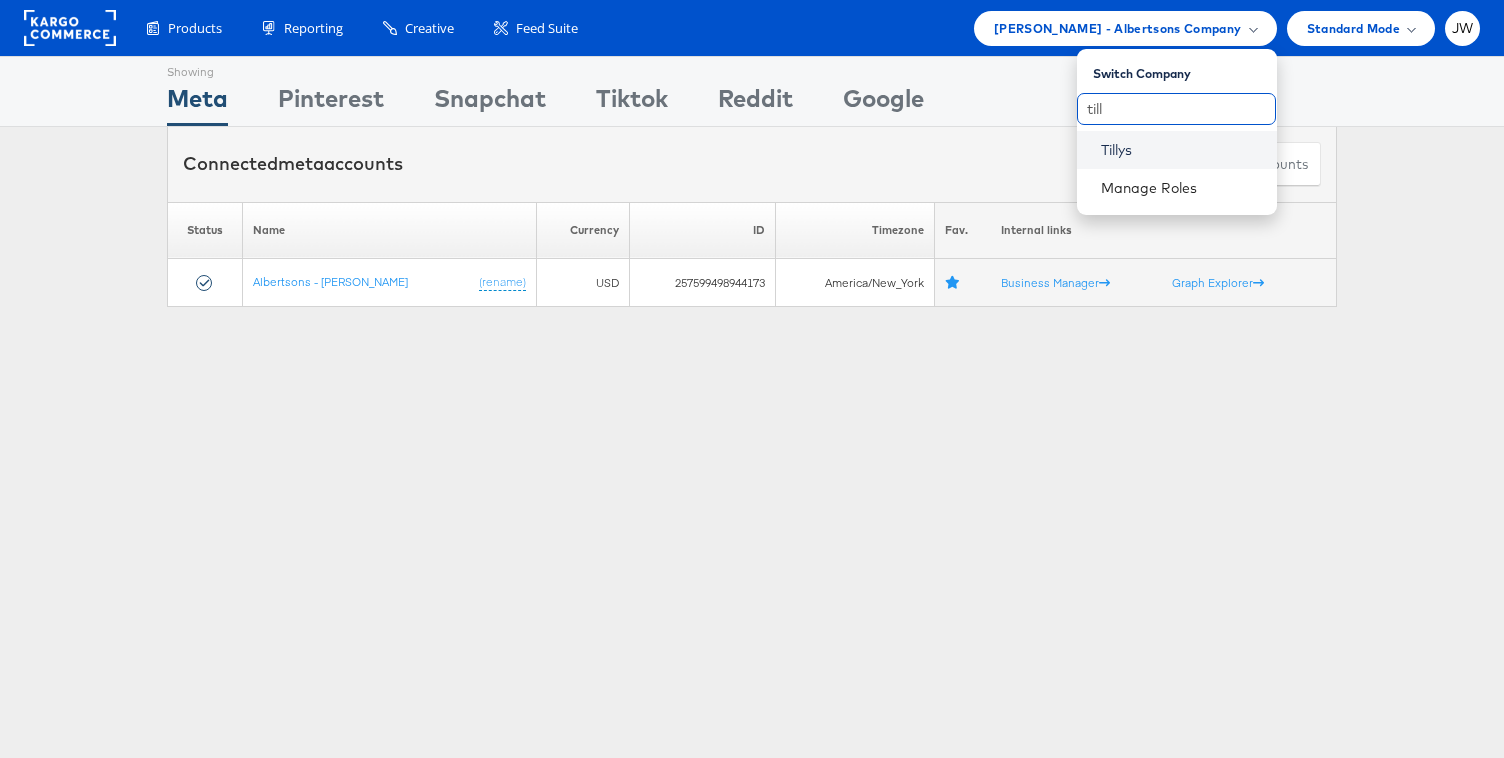 type on "till" 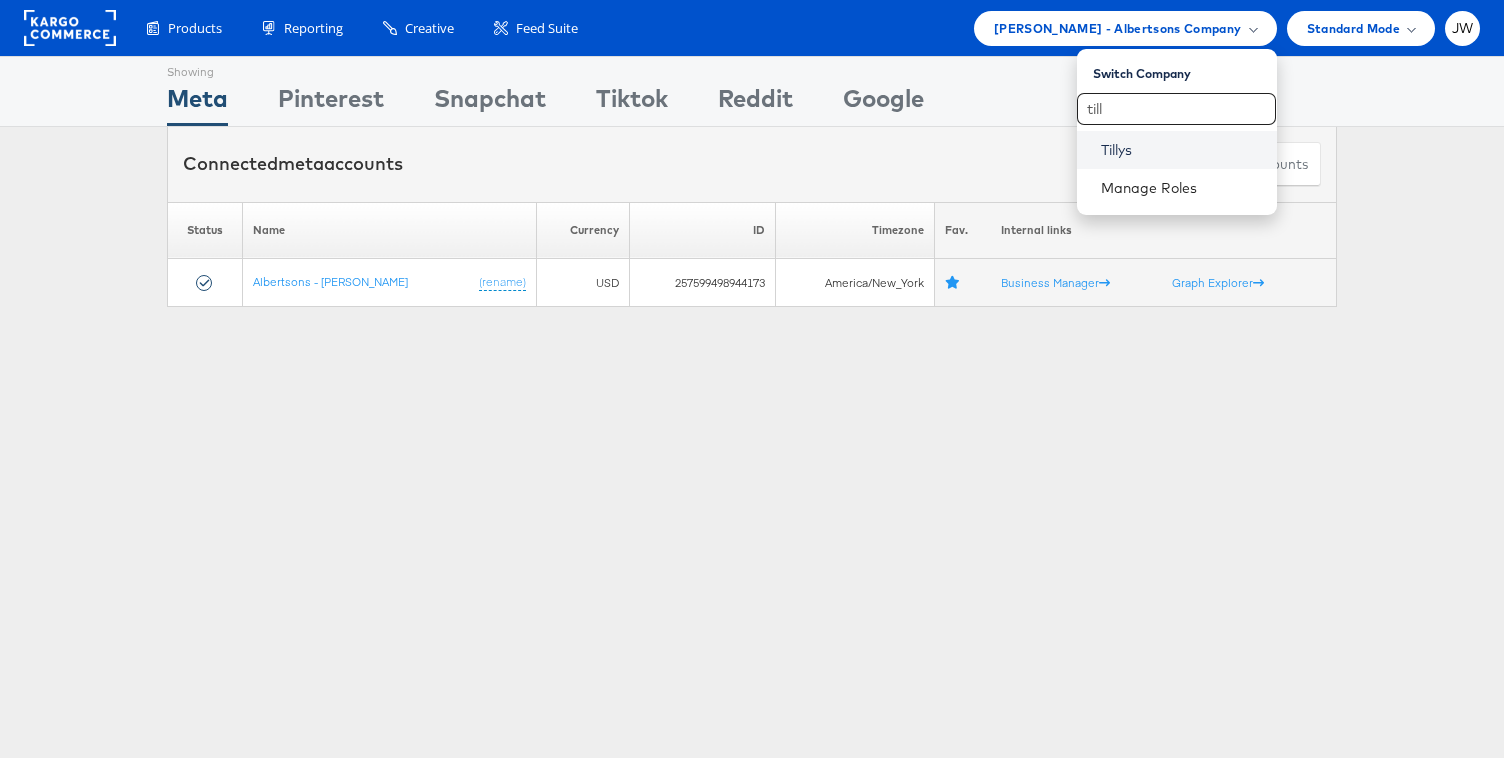 click on "Tillys" at bounding box center [1181, 150] 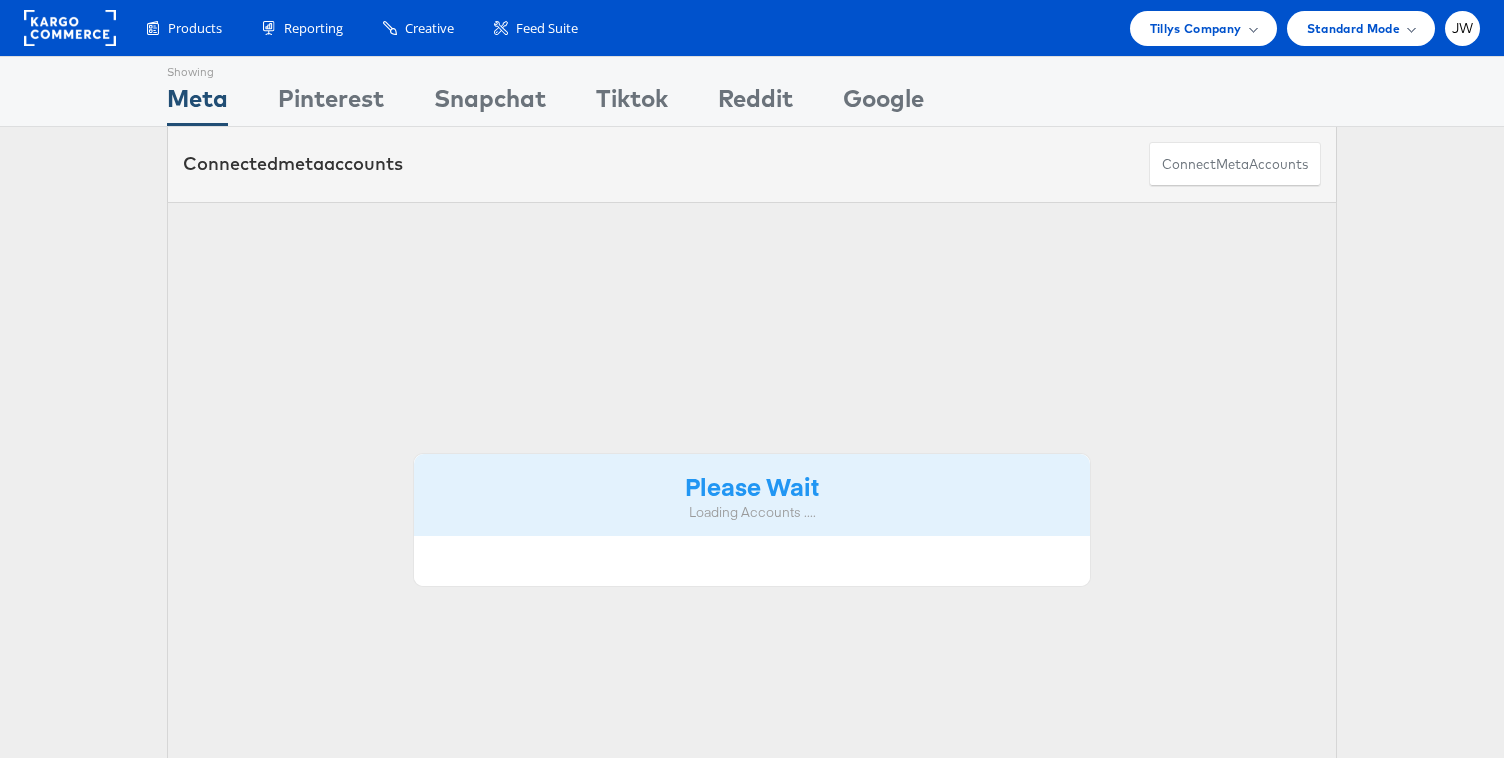 scroll, scrollTop: 0, scrollLeft: 0, axis: both 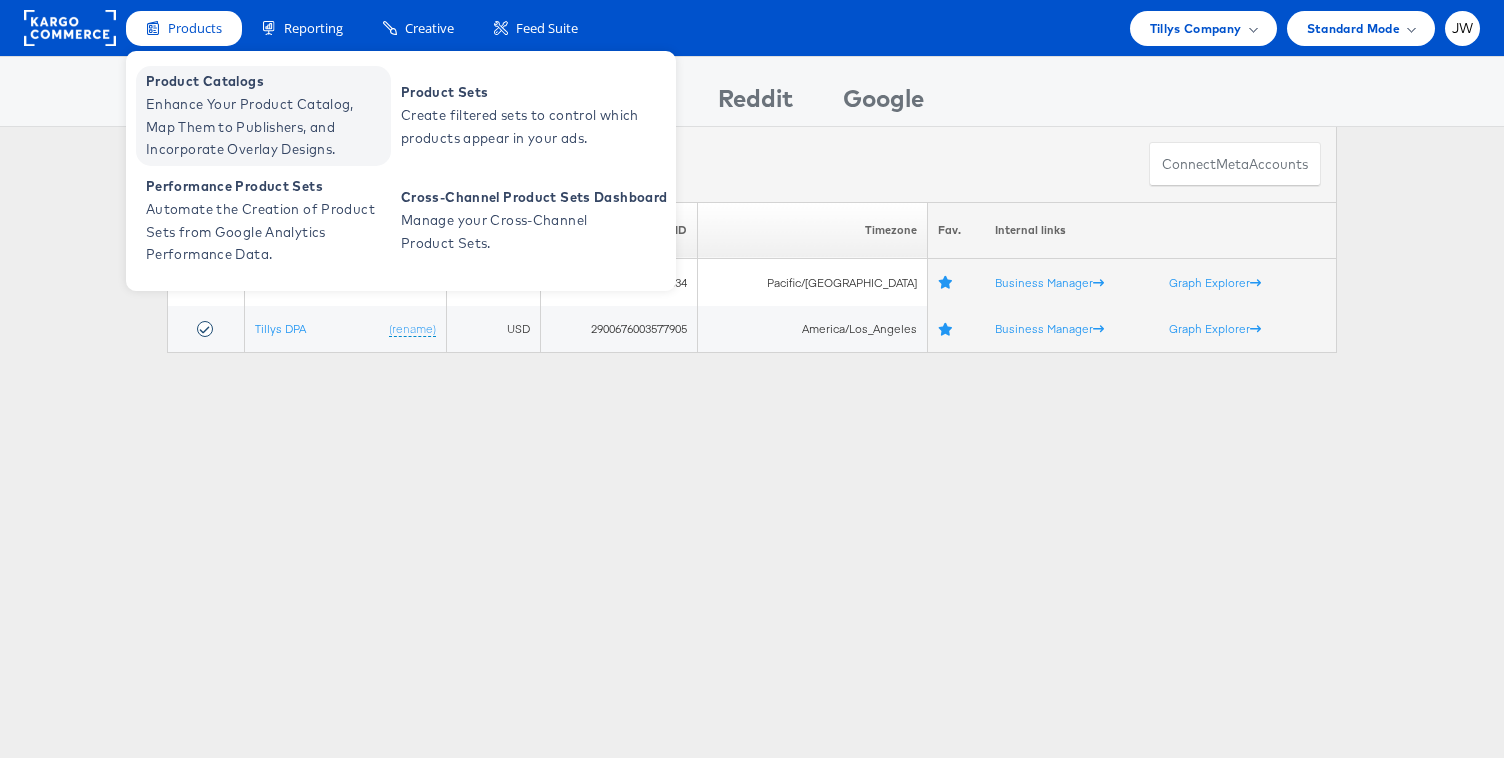 click on "Enhance Your Product Catalog, Map Them to Publishers, and Incorporate Overlay Designs." at bounding box center [266, 127] 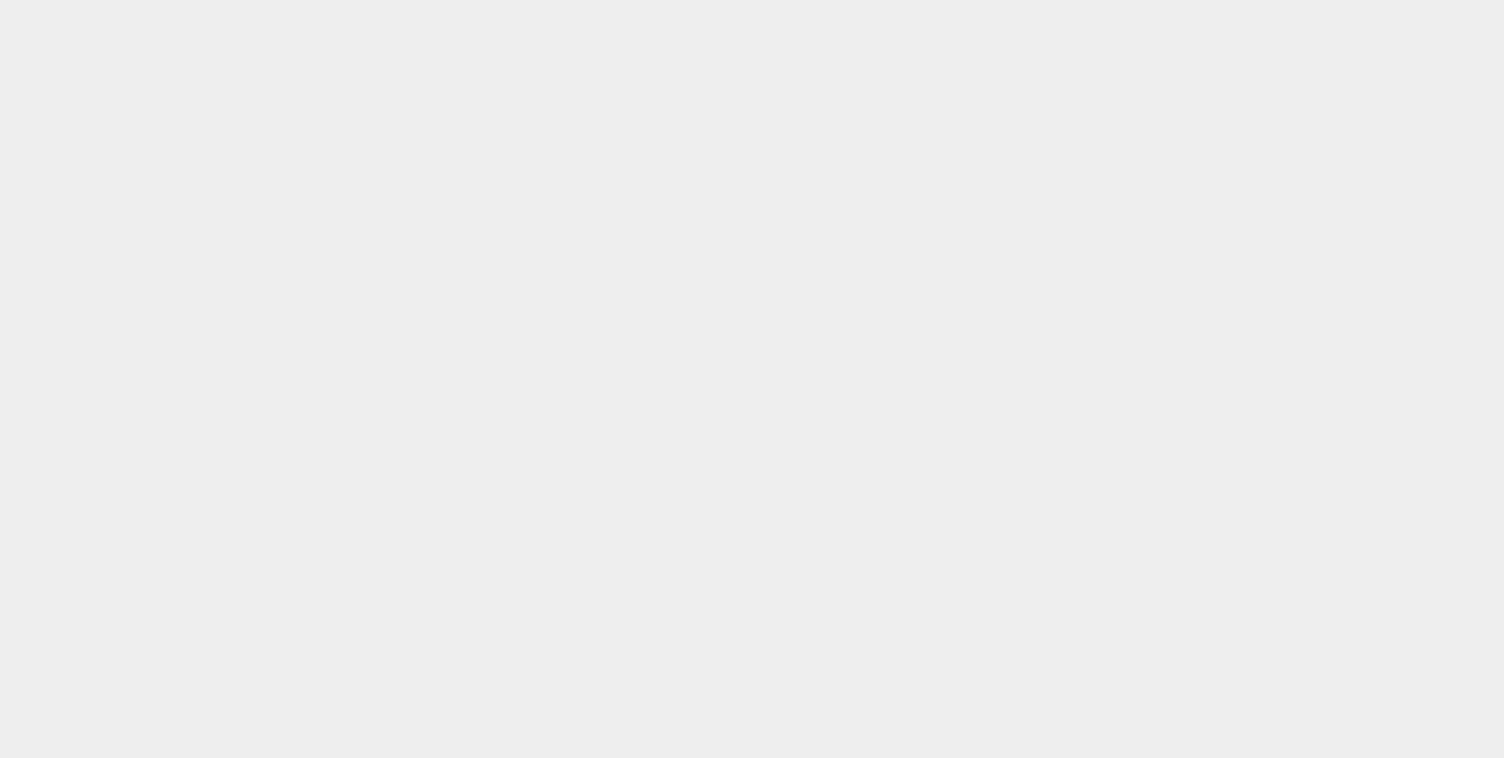 scroll, scrollTop: 0, scrollLeft: 0, axis: both 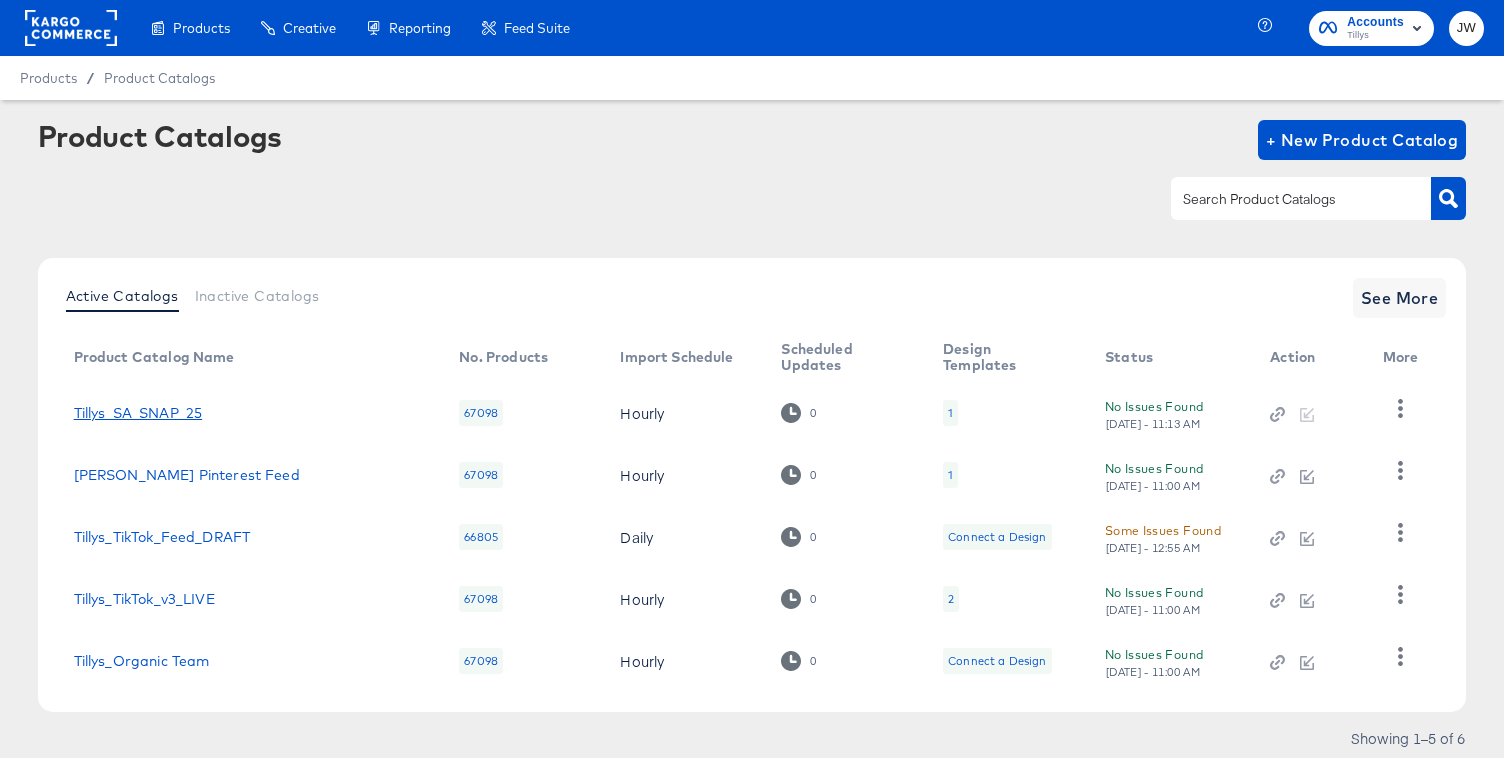 click on "Tillys_SA_SNAP_25" at bounding box center [251, 413] 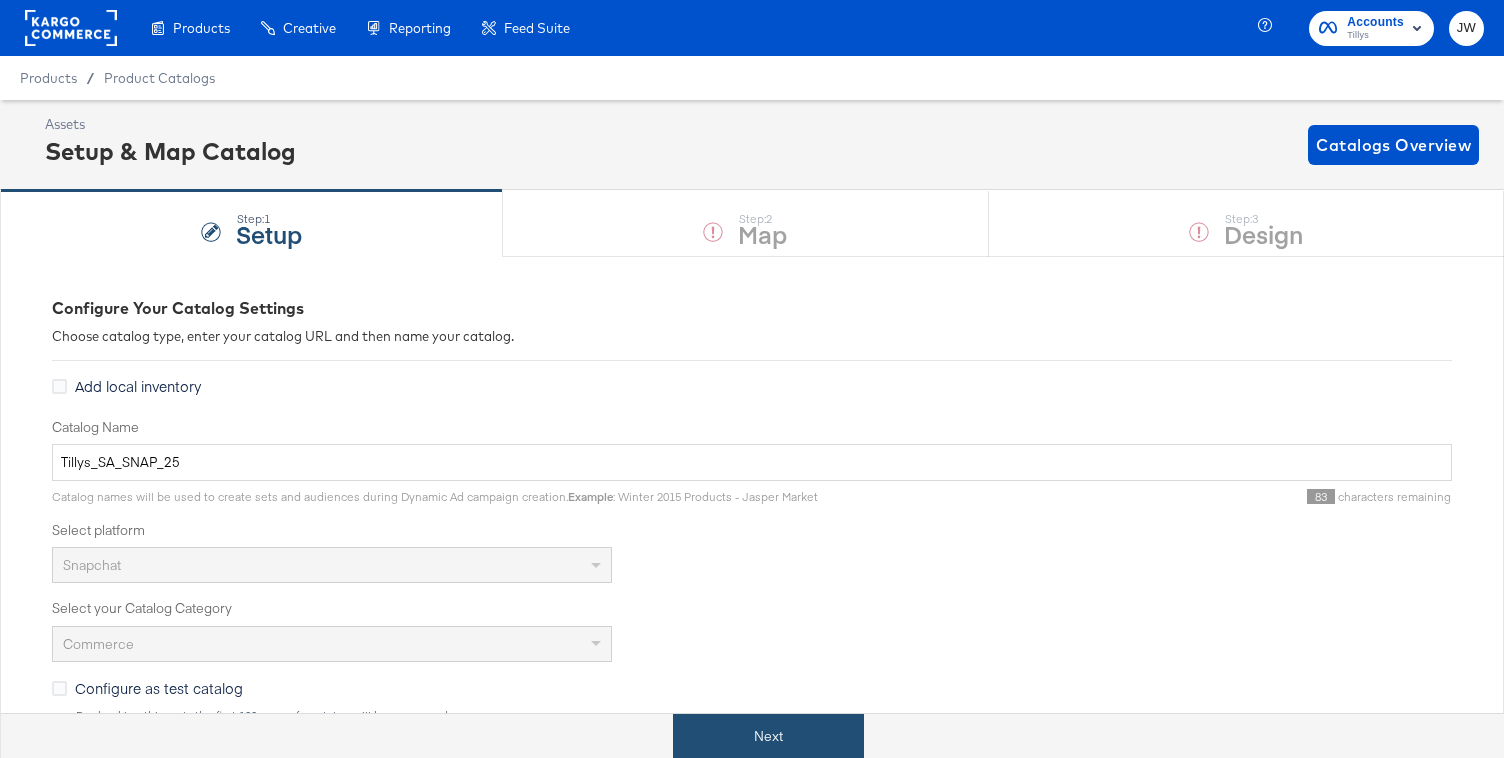 click on "Next" at bounding box center [768, 736] 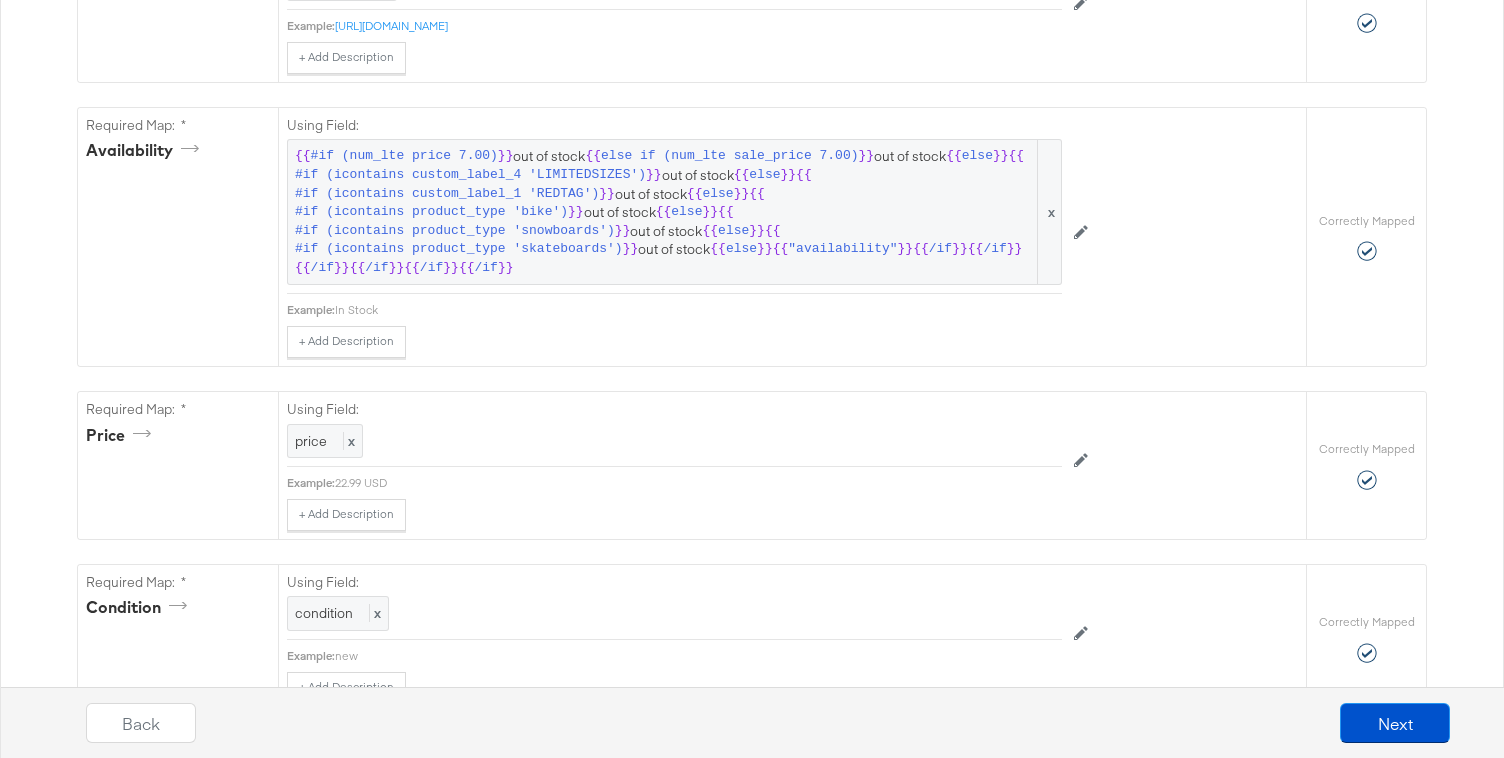 scroll, scrollTop: 867, scrollLeft: 0, axis: vertical 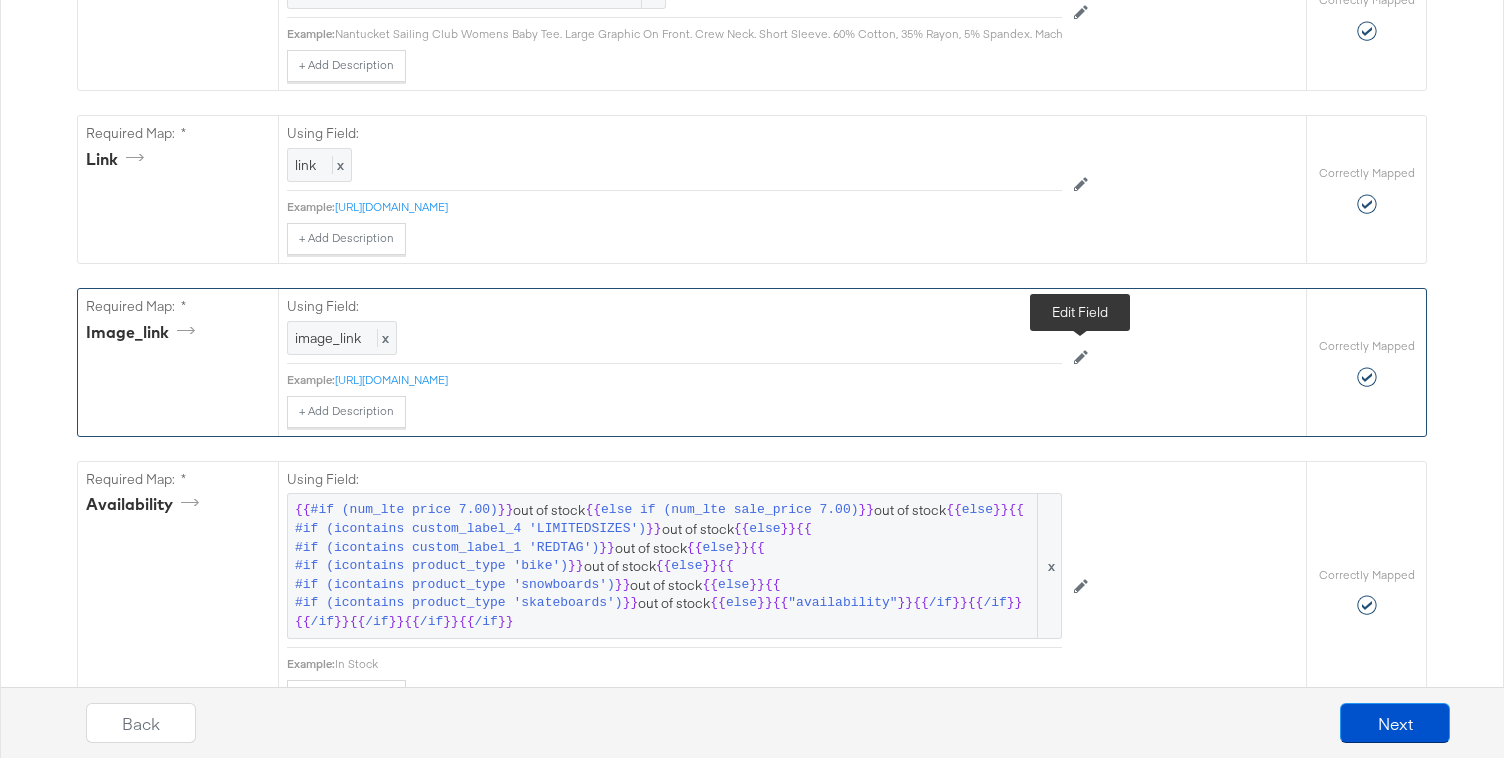 click 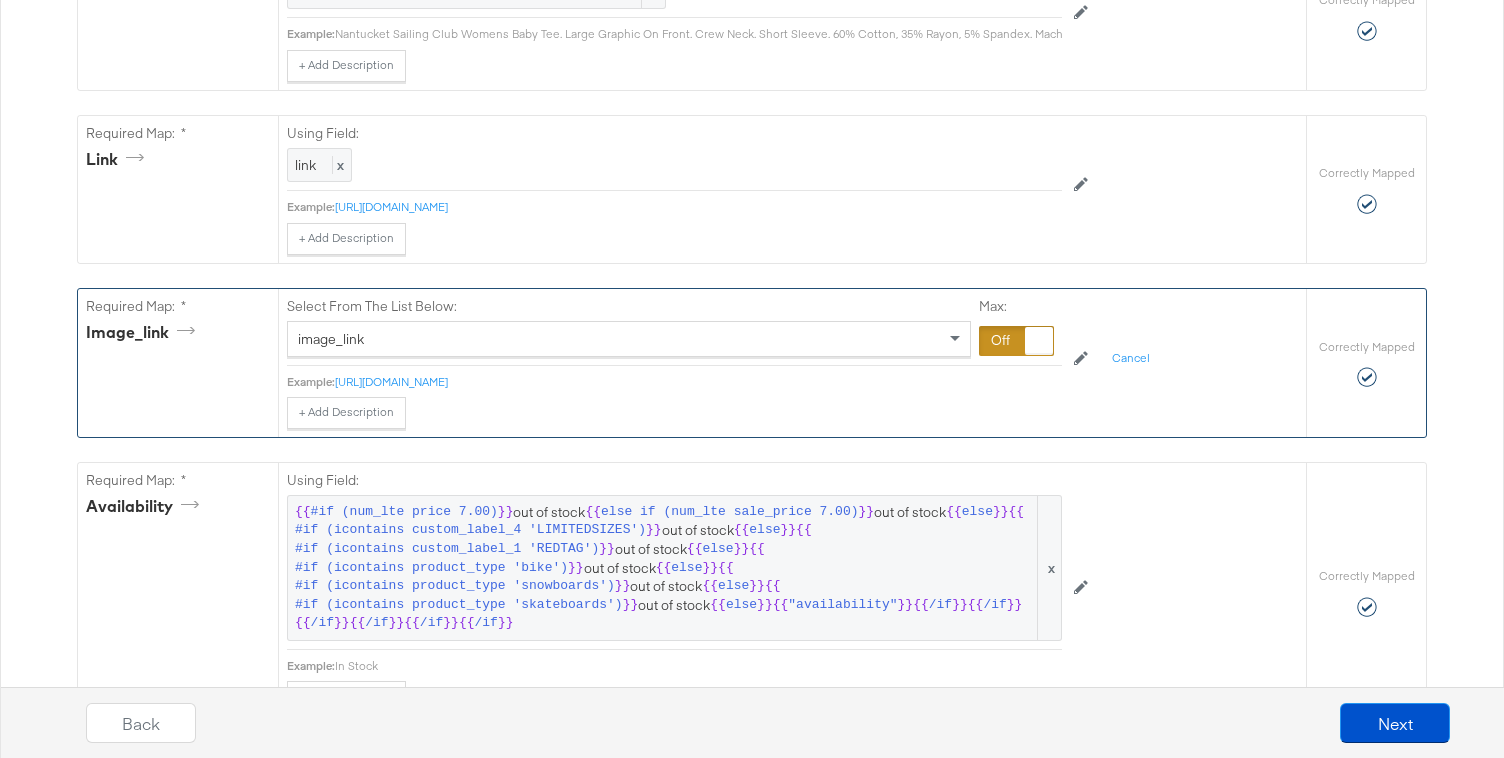click at bounding box center [1039, 341] 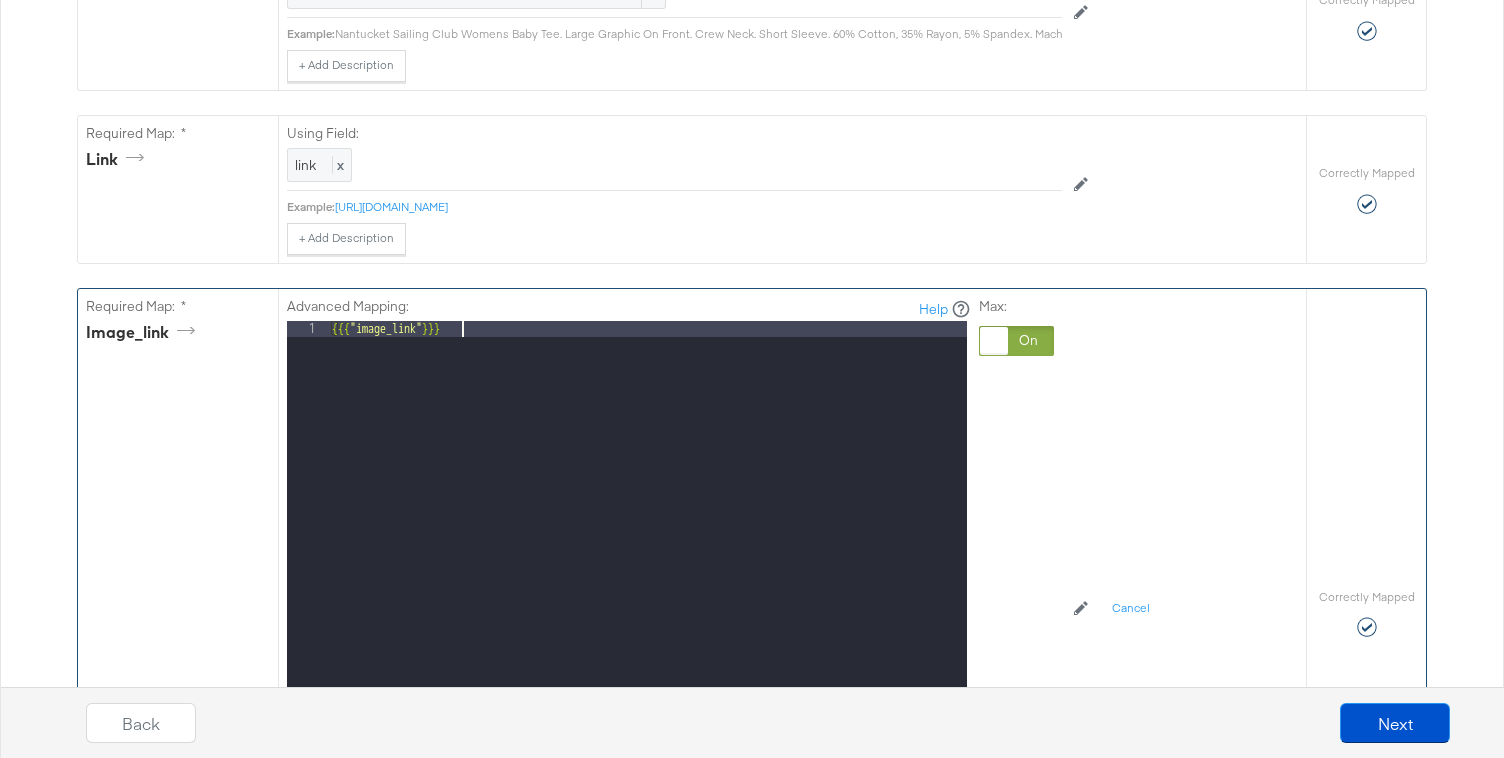 drag, startPoint x: 772, startPoint y: 365, endPoint x: 98, endPoint y: 319, distance: 675.56793 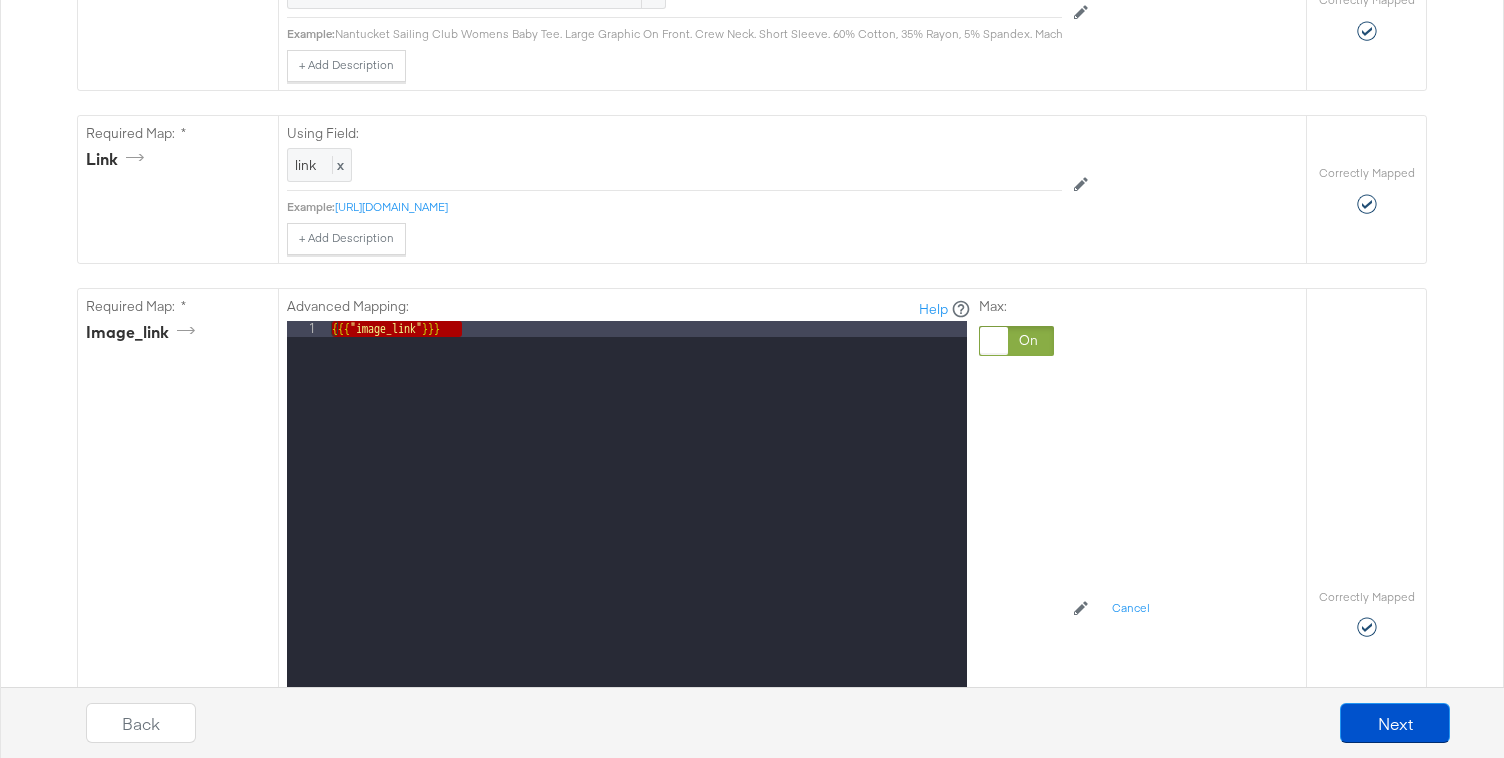 scroll, scrollTop: 0, scrollLeft: 0, axis: both 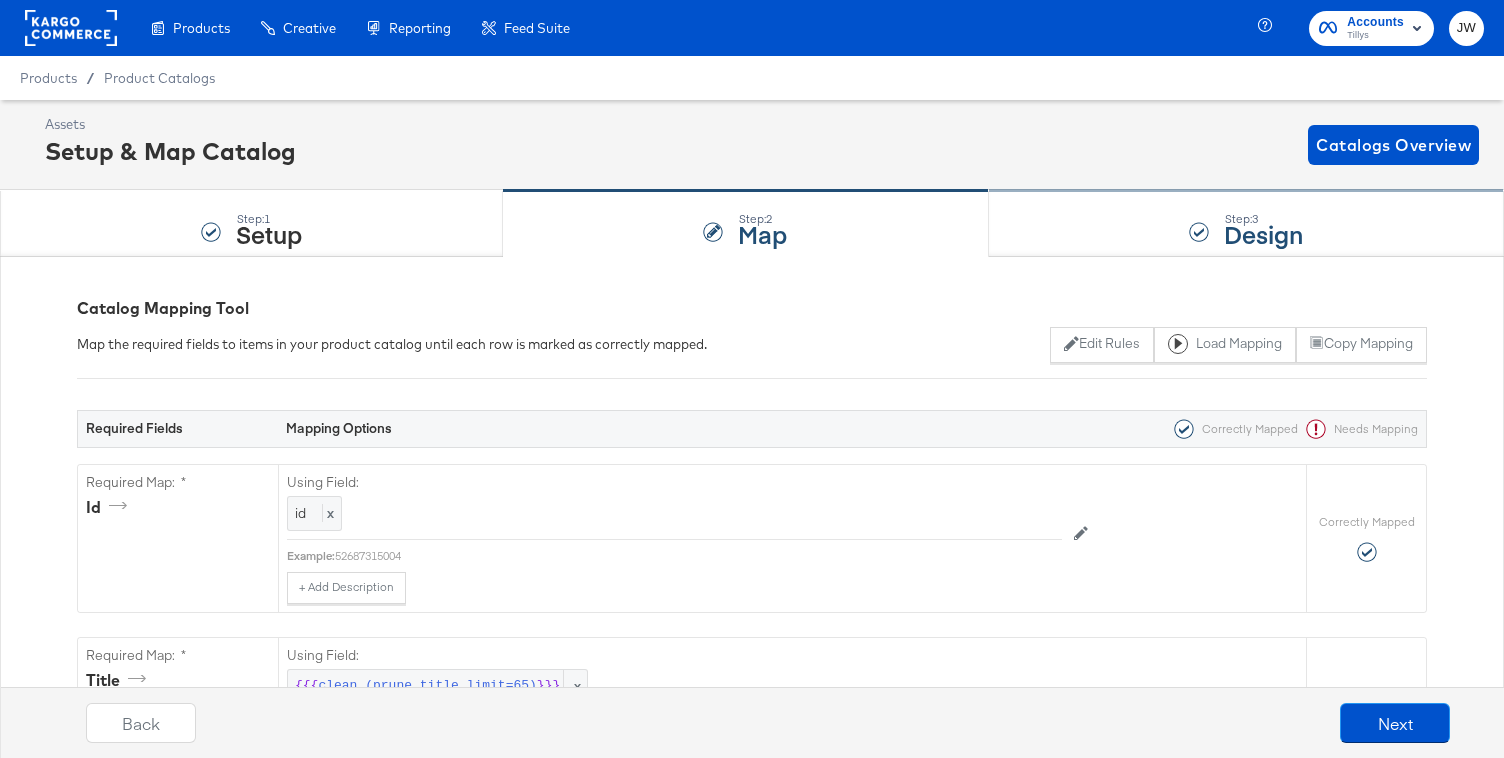 click on "Step:  3   Design" at bounding box center [1246, 224] 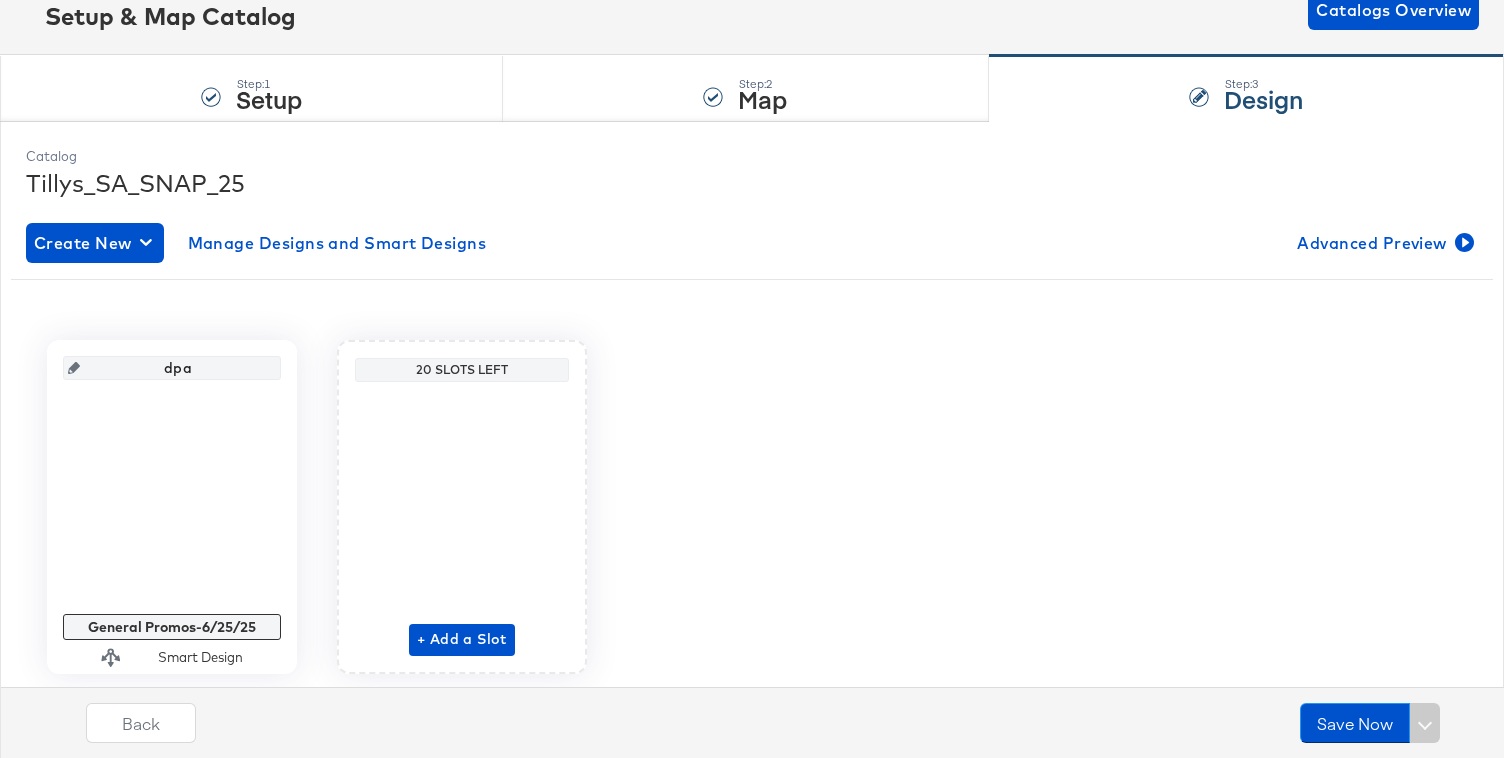 scroll, scrollTop: 195, scrollLeft: 0, axis: vertical 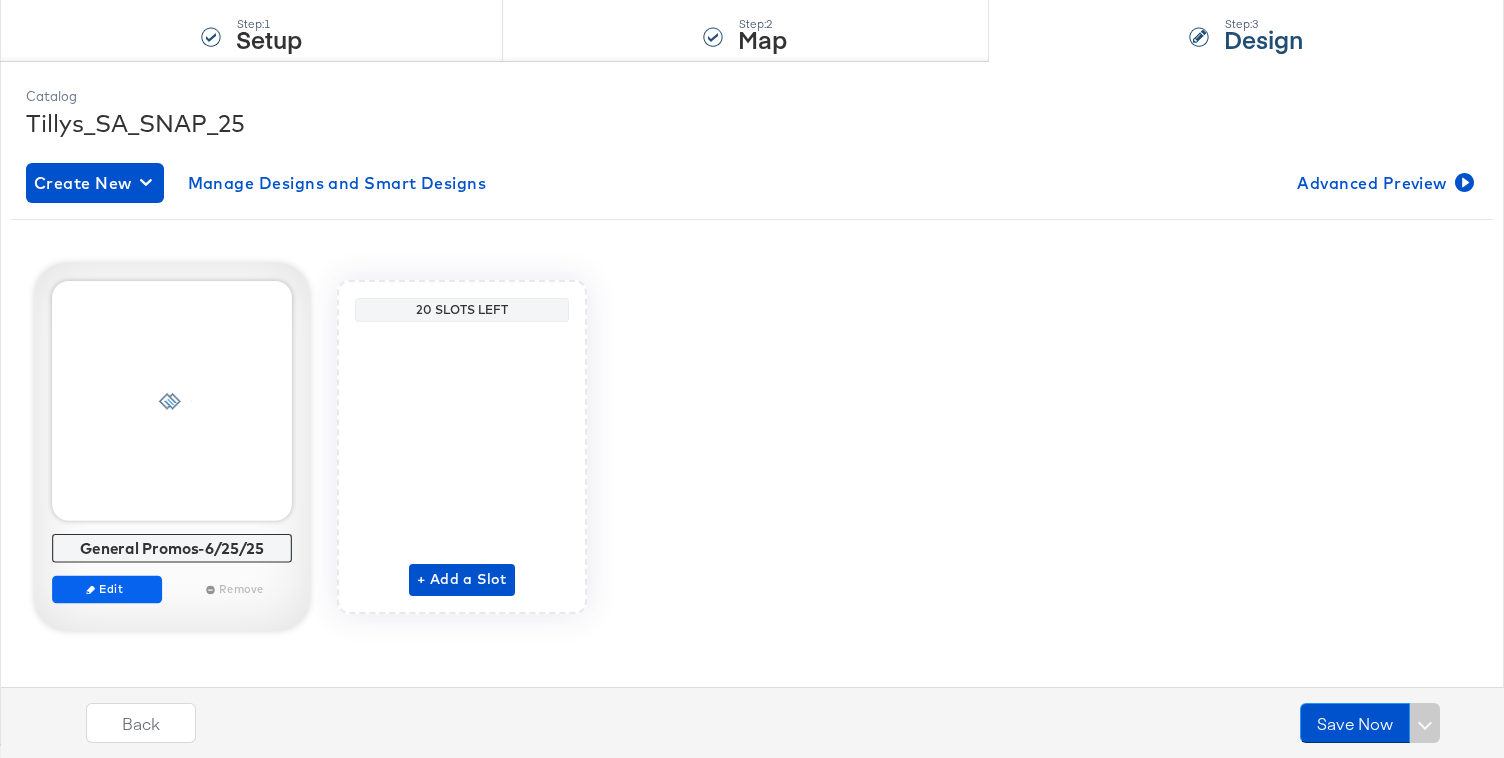 click 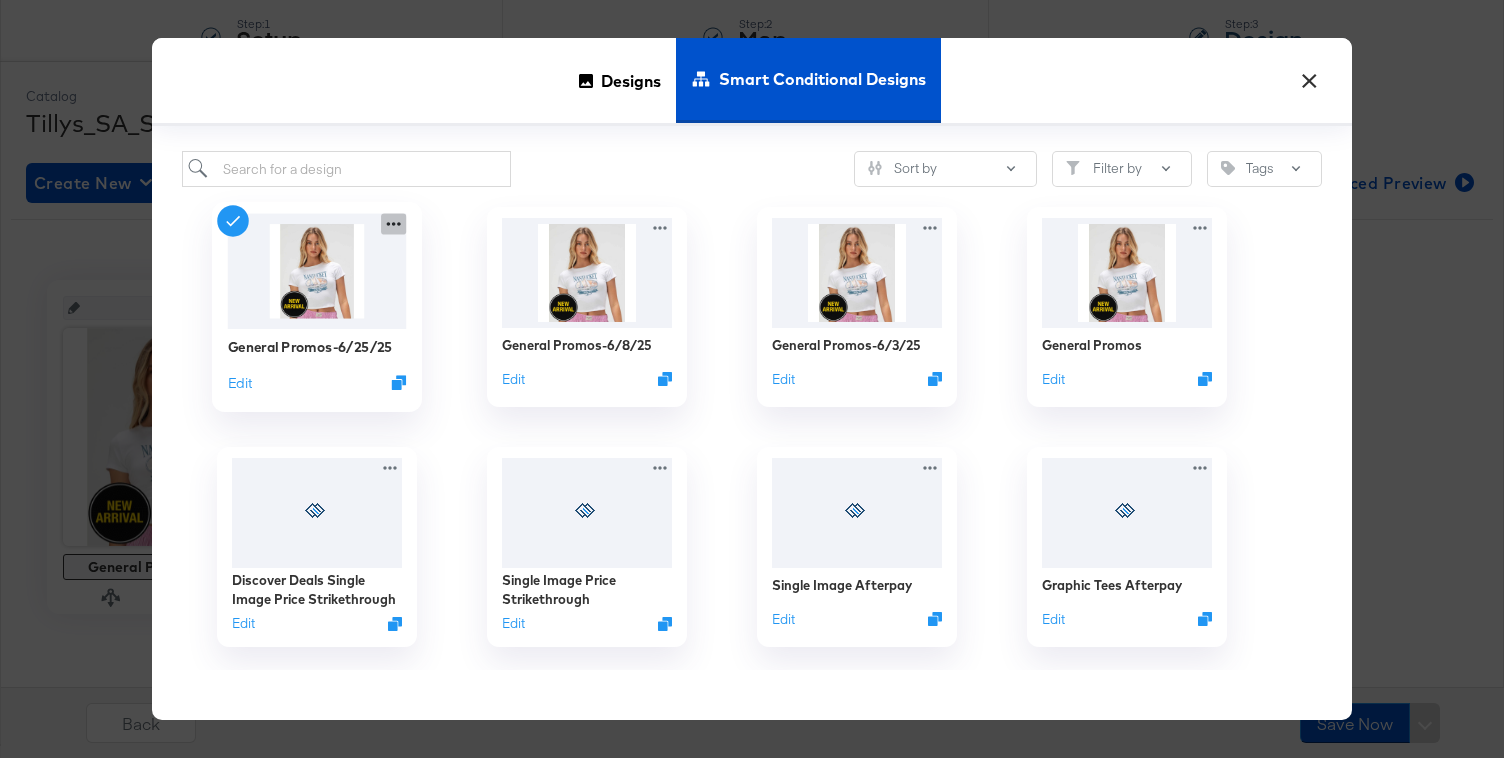 click 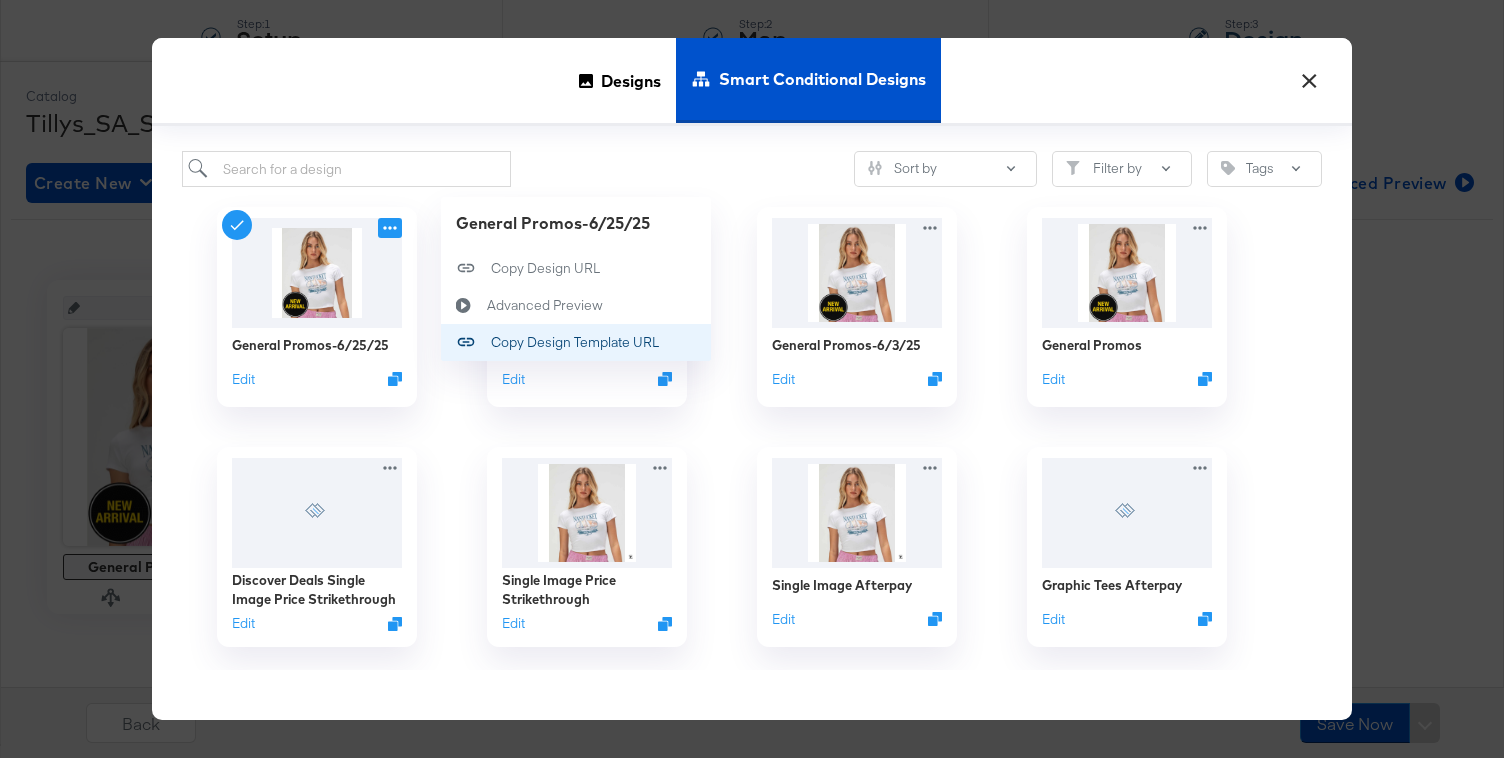 click on "Copy Design Template URL Copy Design Template URL" at bounding box center (491, 343) 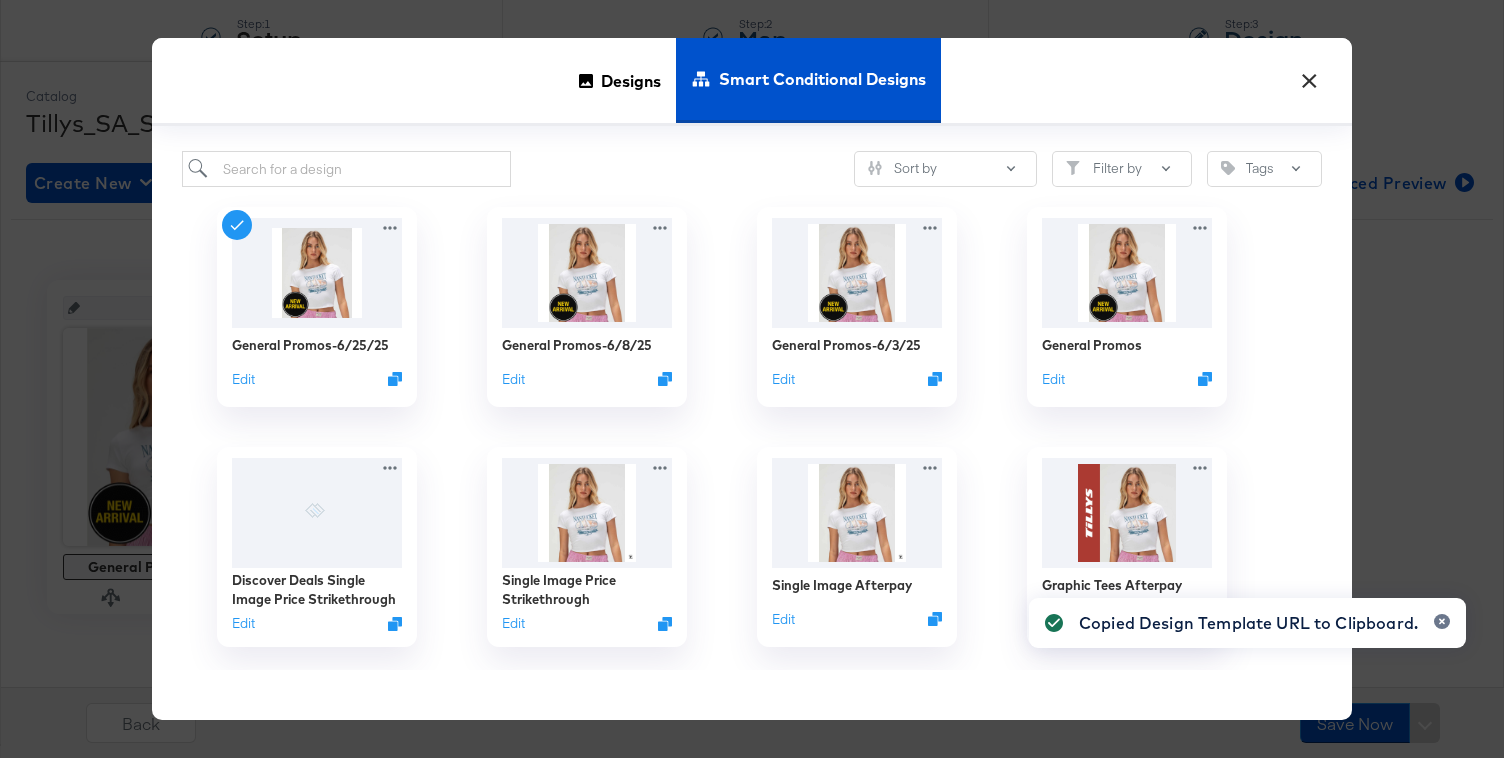 click on "×" at bounding box center (1309, 76) 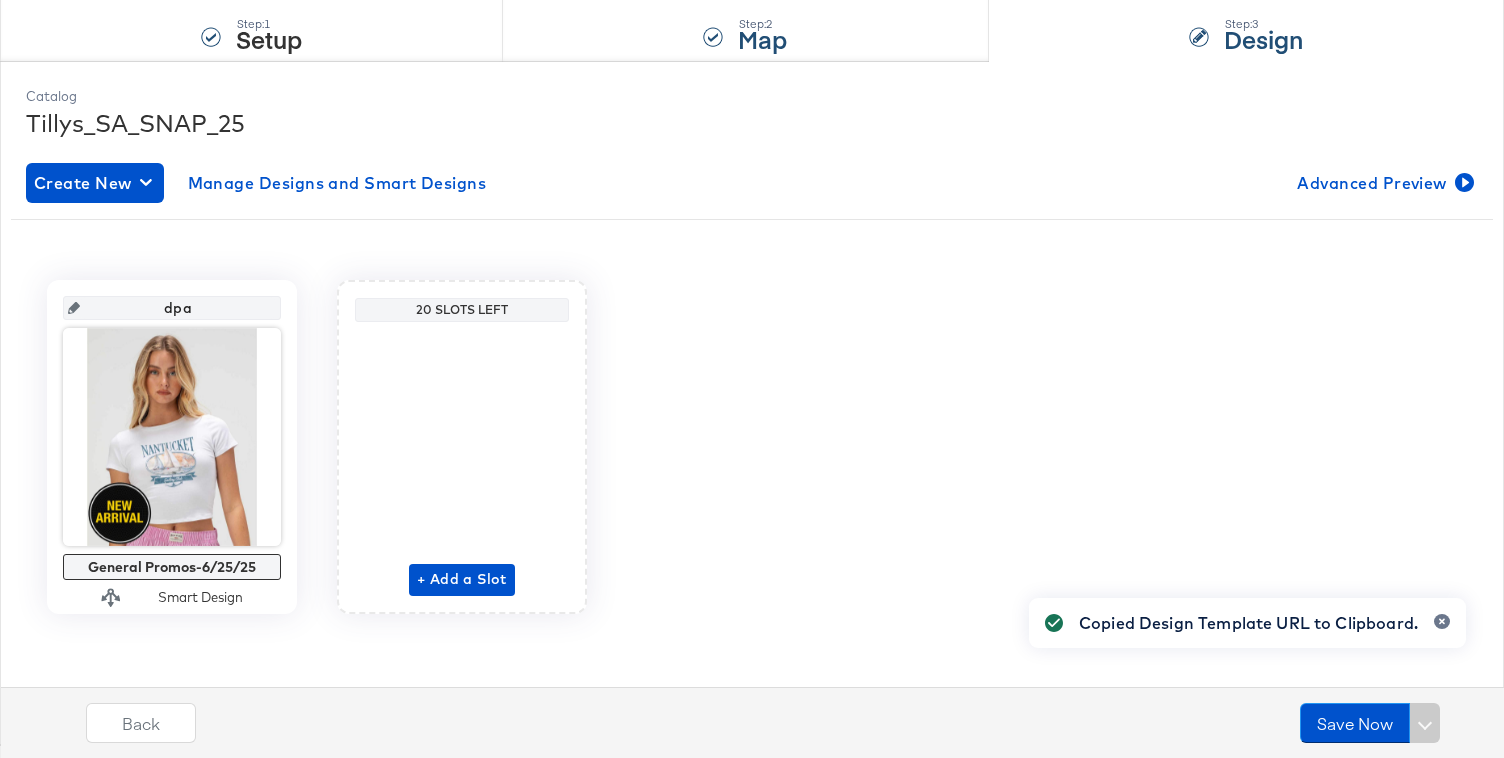 click on "Step:  2   Map" at bounding box center (745, 29) 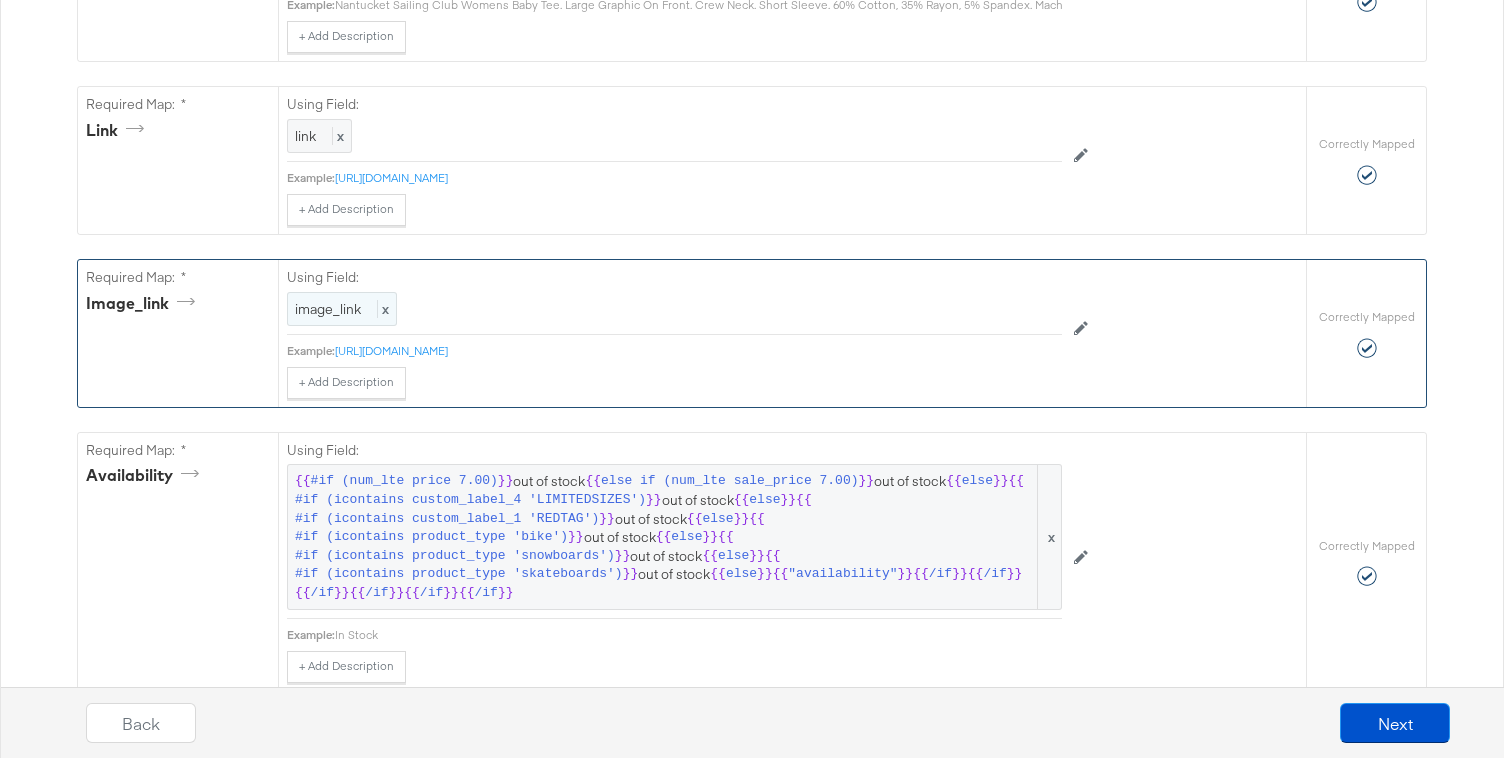 scroll, scrollTop: 861, scrollLeft: 0, axis: vertical 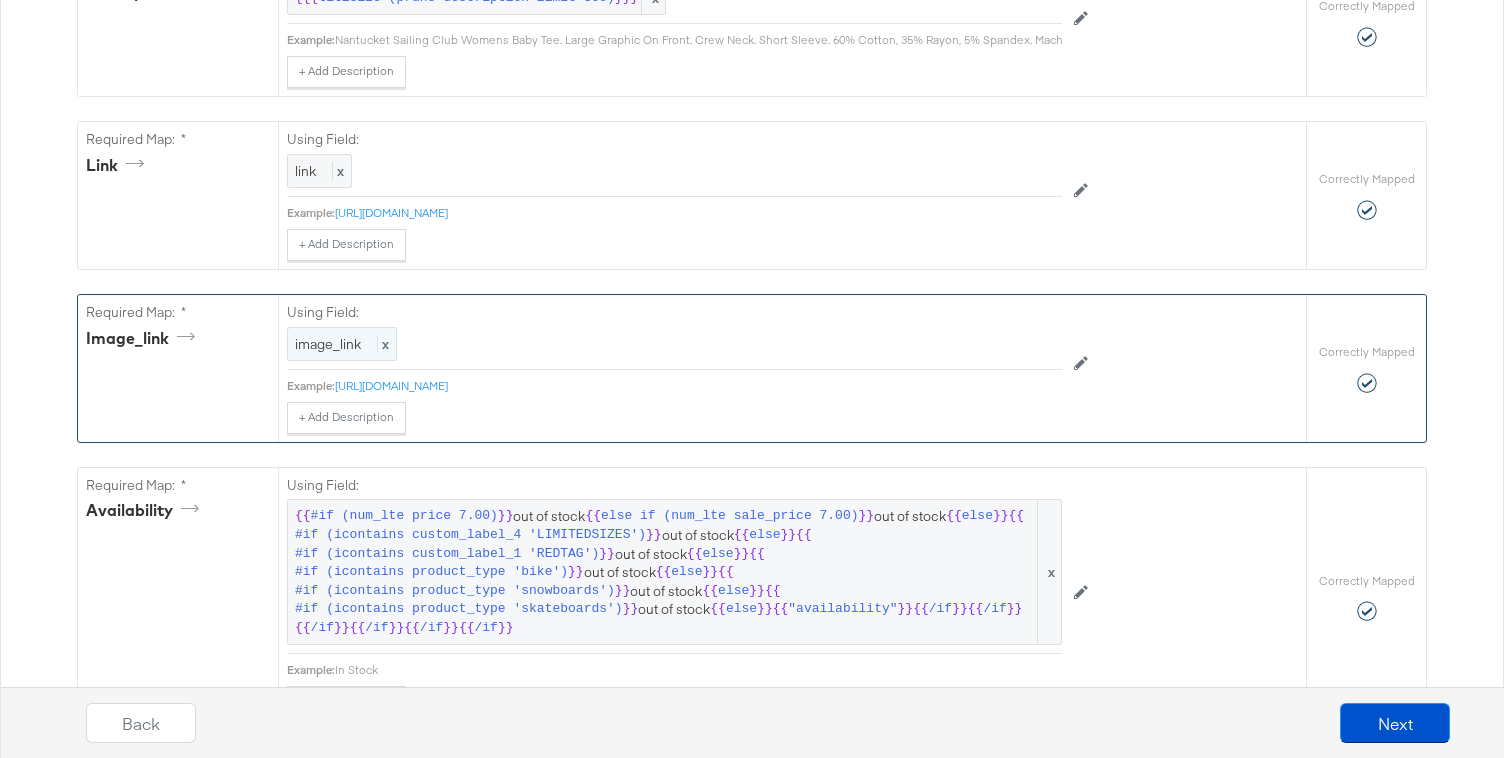 click on "image_link" at bounding box center [328, 344] 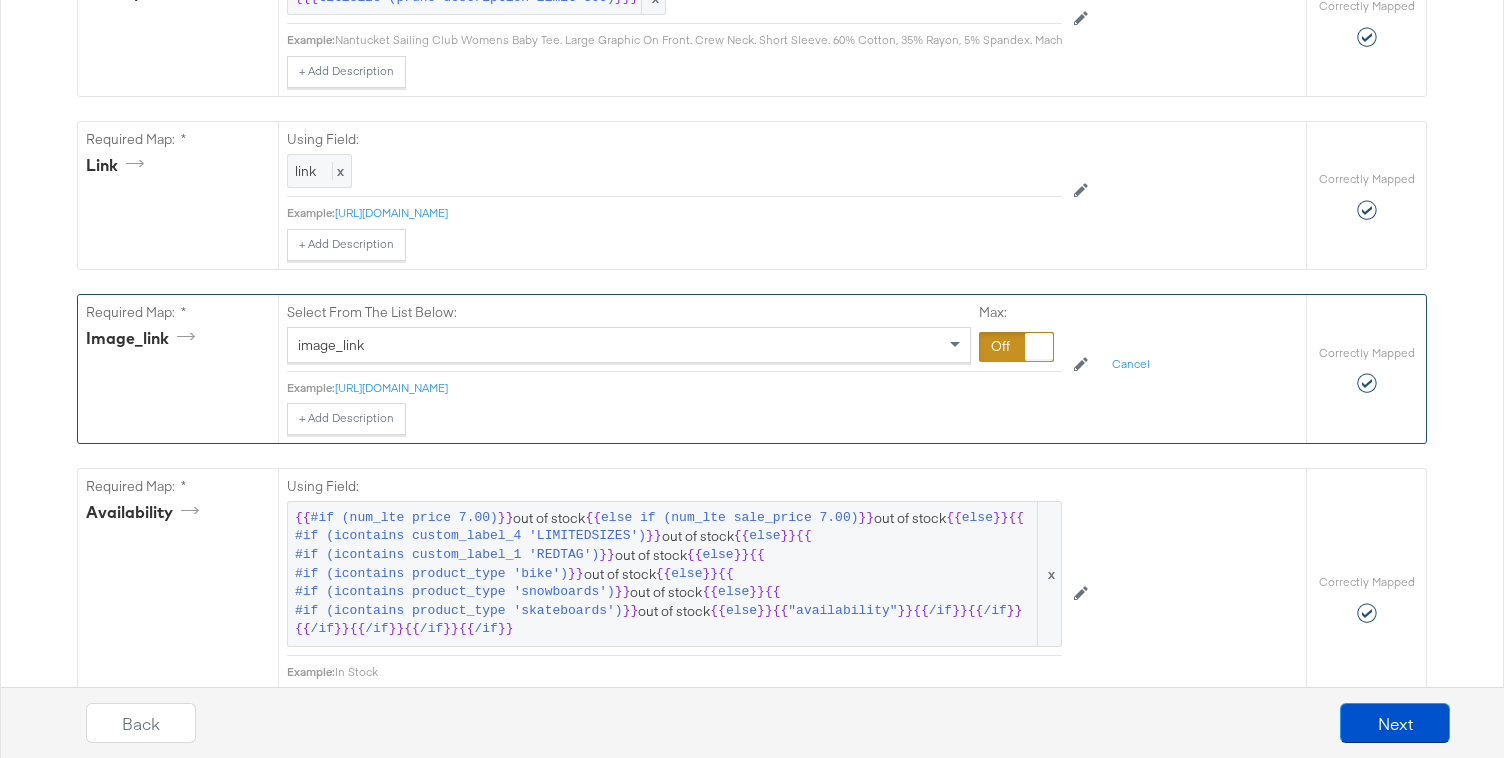 click at bounding box center (1016, 347) 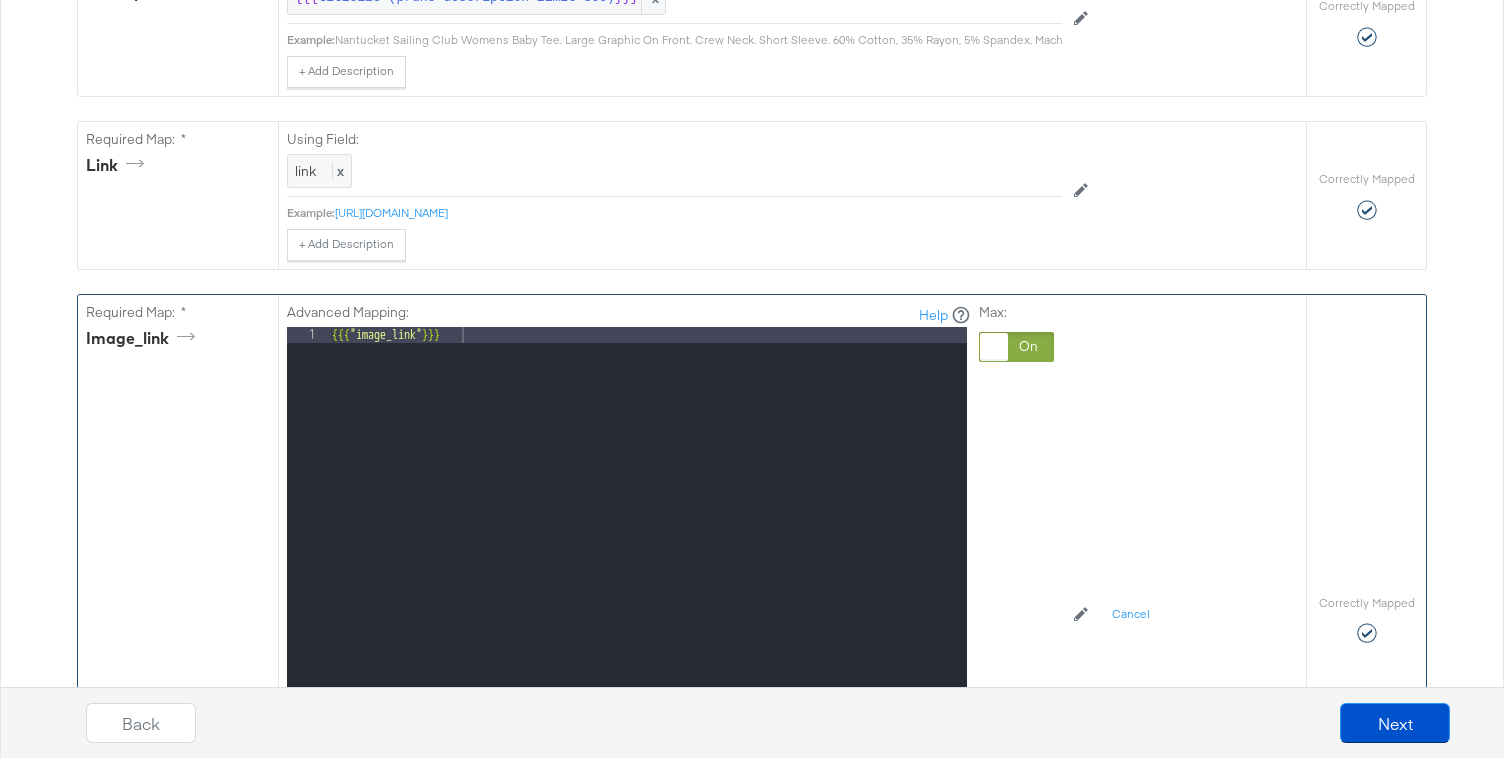 click on "{{{ "image_link" }}}" at bounding box center [647, 593] 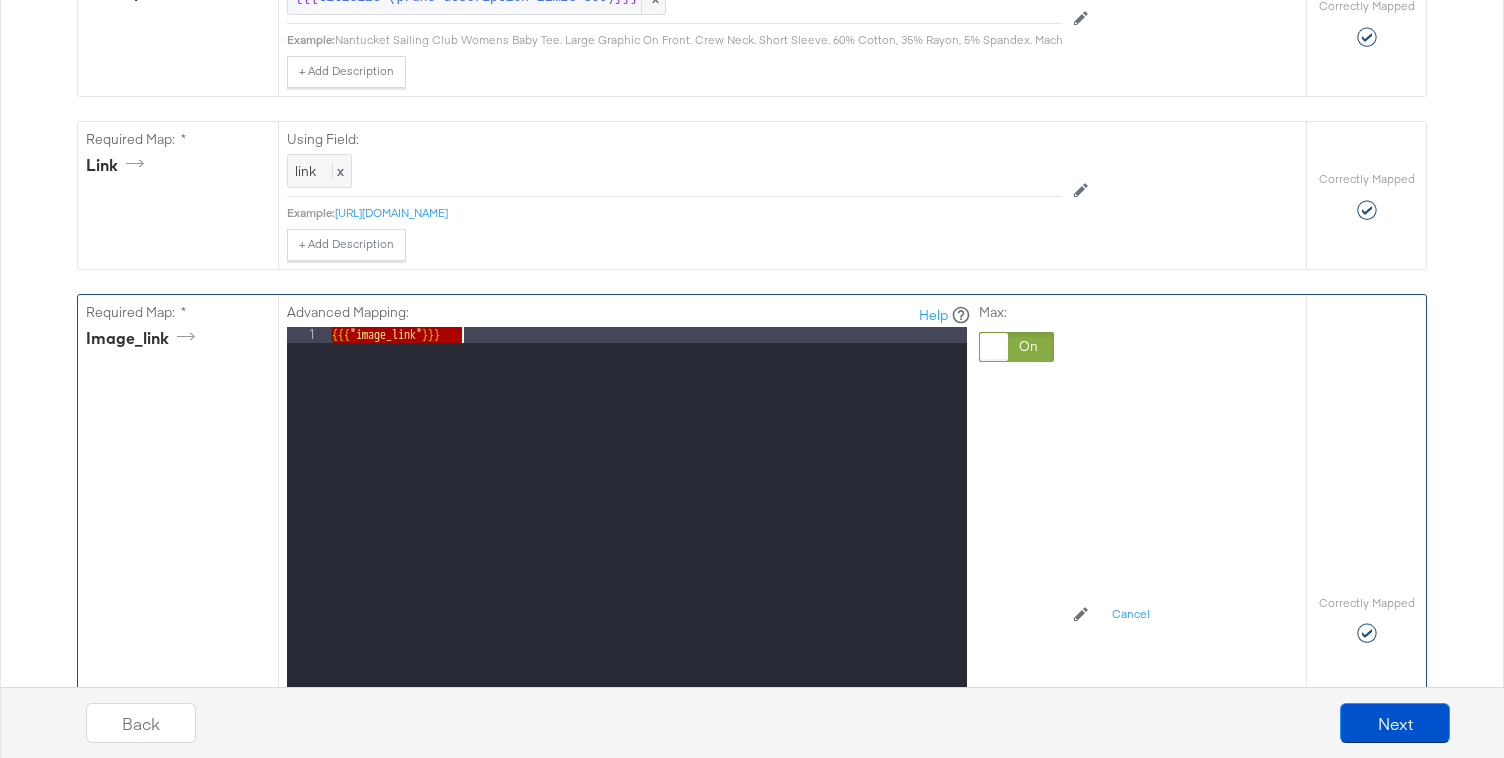 click on "{{{ "image_link" }}}" at bounding box center (647, 593) 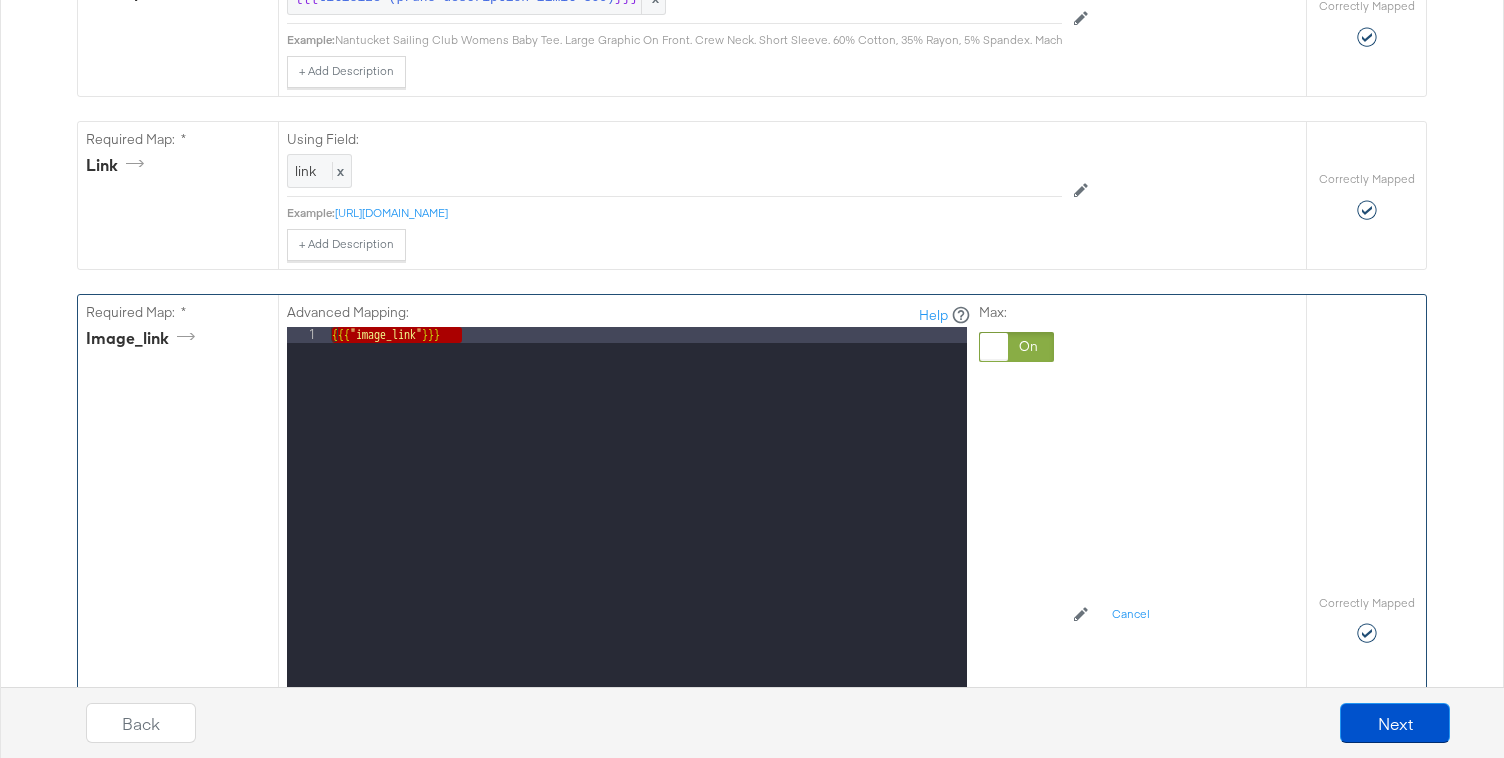 scroll, scrollTop: 940, scrollLeft: 0, axis: vertical 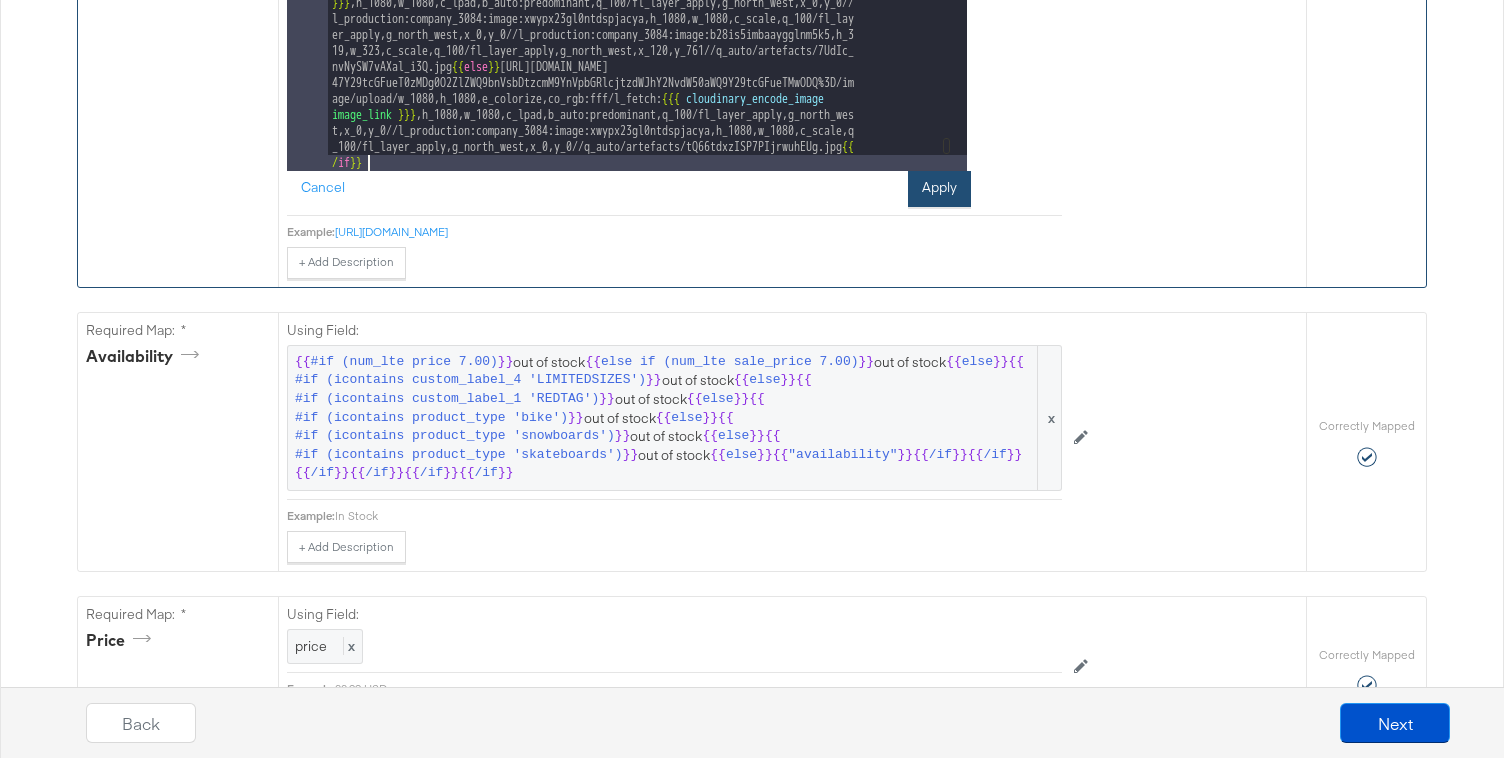 click on "Apply" at bounding box center (939, 189) 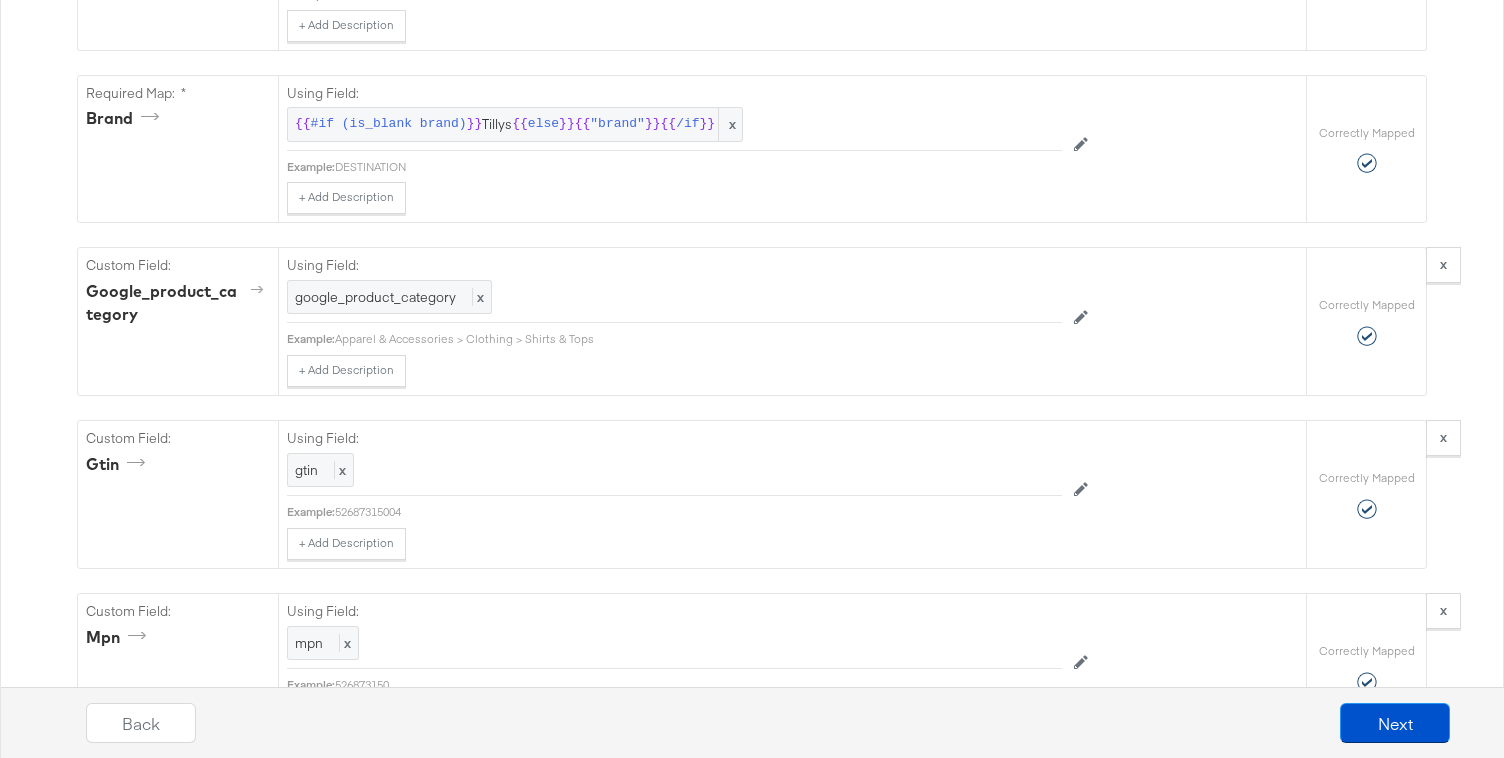 scroll, scrollTop: 2606, scrollLeft: 0, axis: vertical 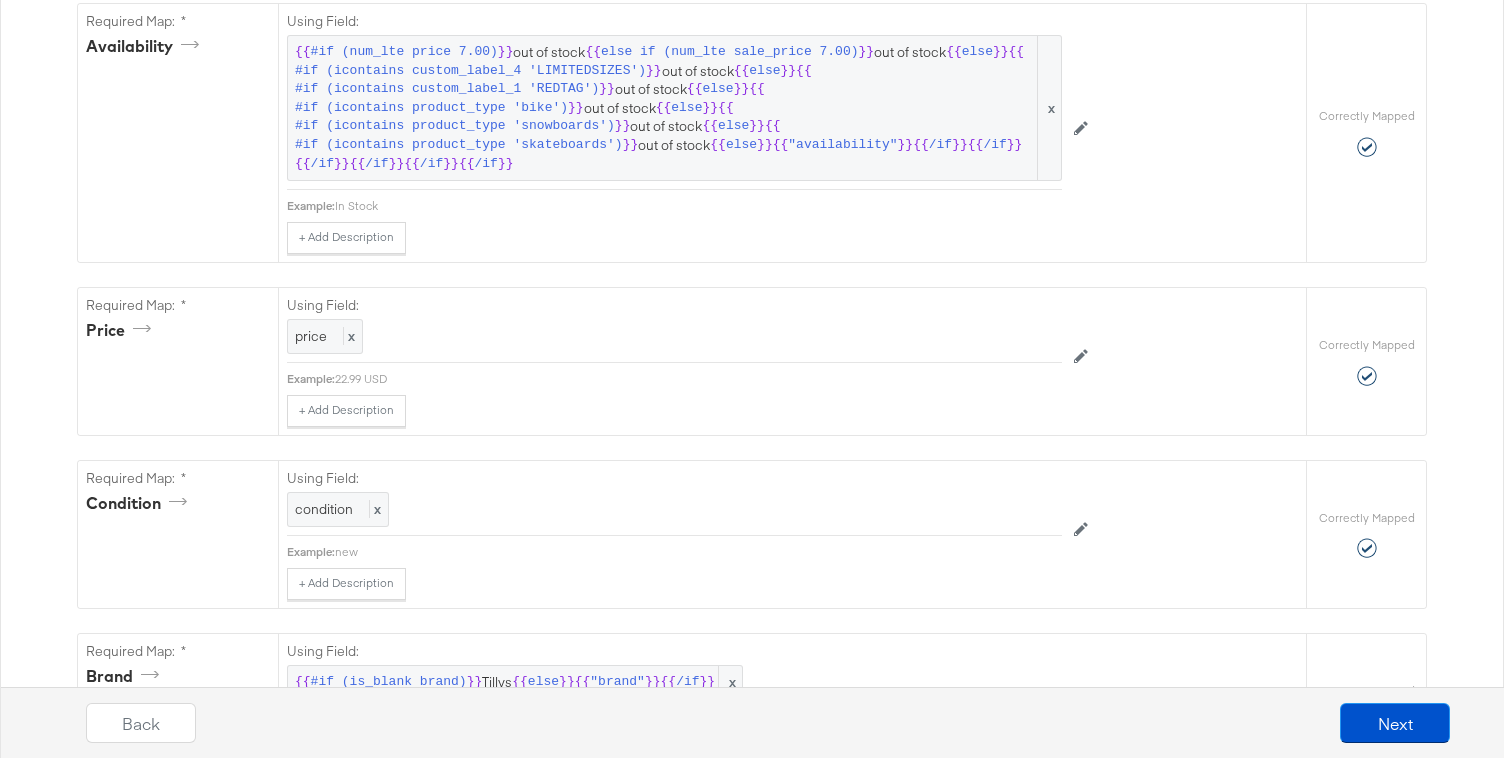 click on "[URL][DOMAIN_NAME]" at bounding box center (391, -79) 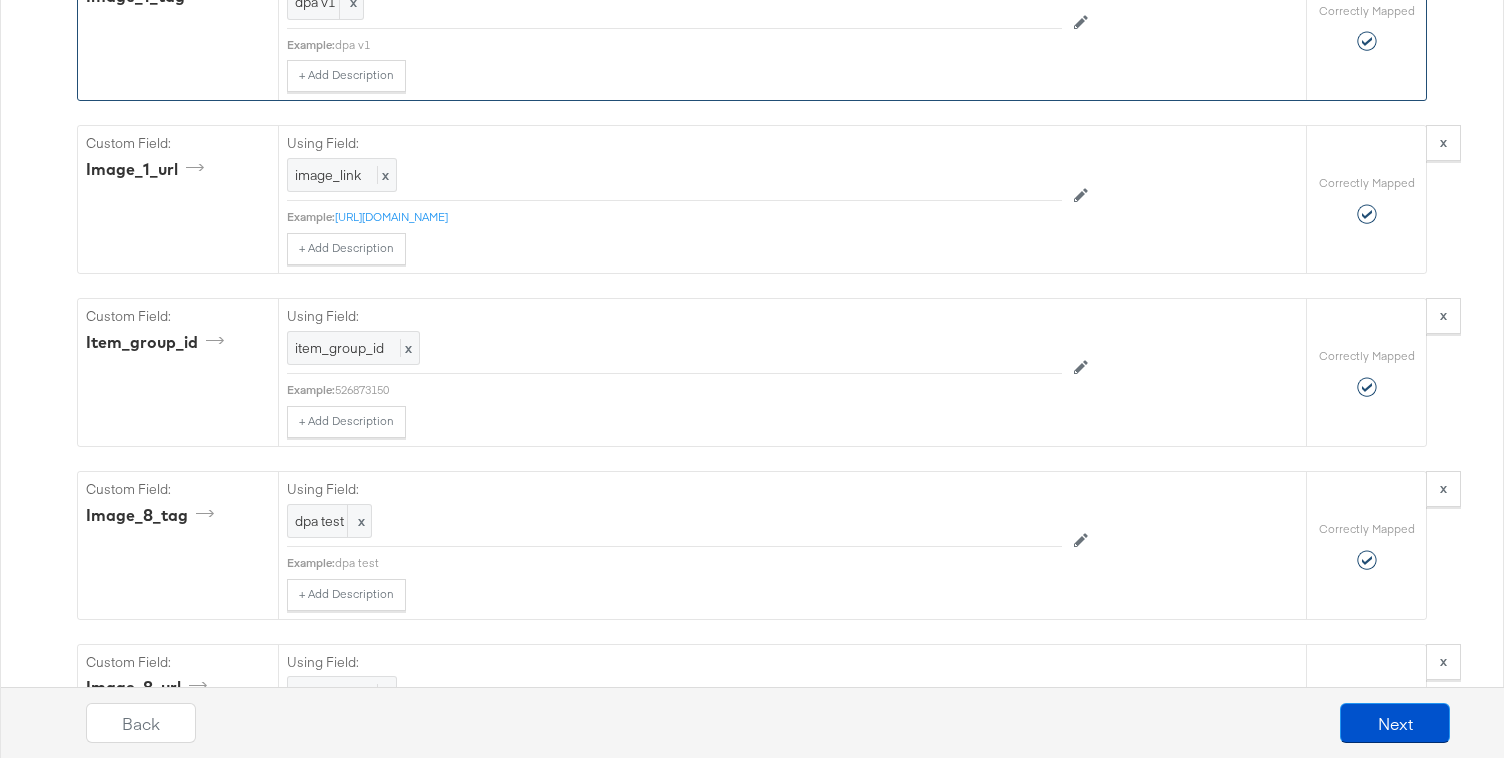 scroll, scrollTop: 6560, scrollLeft: 0, axis: vertical 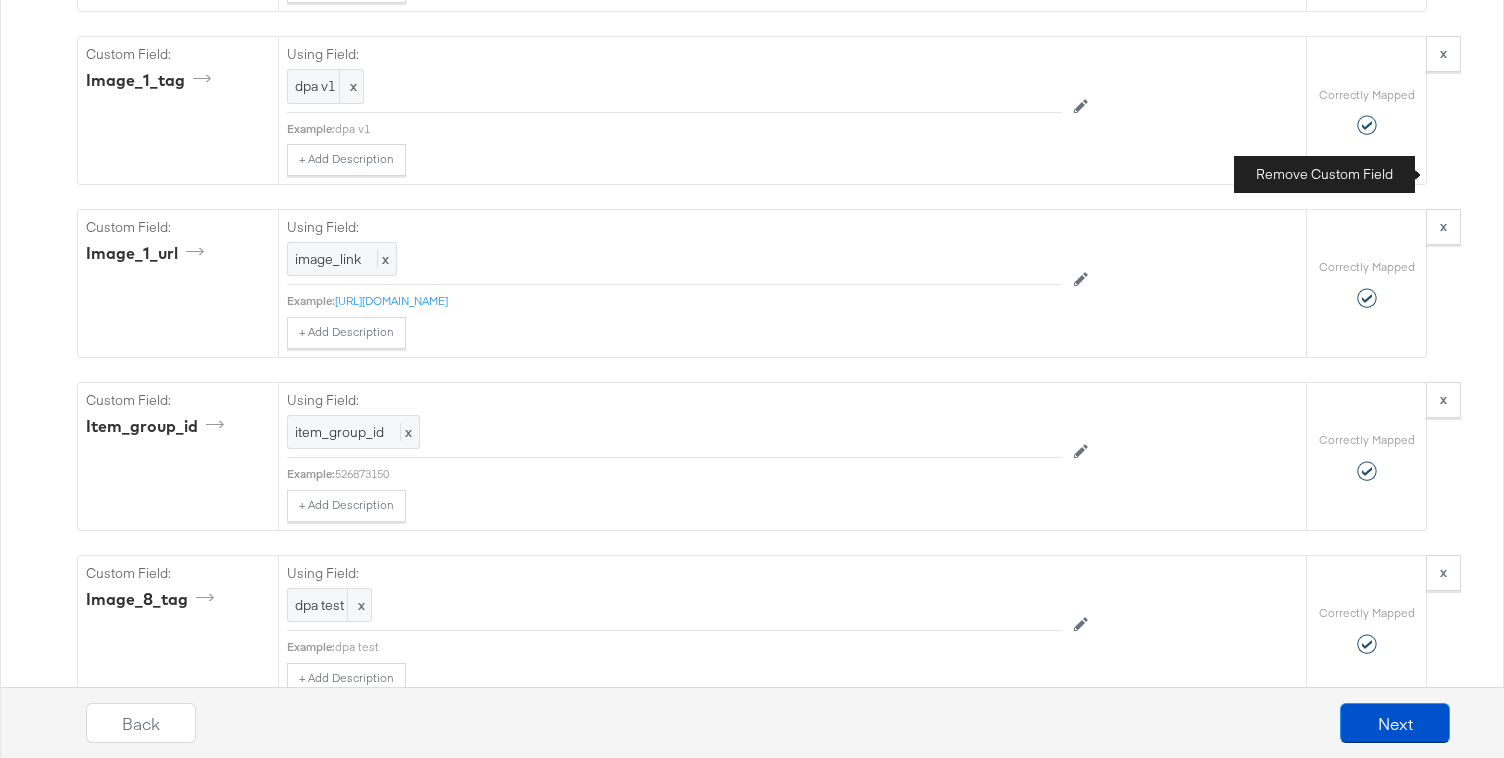 click on "x" at bounding box center (1443, -292) 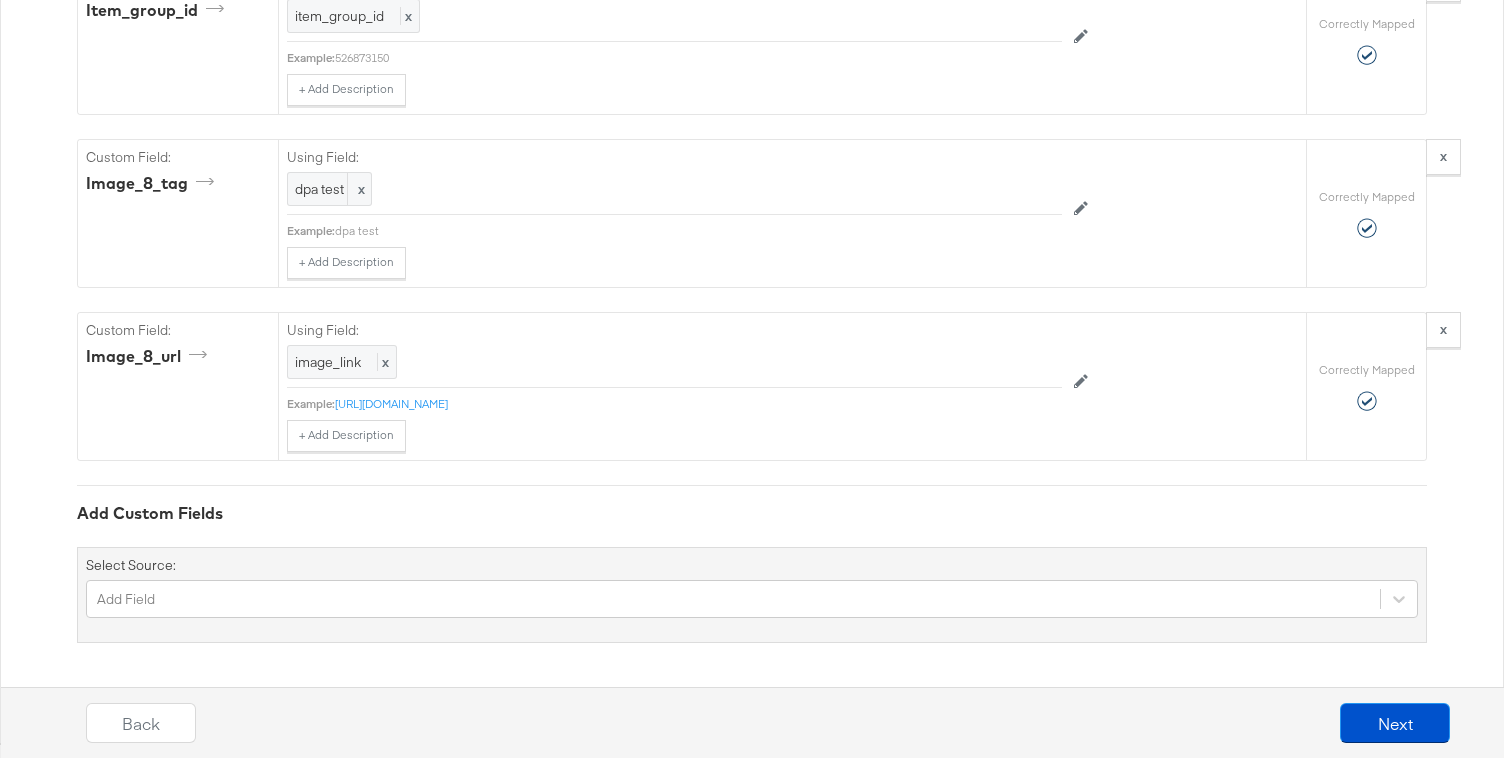 scroll, scrollTop: 7179, scrollLeft: 0, axis: vertical 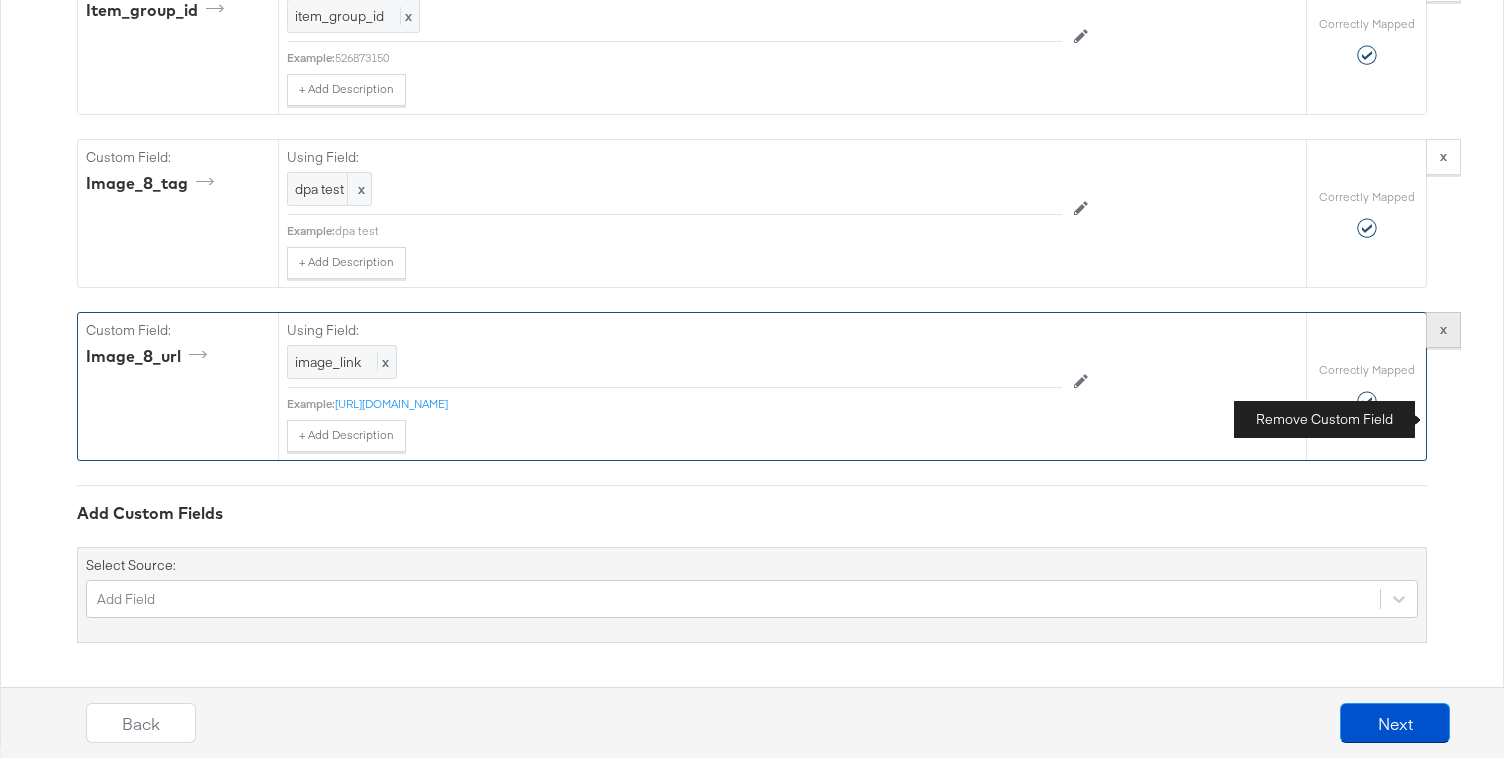 click on "x" at bounding box center [1443, 329] 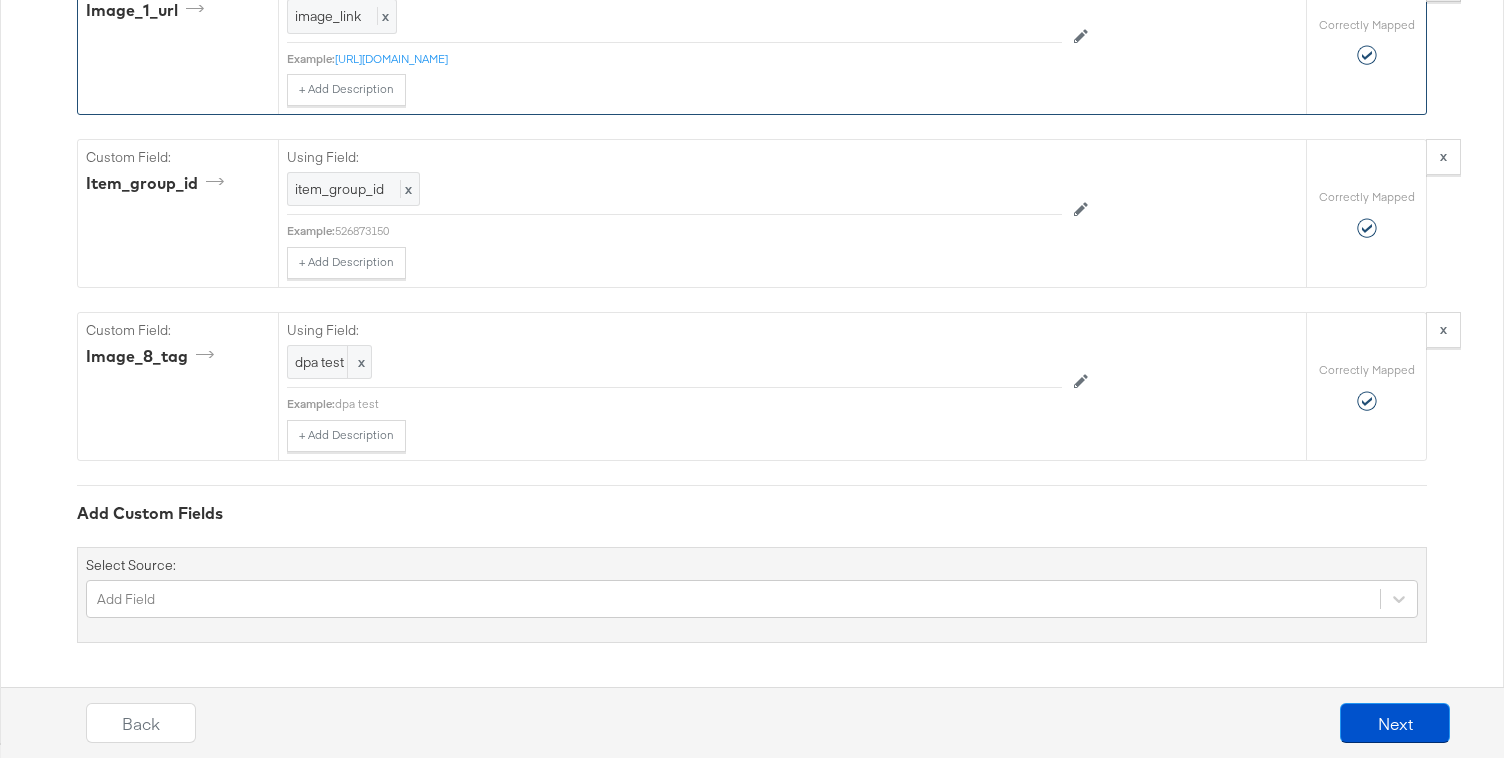 scroll, scrollTop: 6899, scrollLeft: 0, axis: vertical 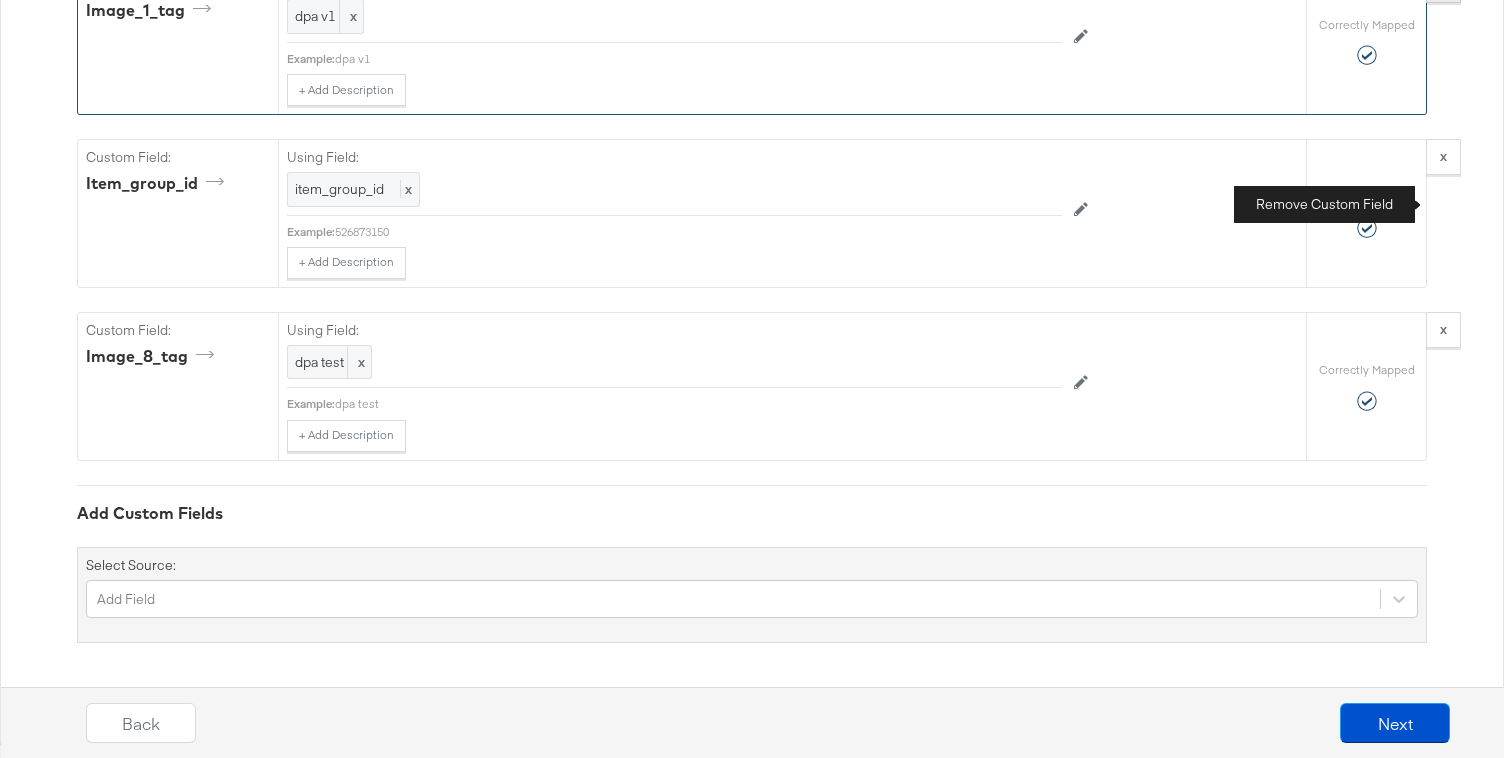 click on "x" at bounding box center (1443, -17) 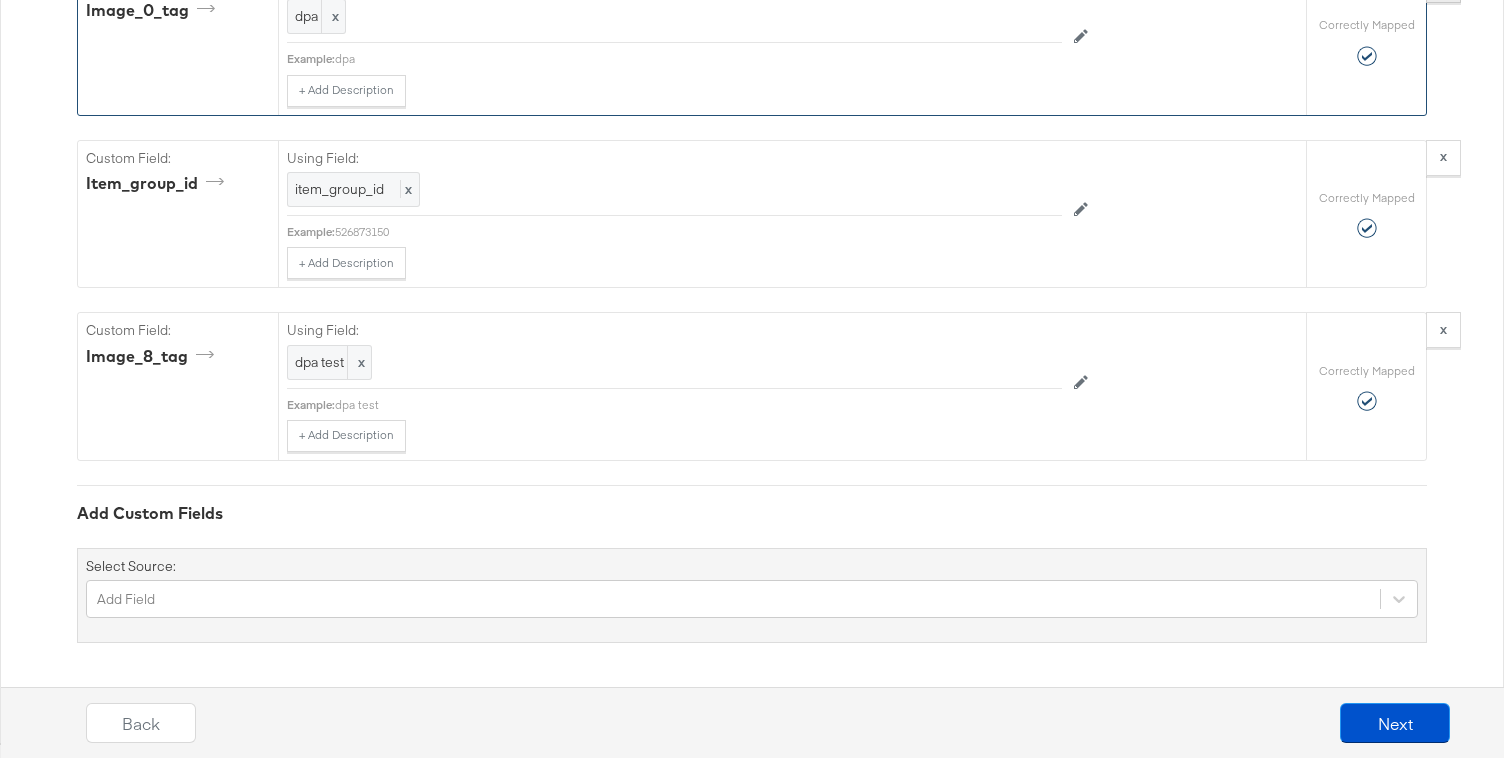 scroll, scrollTop: 6579, scrollLeft: 0, axis: vertical 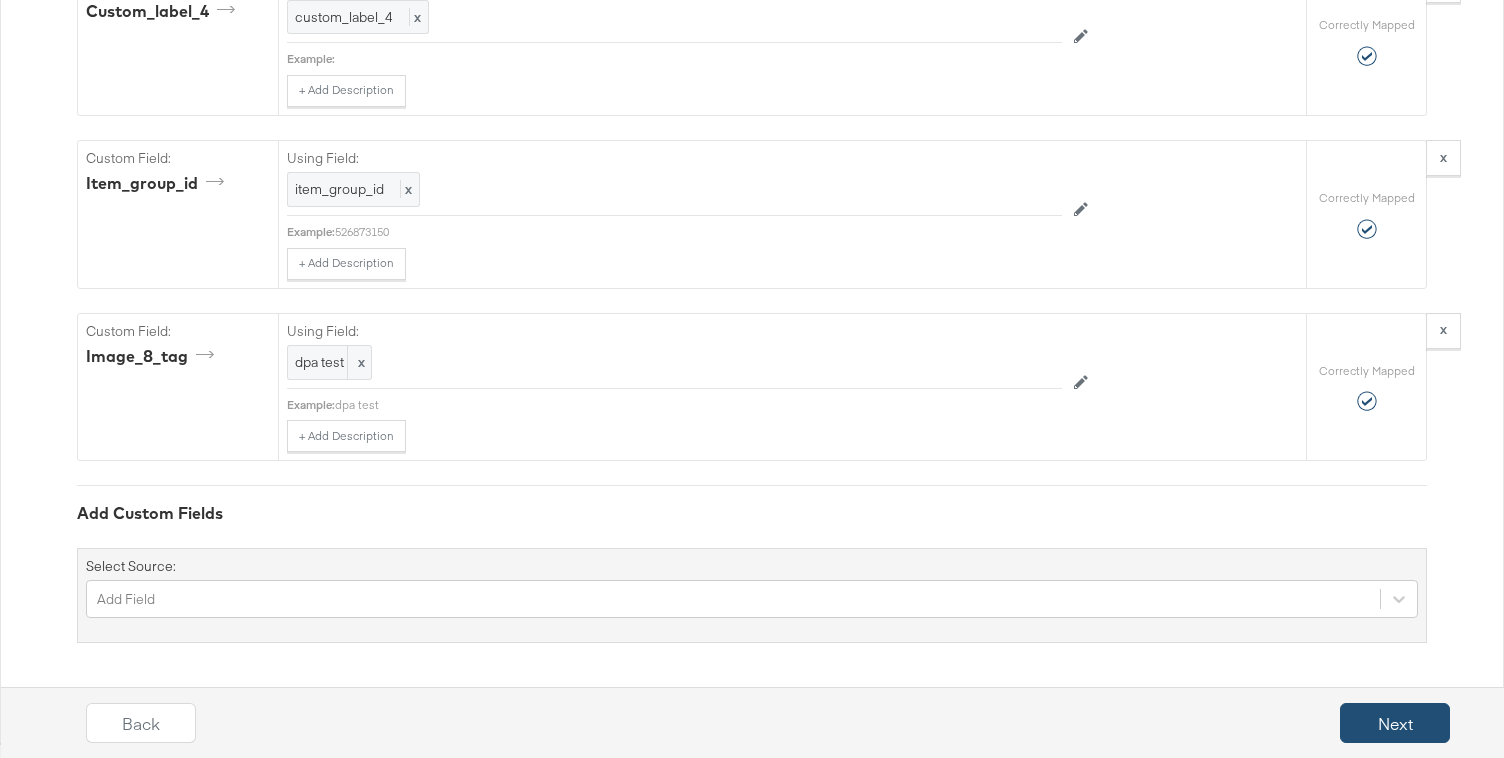 click on "Next" at bounding box center (1395, 723) 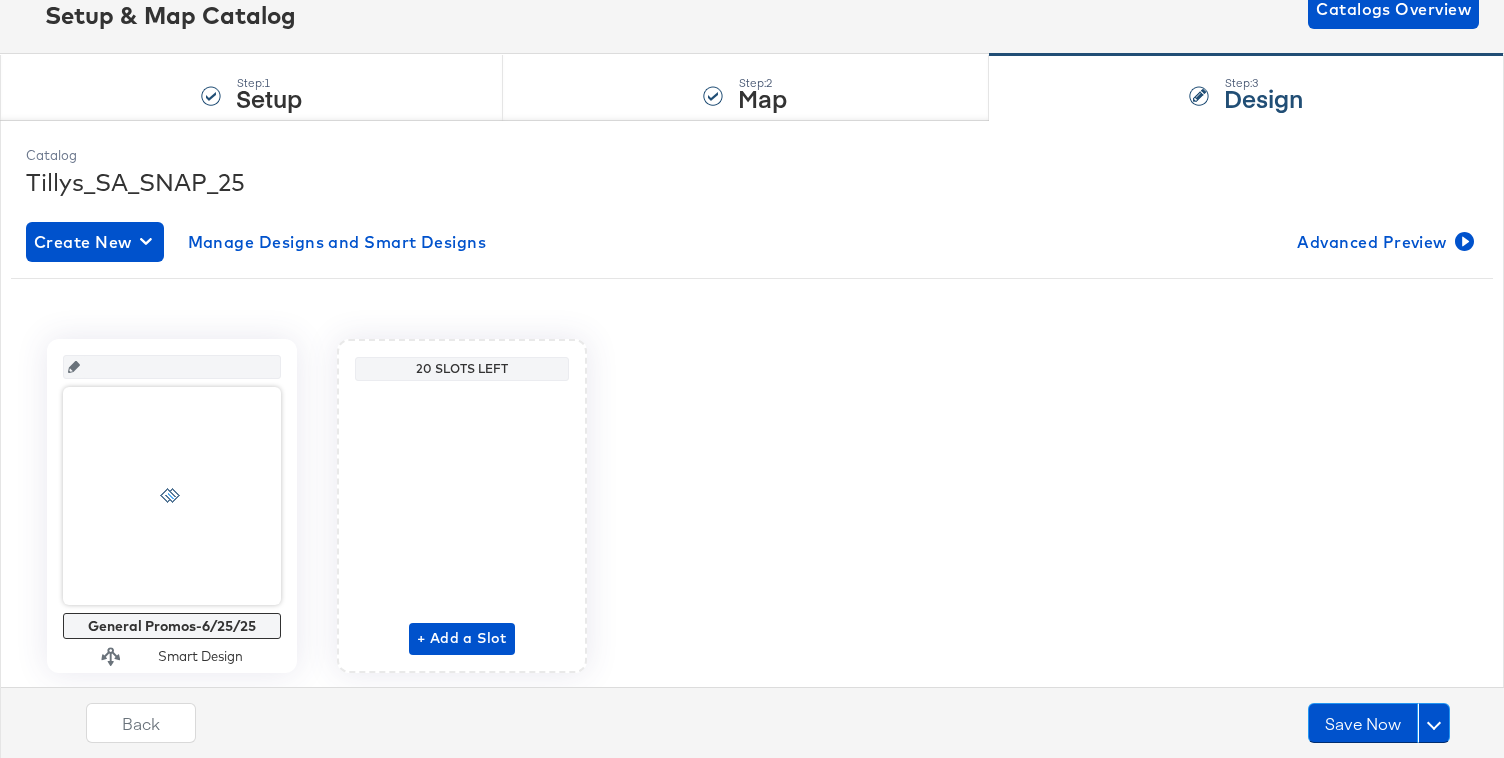 scroll, scrollTop: 191, scrollLeft: 0, axis: vertical 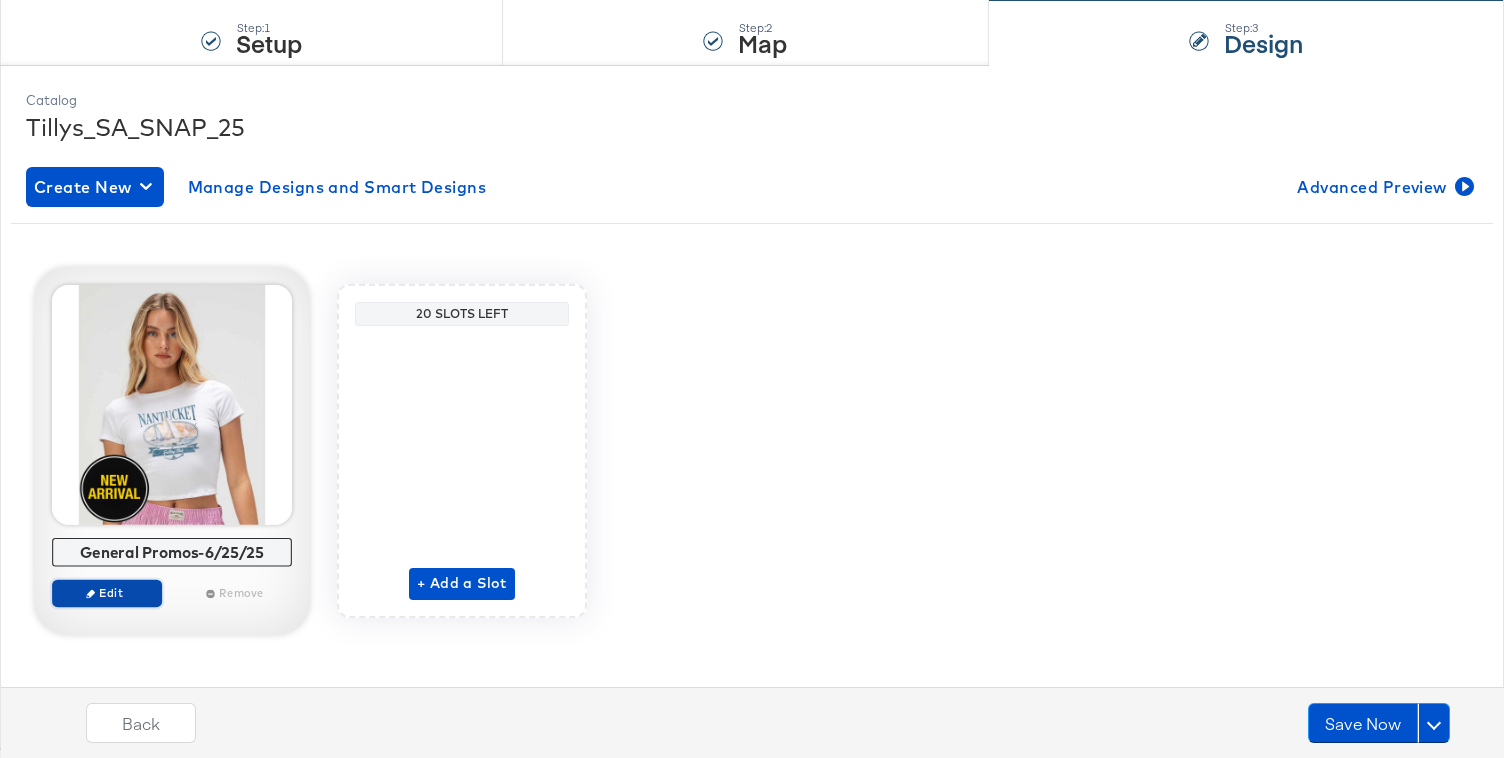 click on "Edit" at bounding box center [107, 592] 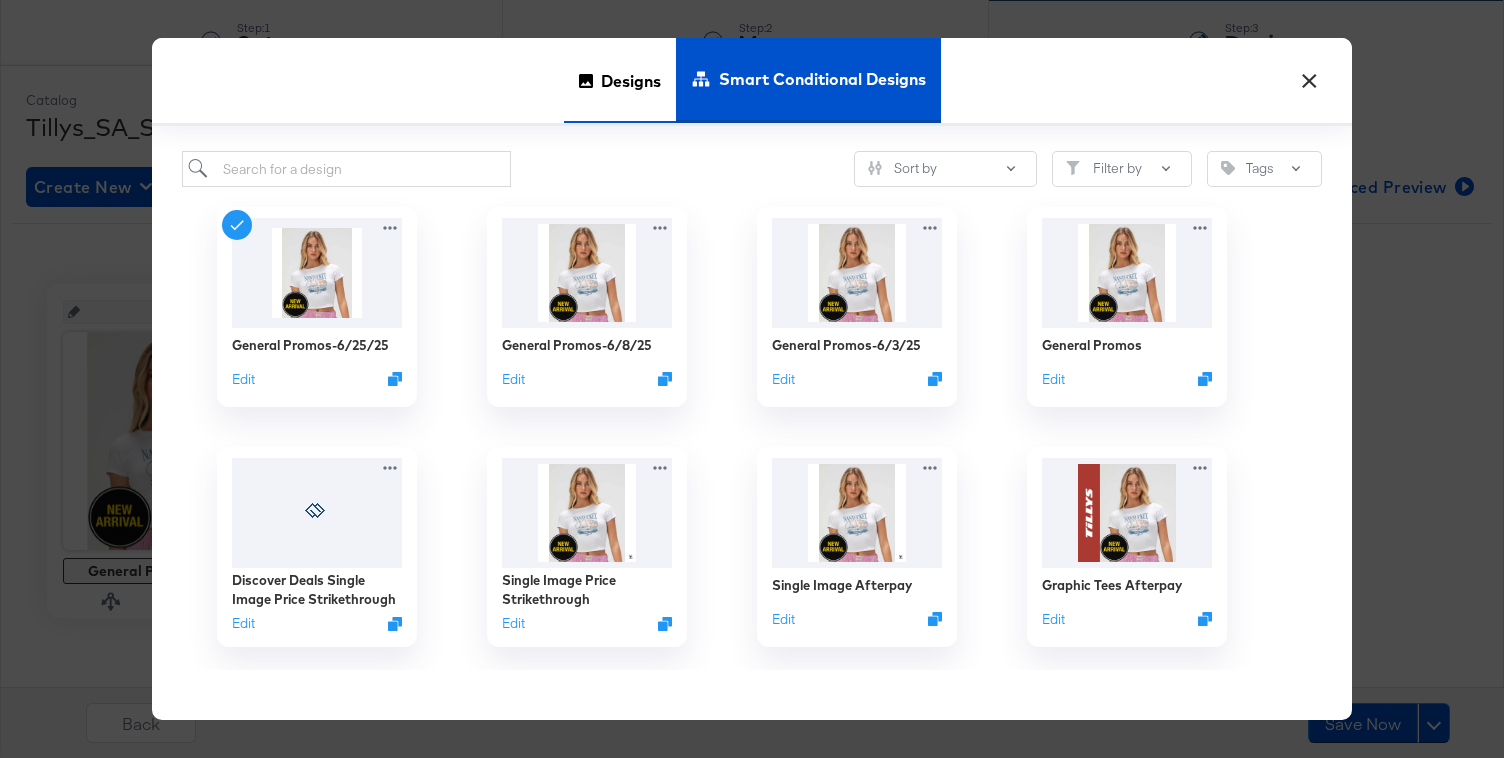 click on "Designs" at bounding box center [631, 80] 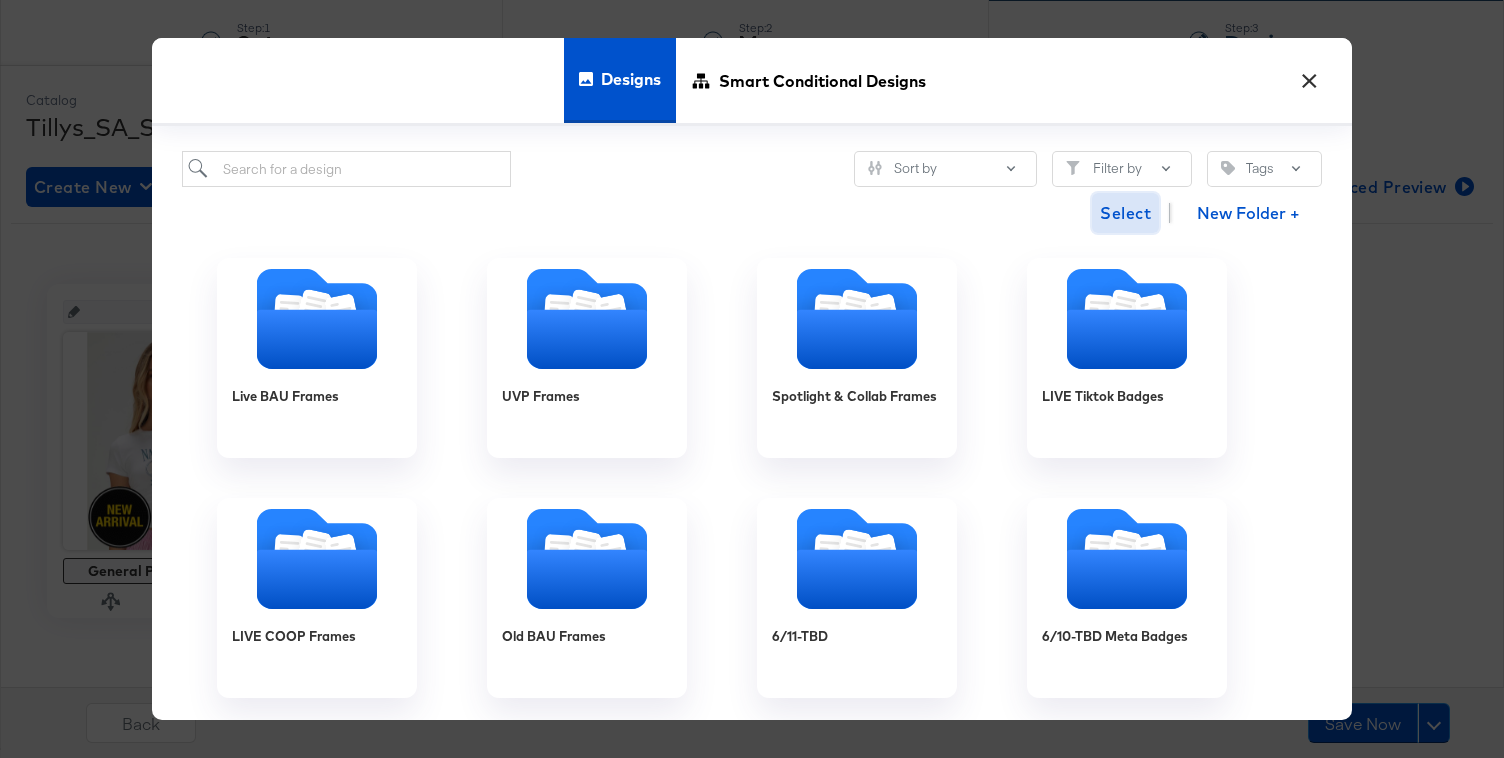 click on "Select" at bounding box center [1125, 213] 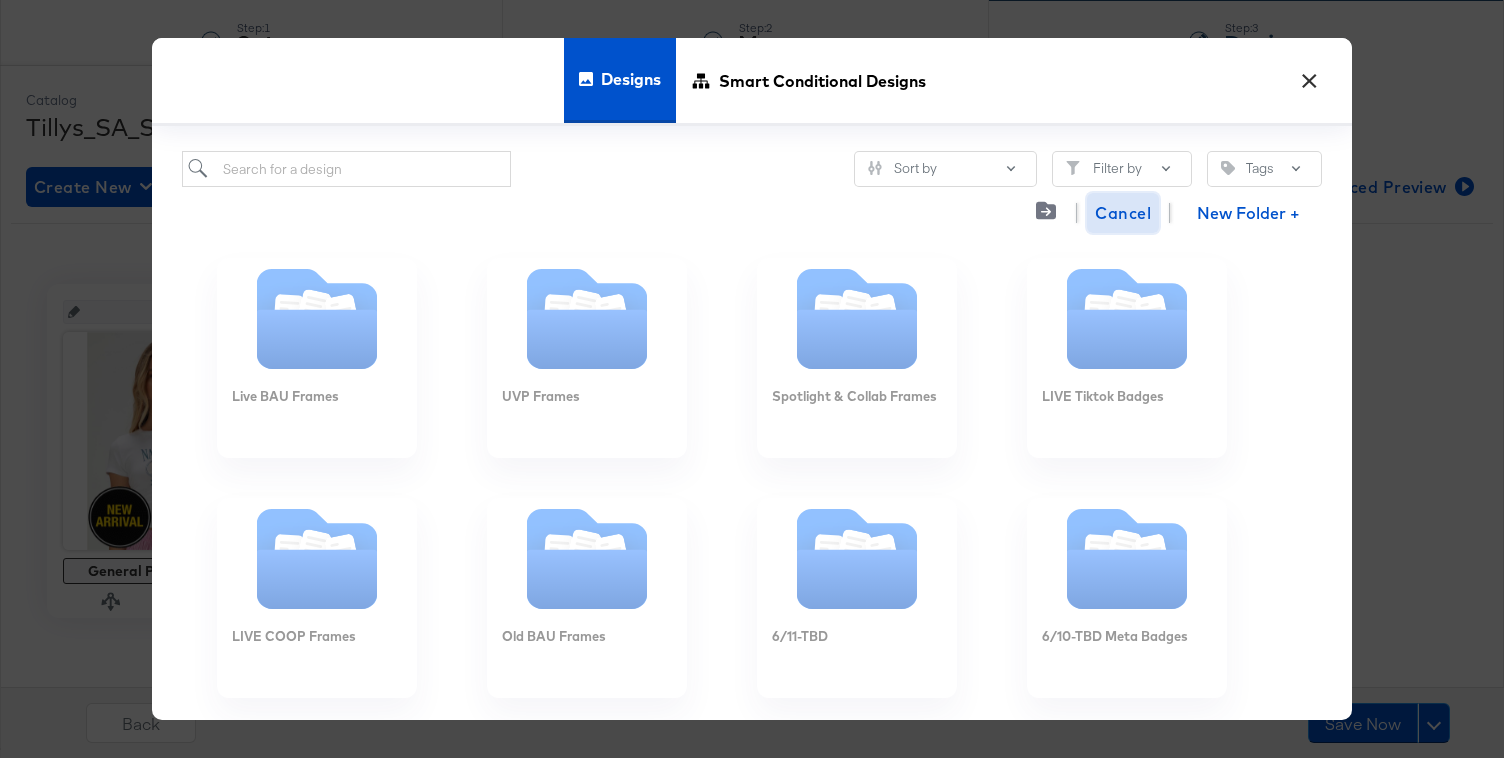 click on "Cancel" at bounding box center [1123, 213] 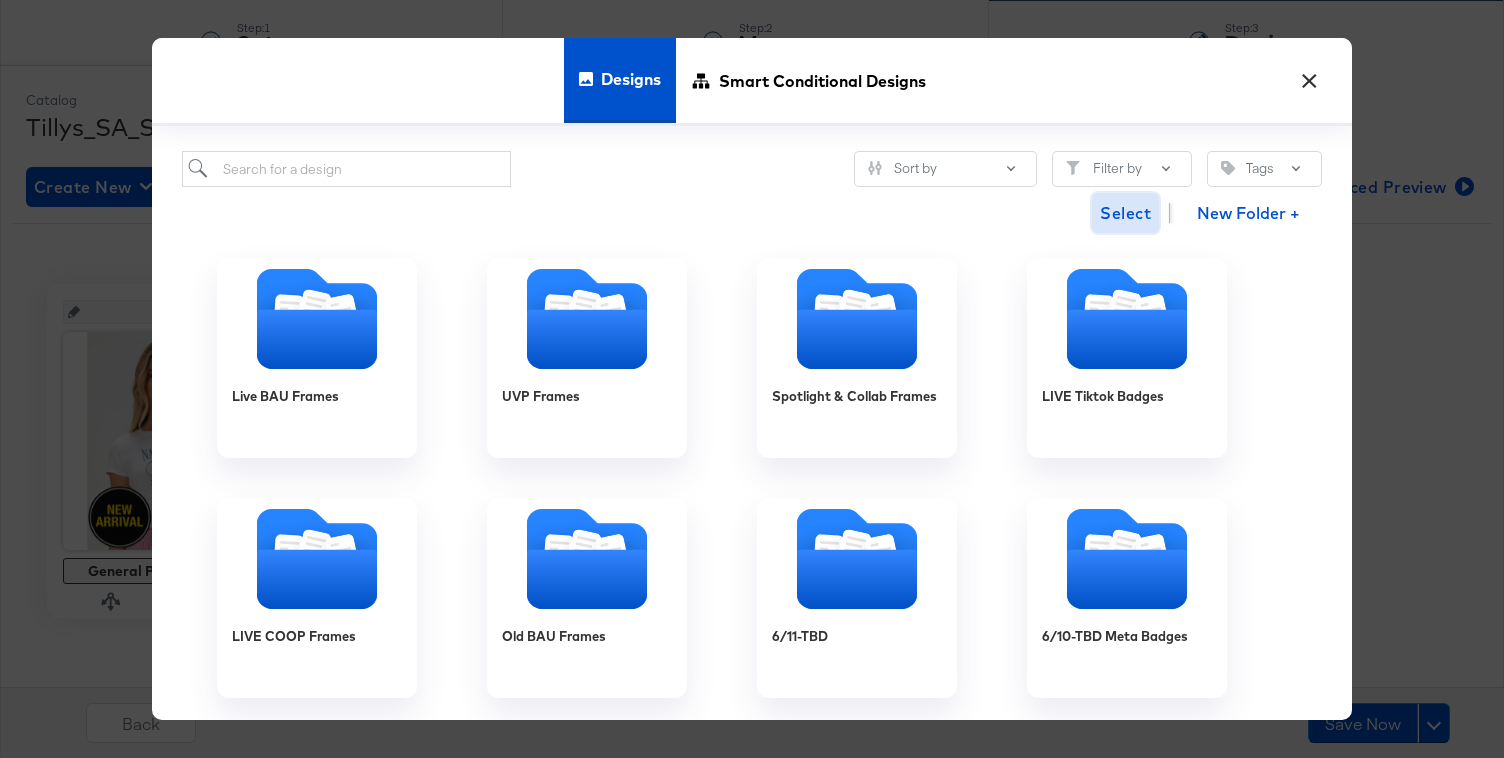 scroll, scrollTop: 195, scrollLeft: 0, axis: vertical 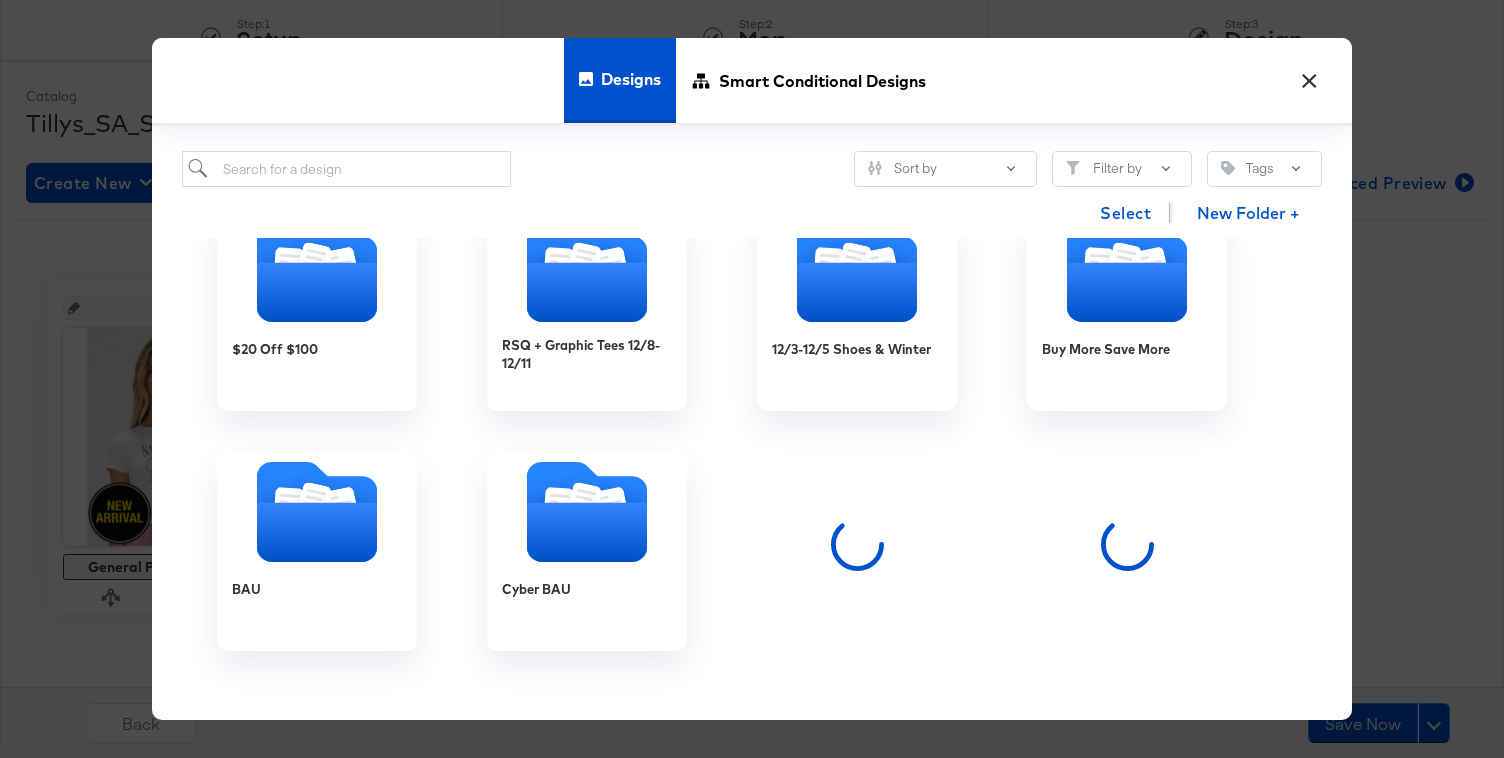 click on "Select New Folder +" at bounding box center (752, 212) 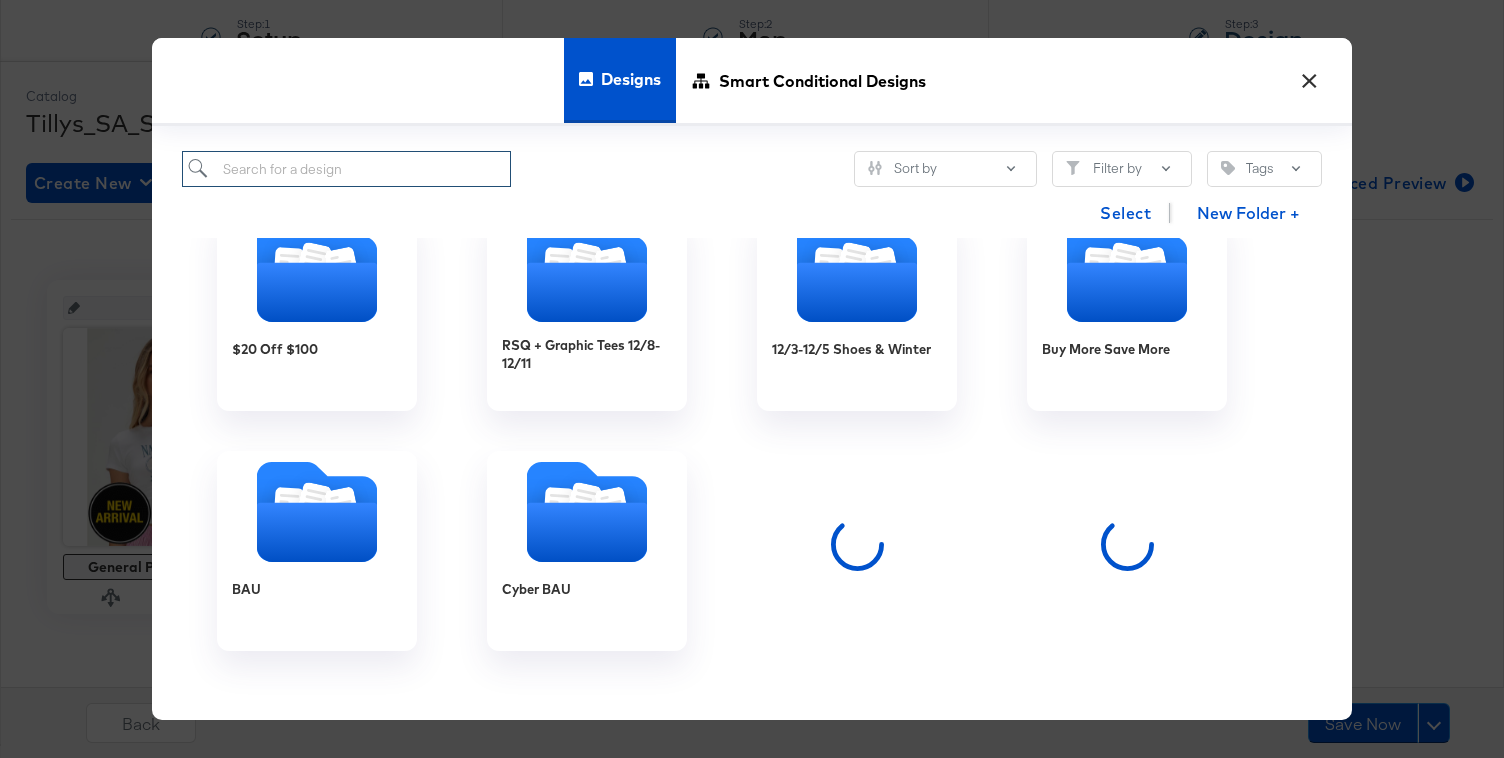 click at bounding box center [346, 169] 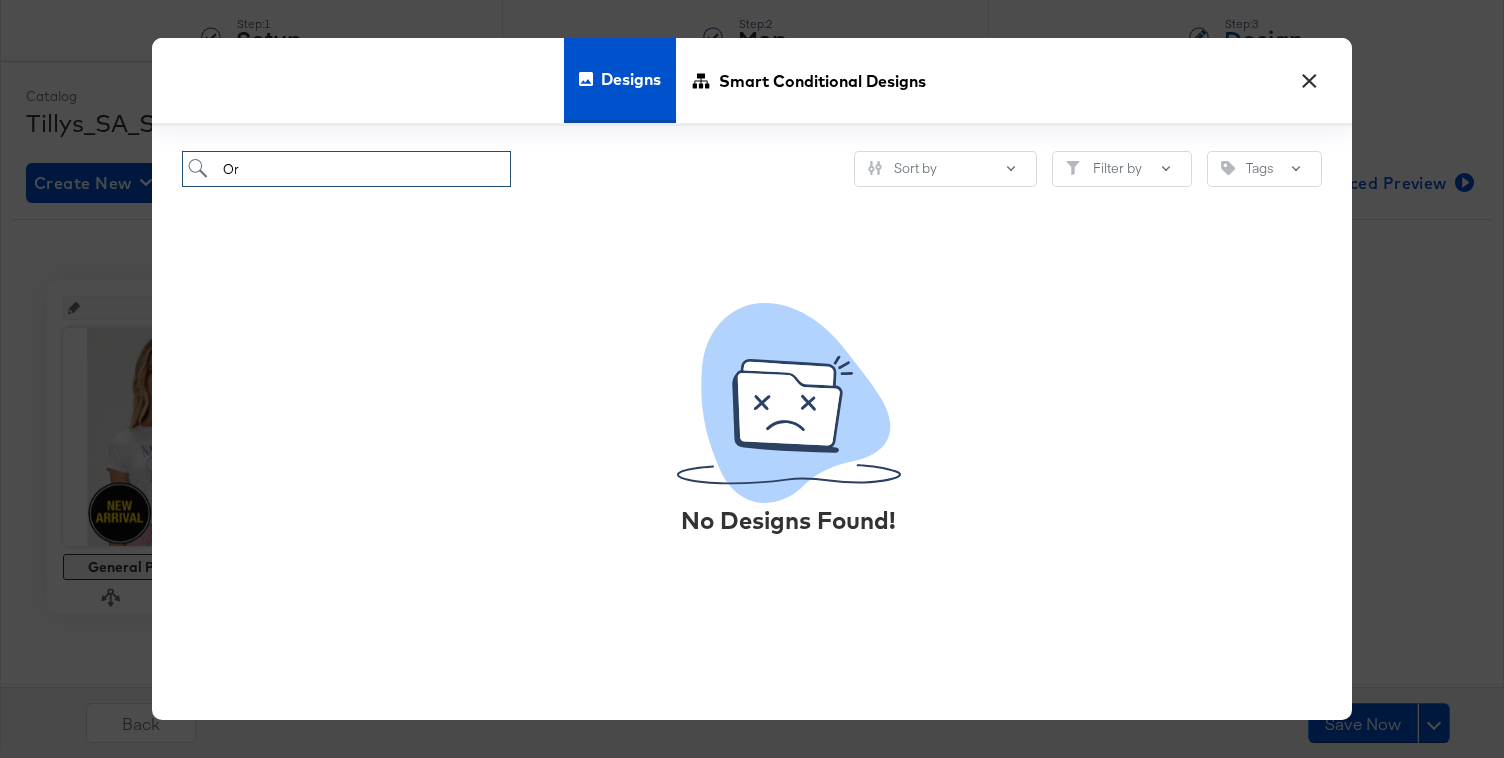 type on "O" 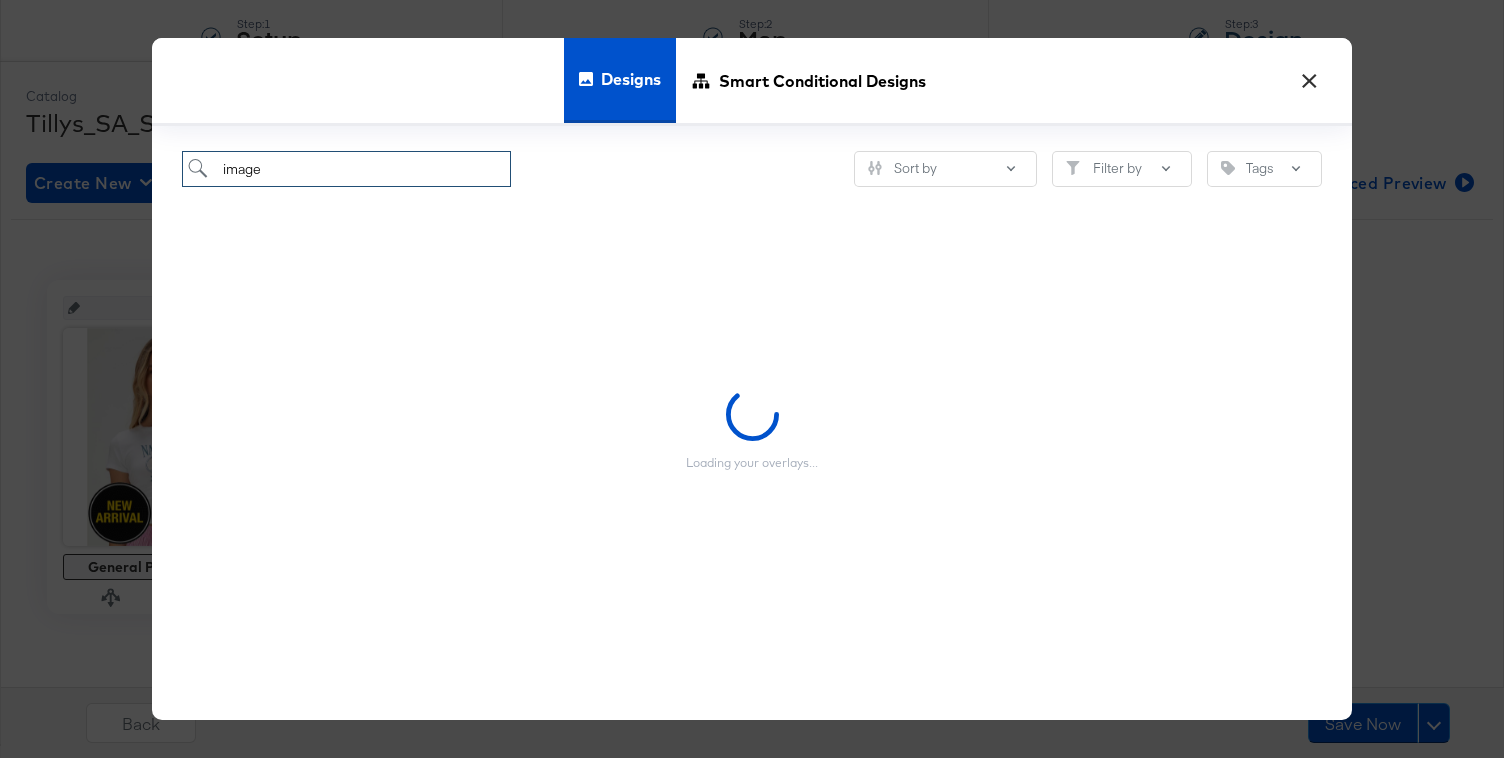 type on "image" 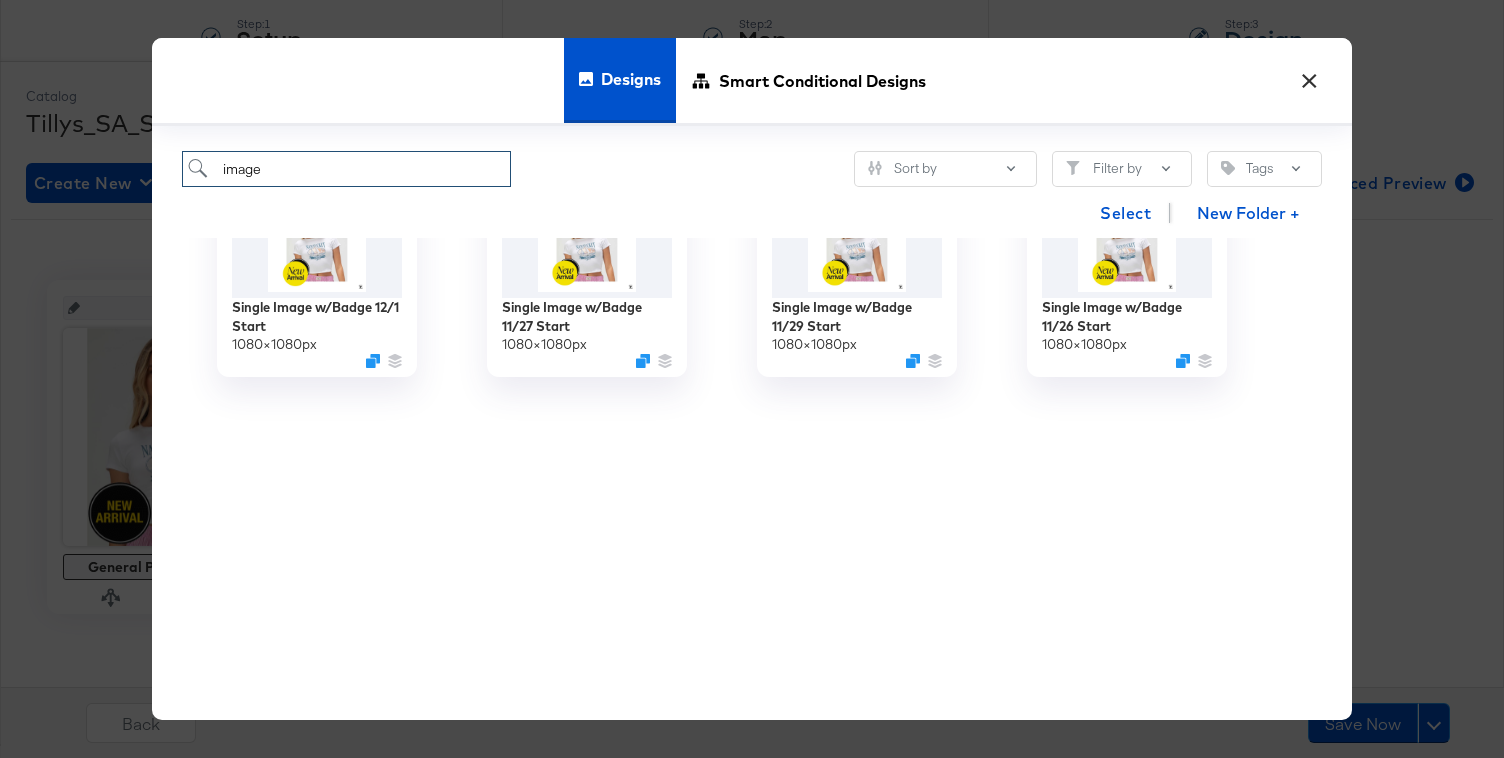 scroll, scrollTop: 0, scrollLeft: 0, axis: both 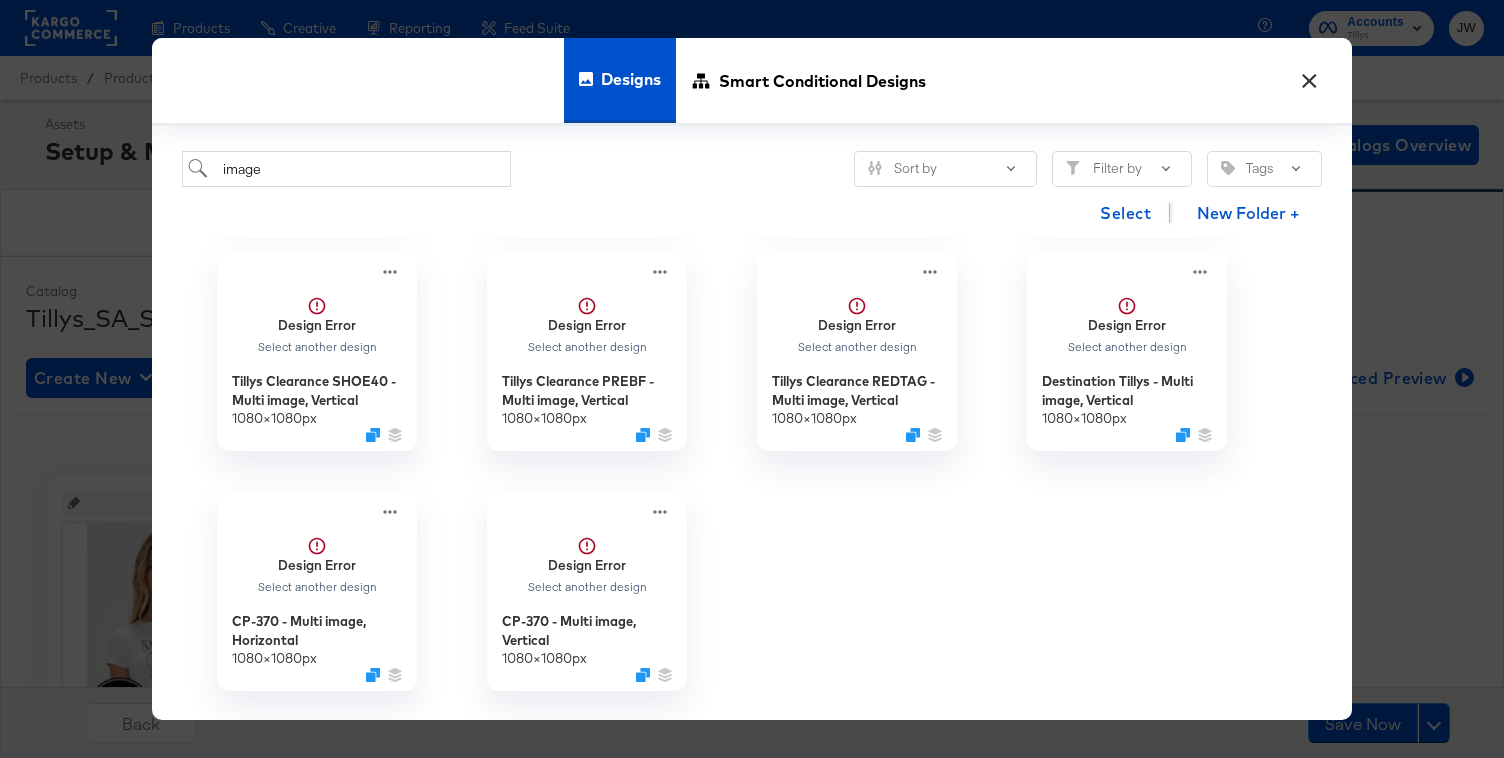 click on "×" at bounding box center [1309, 76] 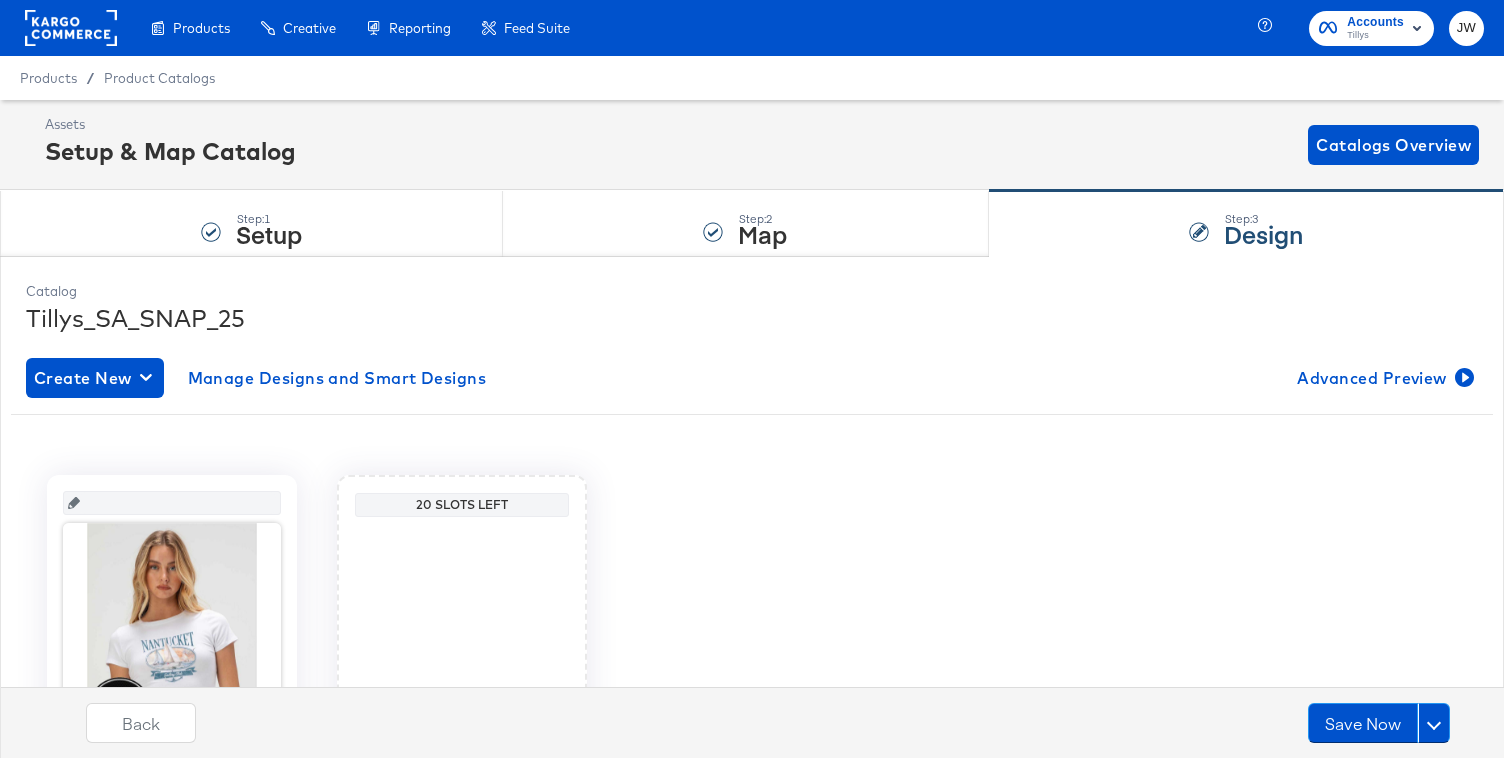 scroll, scrollTop: 195, scrollLeft: 0, axis: vertical 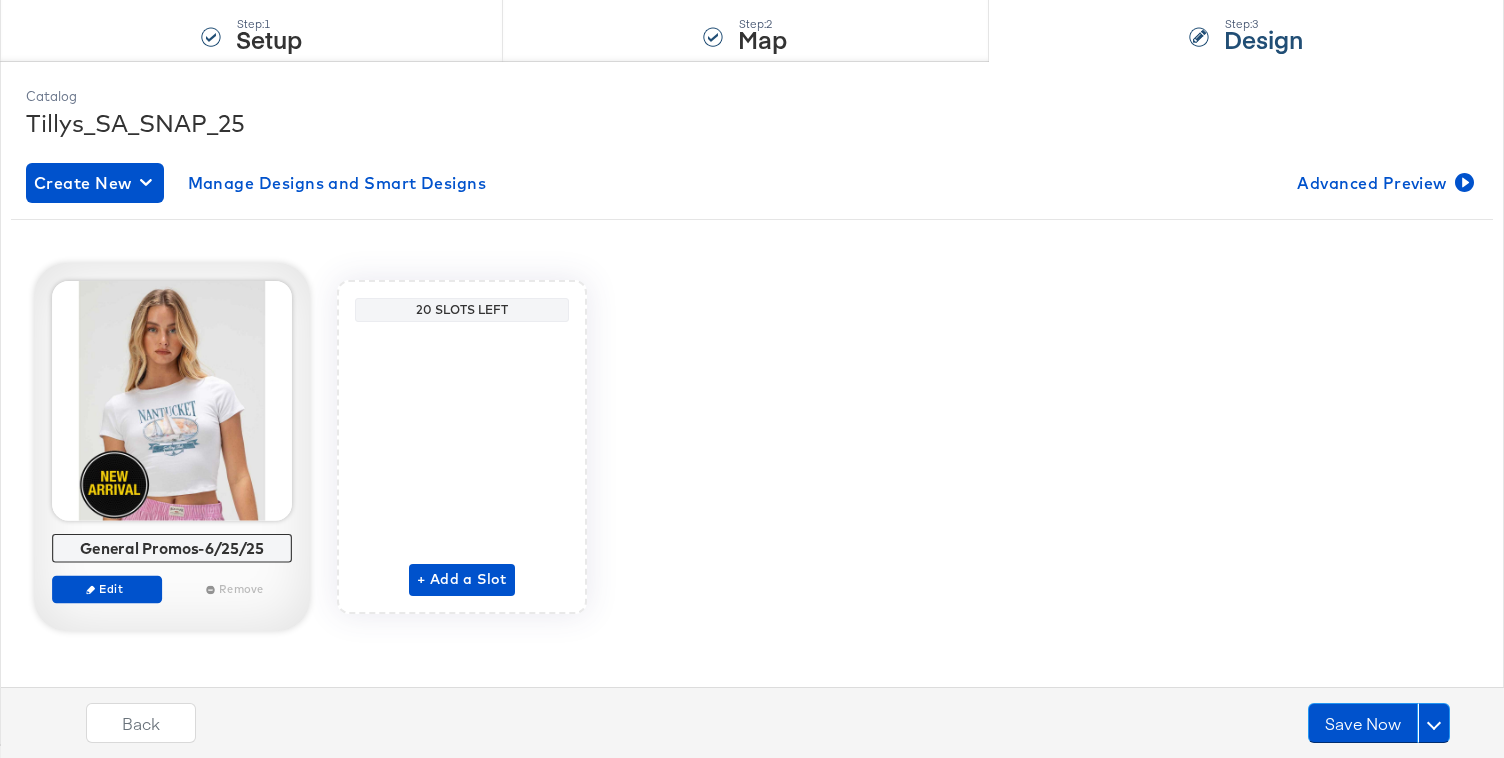 click on "Edit Remove" at bounding box center [172, 597] 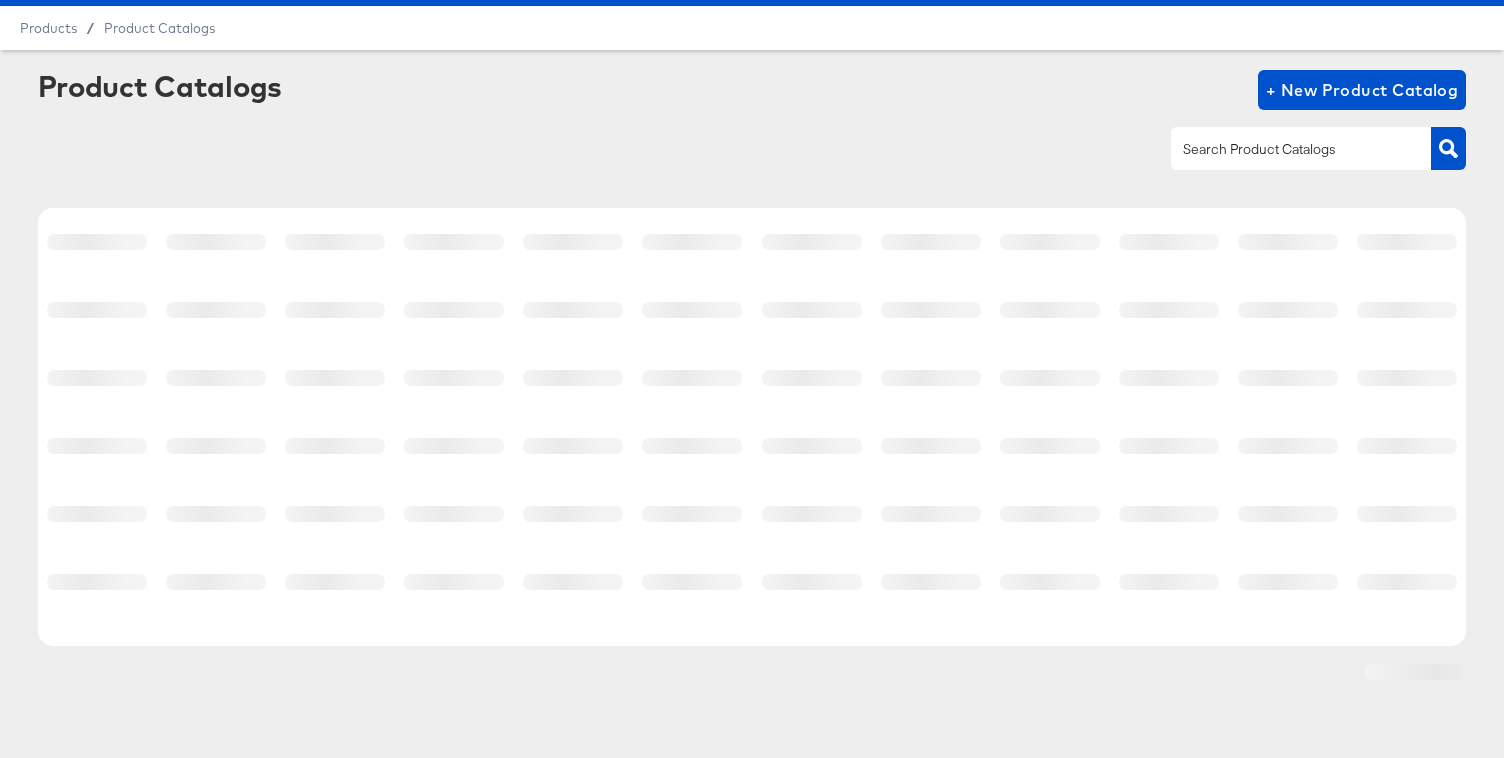 scroll, scrollTop: 0, scrollLeft: 0, axis: both 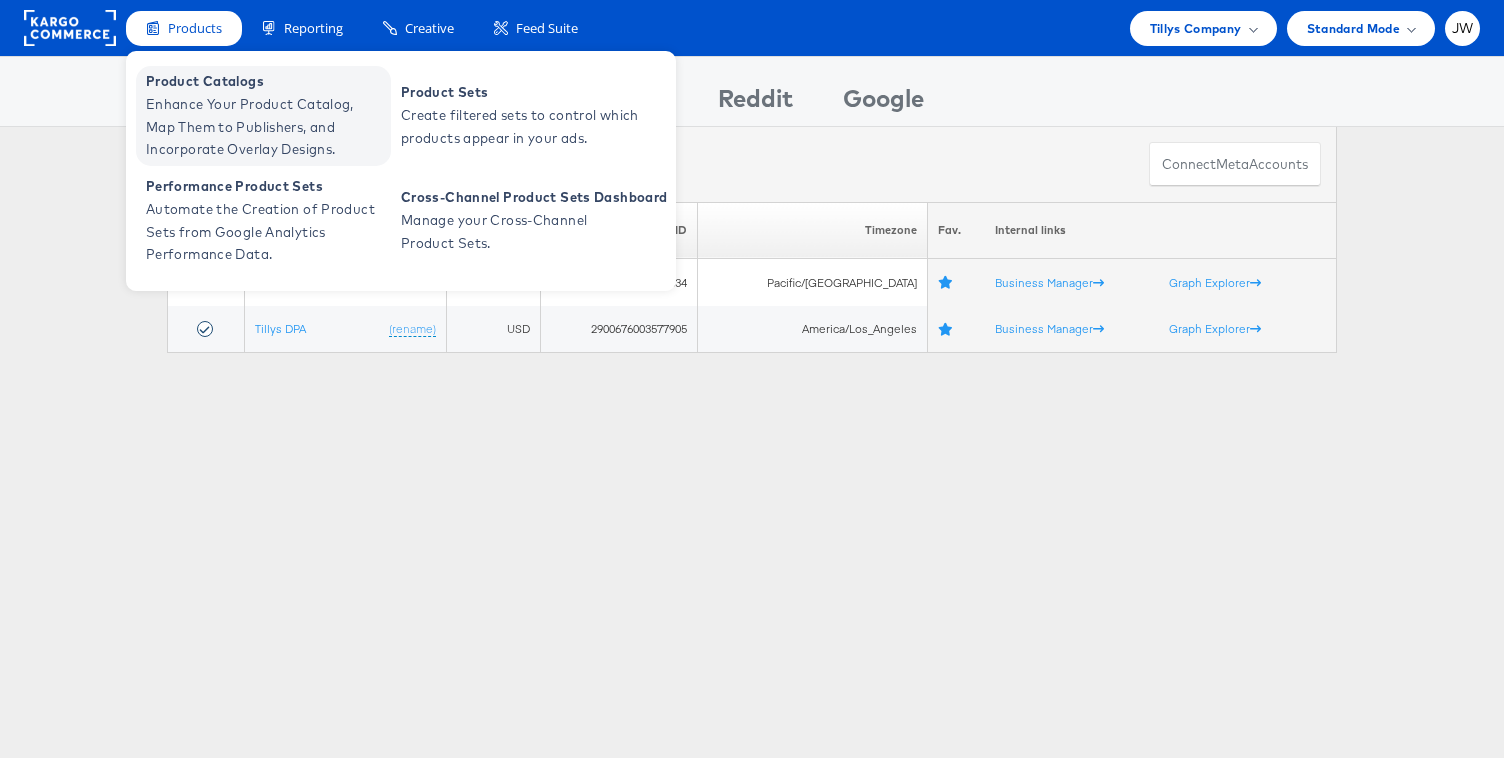click on "Enhance Your Product Catalog, Map Them to Publishers, and Incorporate Overlay Designs." at bounding box center [266, 127] 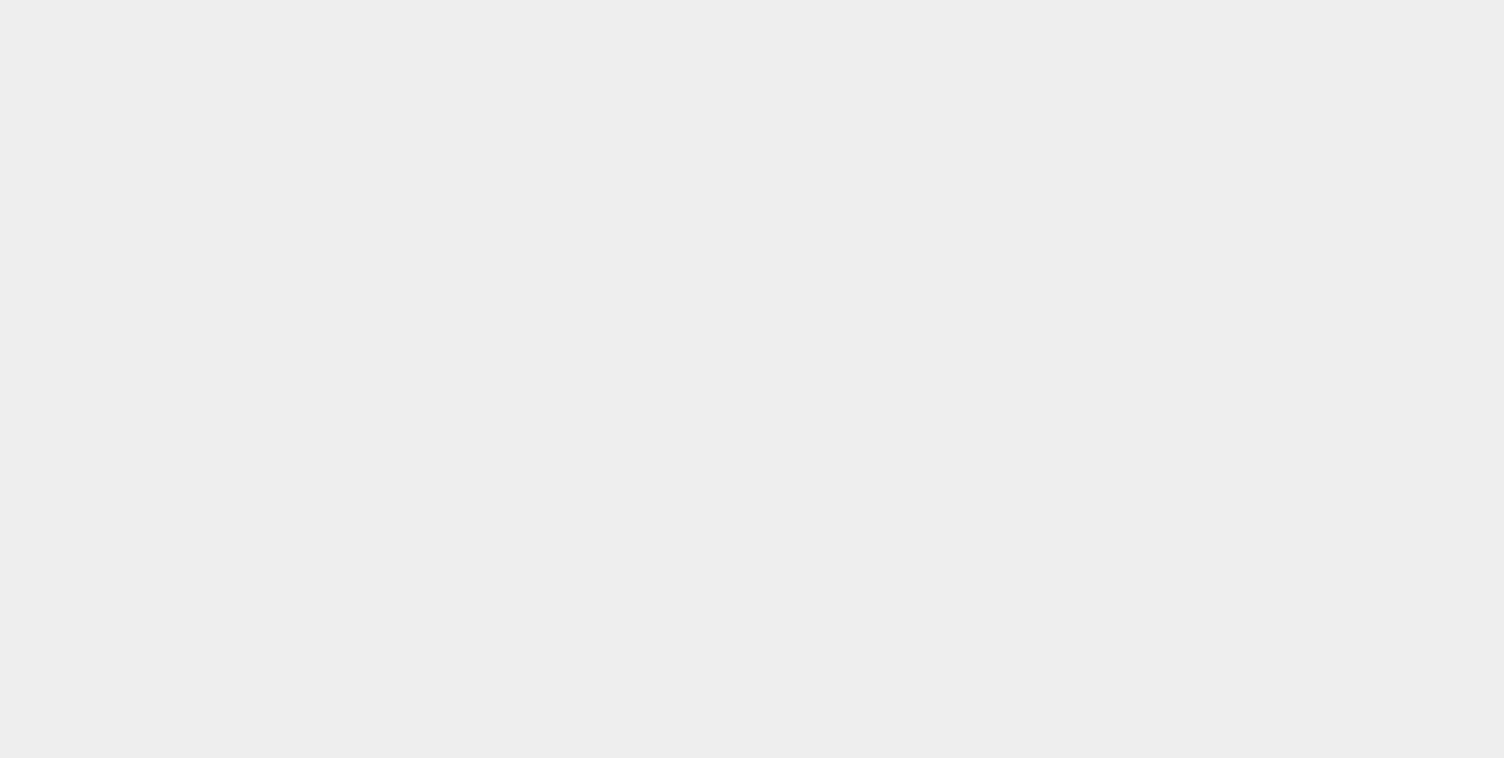 scroll, scrollTop: 0, scrollLeft: 0, axis: both 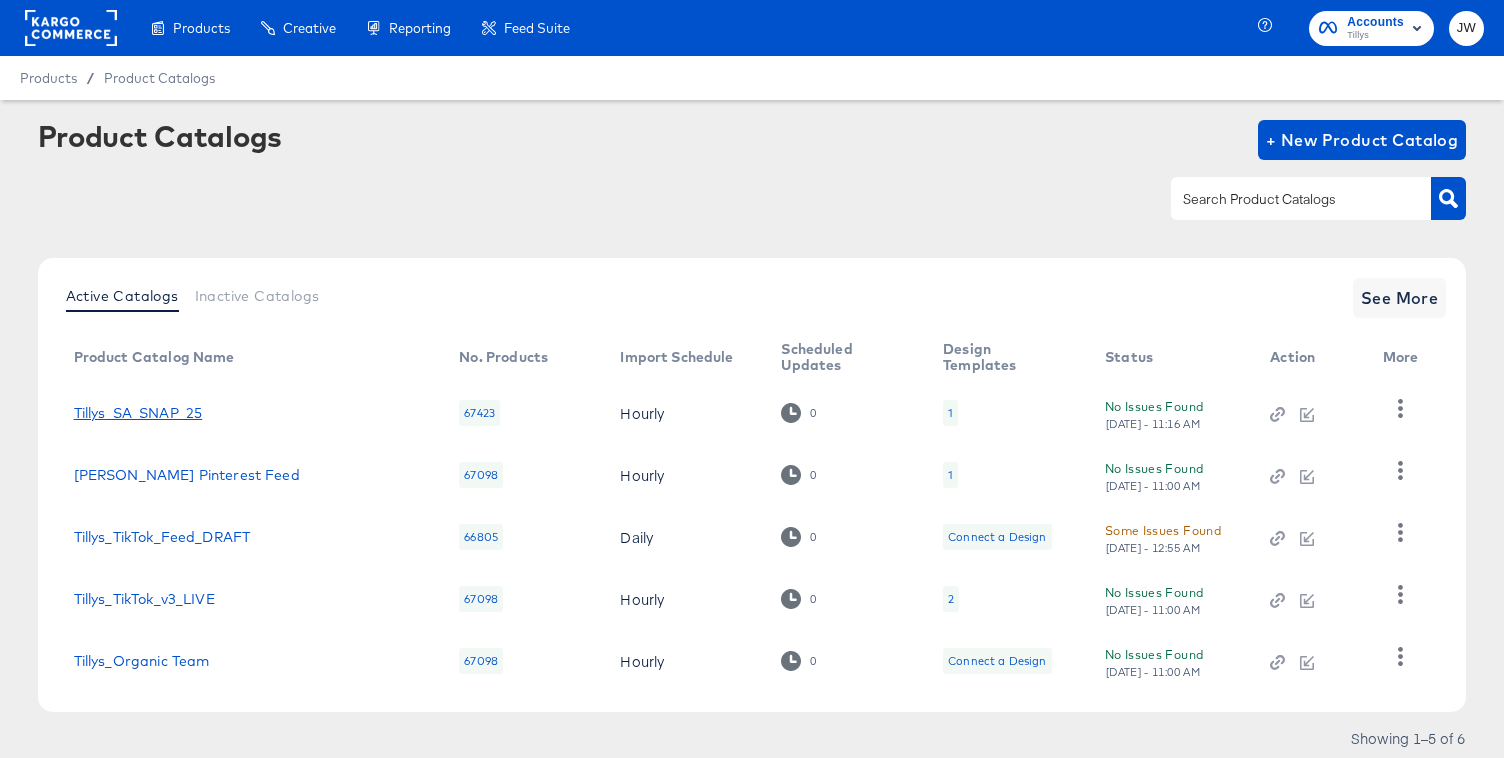 click on "Tillys_SA_SNAP_25" at bounding box center [138, 413] 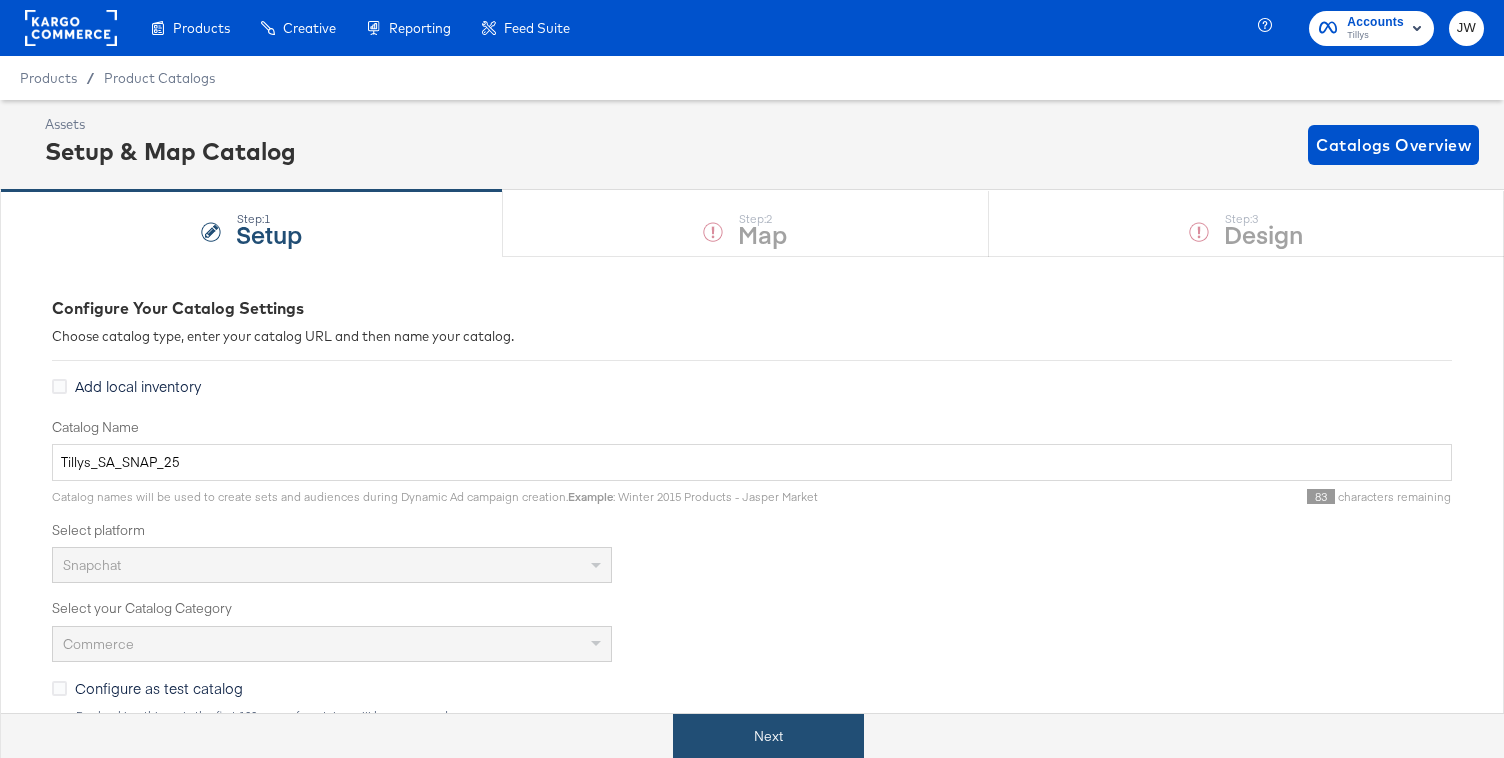 click on "Next" at bounding box center [768, 736] 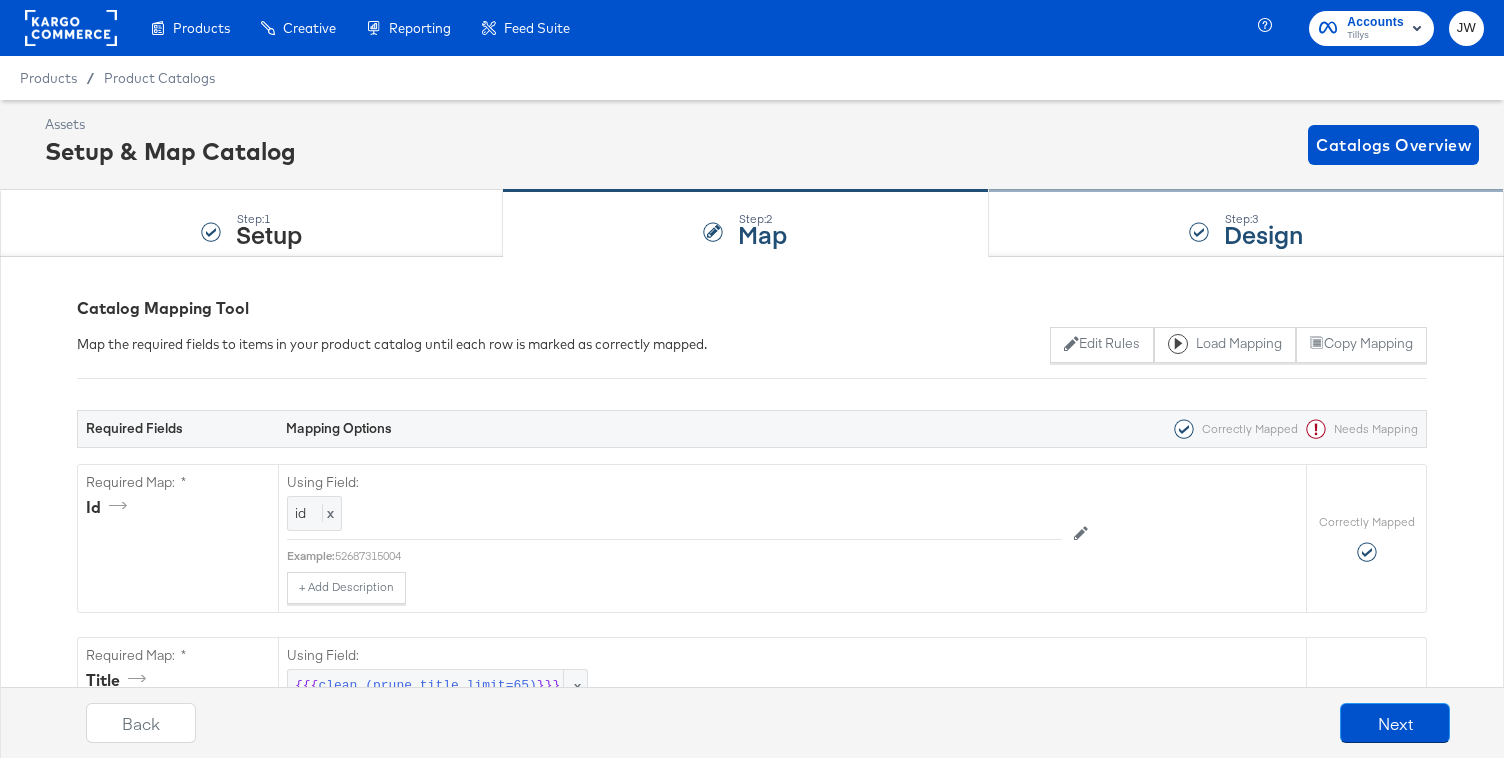 click on "Step:  3   Design" at bounding box center [1246, 224] 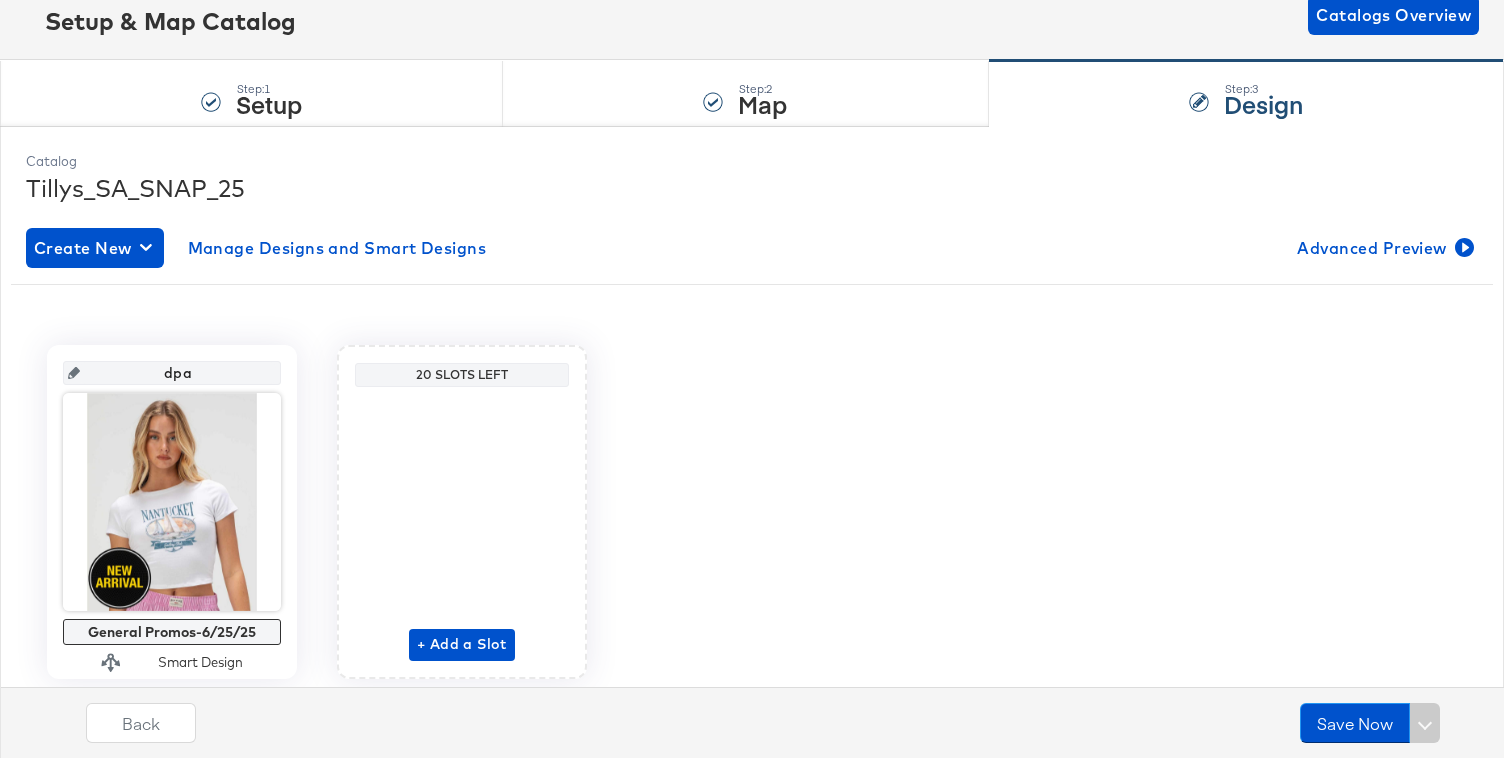 scroll, scrollTop: 135, scrollLeft: 0, axis: vertical 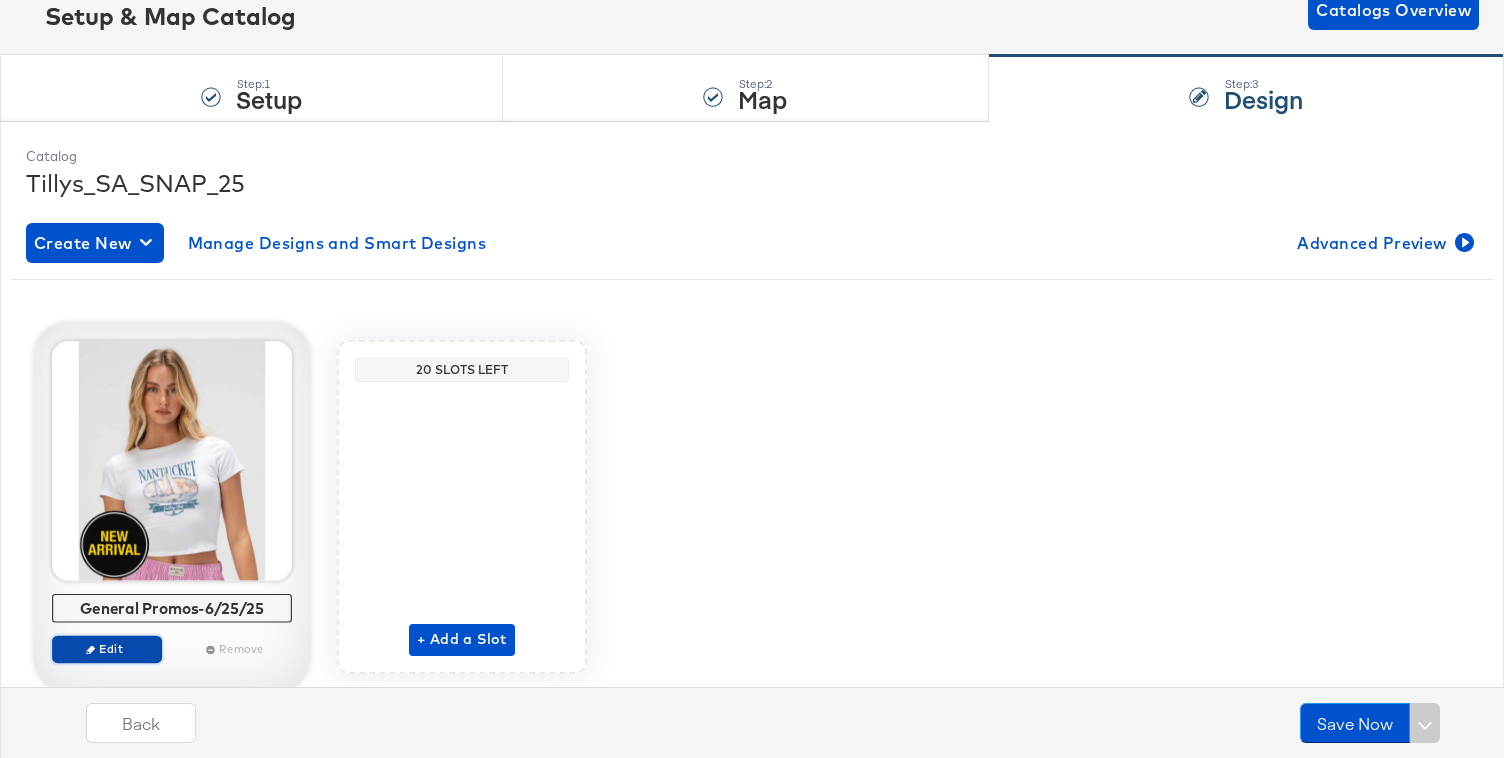 click on "Edit" at bounding box center [107, 648] 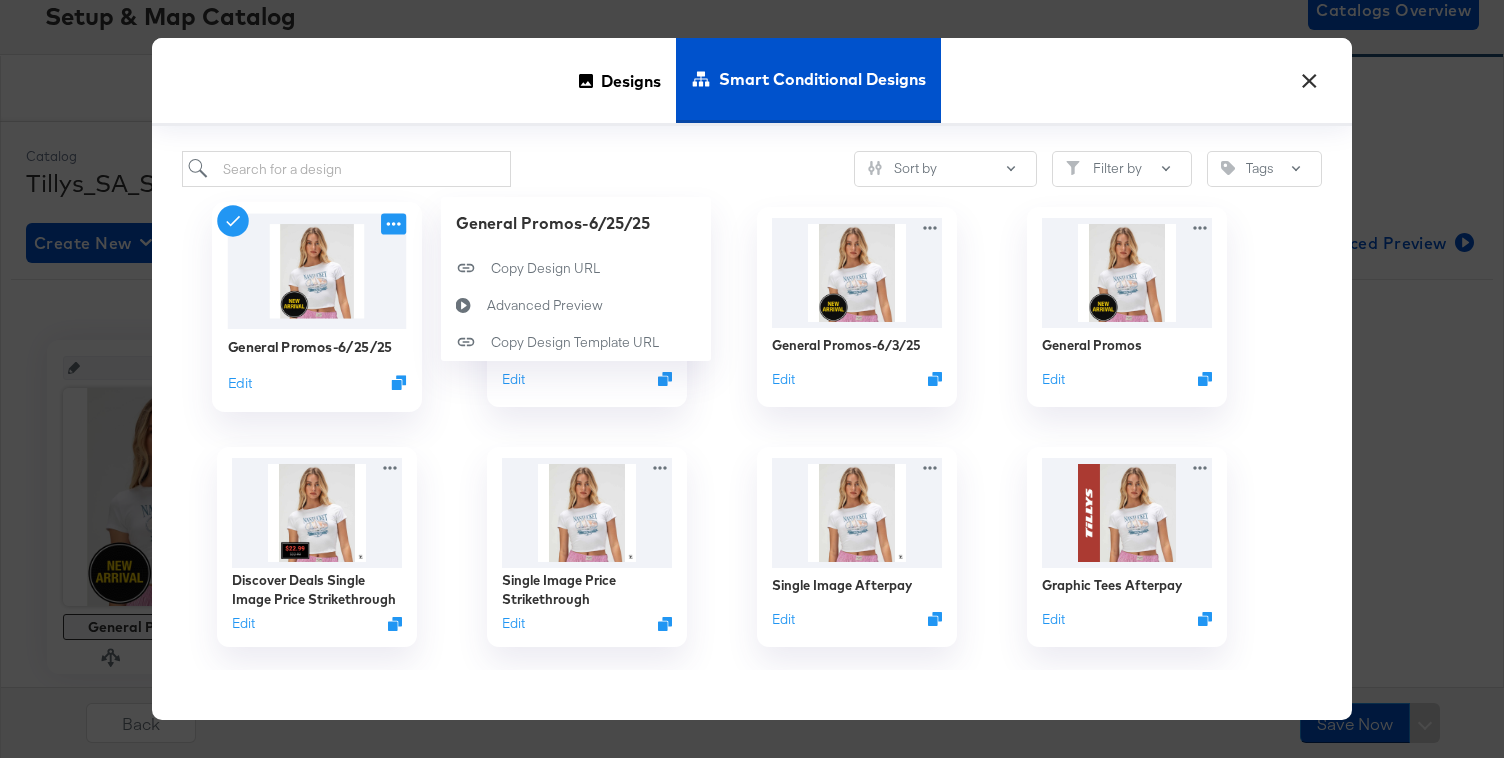 click 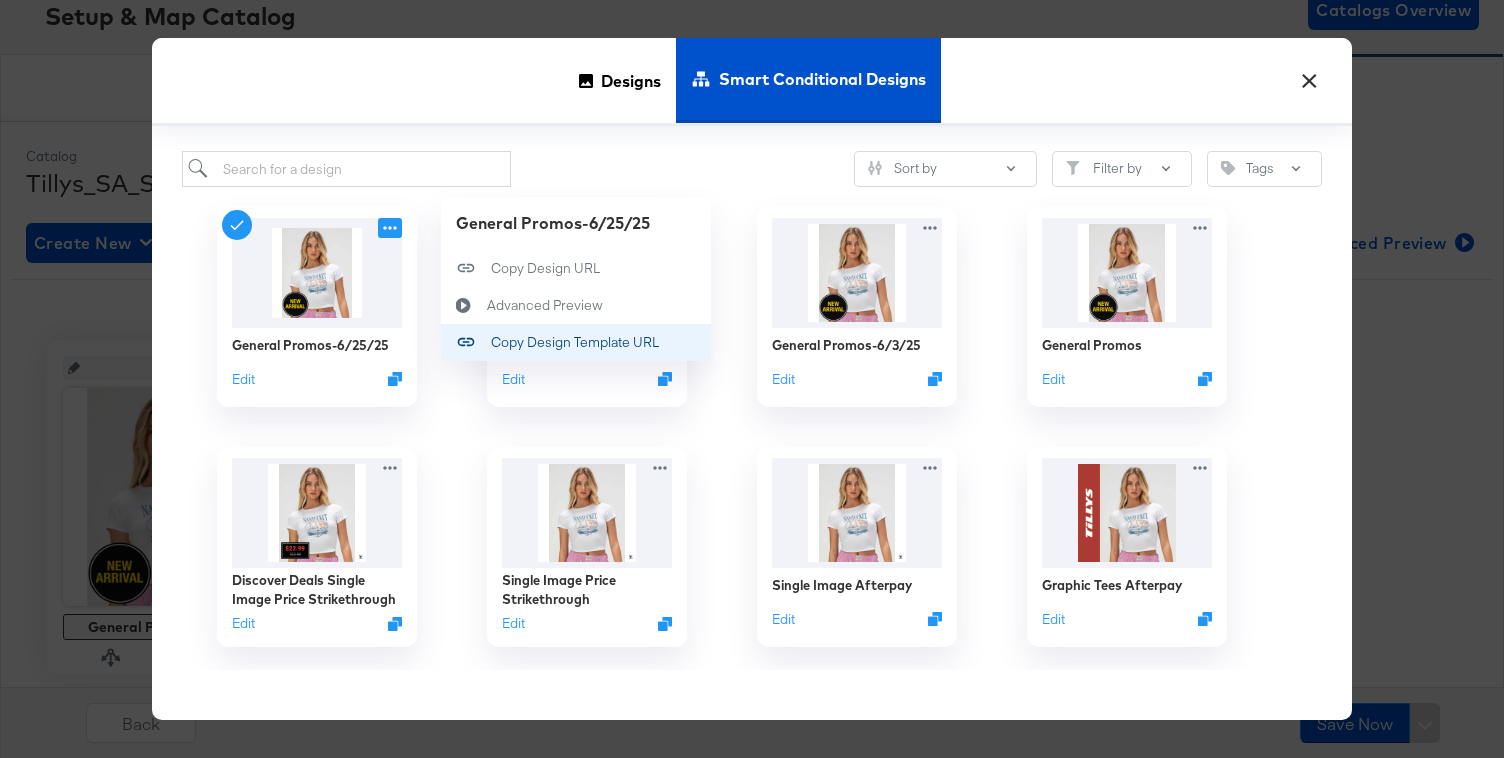 click on "Copy Design Template URL Copy Design Template URL" at bounding box center [491, 343] 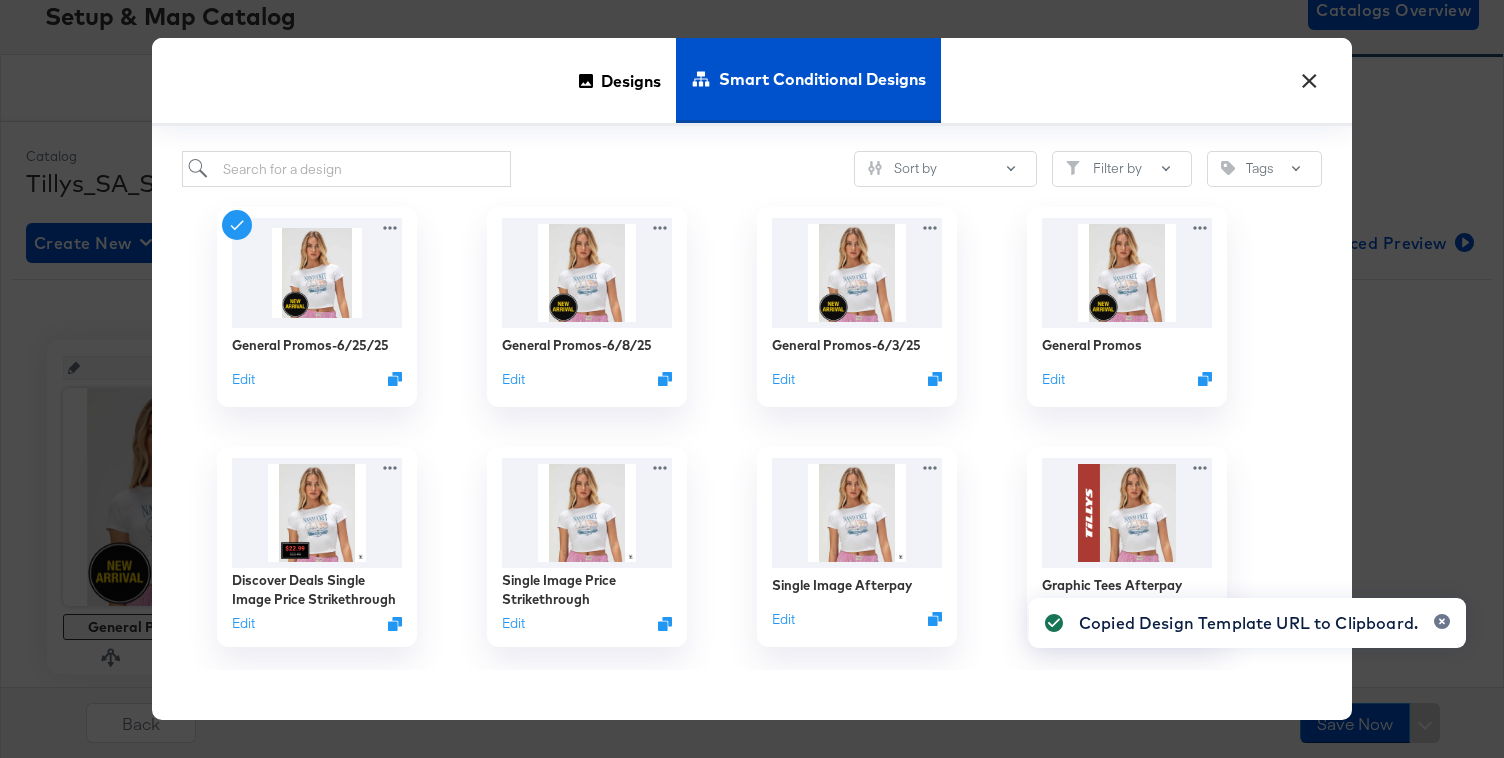 click on "×" at bounding box center (1309, 76) 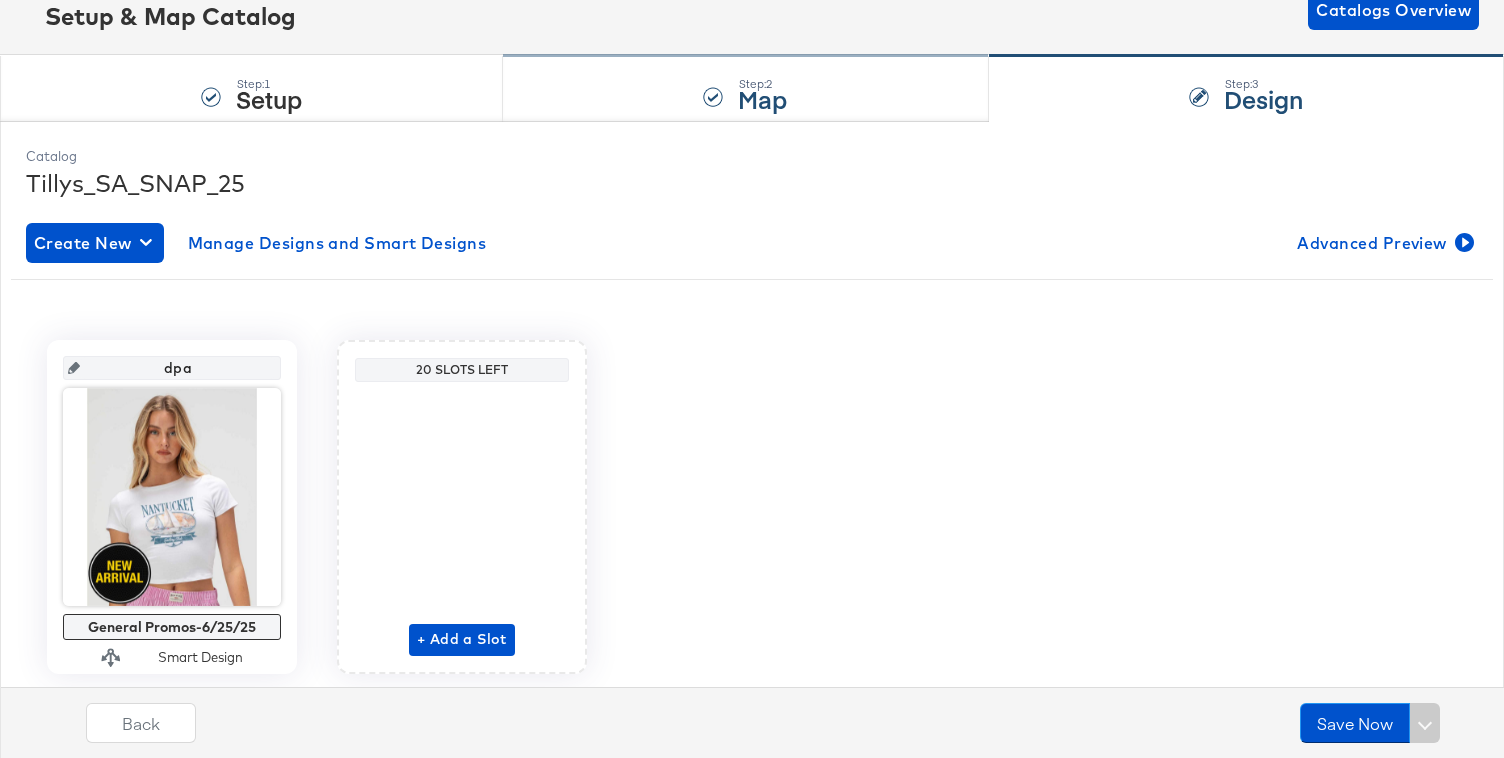click on "Step:  2   Map" at bounding box center (745, 89) 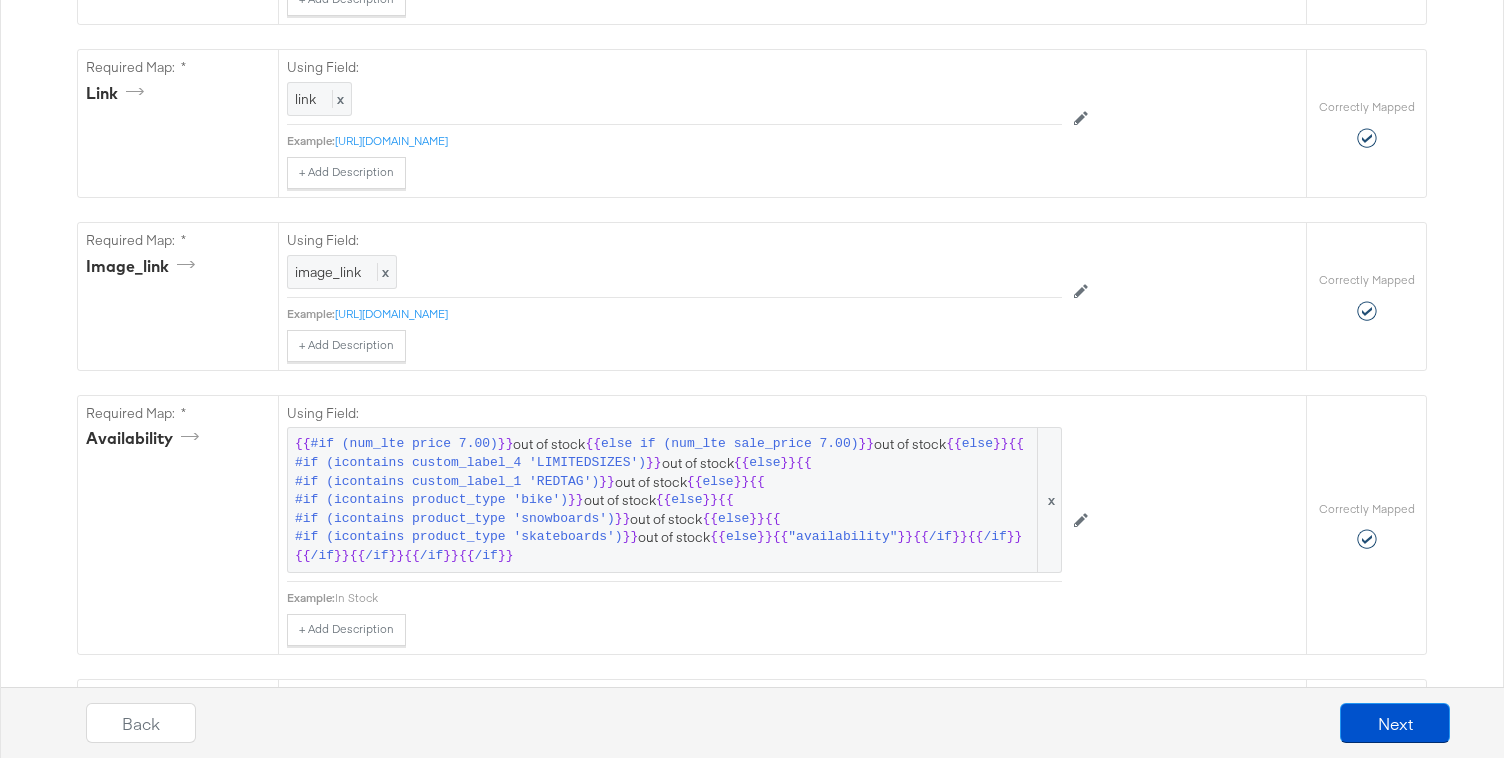 scroll, scrollTop: 759, scrollLeft: 0, axis: vertical 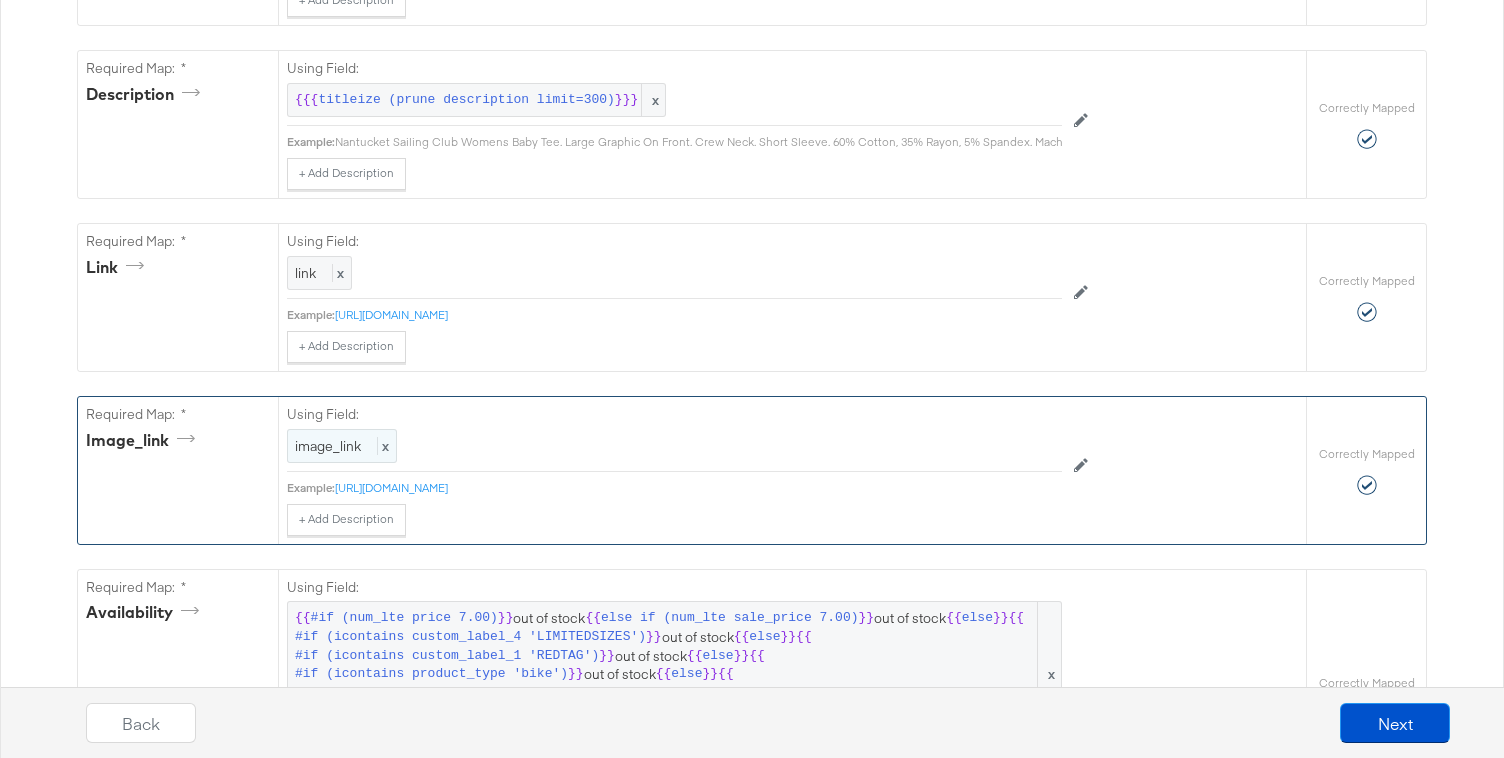 click on "x" at bounding box center (383, 446) 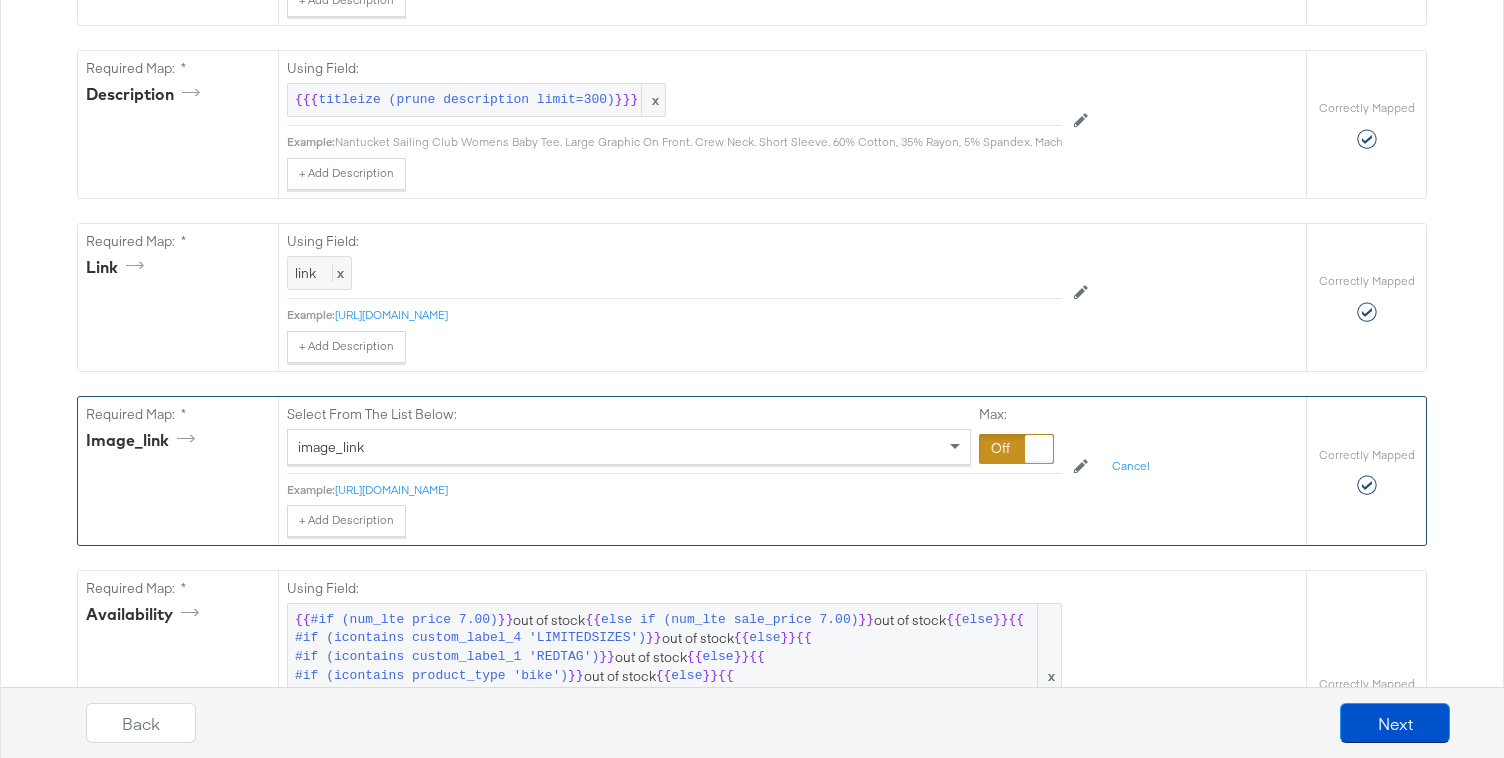 click at bounding box center [1016, 449] 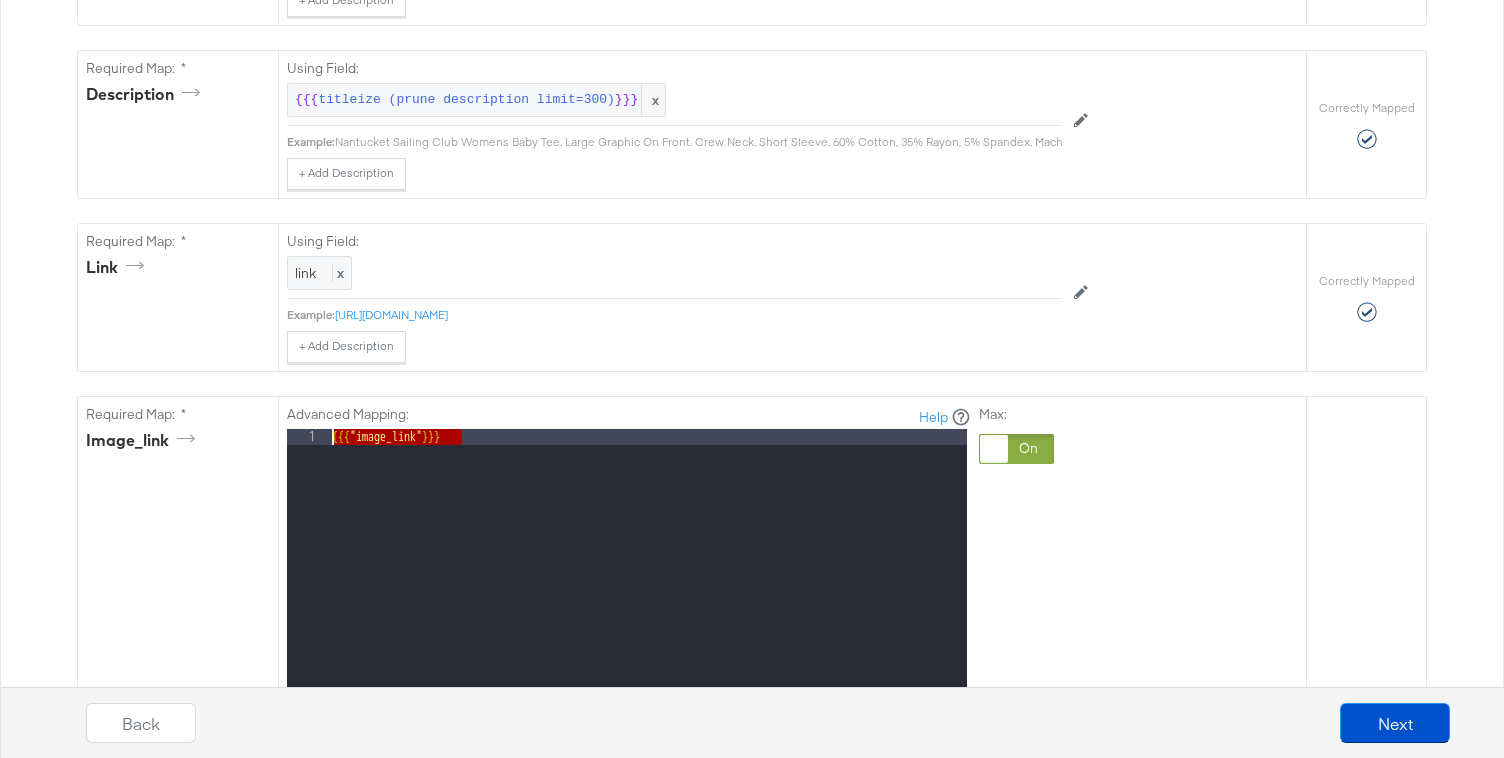 drag, startPoint x: 827, startPoint y: 446, endPoint x: 148, endPoint y: 389, distance: 681.3883 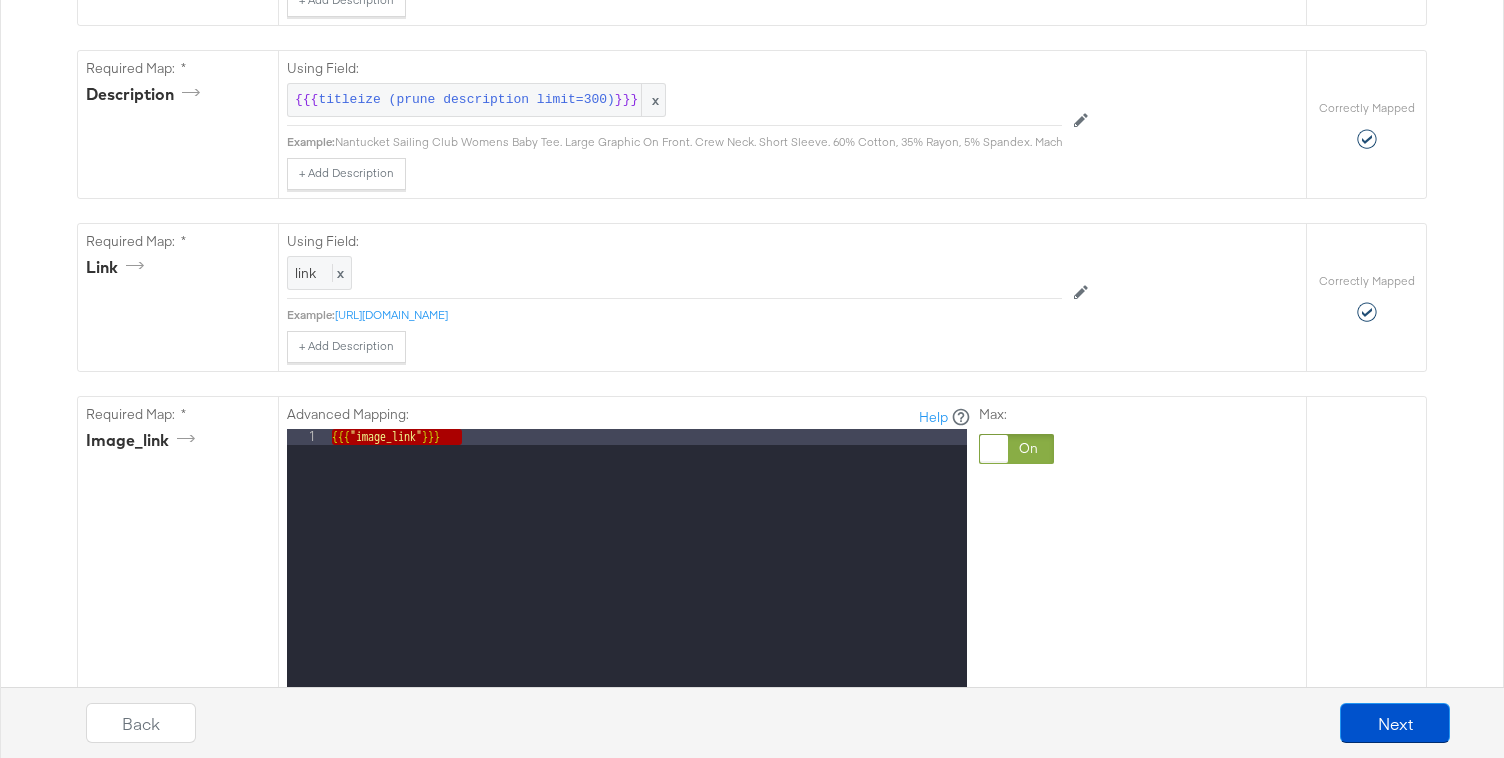 scroll, scrollTop: 940, scrollLeft: 0, axis: vertical 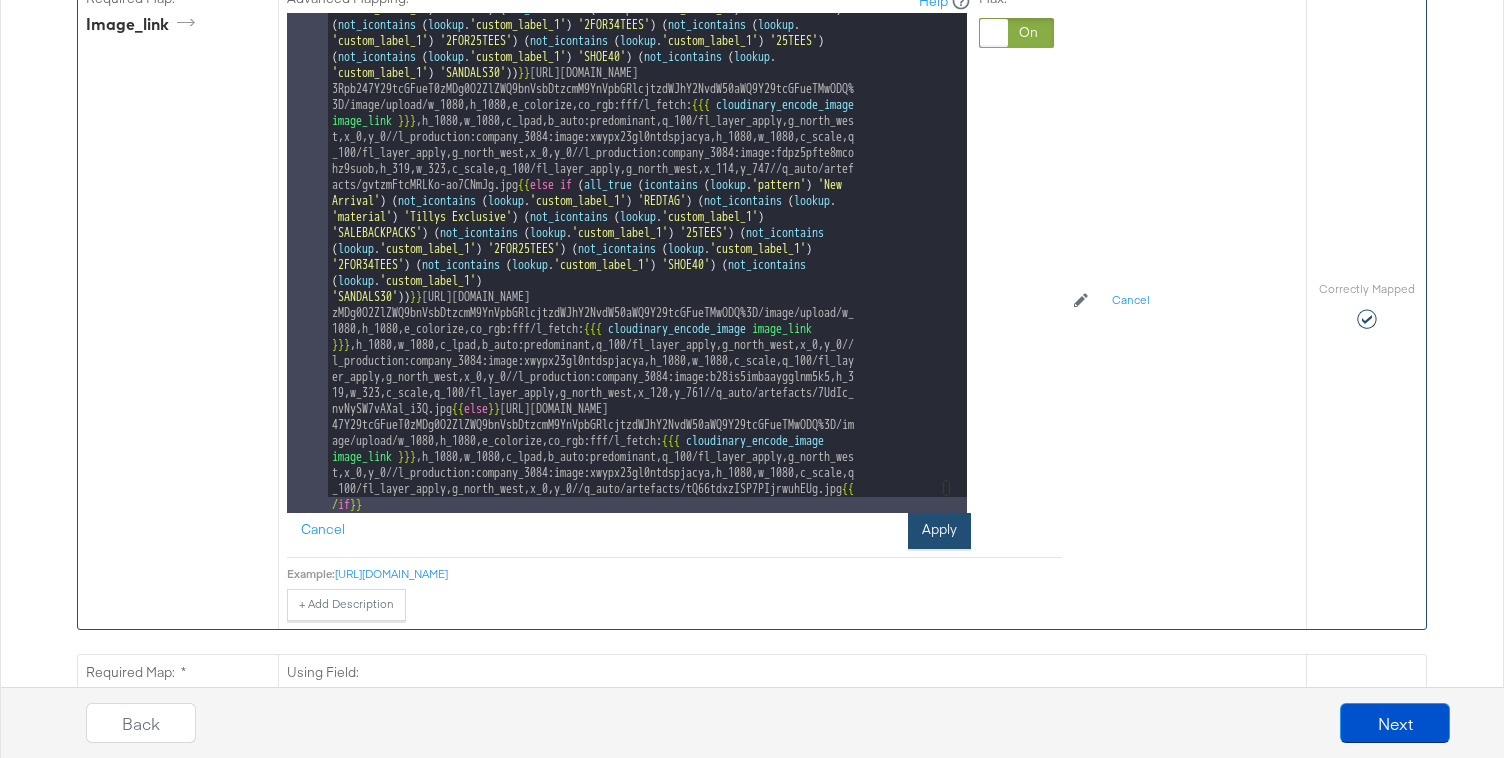 click on "Apply" at bounding box center [939, 531] 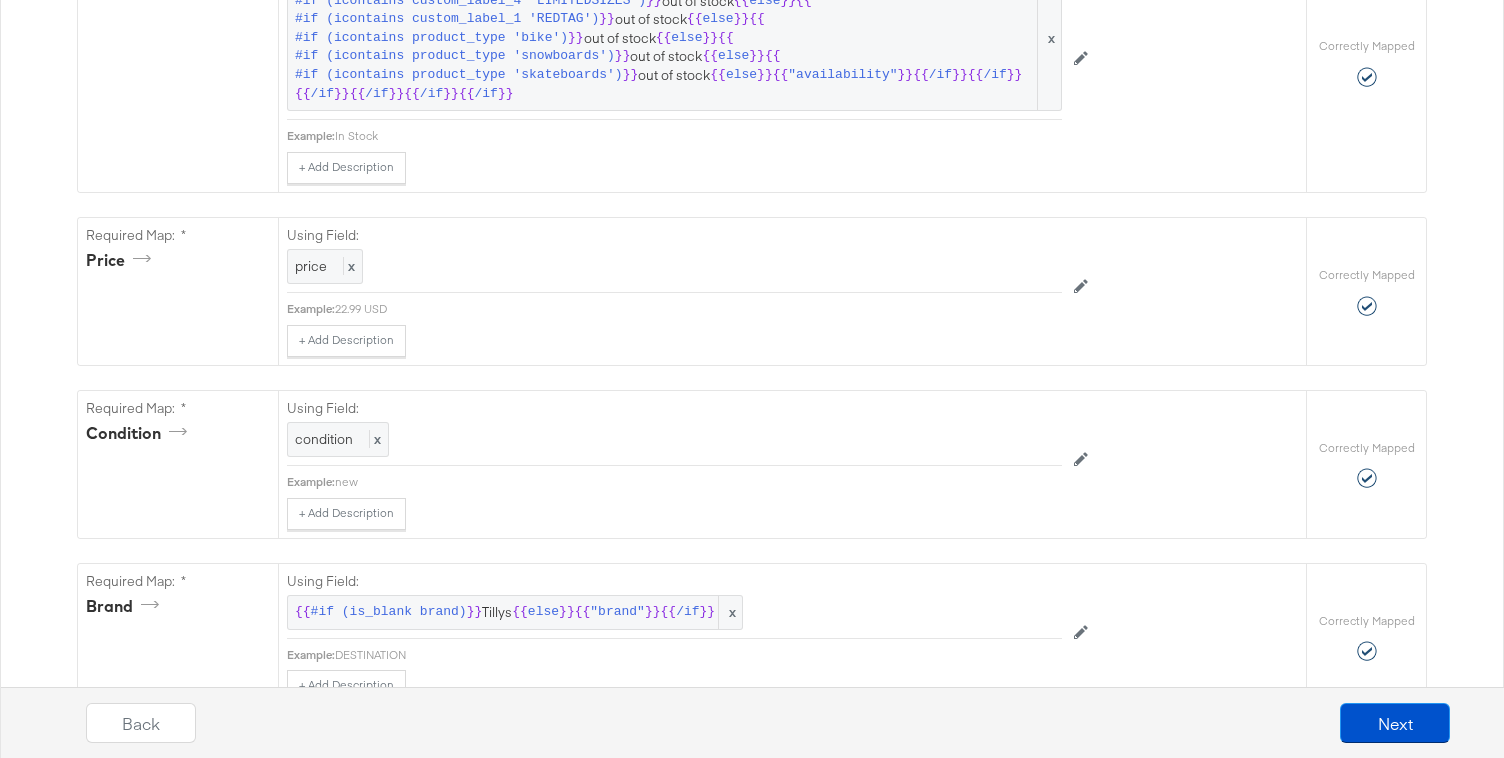 scroll, scrollTop: 2748, scrollLeft: 0, axis: vertical 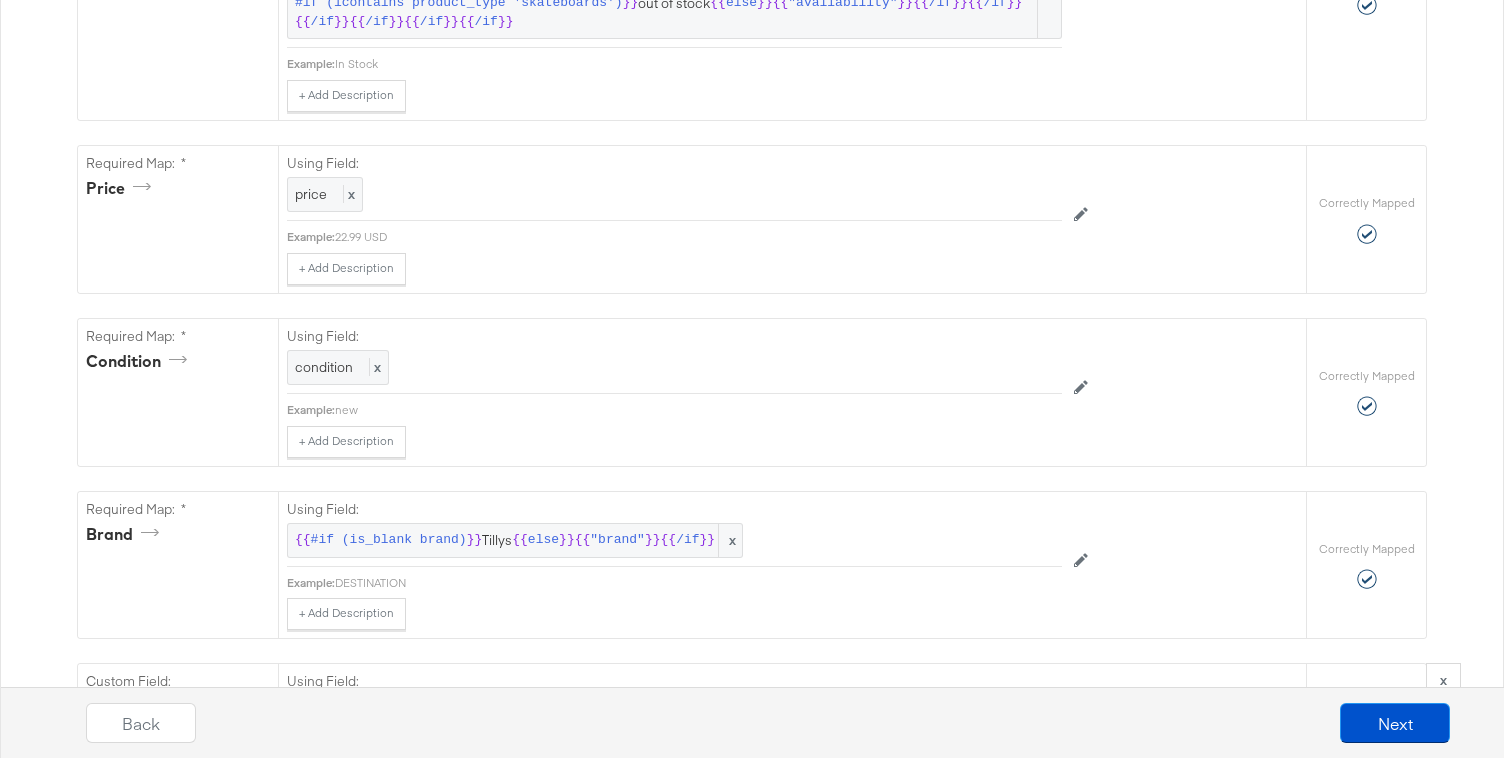 click on "[URL][DOMAIN_NAME]" at bounding box center [391, -221] 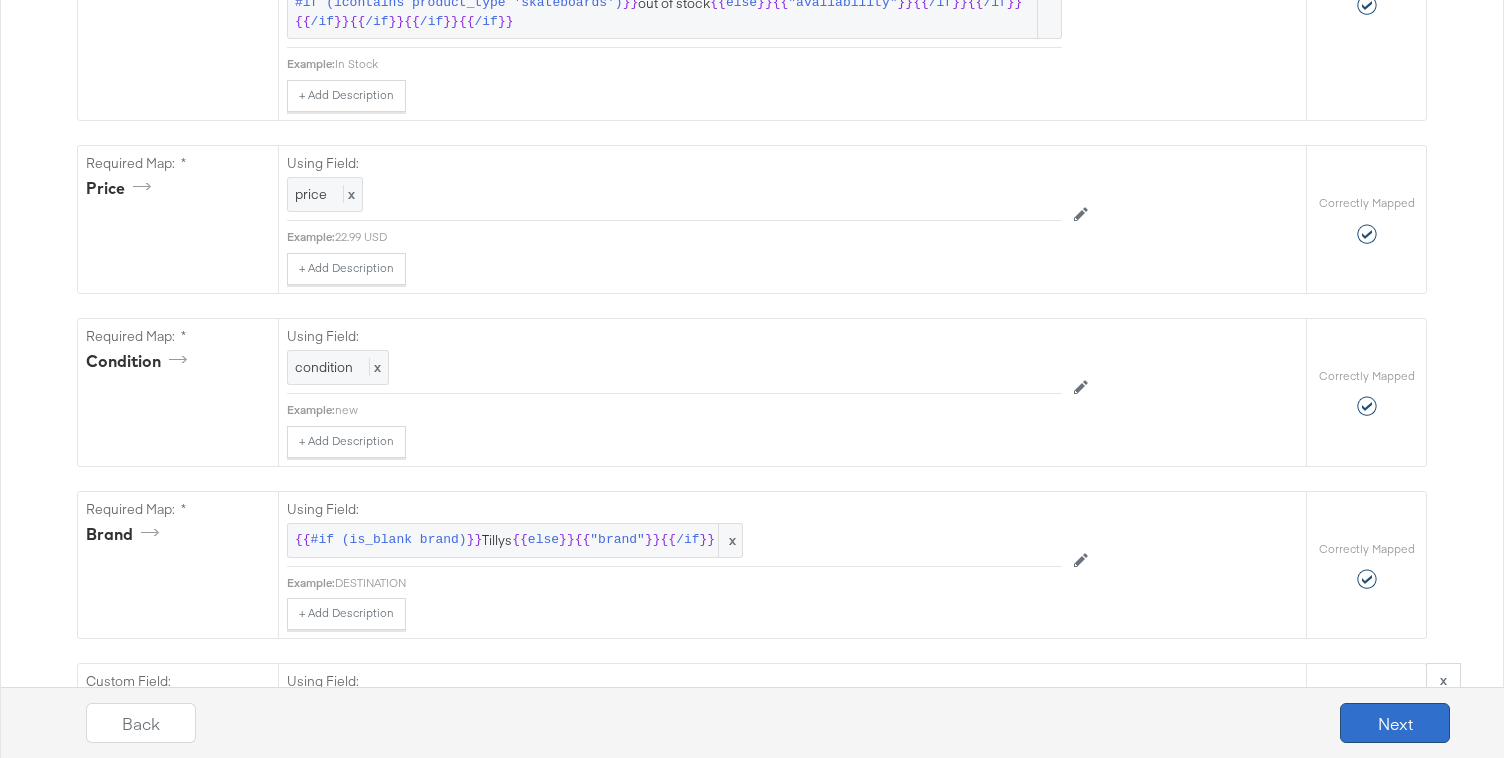 click on "Next" at bounding box center [1395, 723] 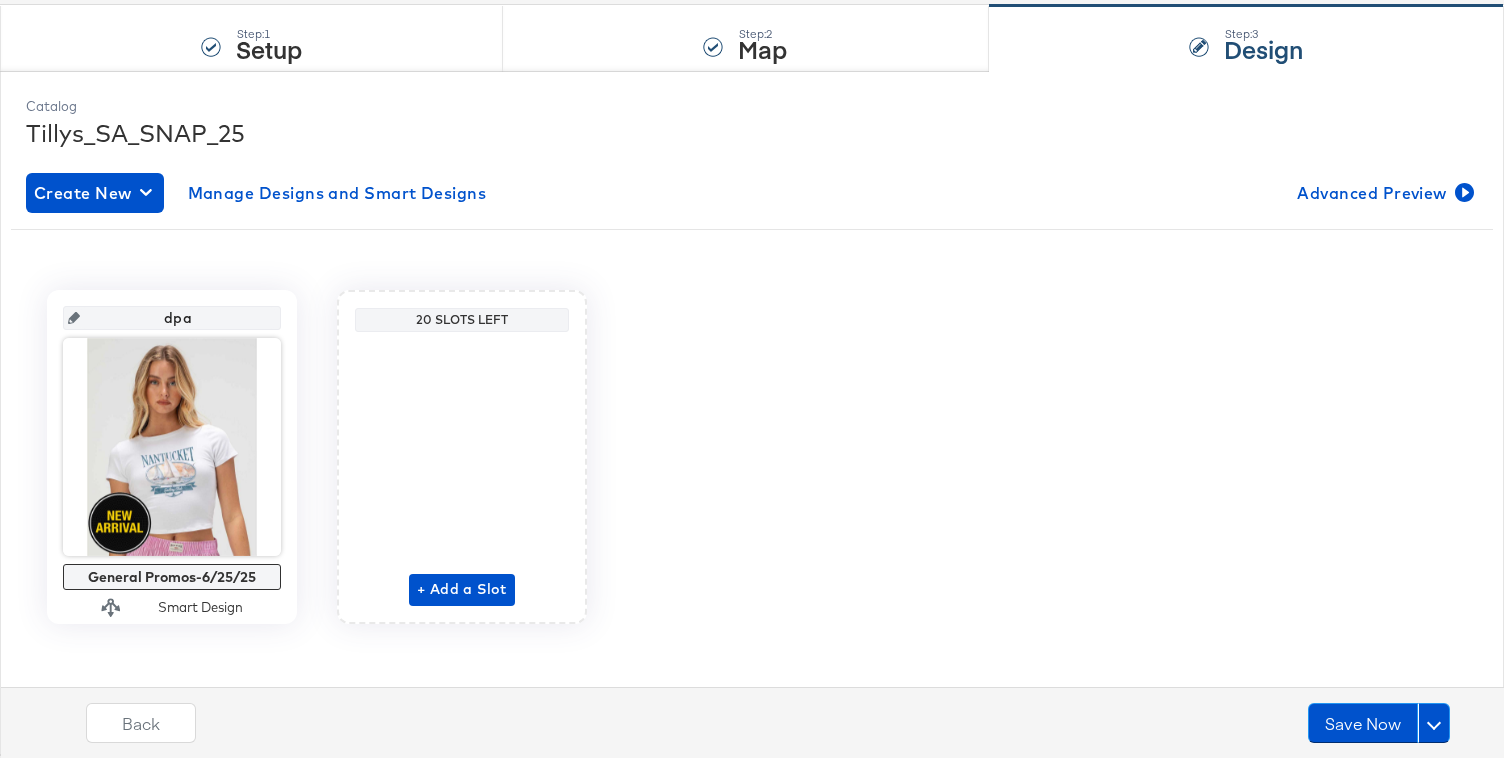 scroll, scrollTop: 195, scrollLeft: 0, axis: vertical 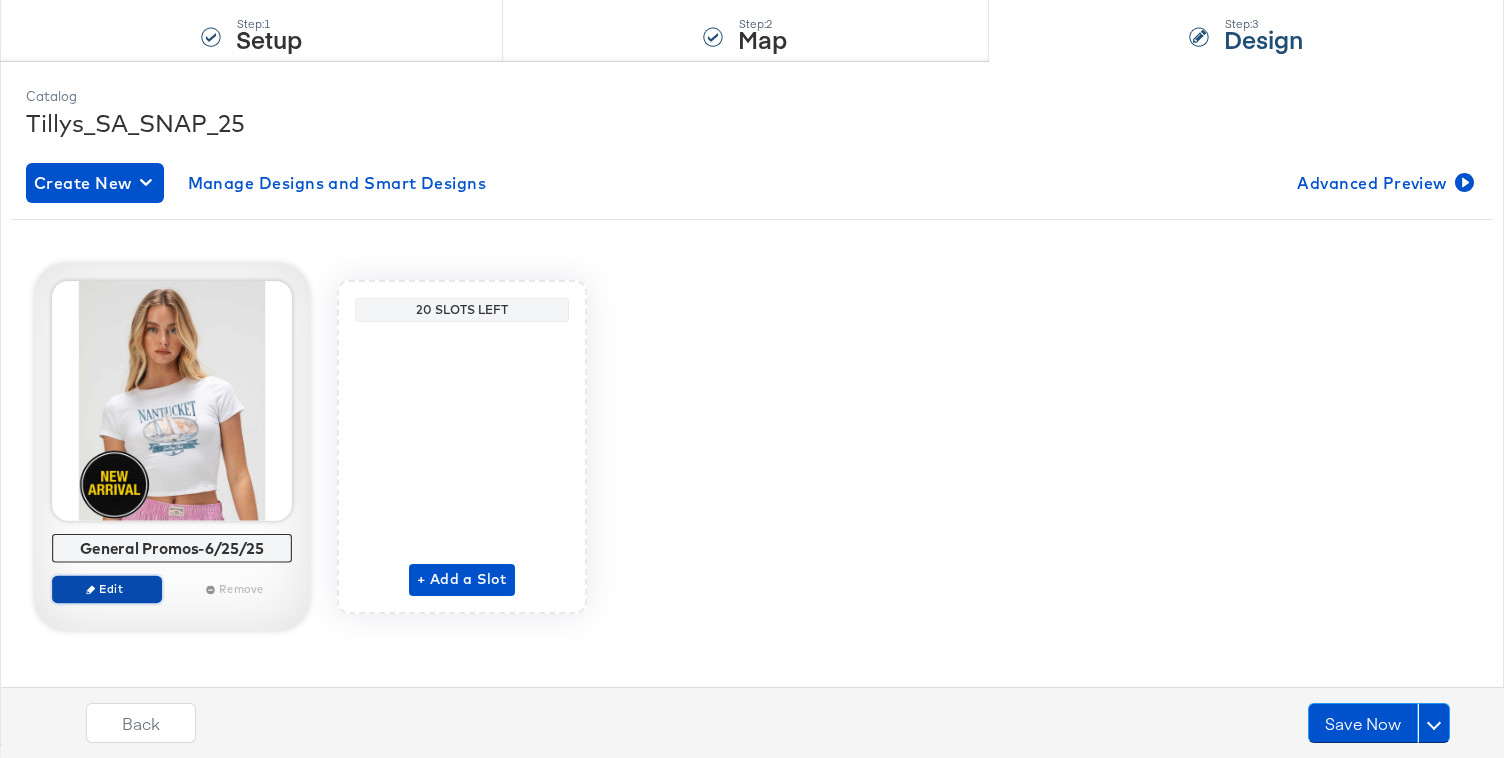 click 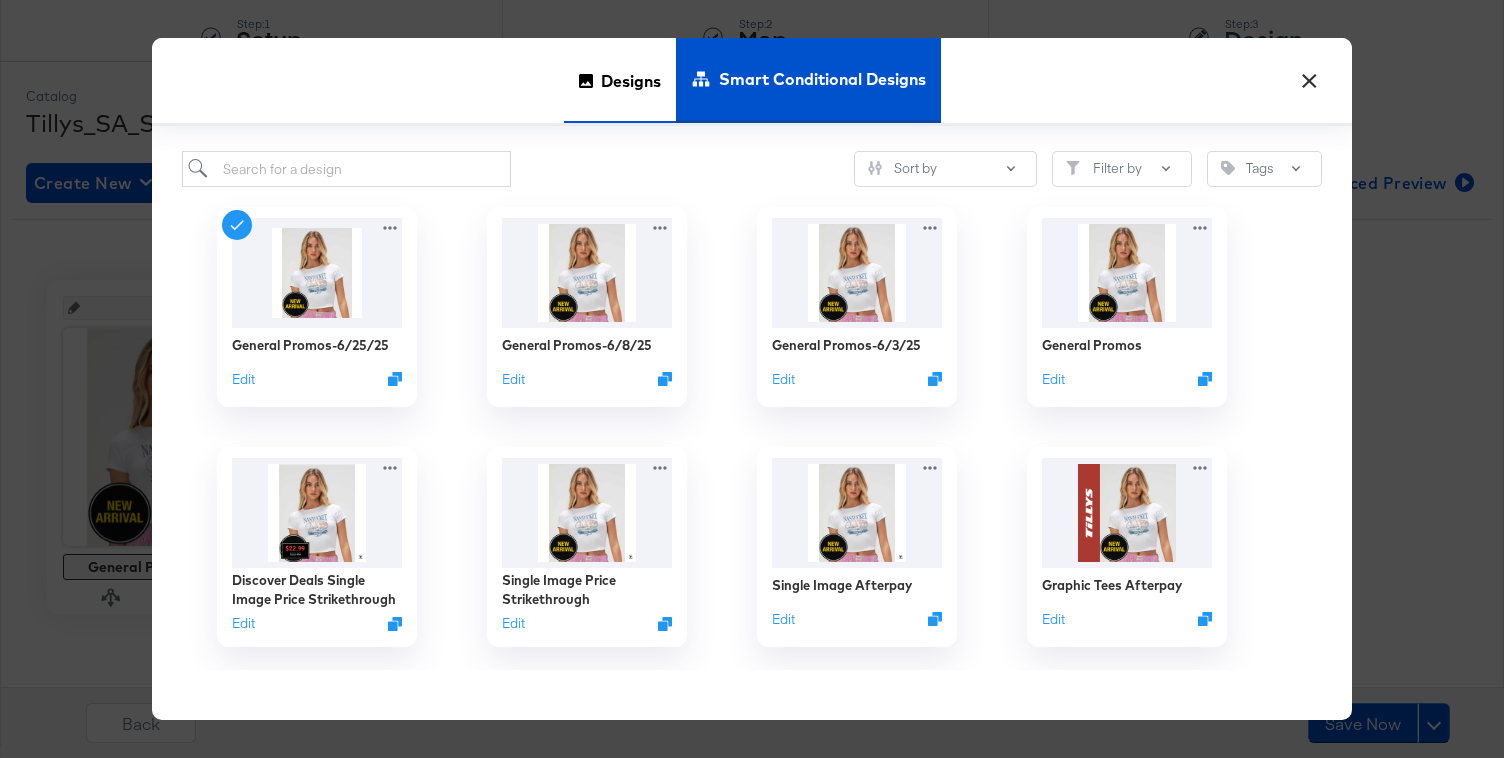 click on "Designs" at bounding box center (631, 80) 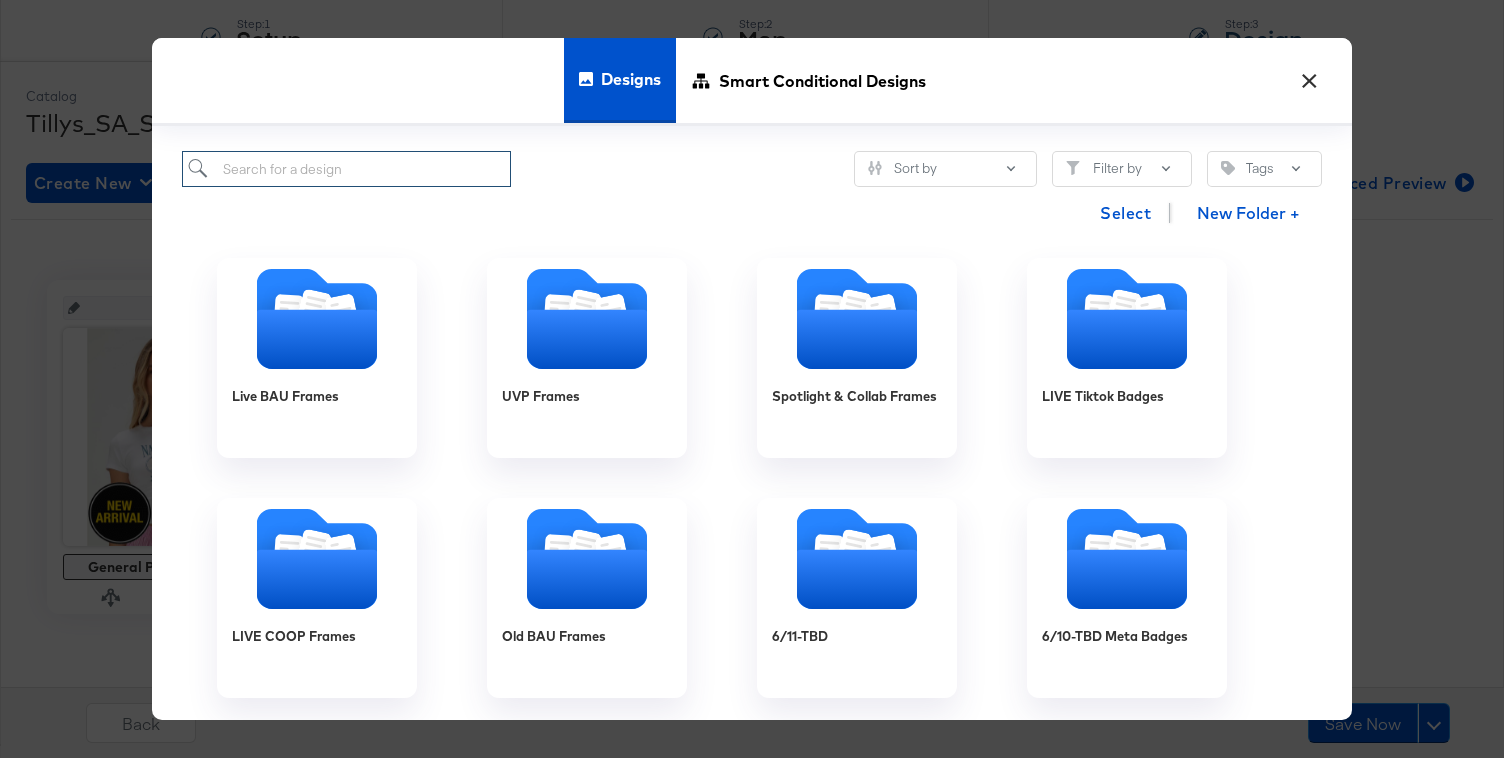 click at bounding box center [346, 169] 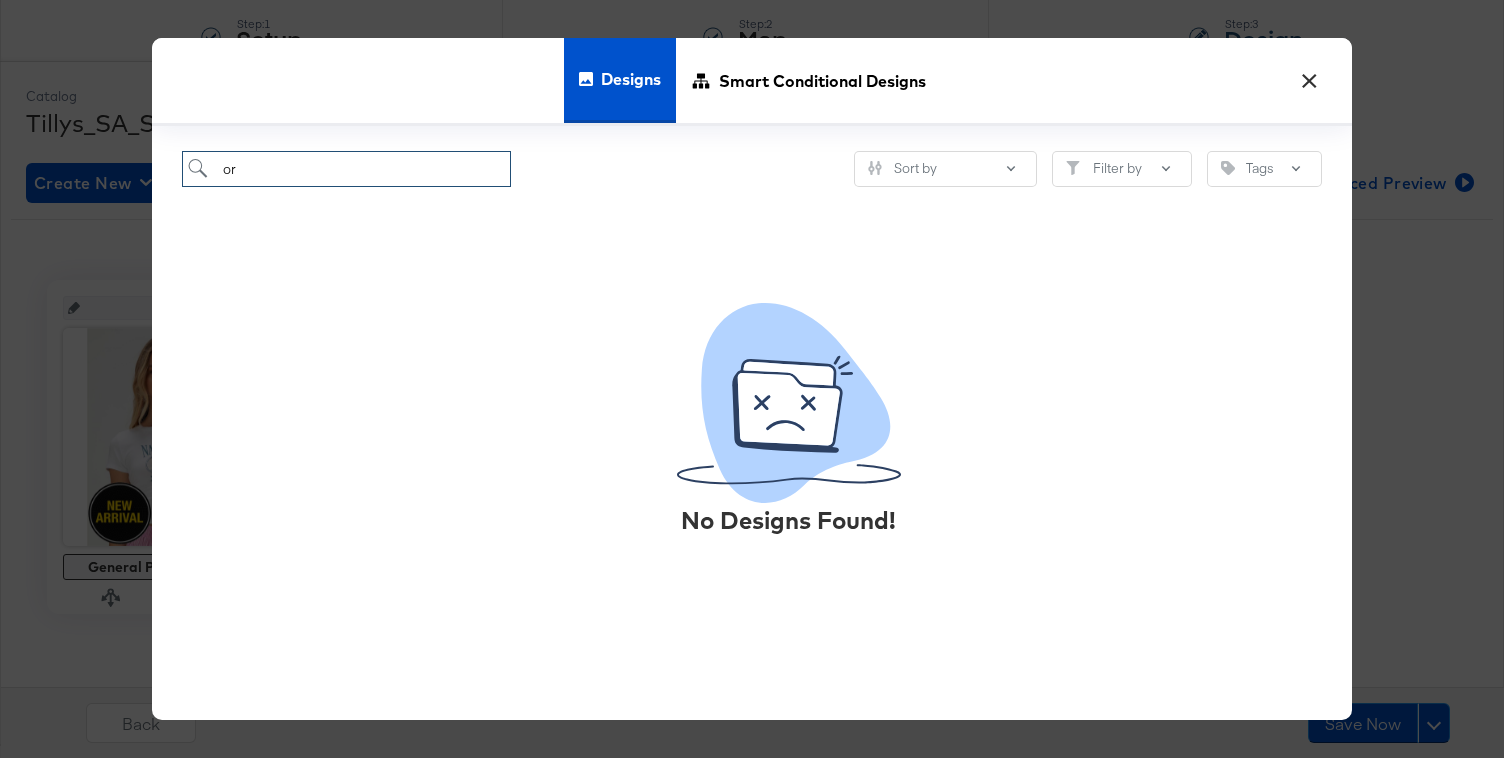 type on "o" 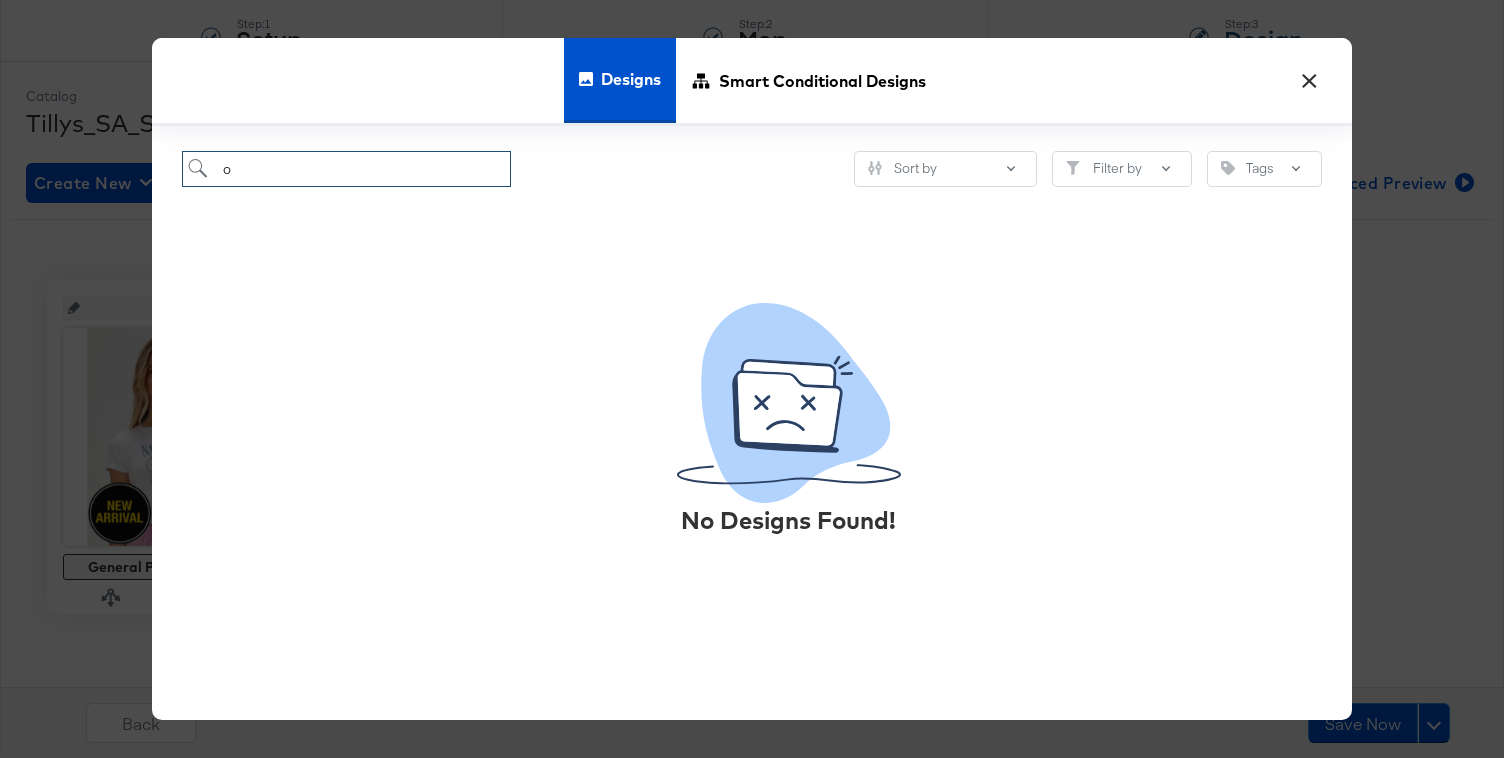 type 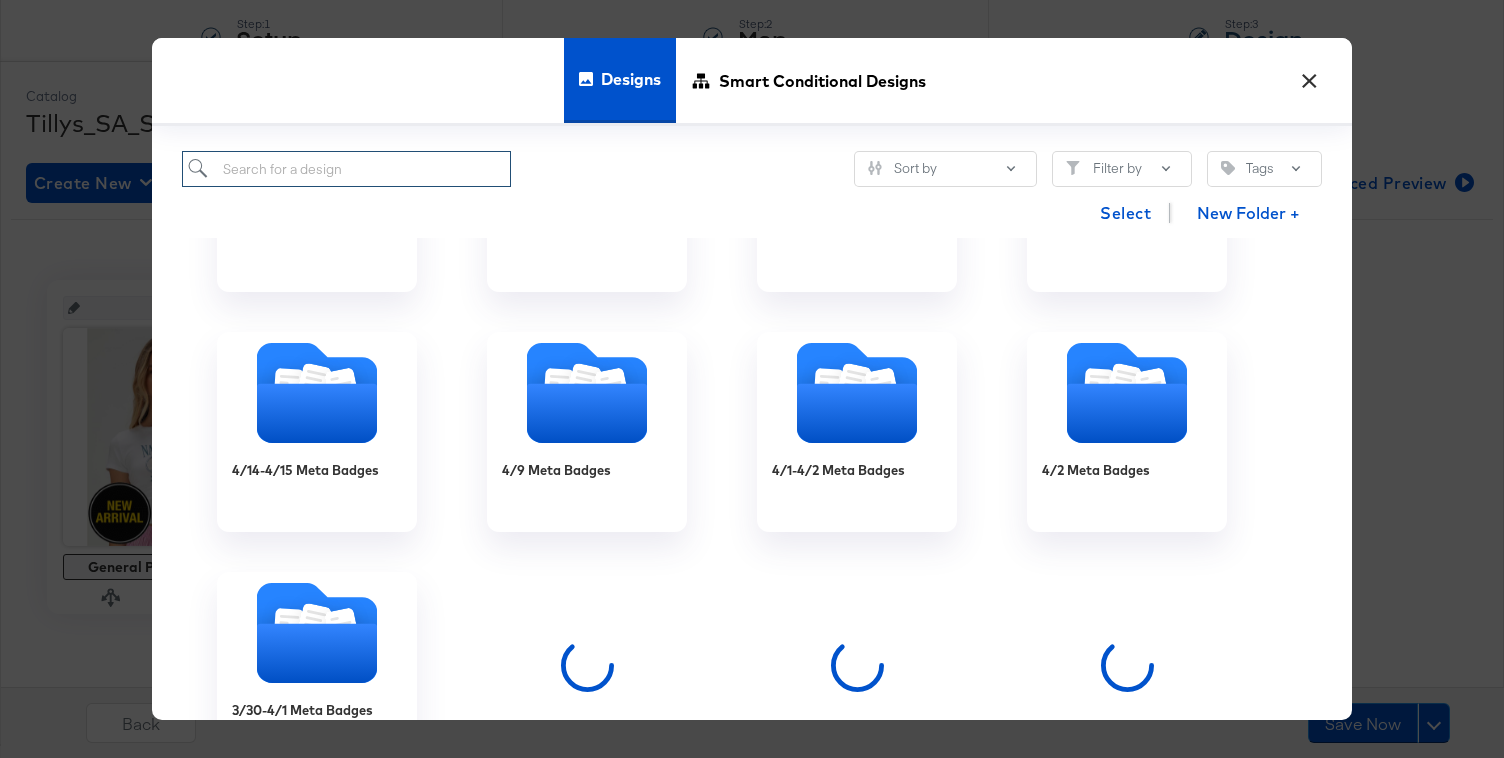 scroll, scrollTop: 1247, scrollLeft: 0, axis: vertical 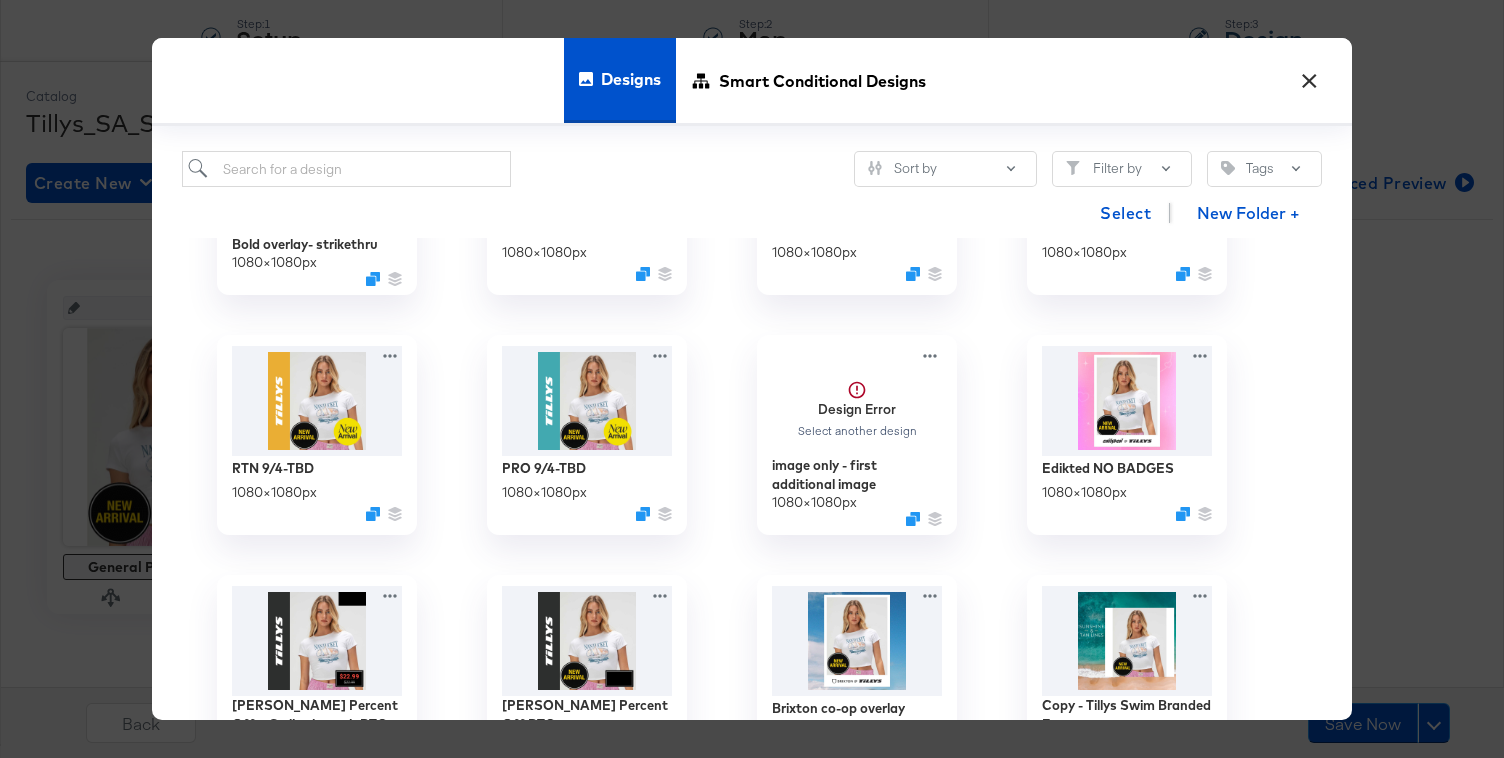 click on "×" at bounding box center [1309, 76] 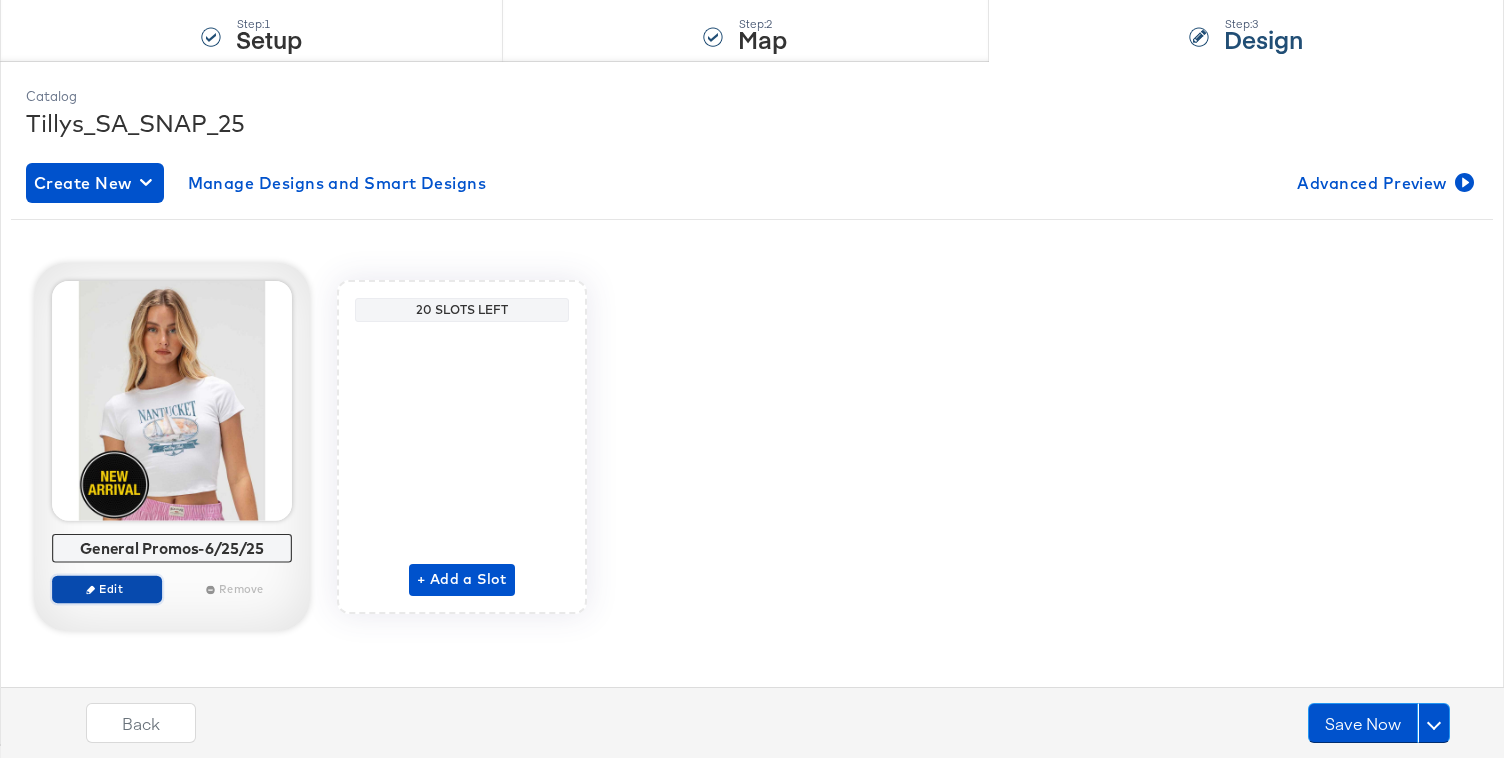 click on "Edit" at bounding box center [107, 588] 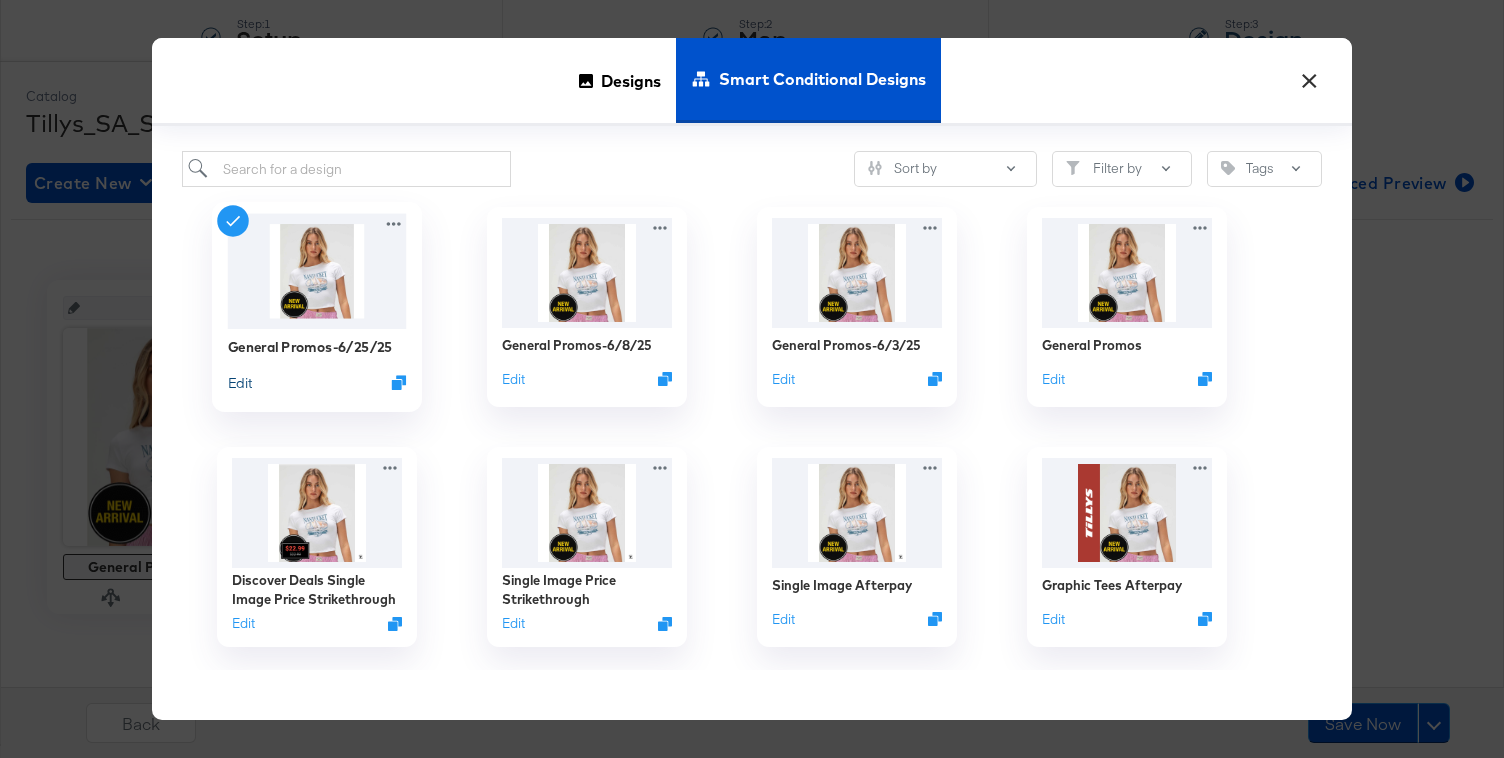 click on "Edit" at bounding box center (240, 382) 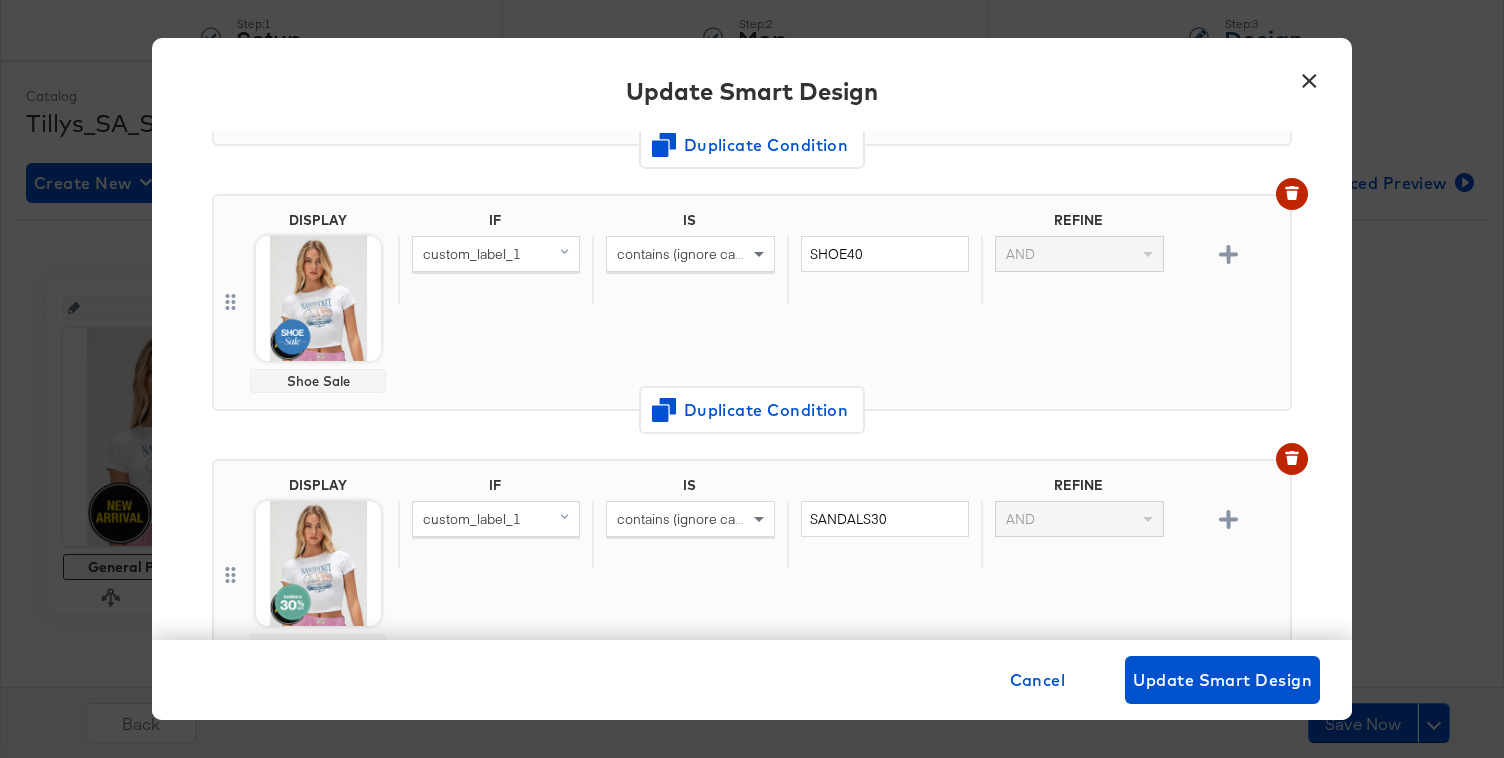 scroll, scrollTop: 1137, scrollLeft: 0, axis: vertical 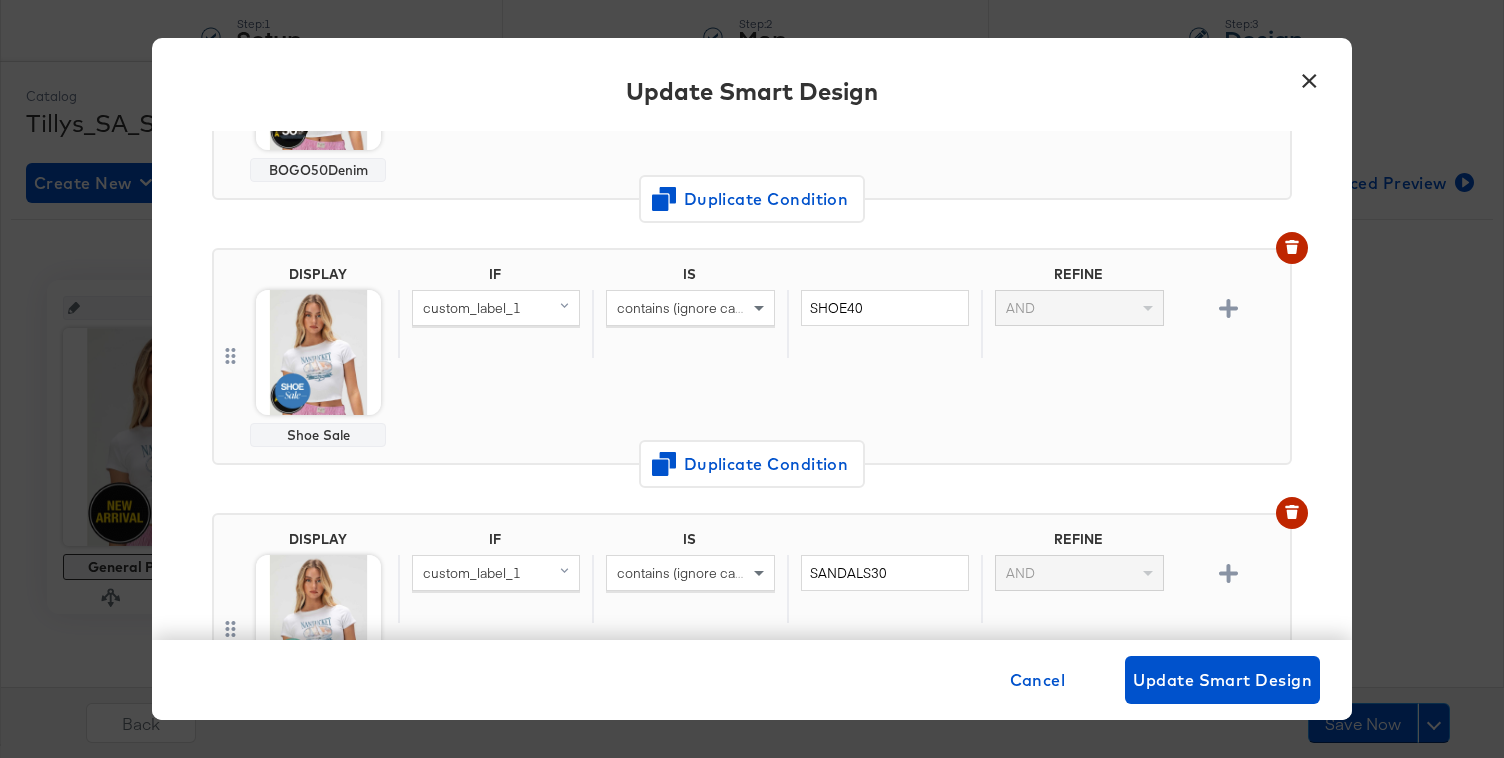 click on "×" at bounding box center [1309, 76] 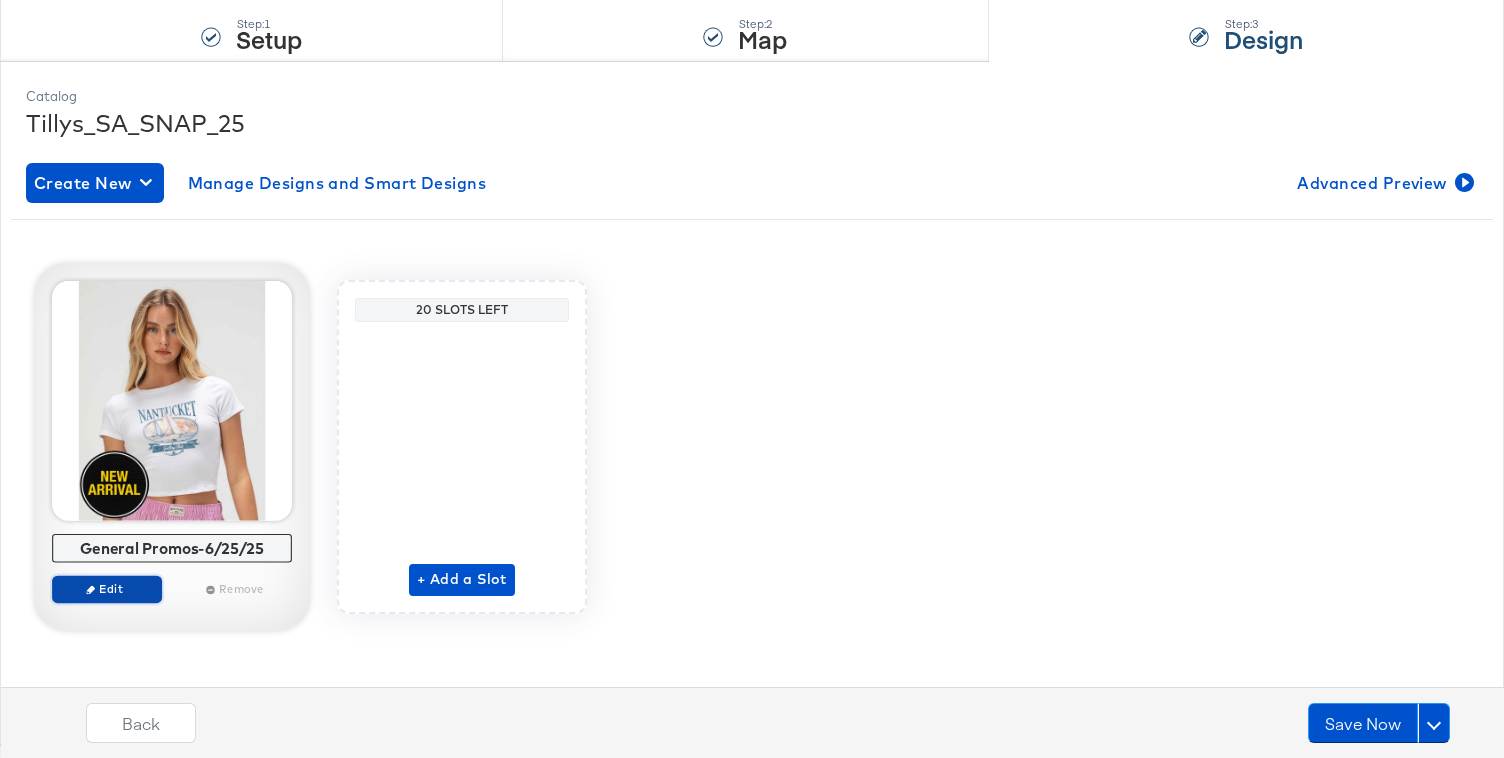 click on "Edit" at bounding box center [107, 588] 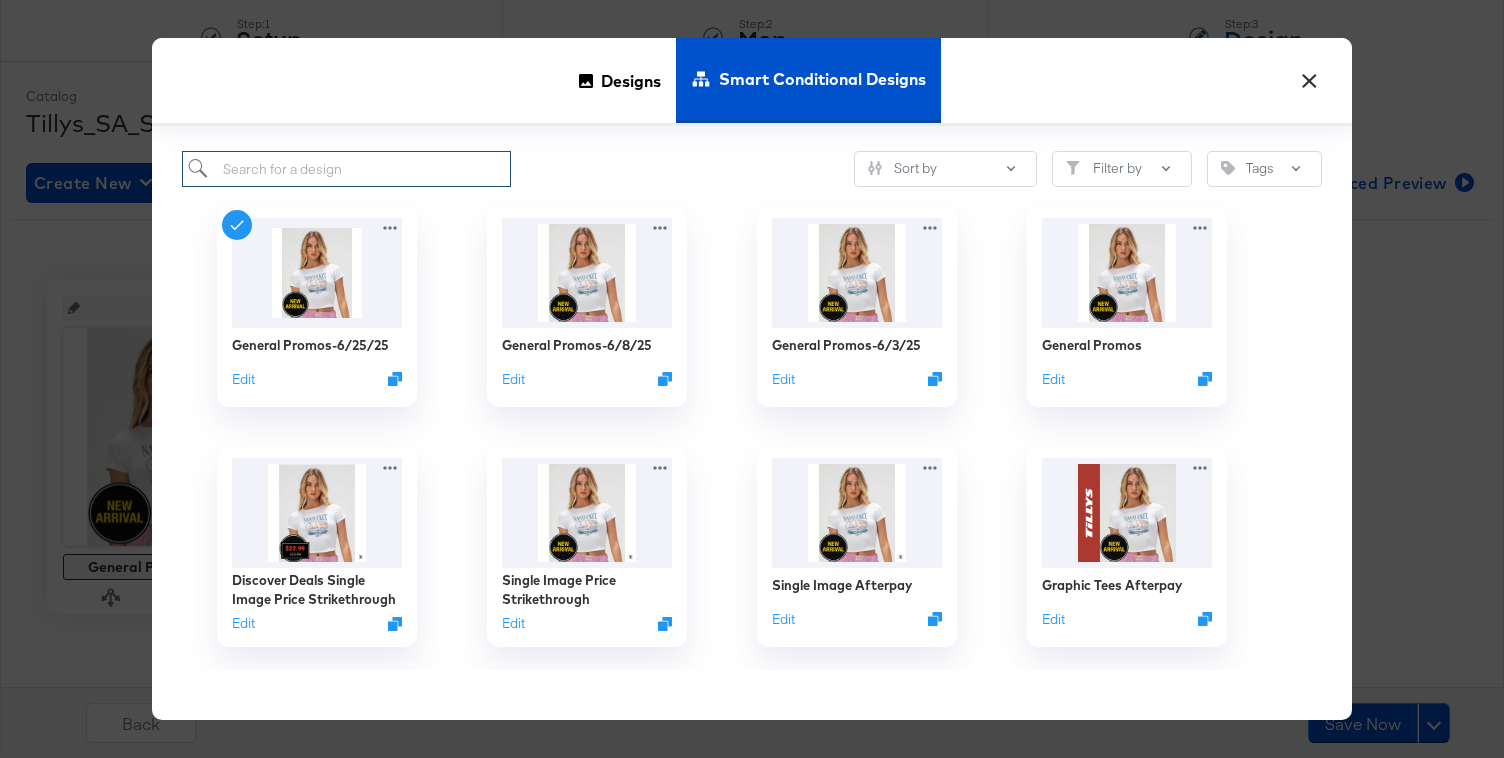 click at bounding box center [346, 169] 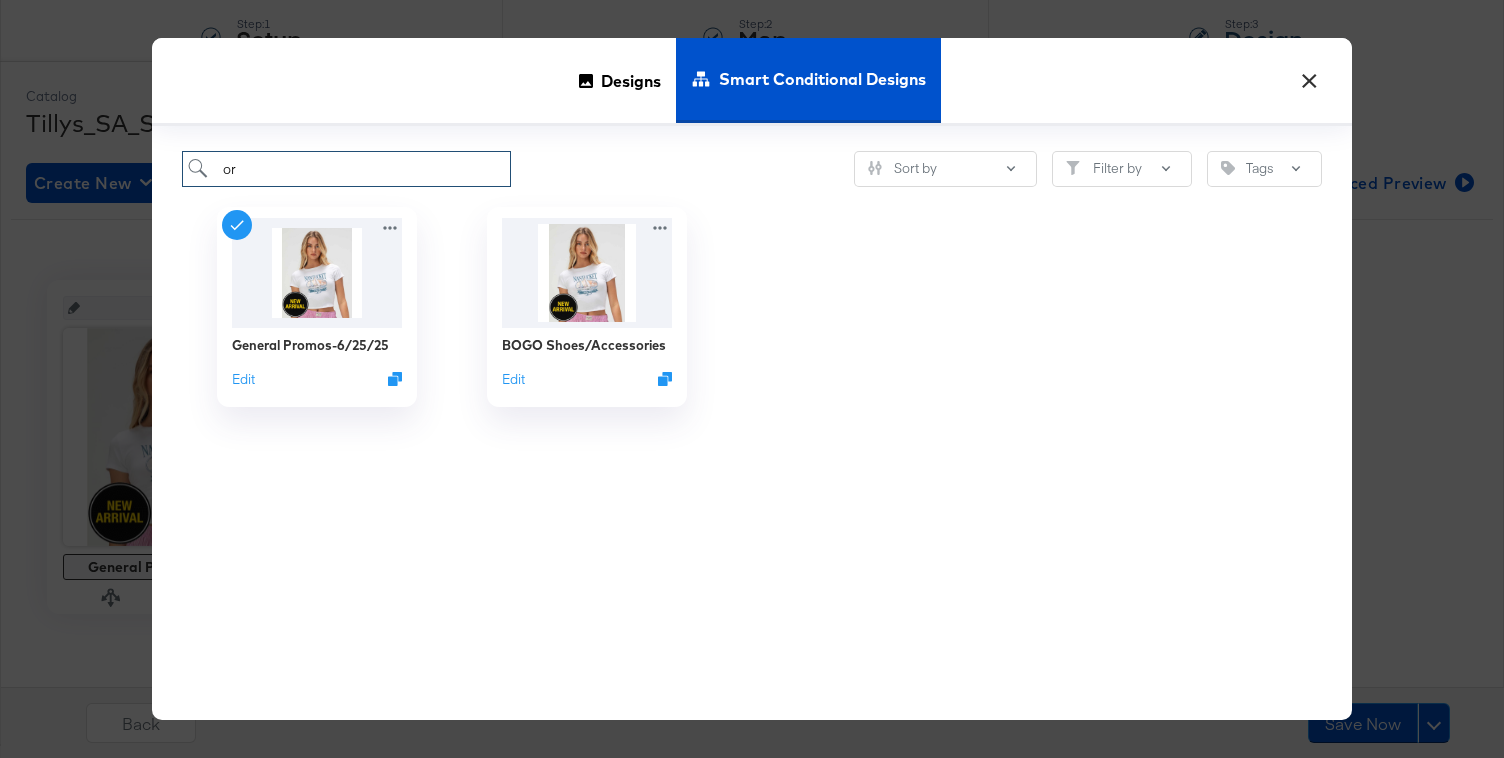 type on "o" 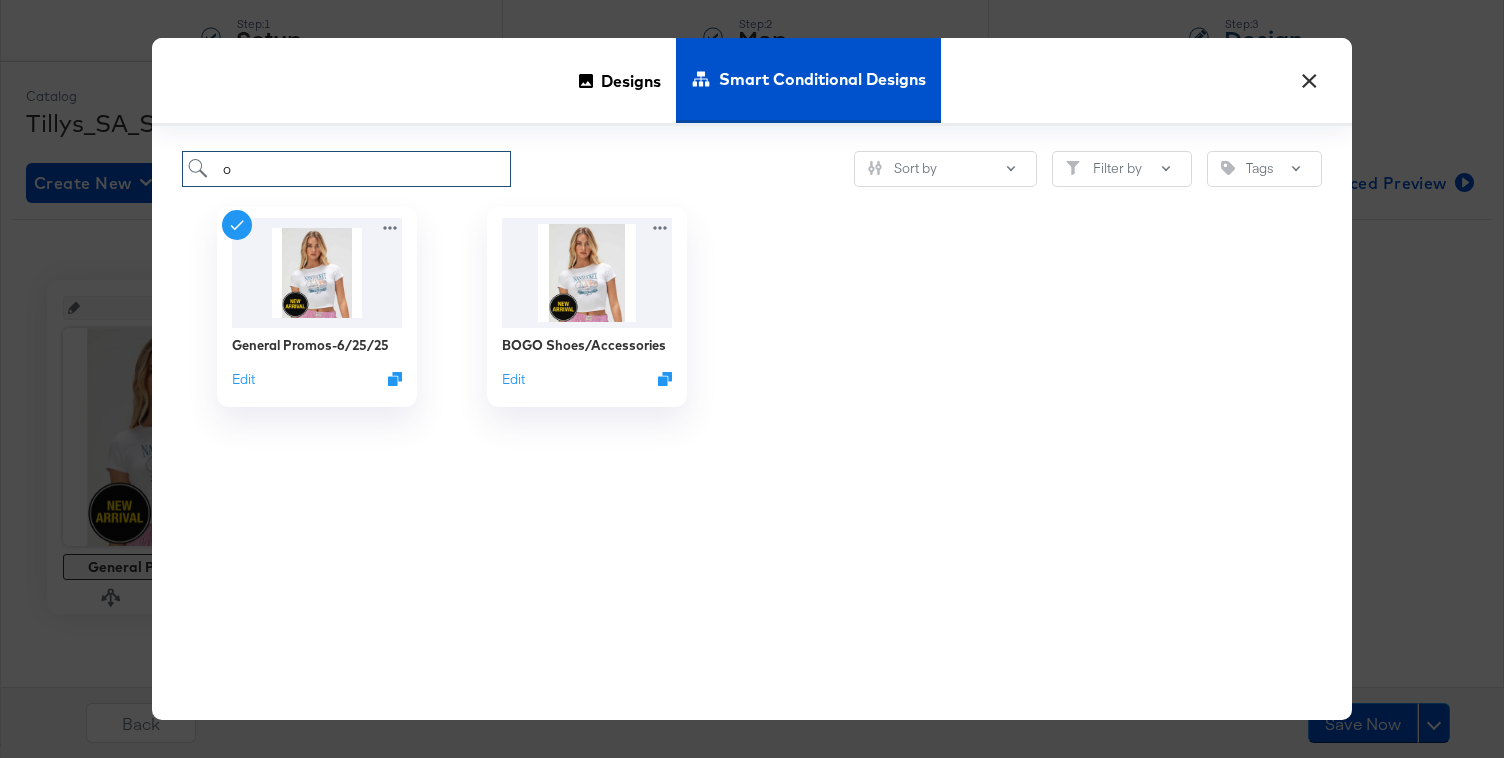type 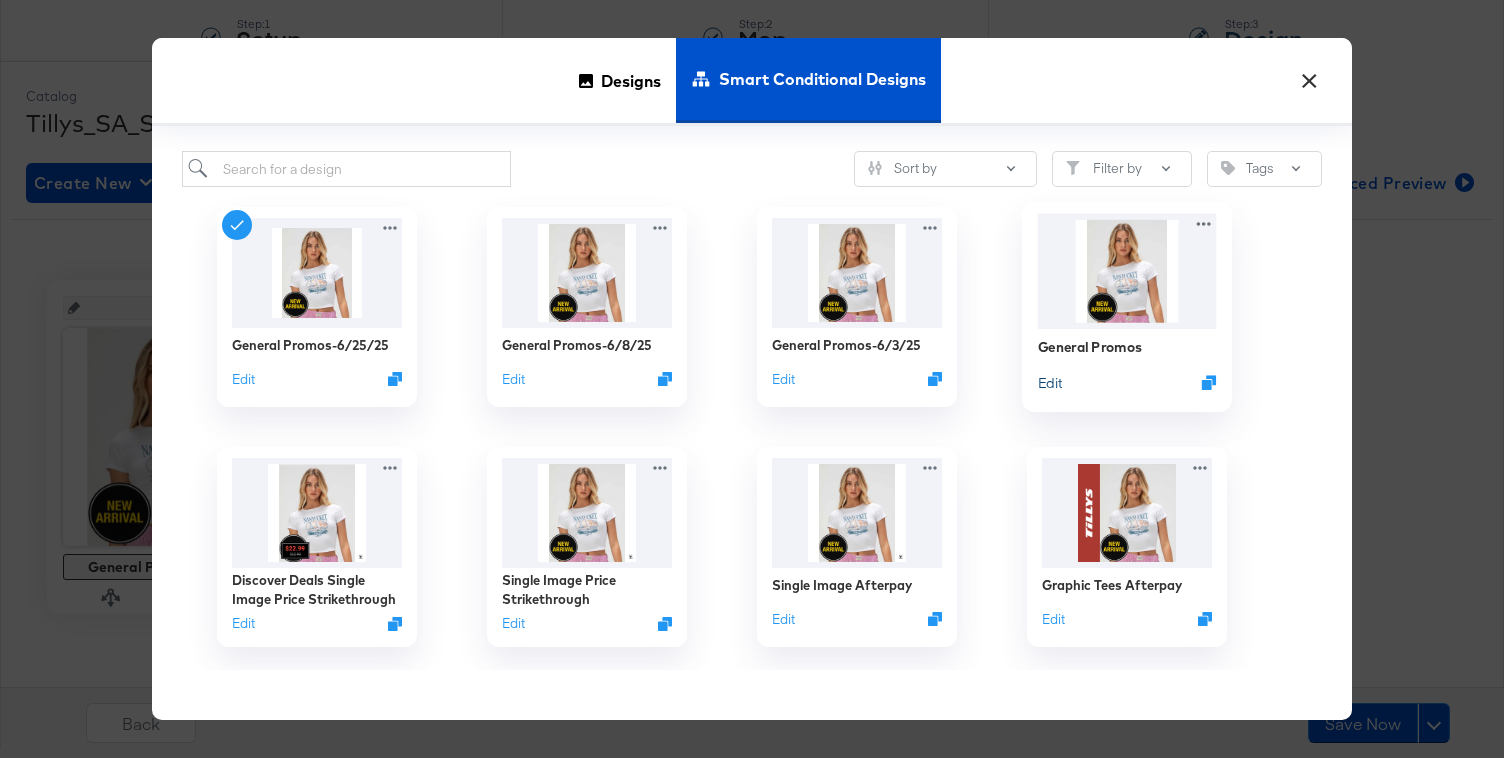click on "Edit" at bounding box center (1050, 382) 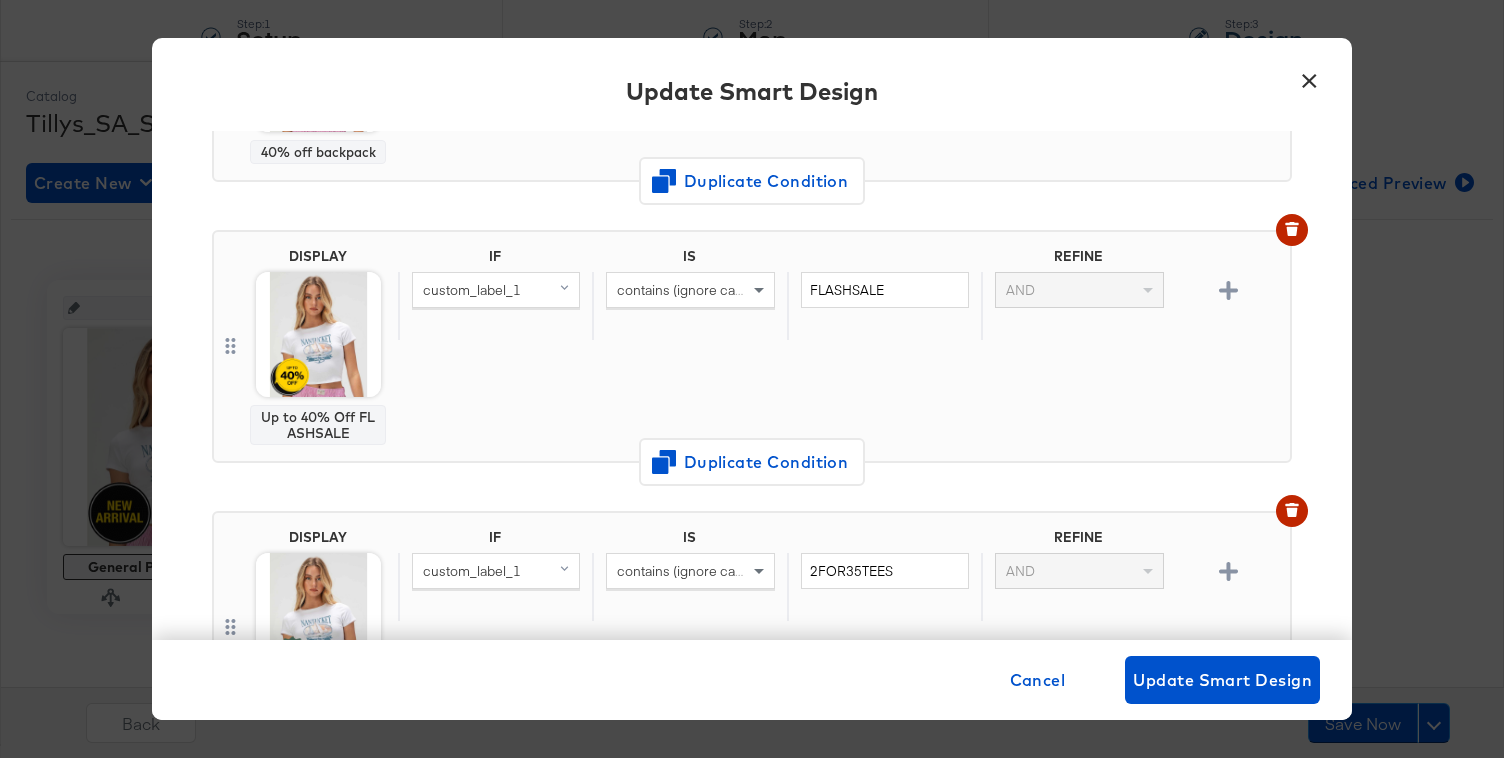 scroll, scrollTop: 0, scrollLeft: 0, axis: both 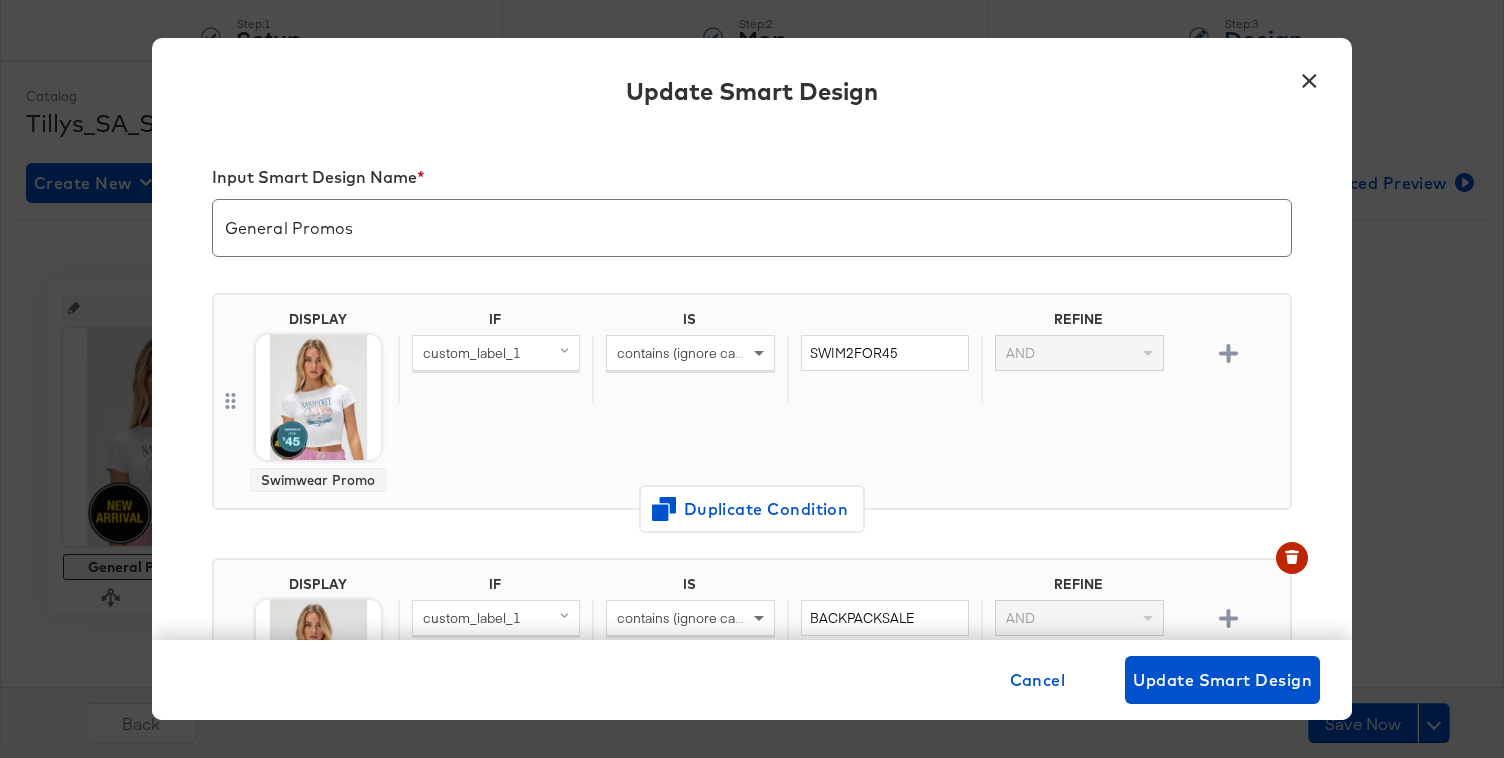 click on "Cancel Update Smart Design" at bounding box center (1161, 680) 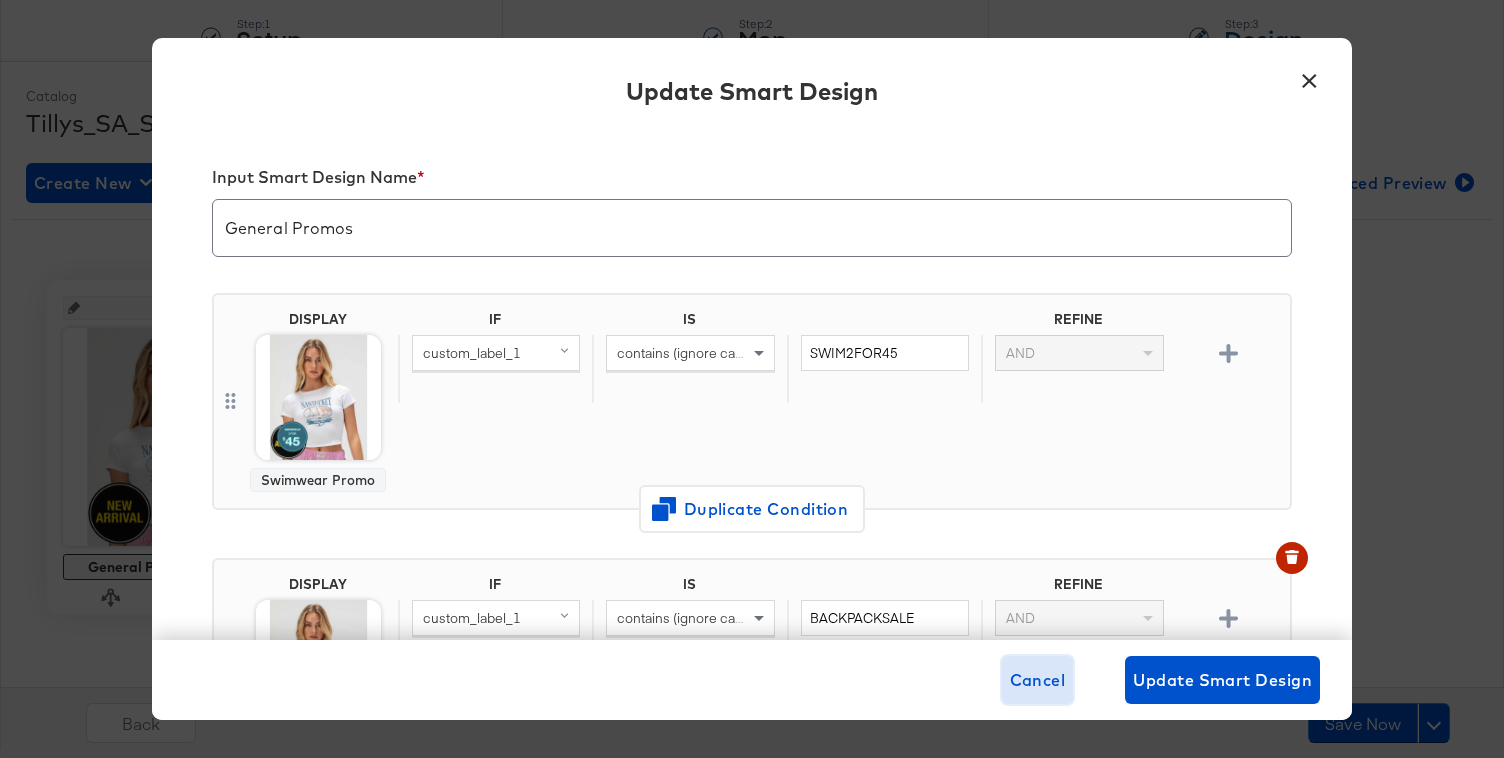 click on "Cancel" at bounding box center (1038, 680) 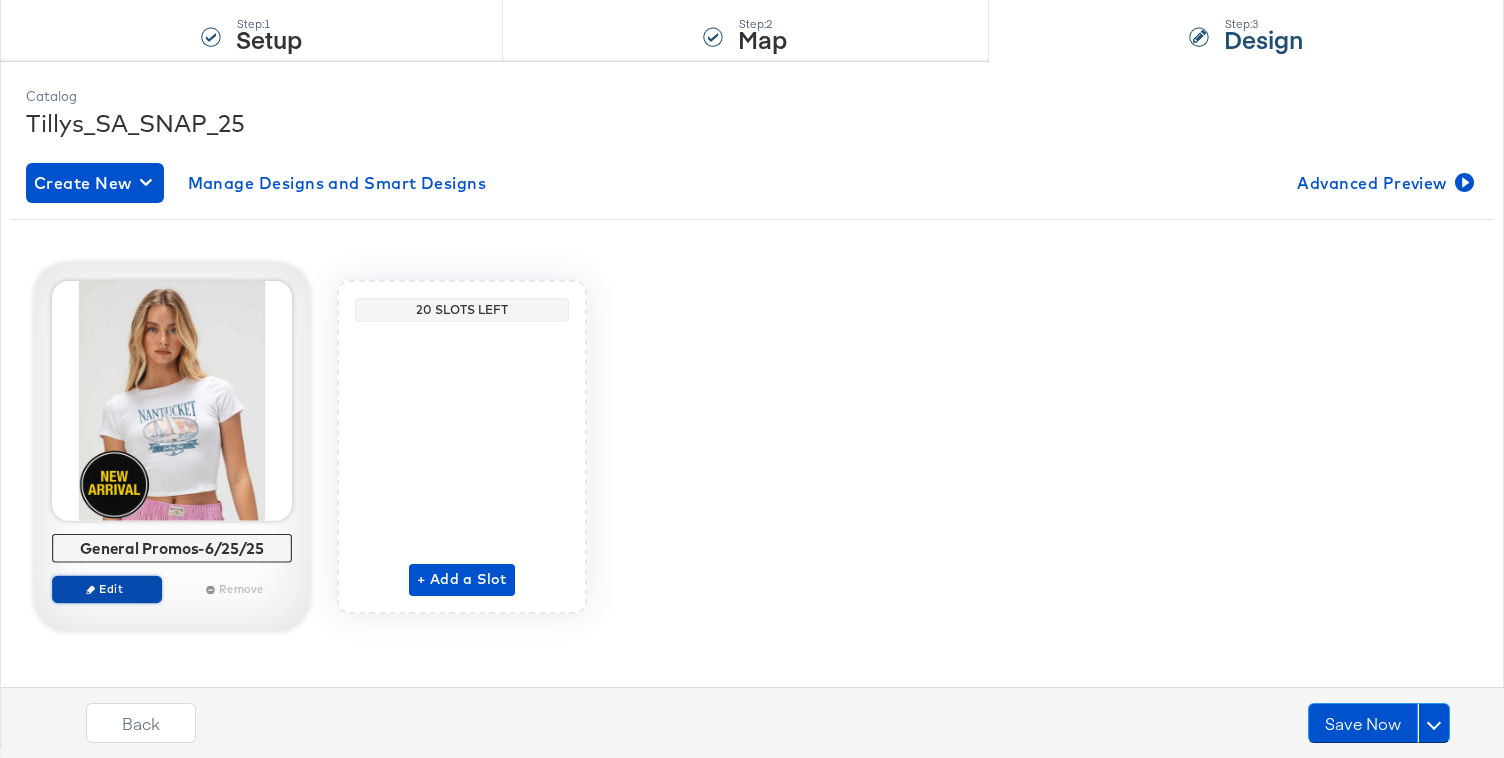 click on "Edit" at bounding box center (107, 588) 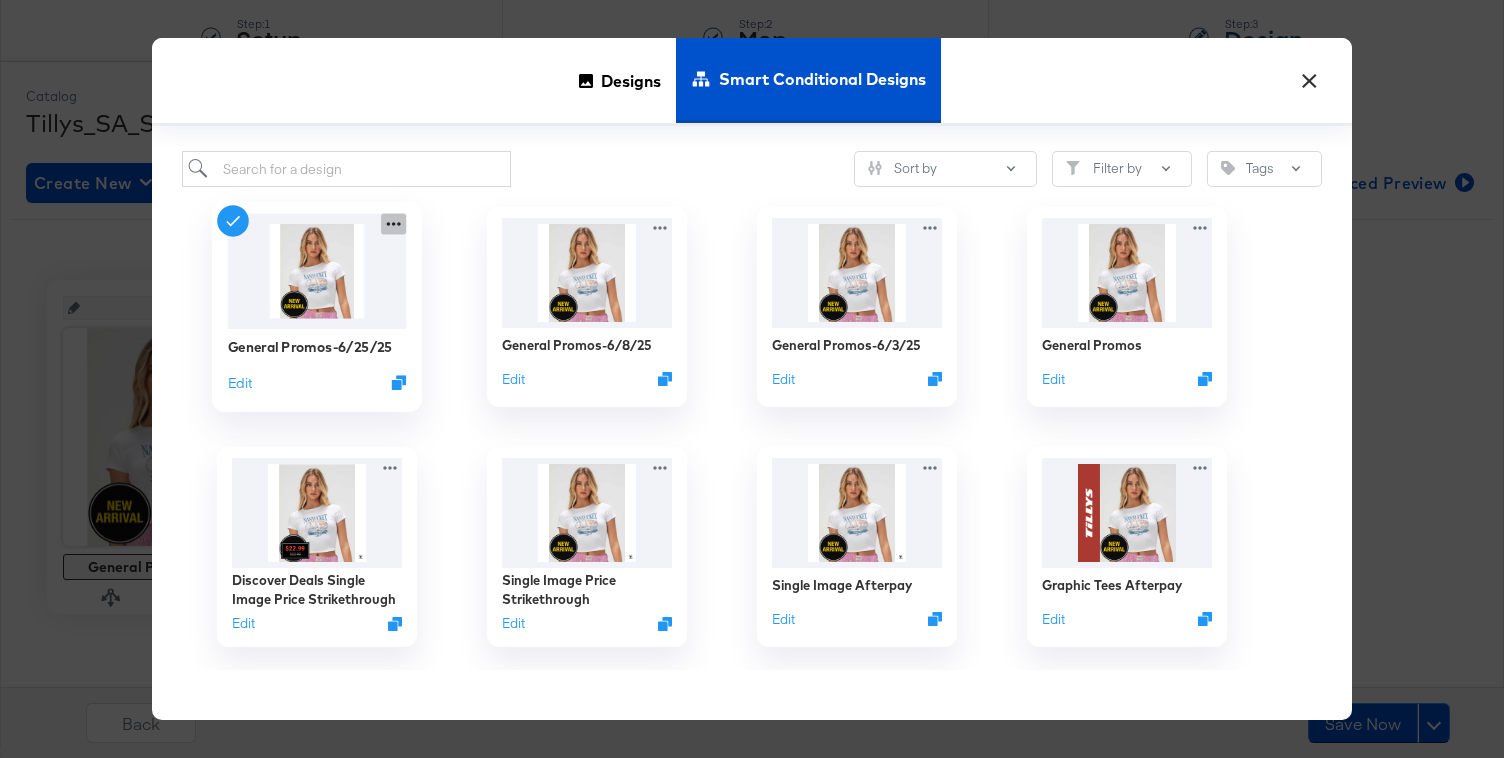 click 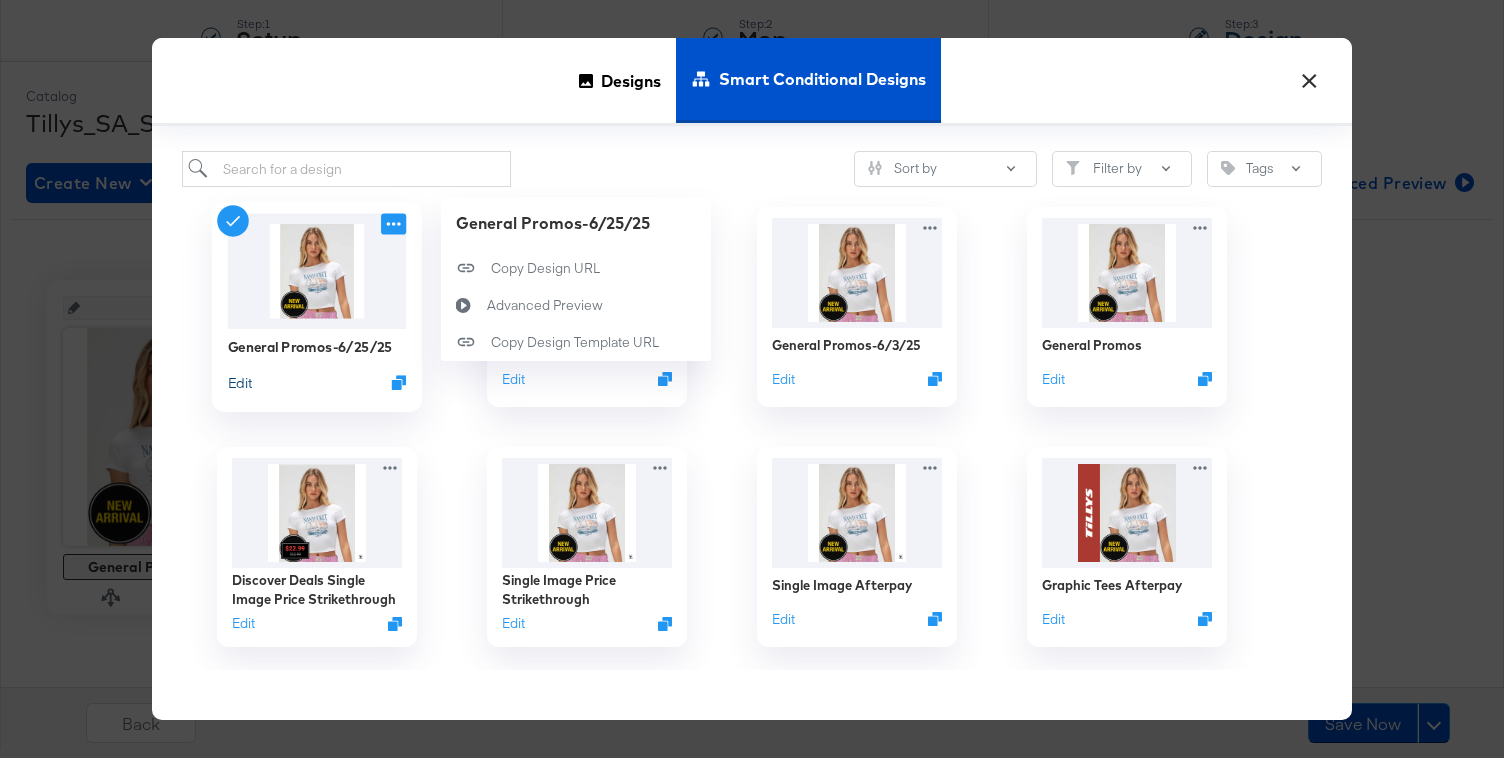 click on "Edit" at bounding box center (240, 382) 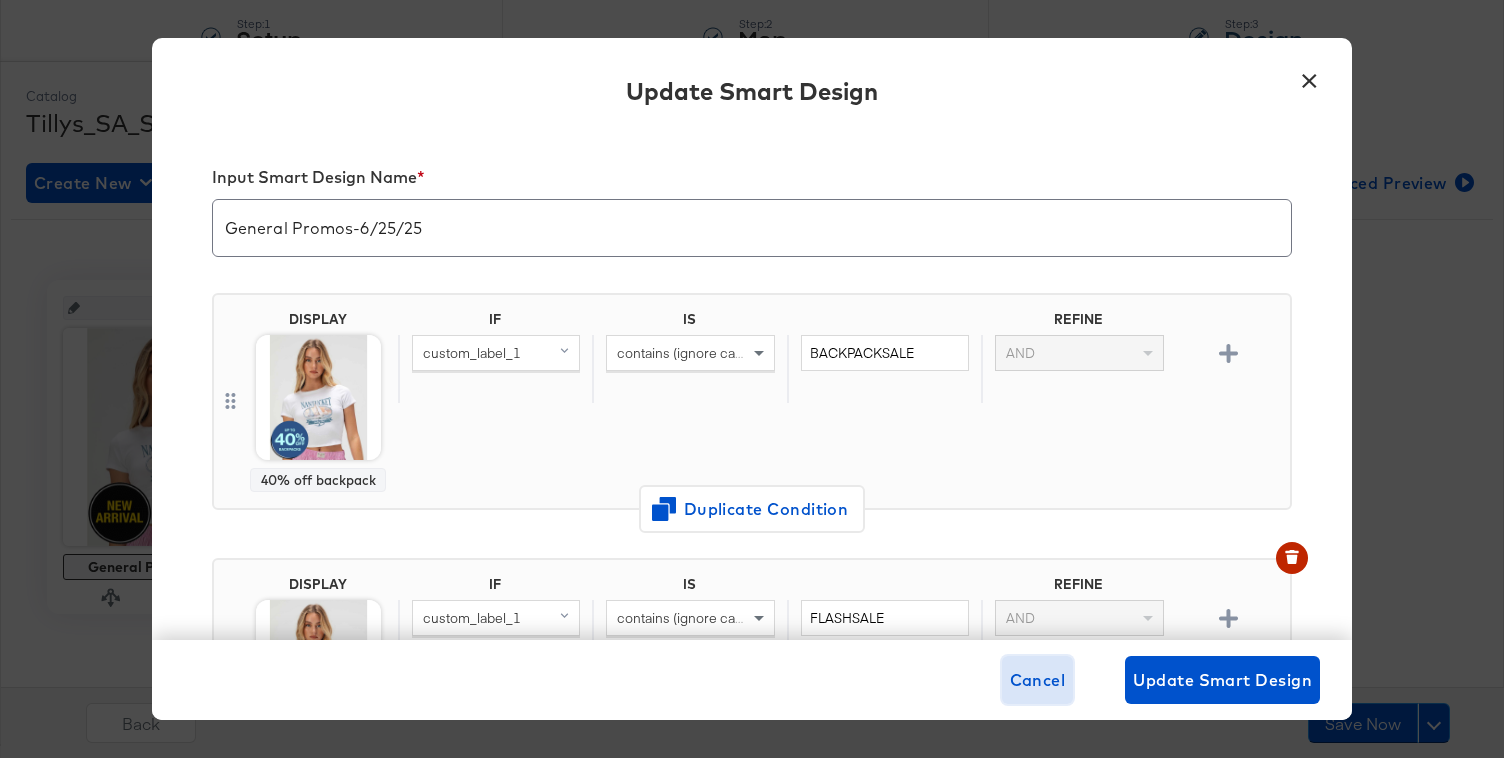 click on "Cancel" at bounding box center [1038, 680] 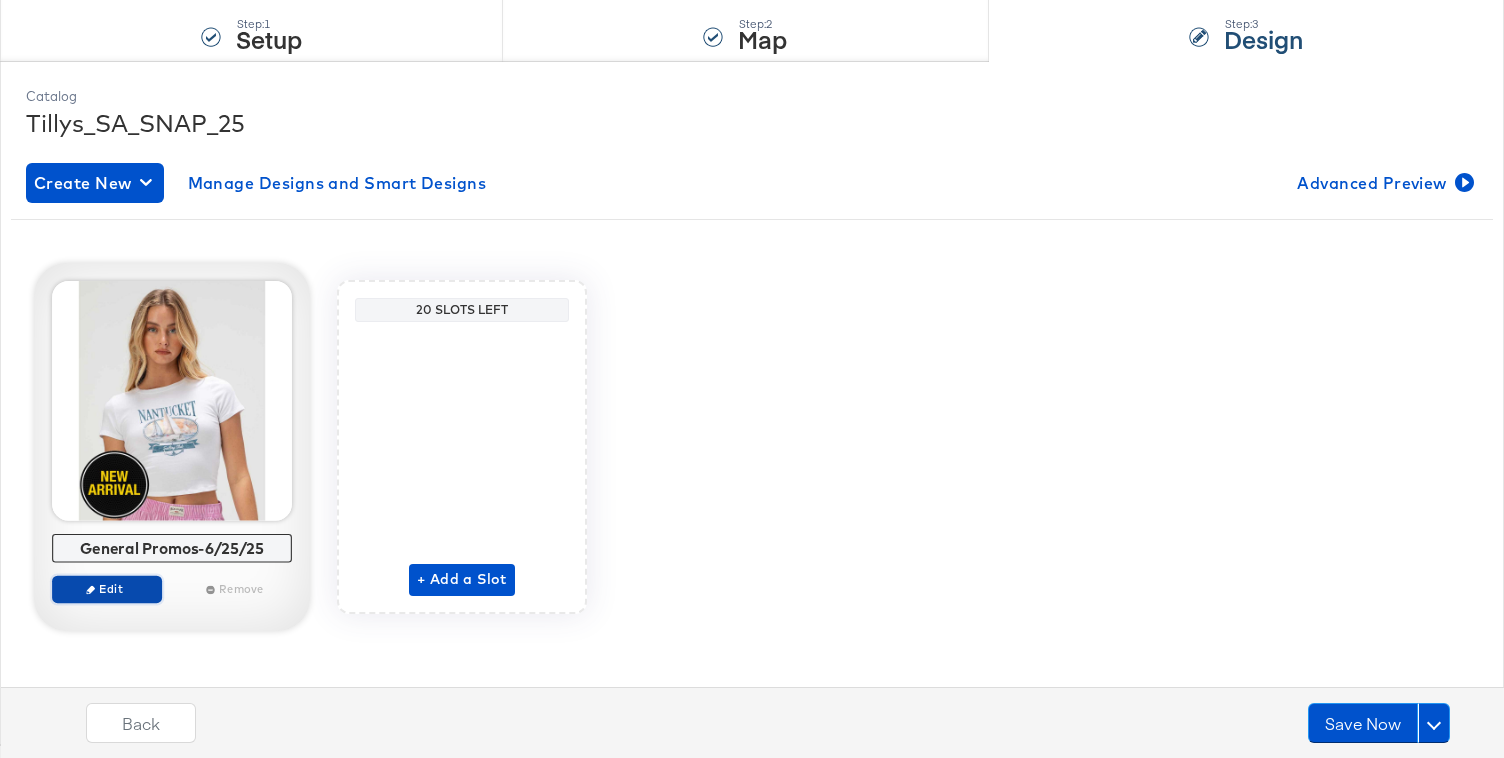 click on "Edit" at bounding box center [107, 588] 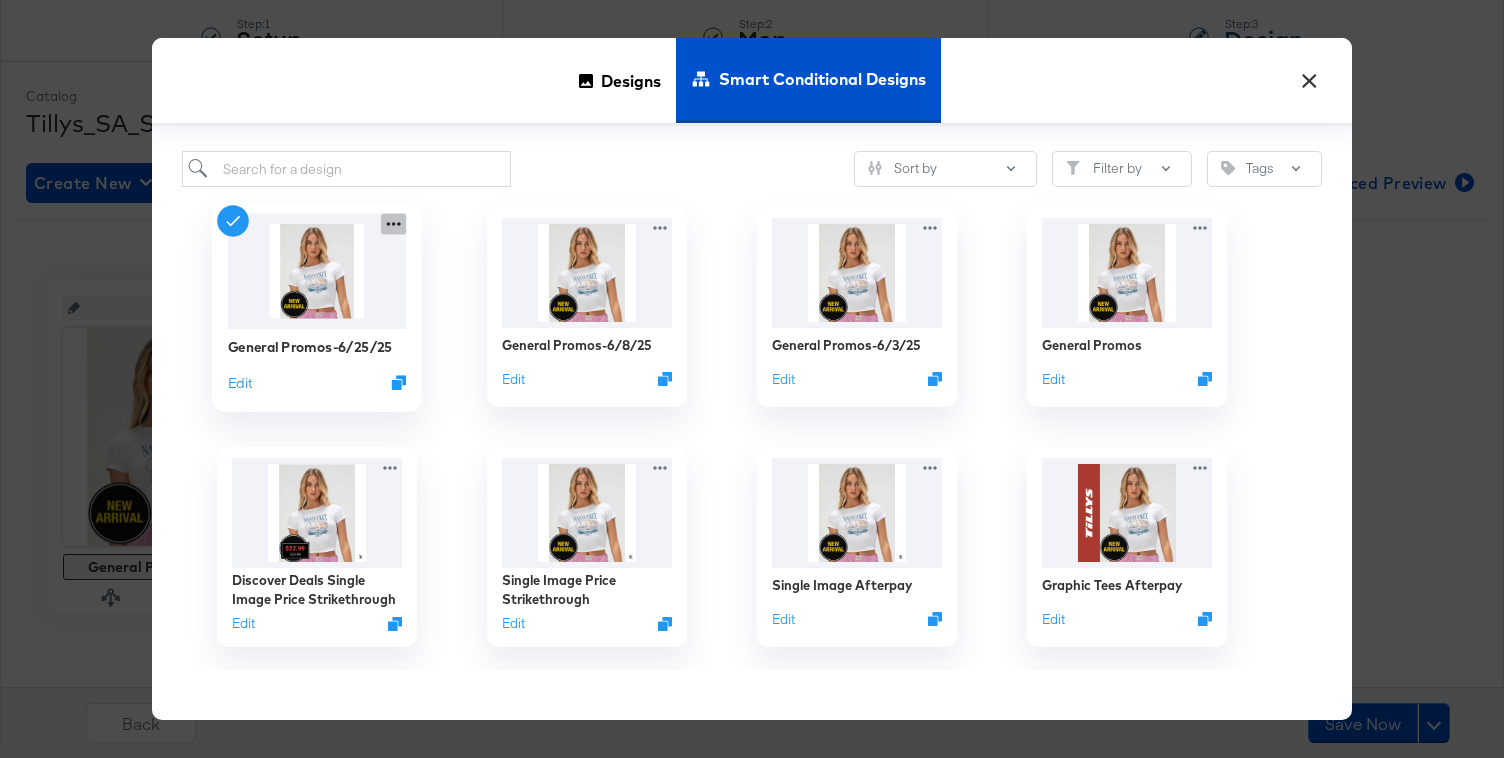 click 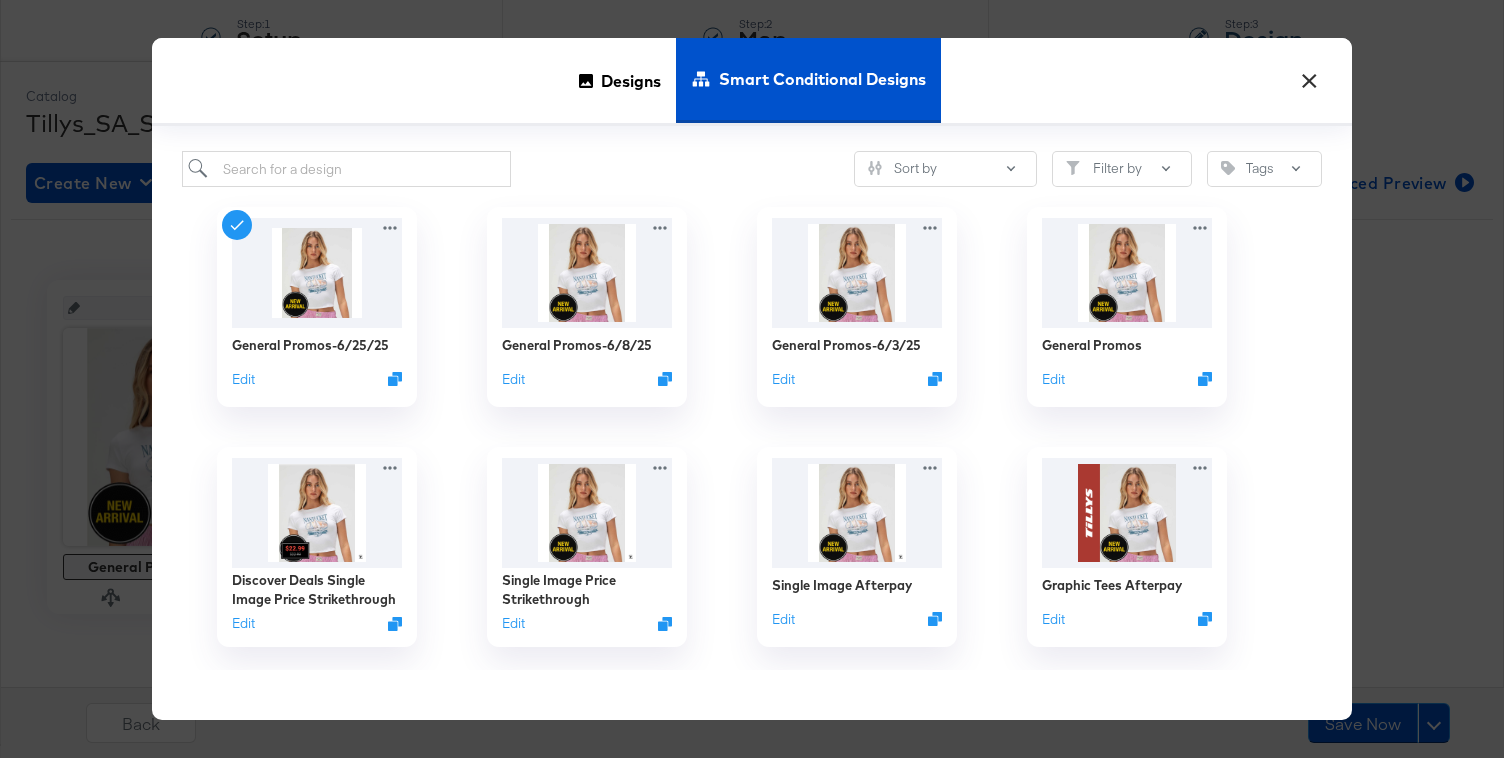 click on "General Promos-6/25/25 Edit" at bounding box center [317, 307] 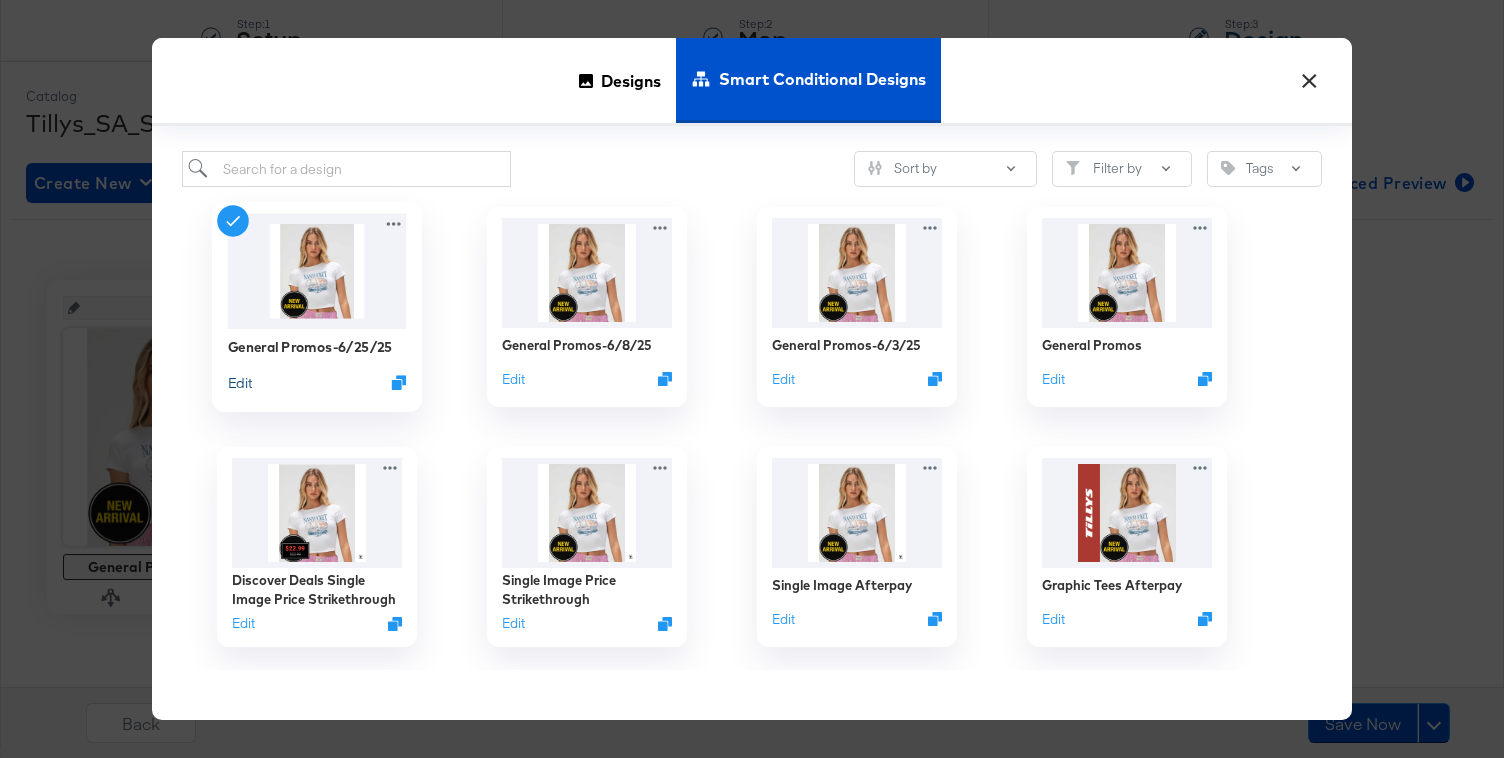 click on "Edit" at bounding box center [240, 382] 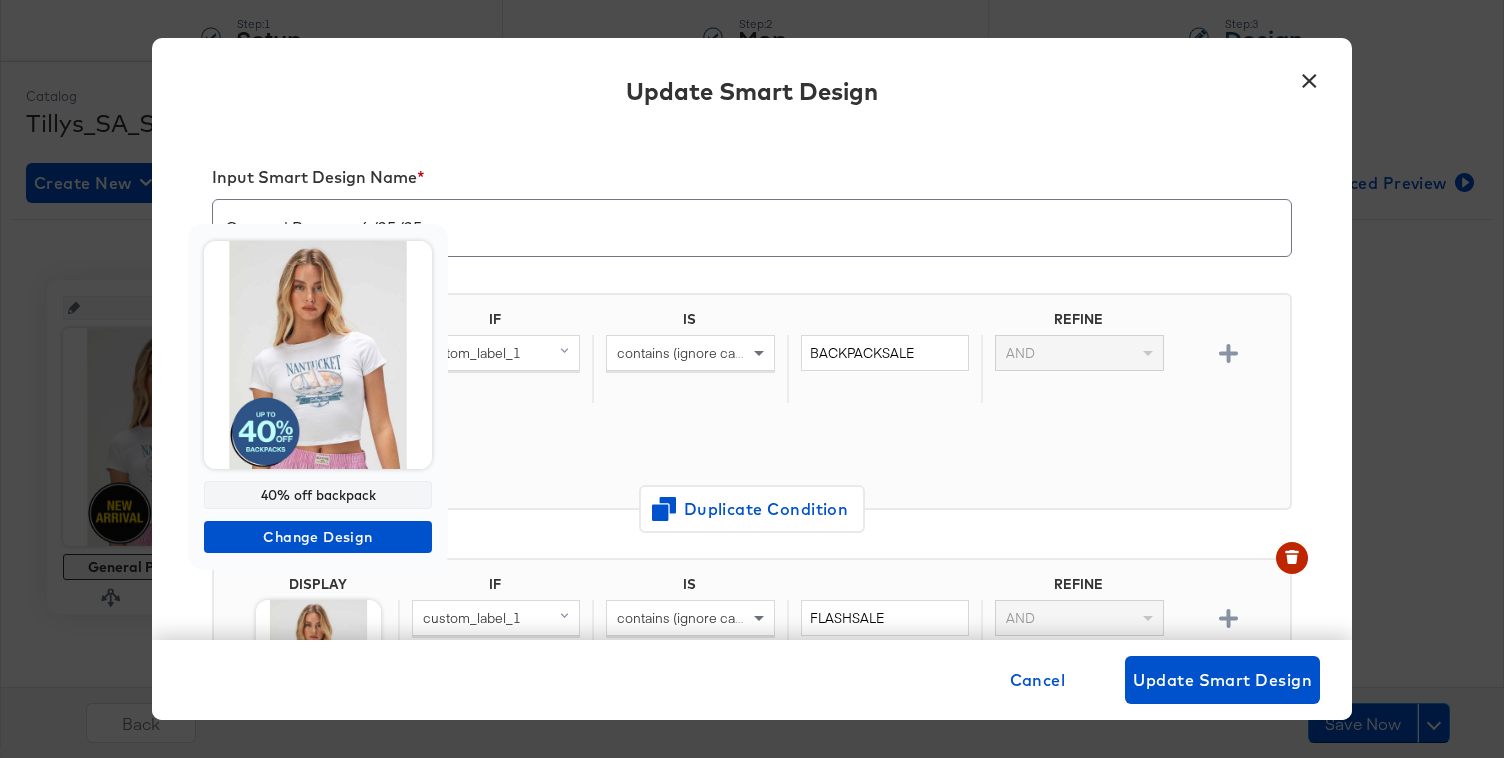click at bounding box center [318, 355] 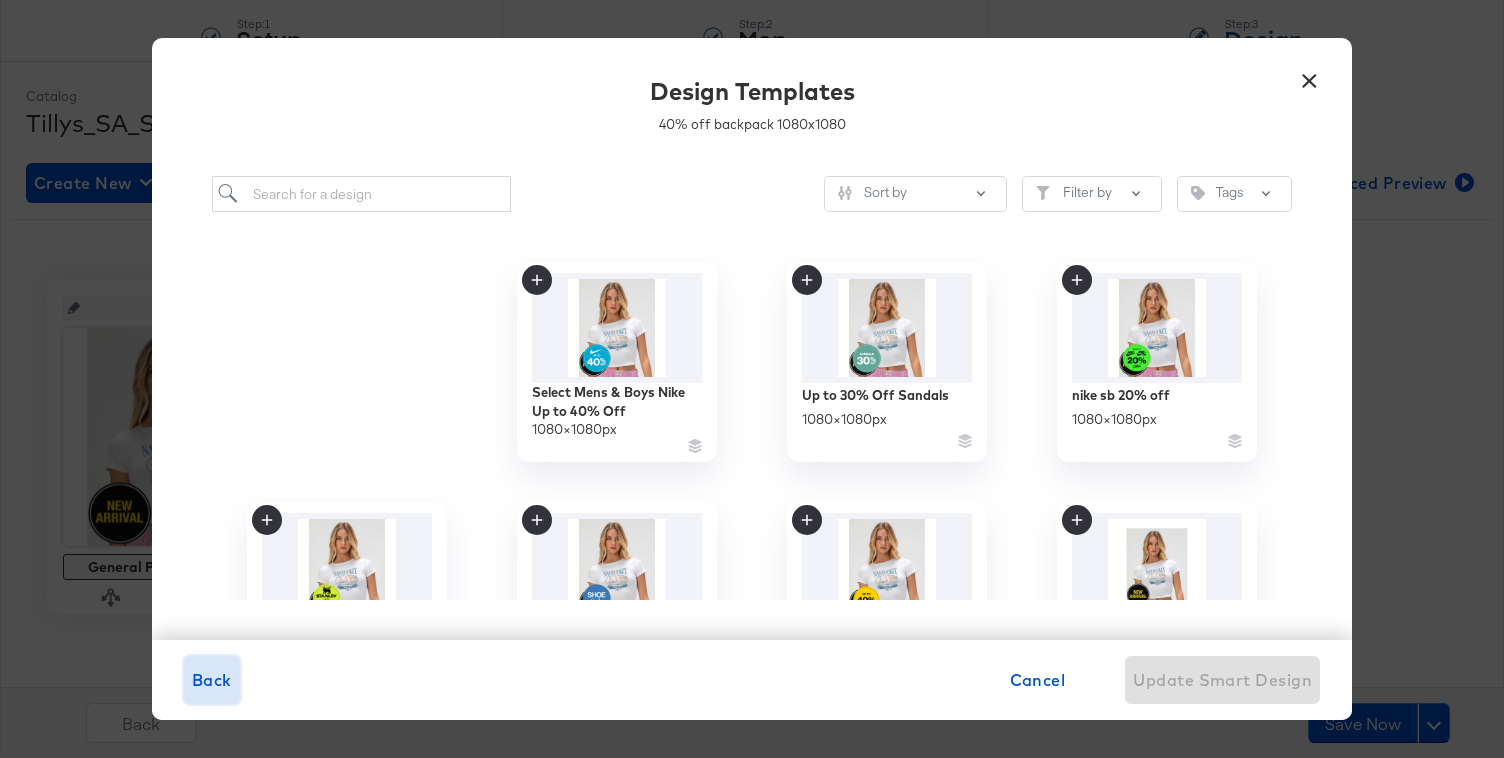 click on "Back" at bounding box center (212, 680) 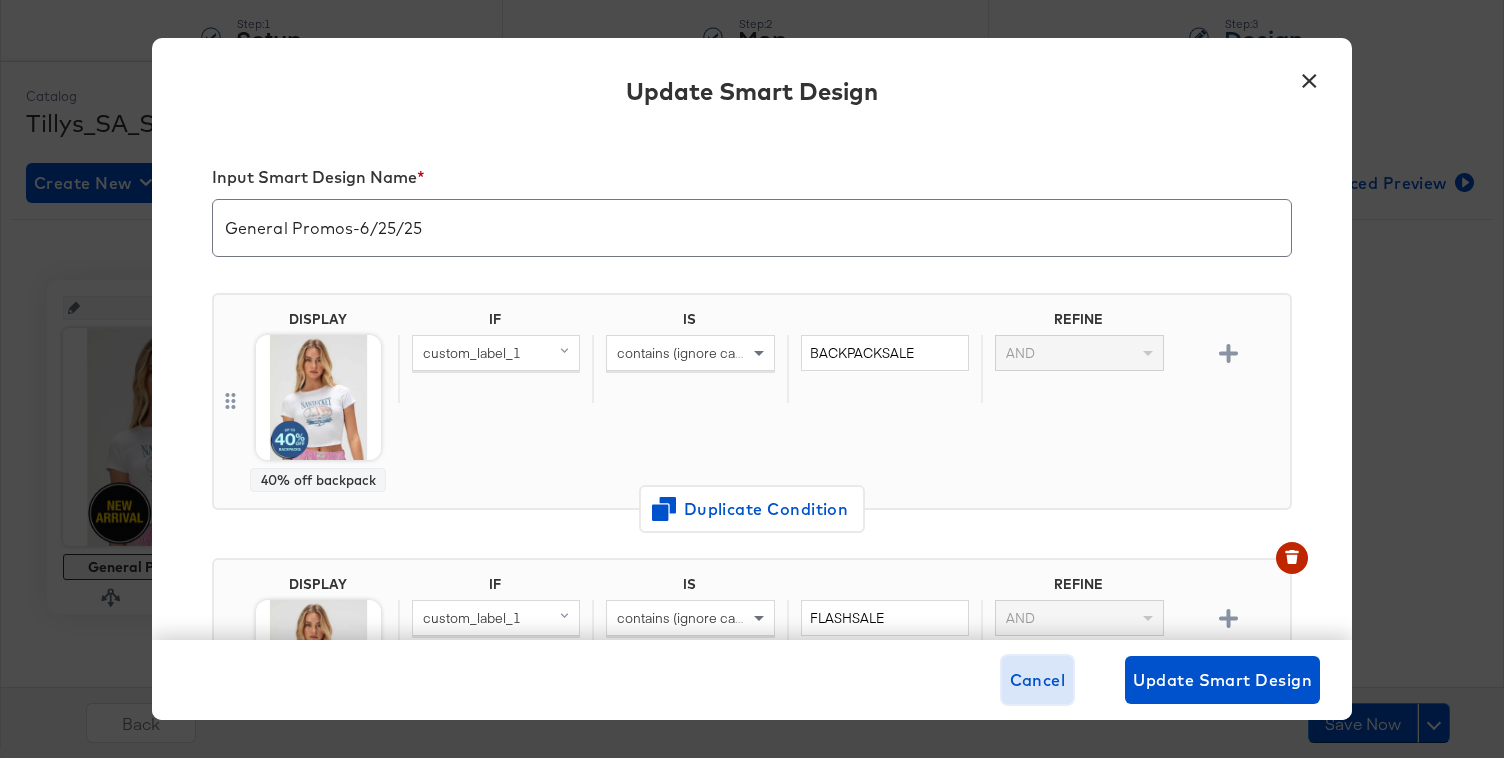 click on "Cancel" at bounding box center (1038, 680) 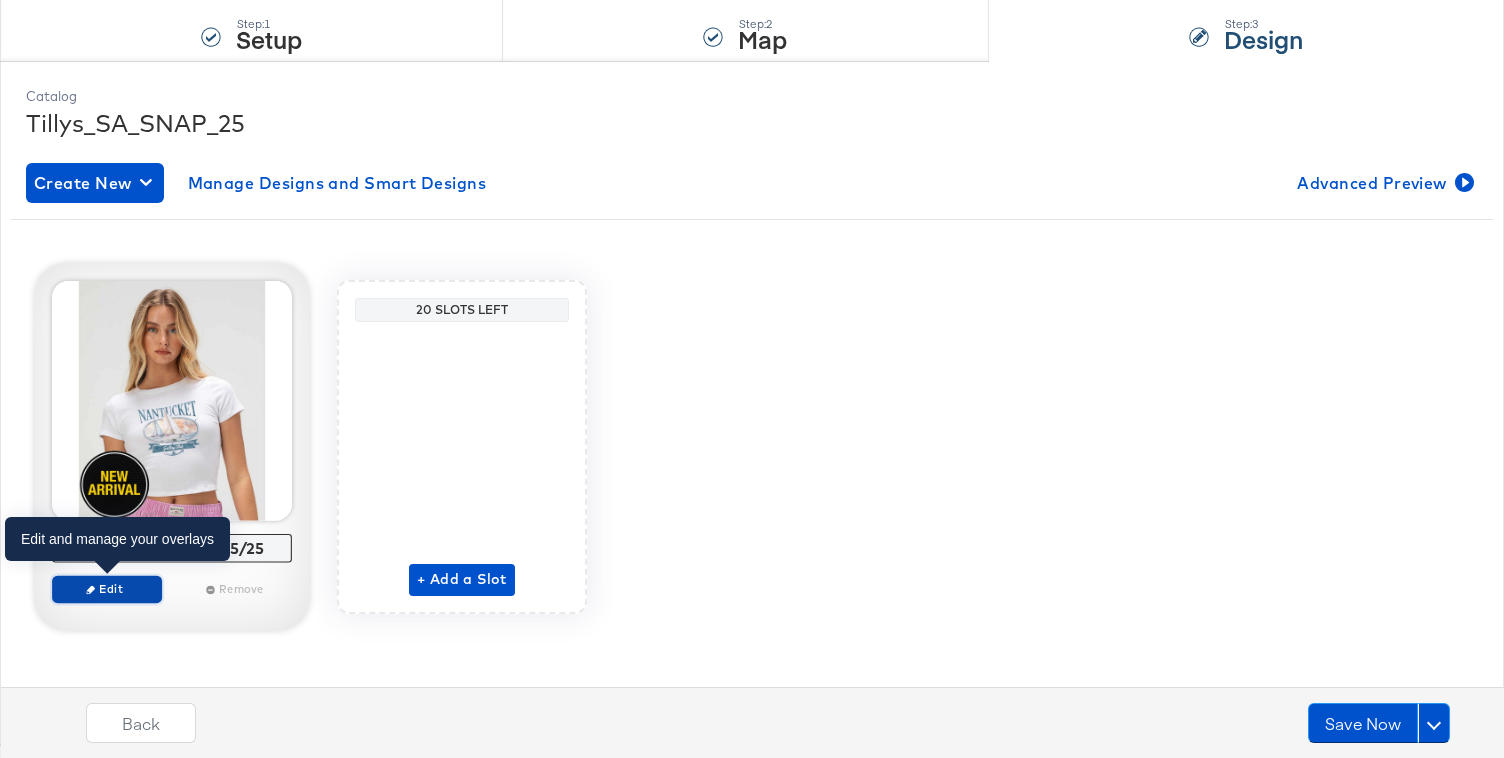 click on "Edit" at bounding box center (107, 588) 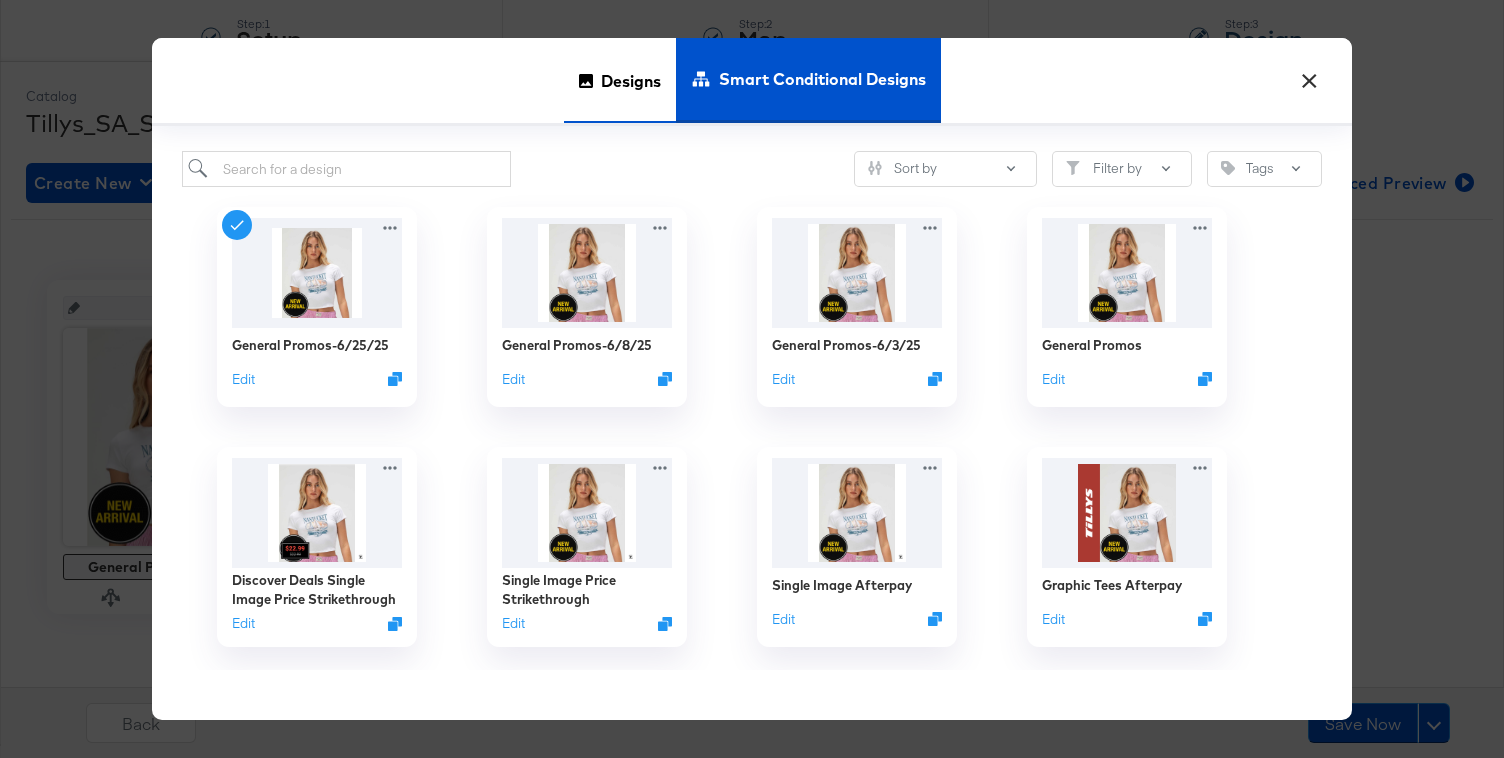 click on "Designs" at bounding box center [620, 80] 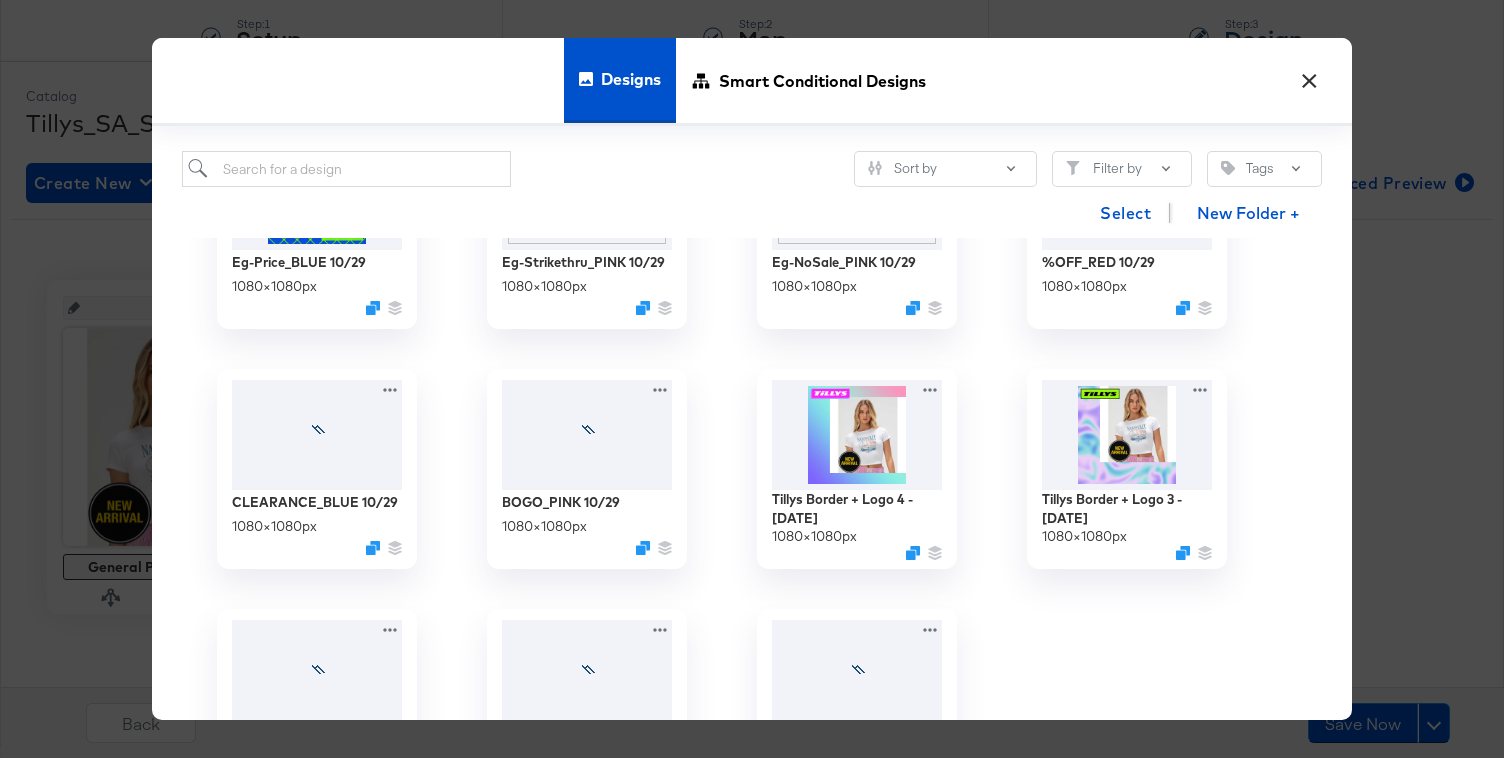 scroll, scrollTop: 19007, scrollLeft: 0, axis: vertical 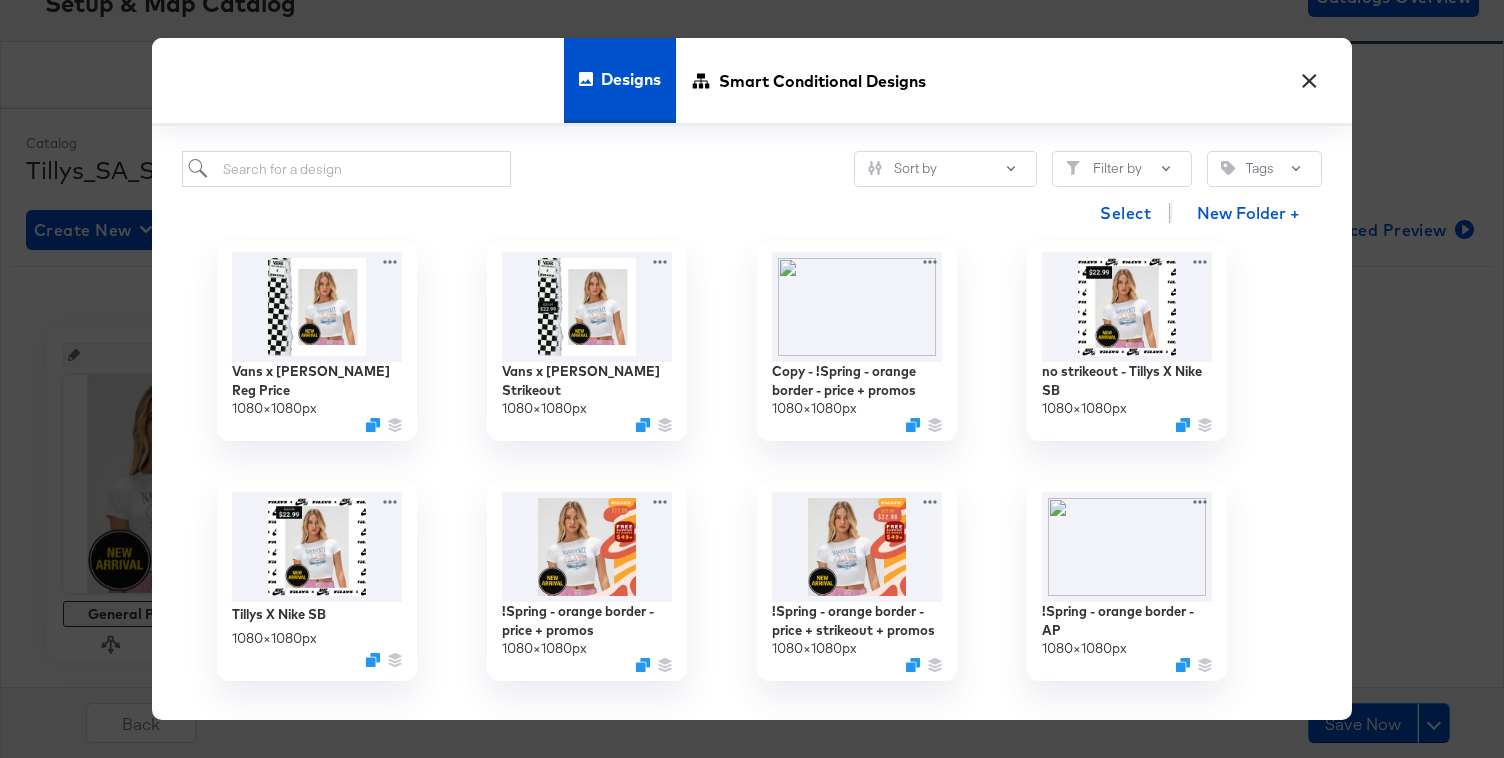 click on "×" at bounding box center (1309, 76) 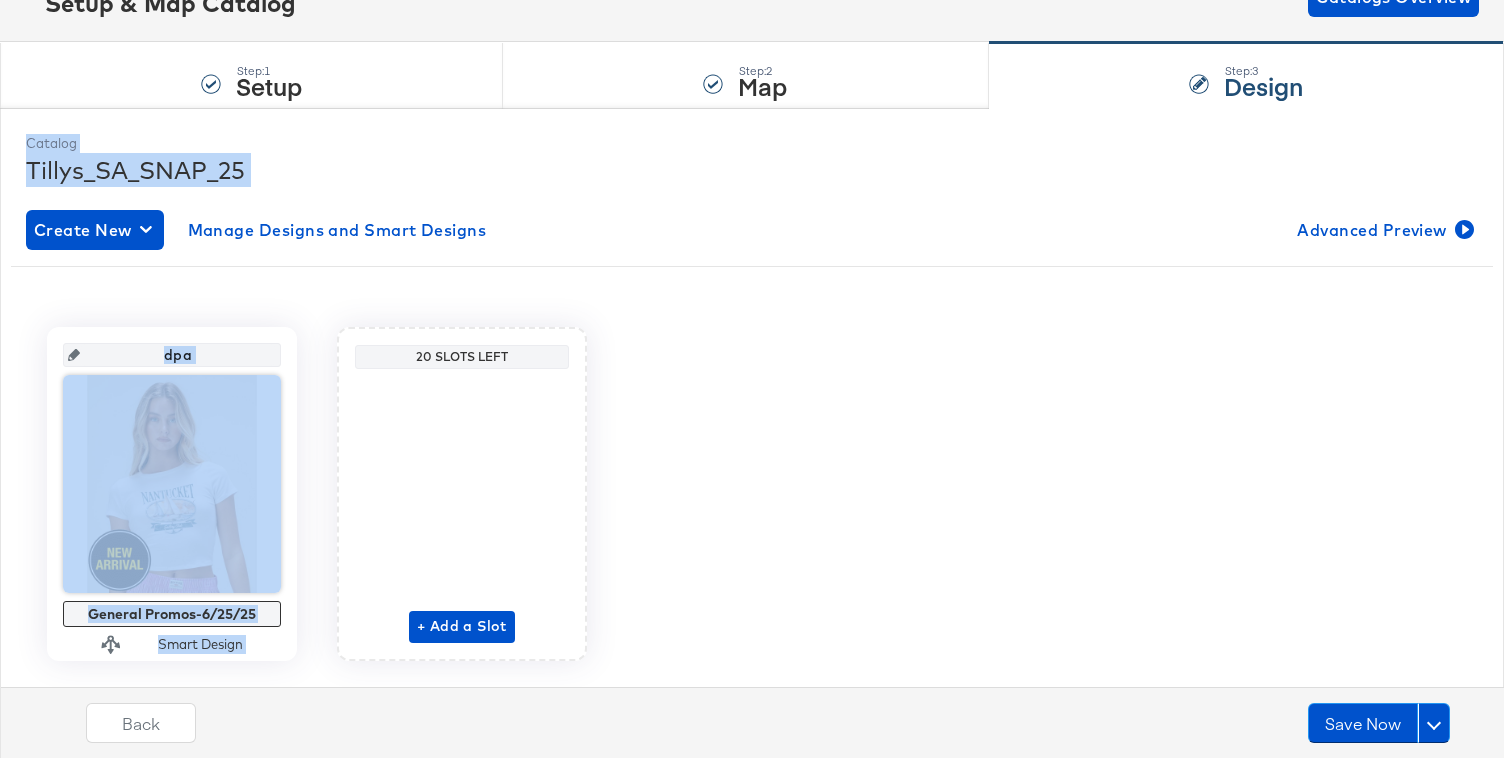 drag, startPoint x: 718, startPoint y: 249, endPoint x: 688, endPoint y: 249, distance: 30 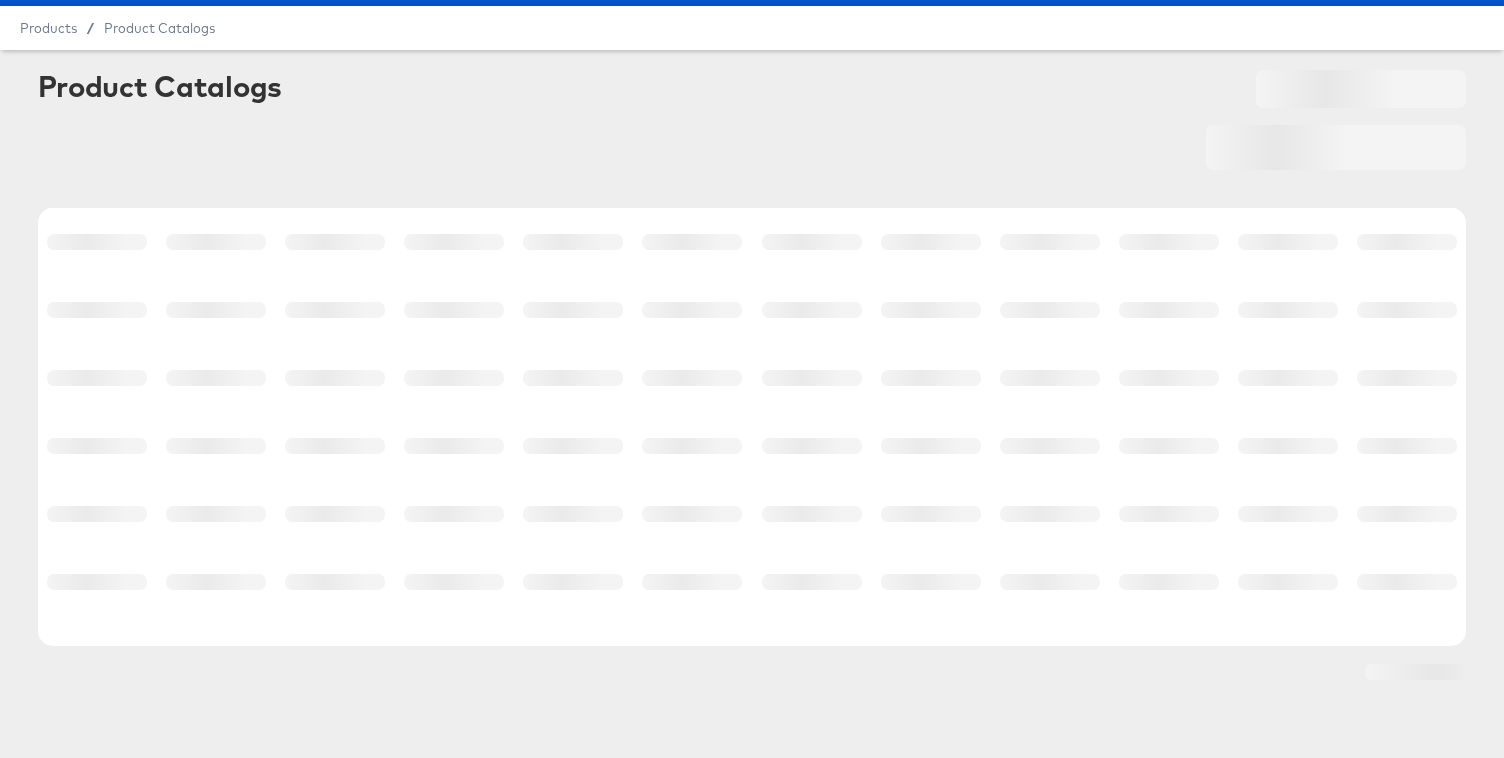 scroll, scrollTop: 0, scrollLeft: 0, axis: both 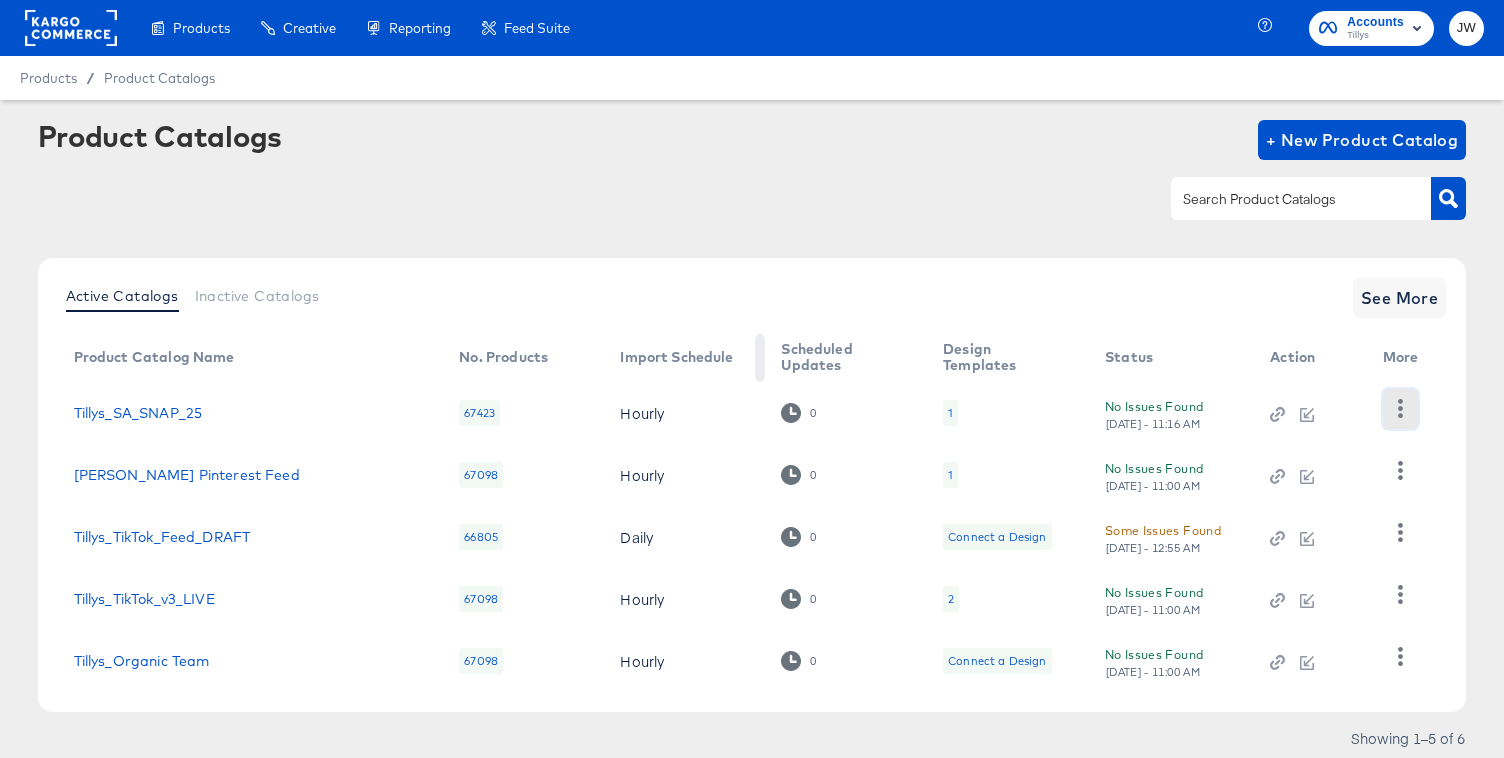 click 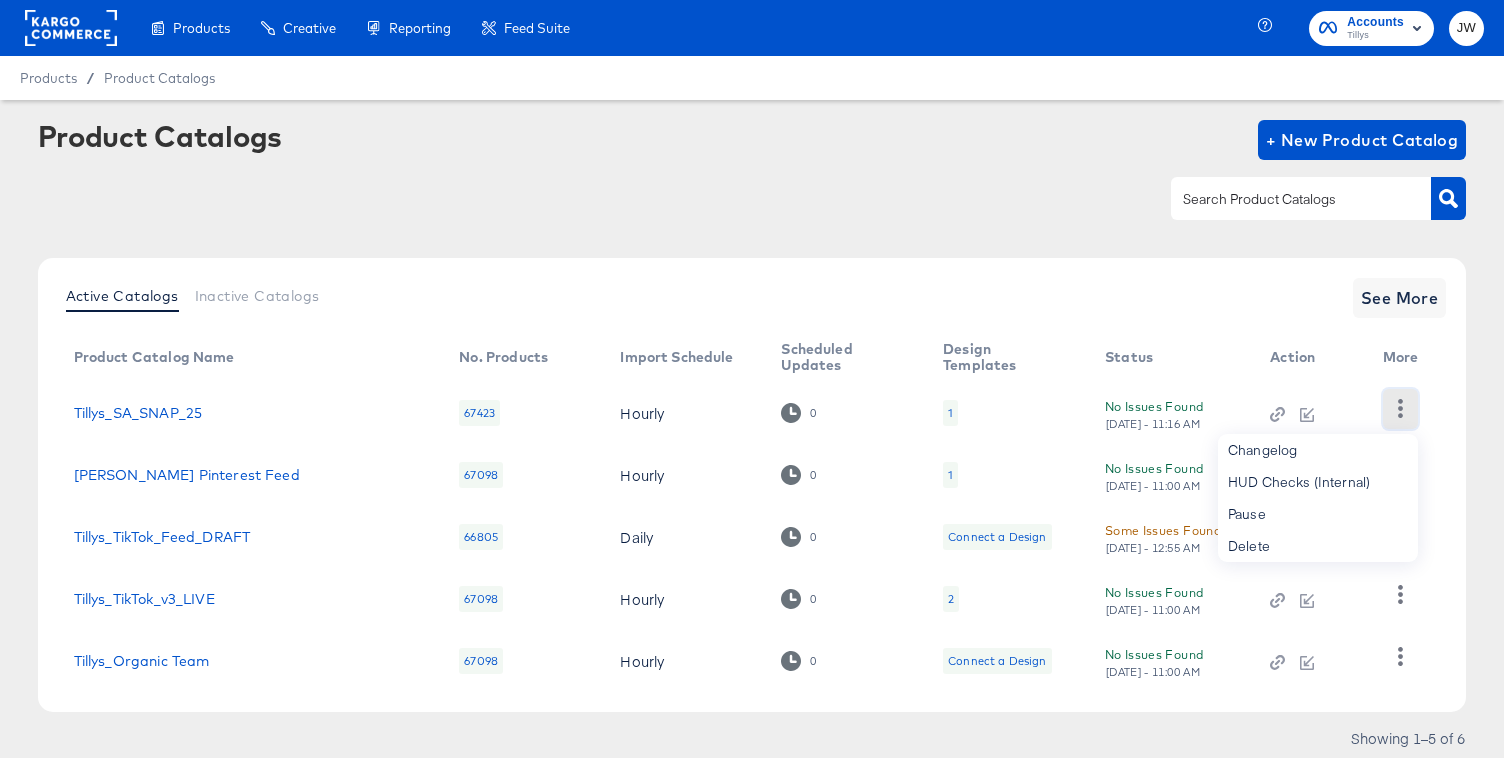 click 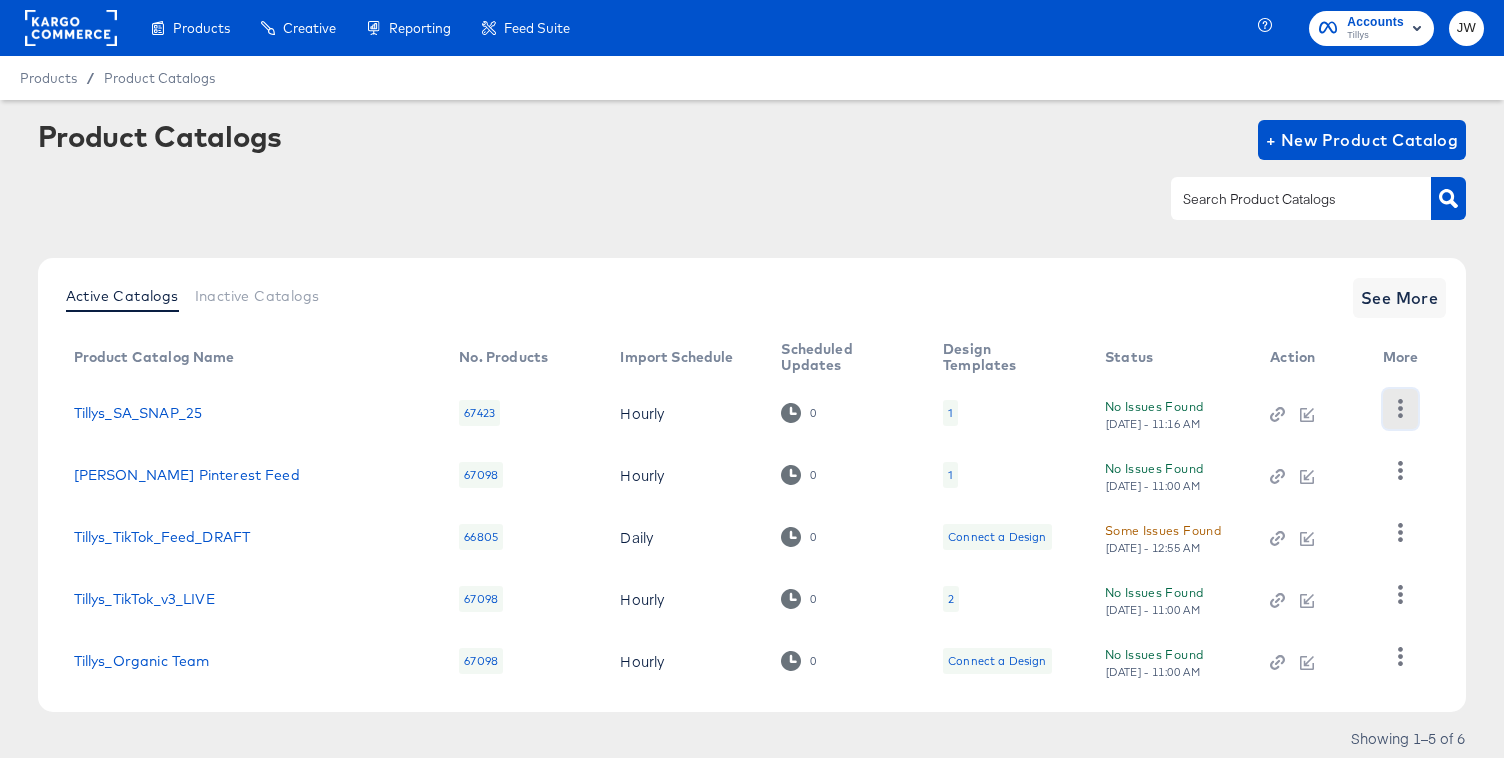 click 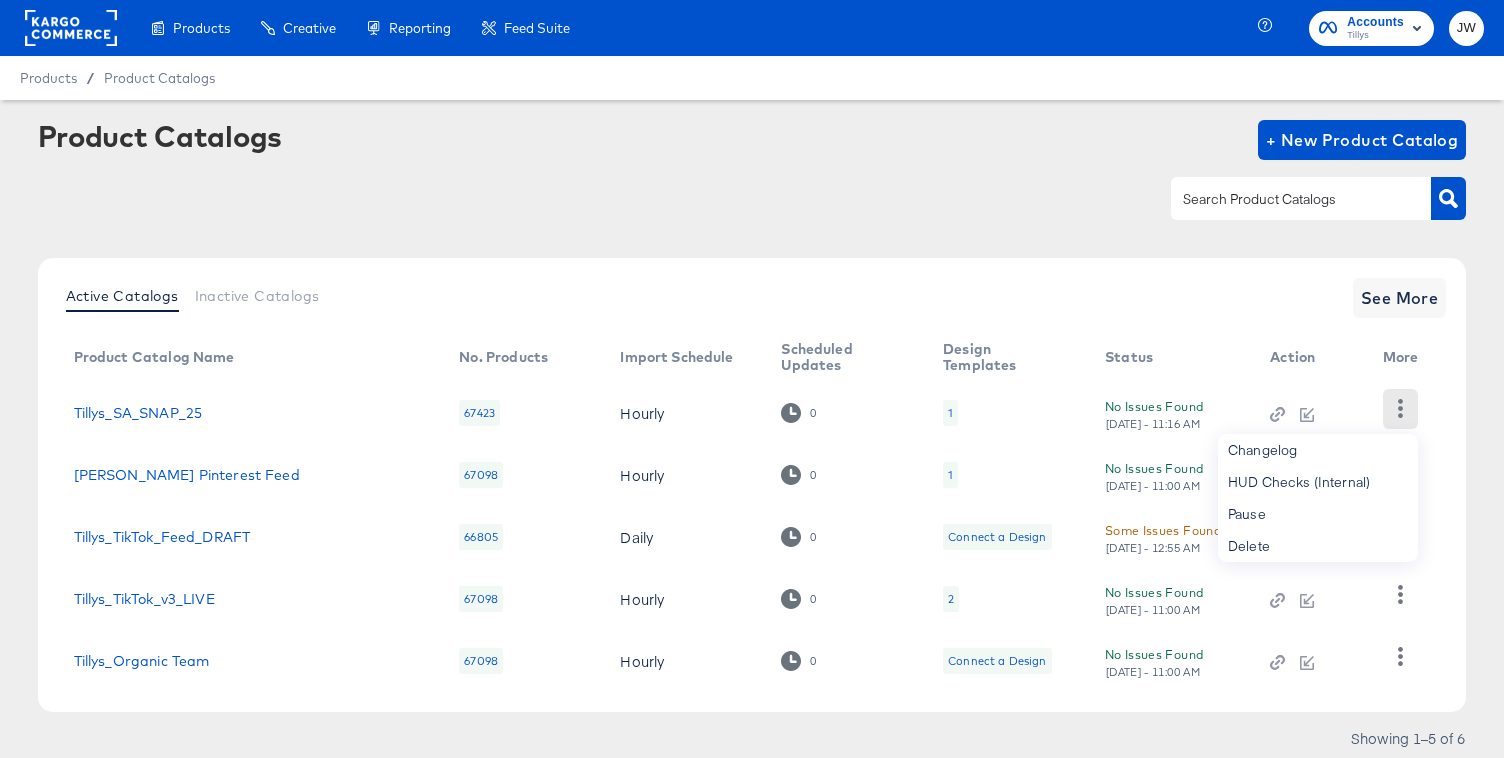 click on "Changelog" at bounding box center [1318, 450] 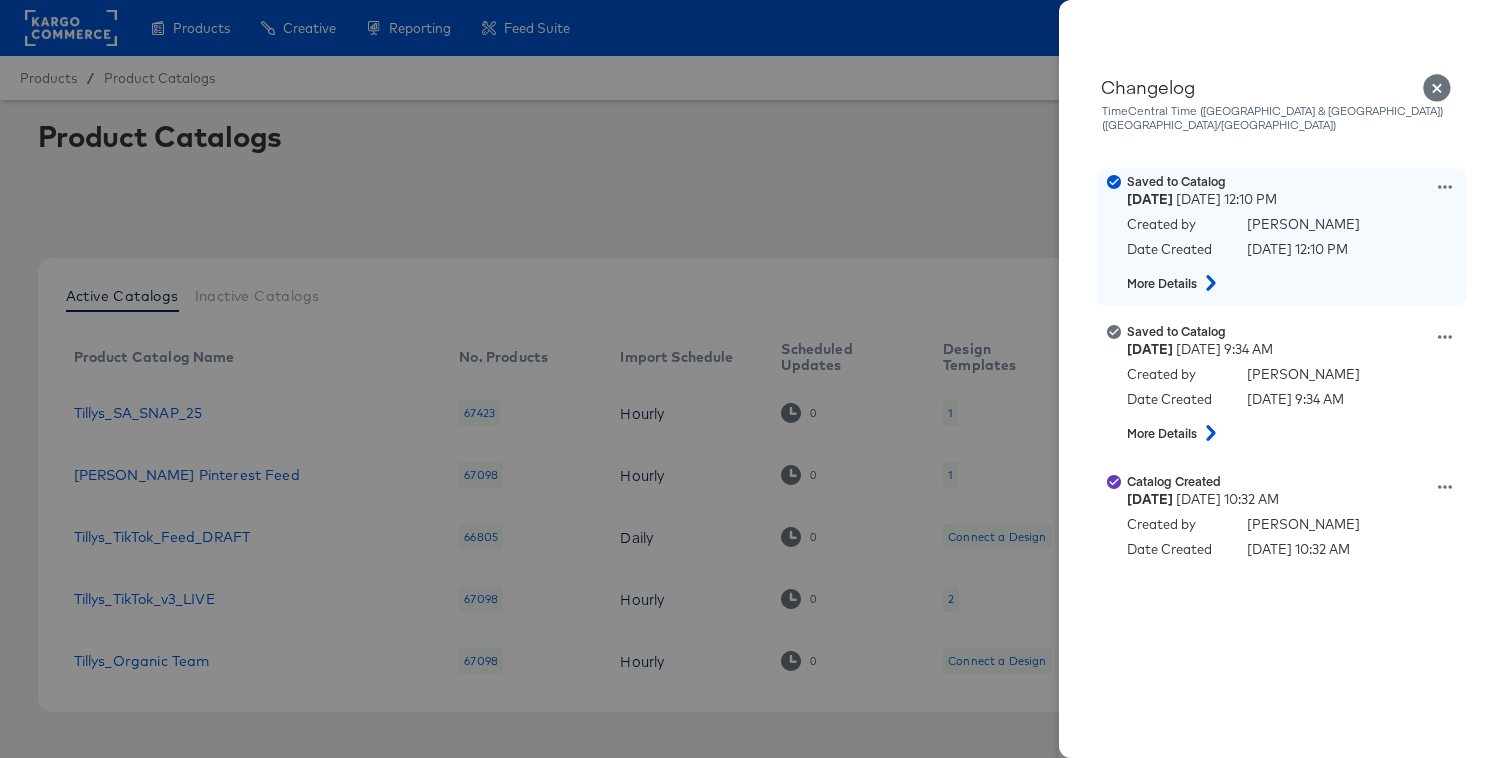 click 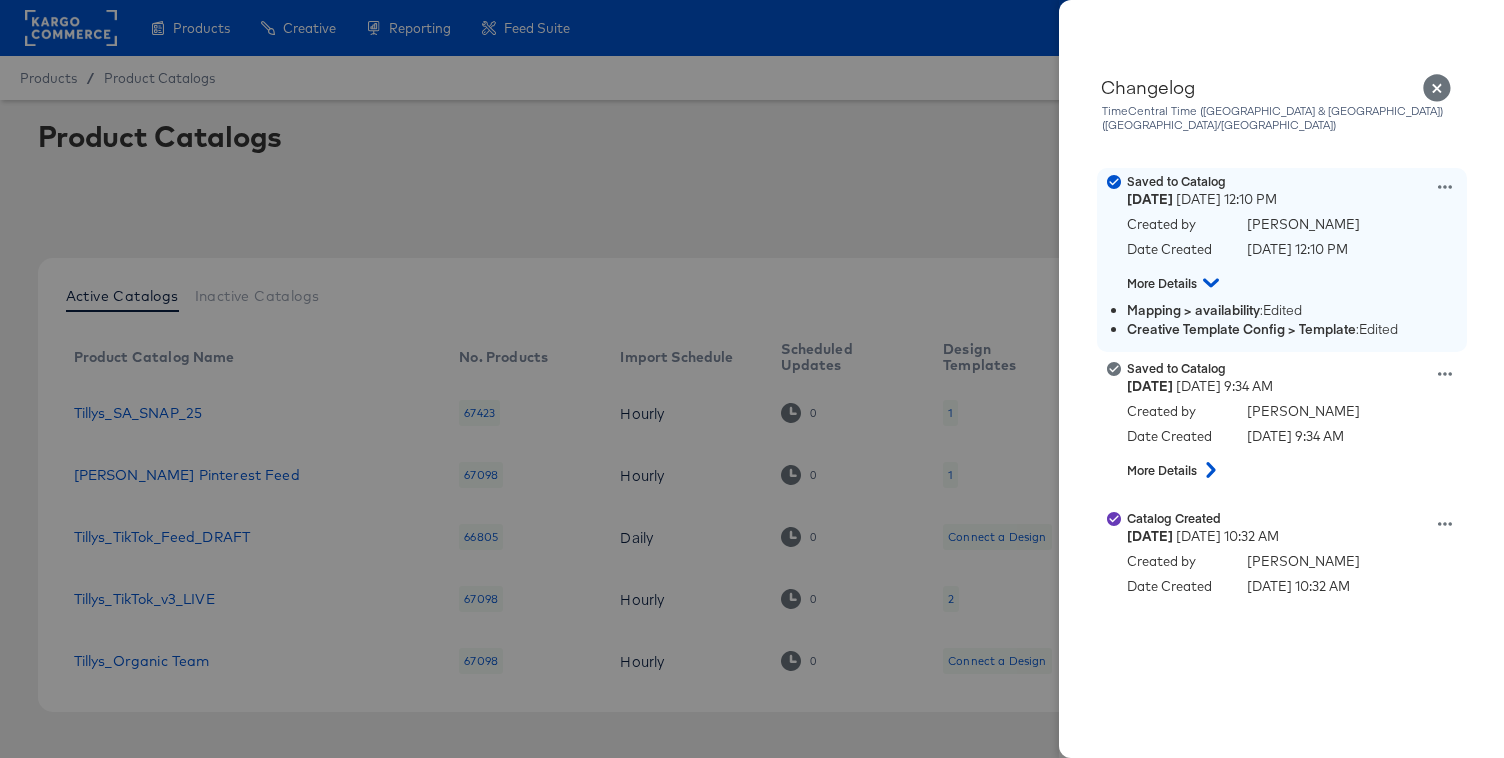 click 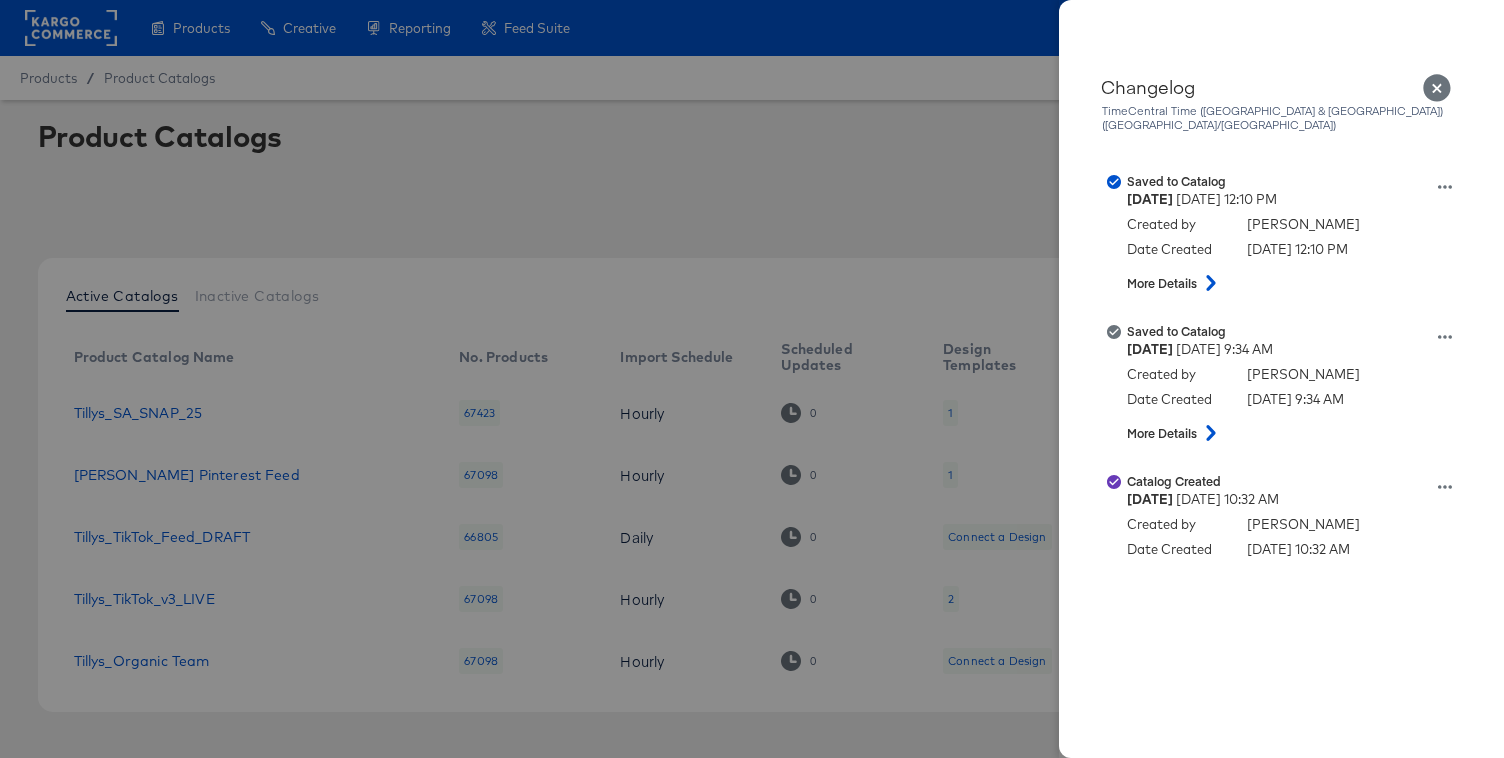 click at bounding box center [752, 379] 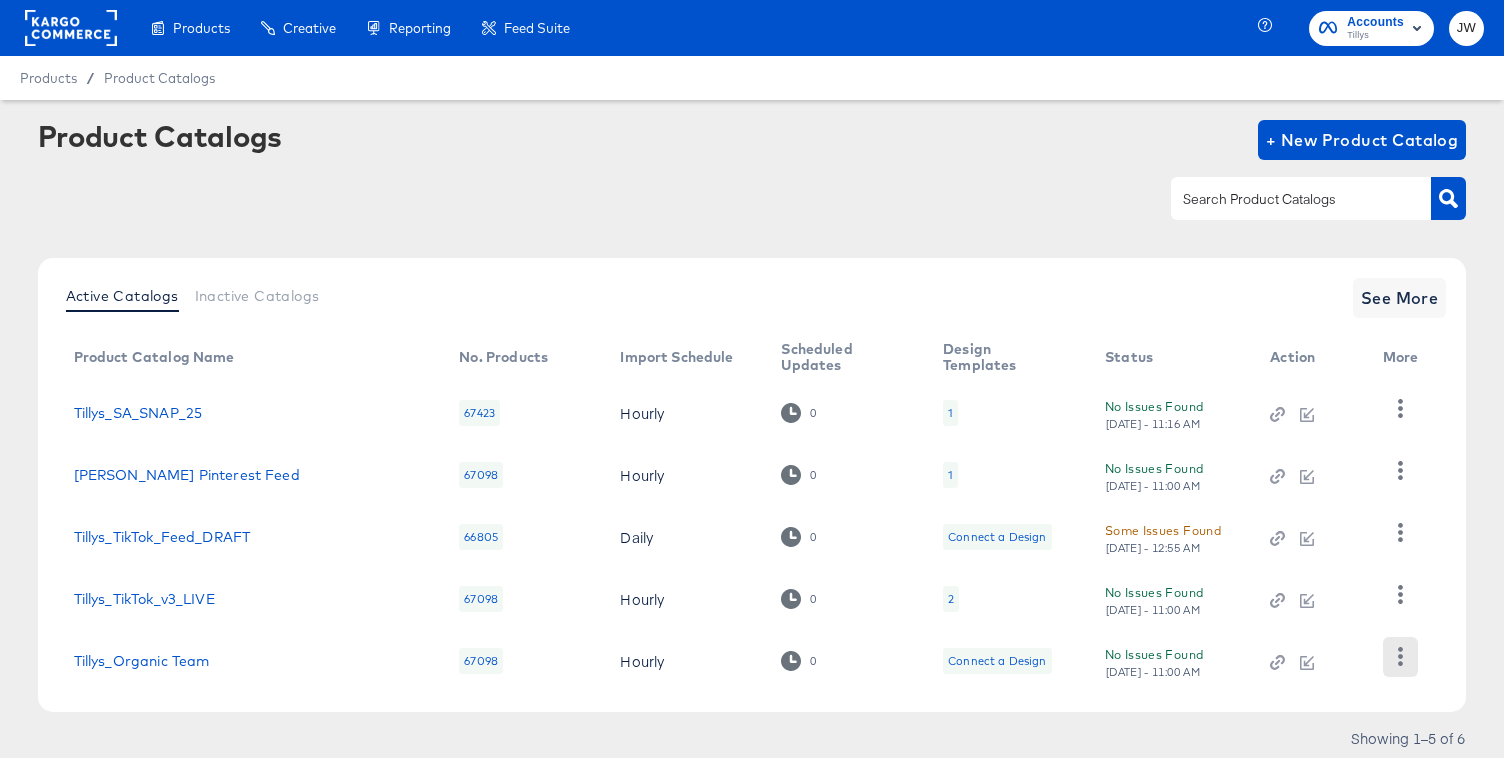 click 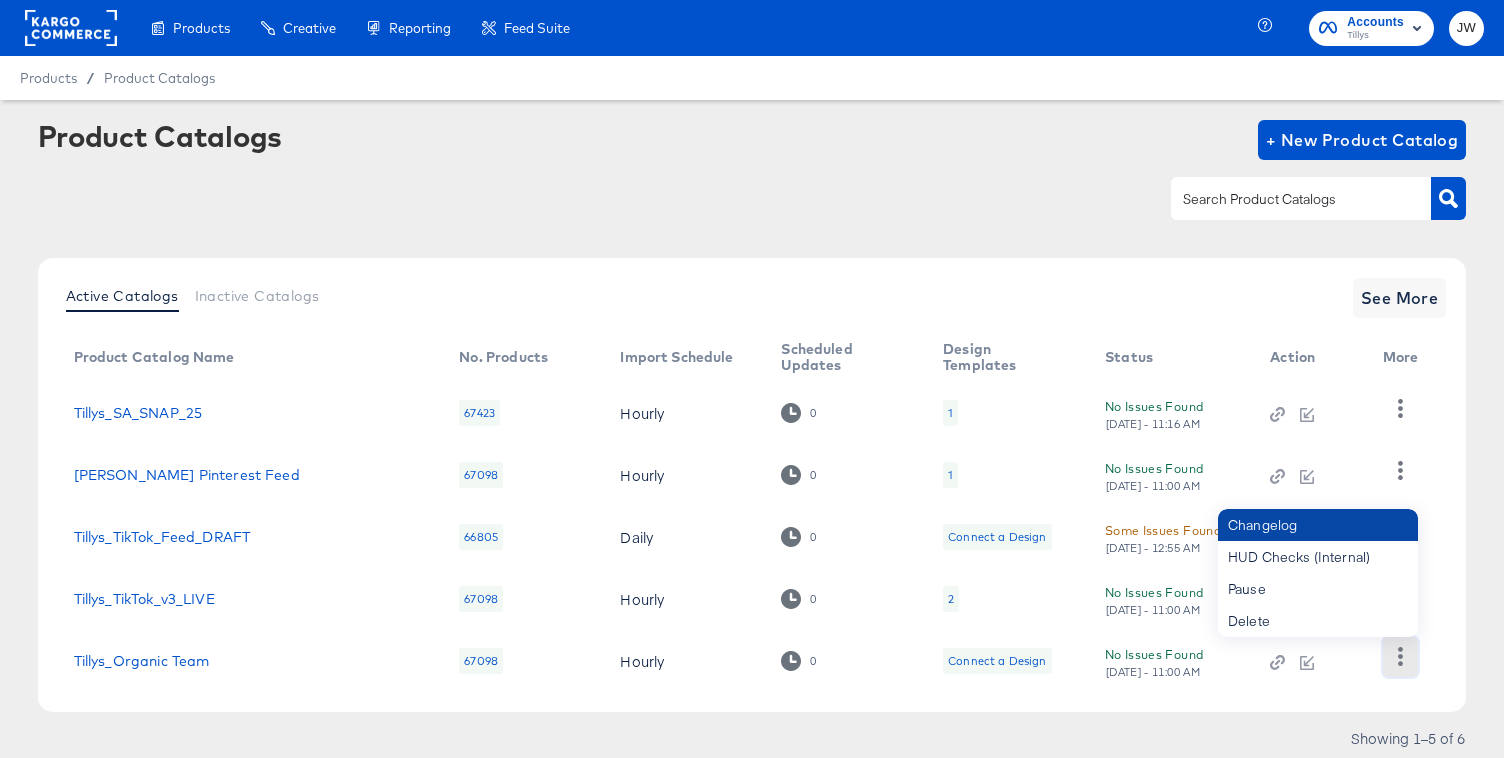 click on "Changelog" at bounding box center (1318, 525) 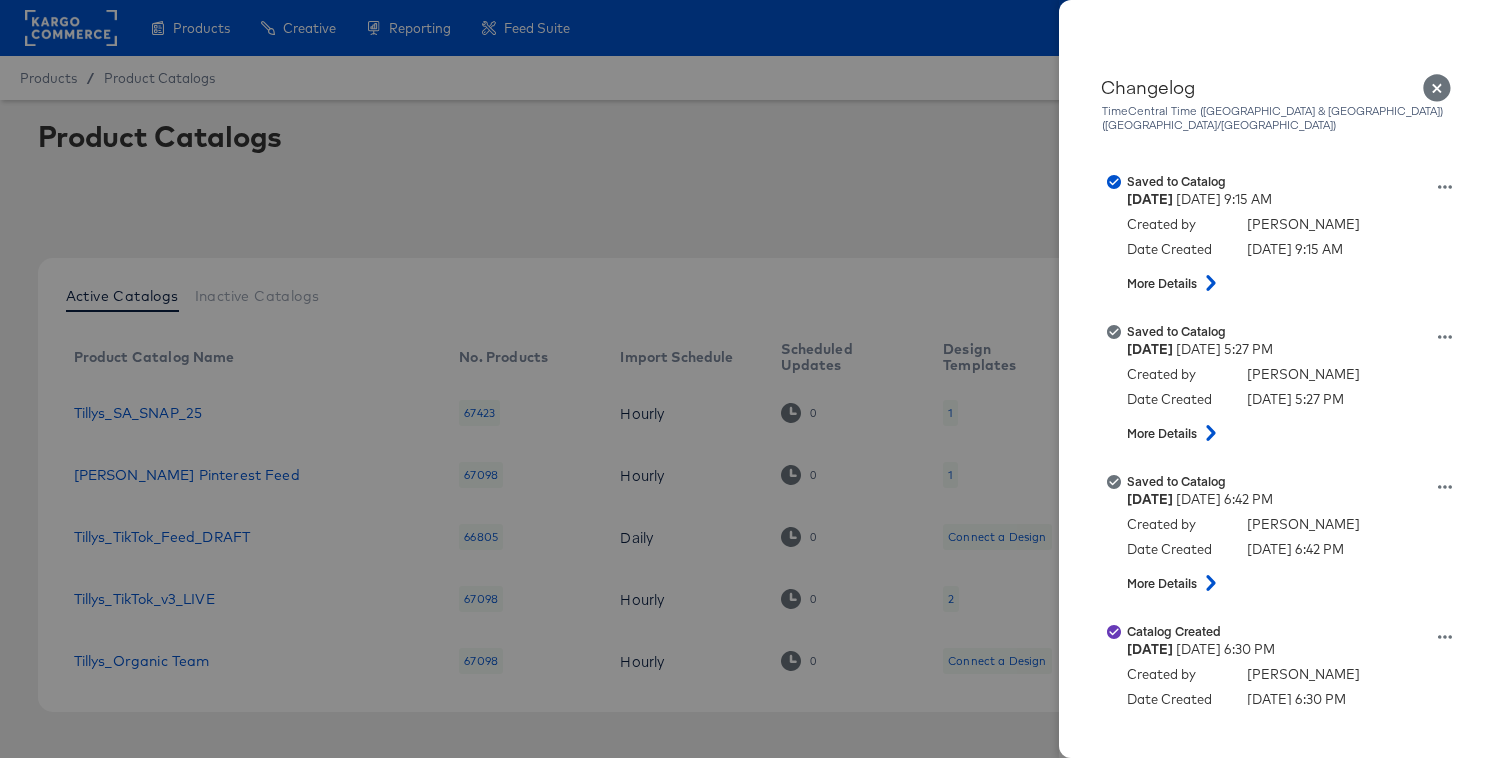 click at bounding box center [752, 379] 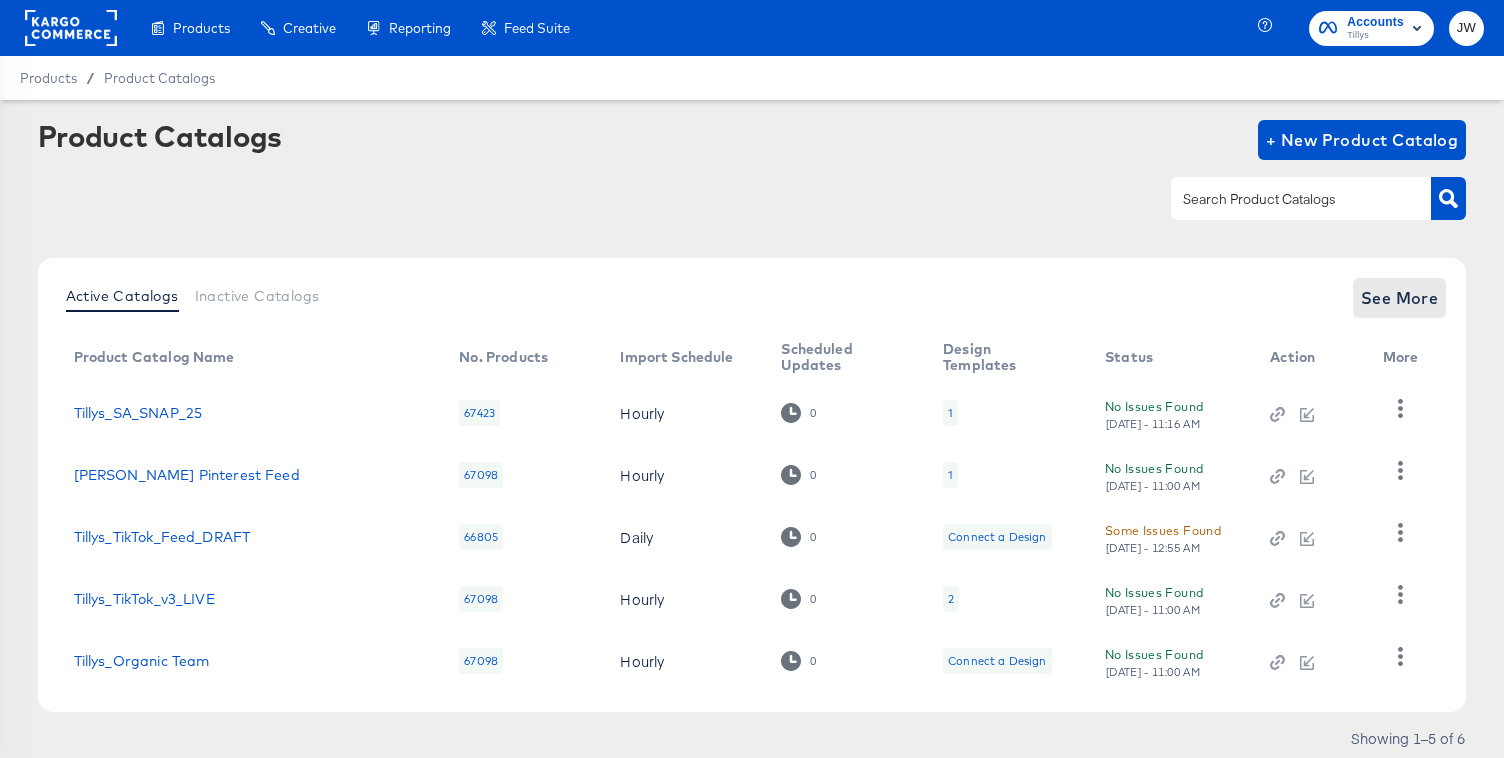 click on "See More" at bounding box center [1400, 298] 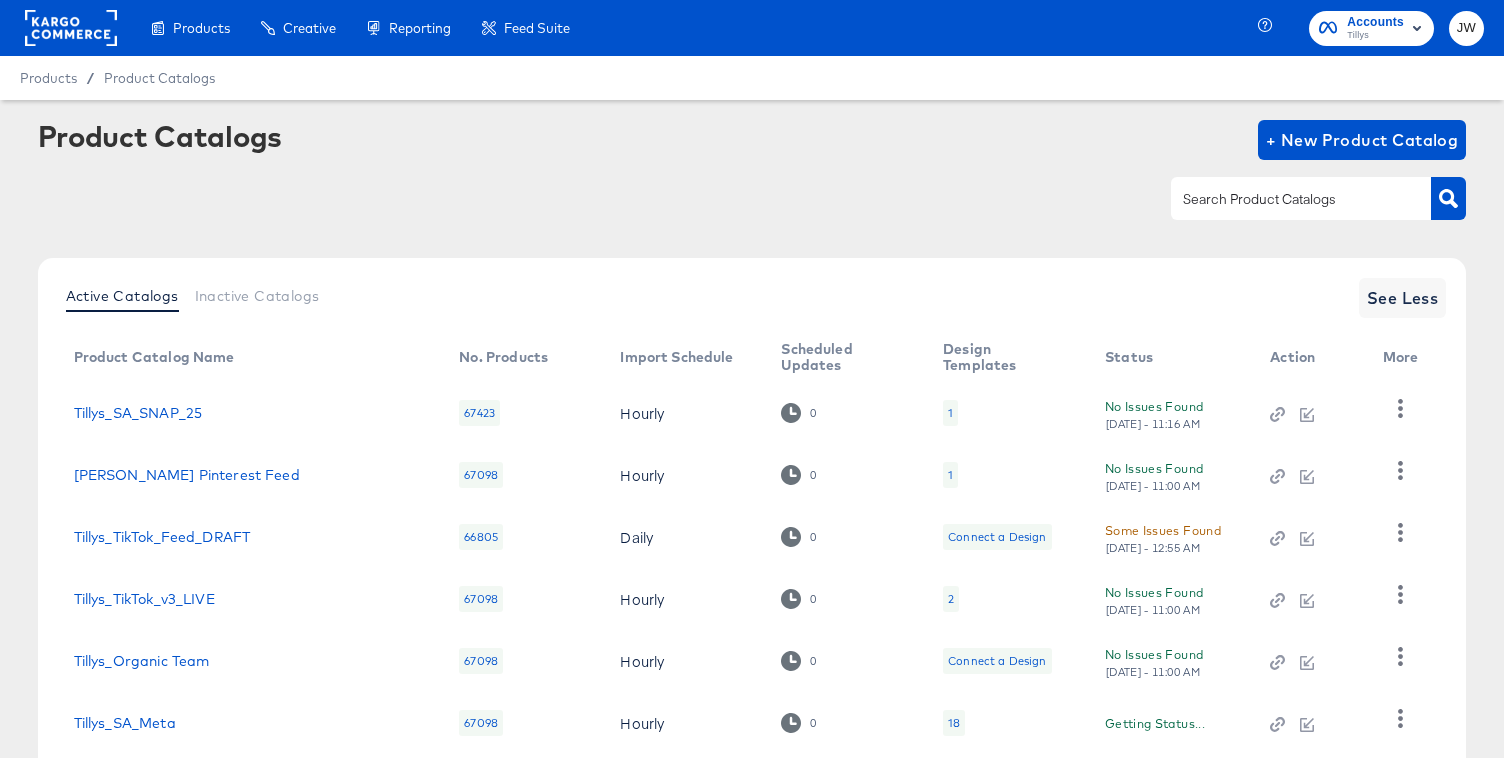 scroll, scrollTop: 118, scrollLeft: 0, axis: vertical 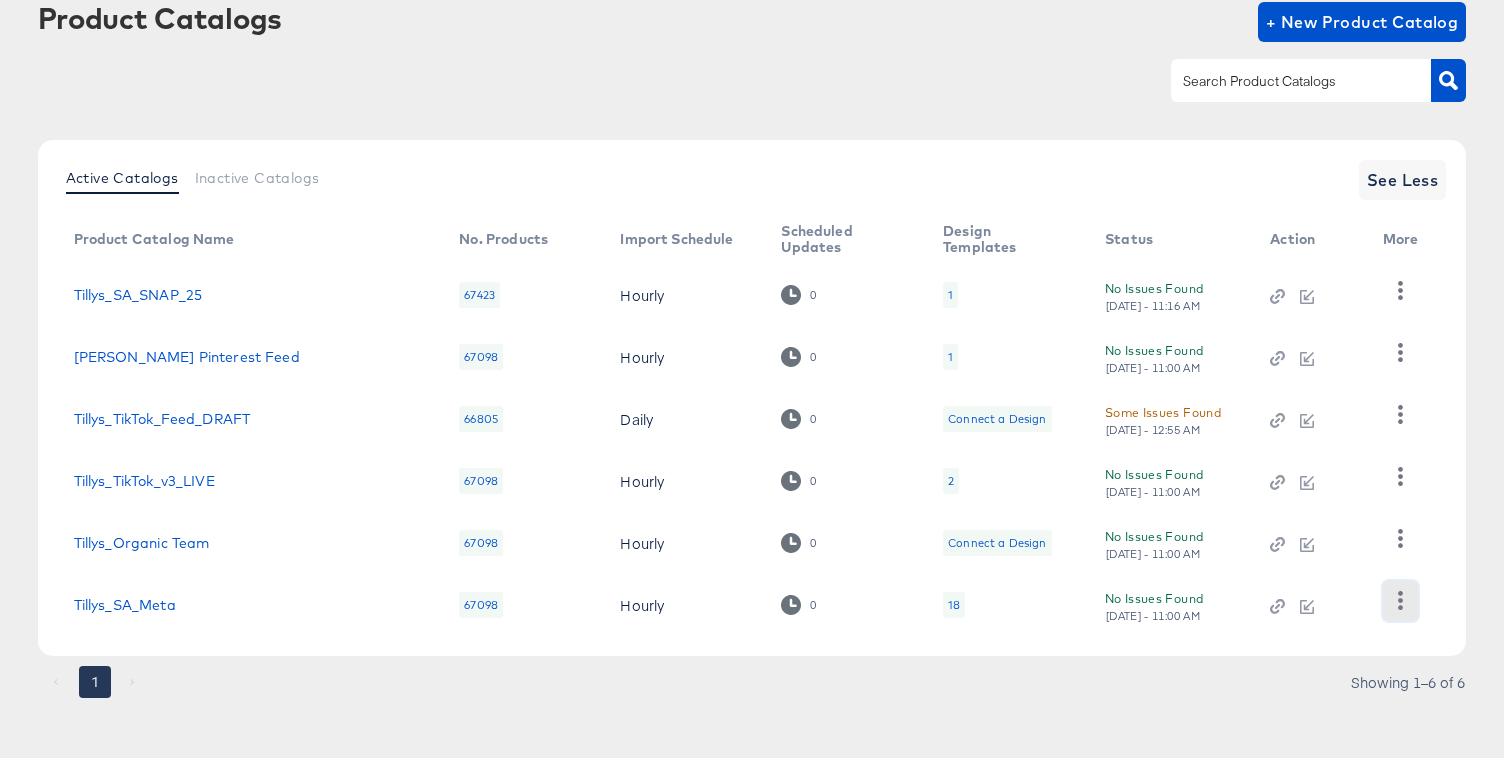 click 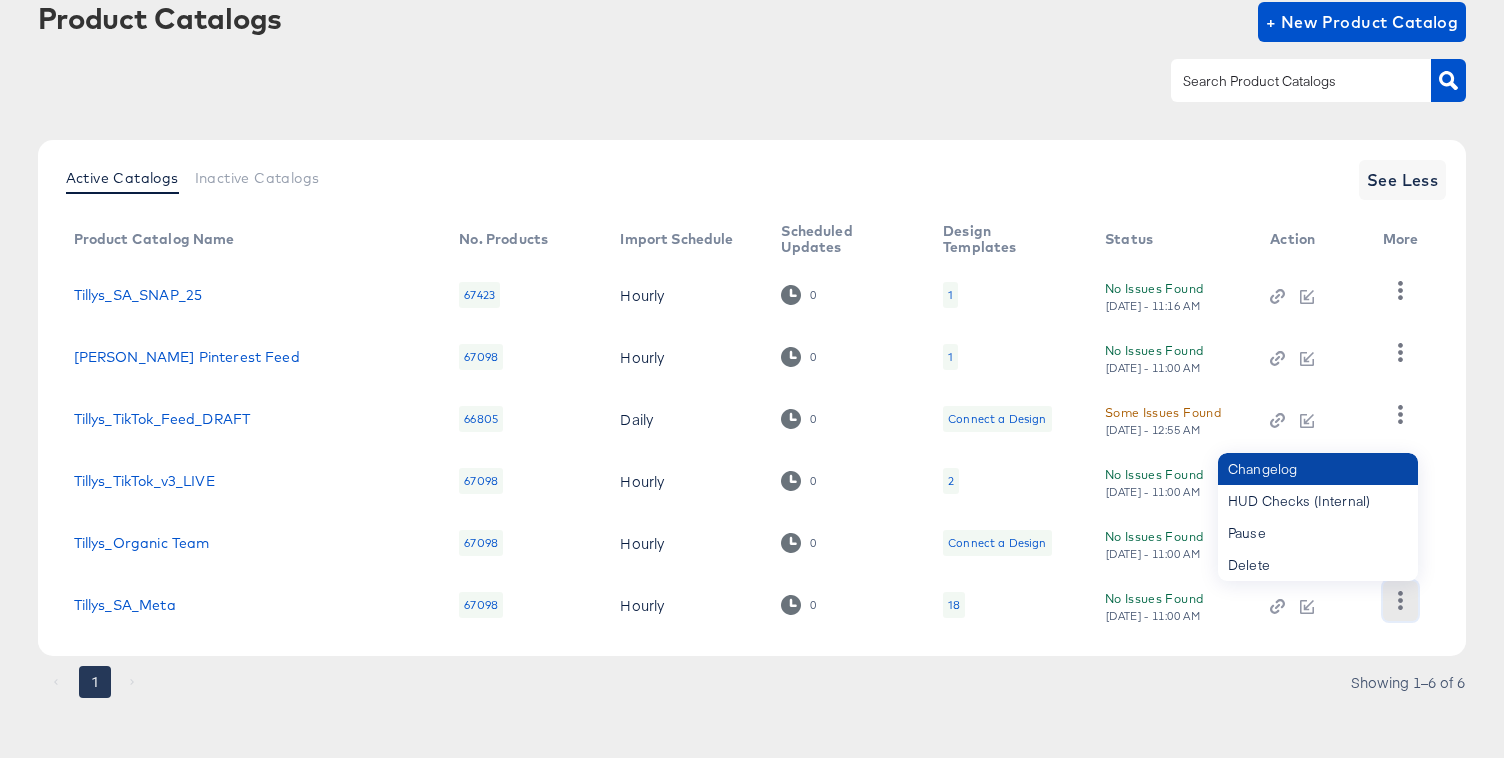 click on "Changelog" at bounding box center (1318, 469) 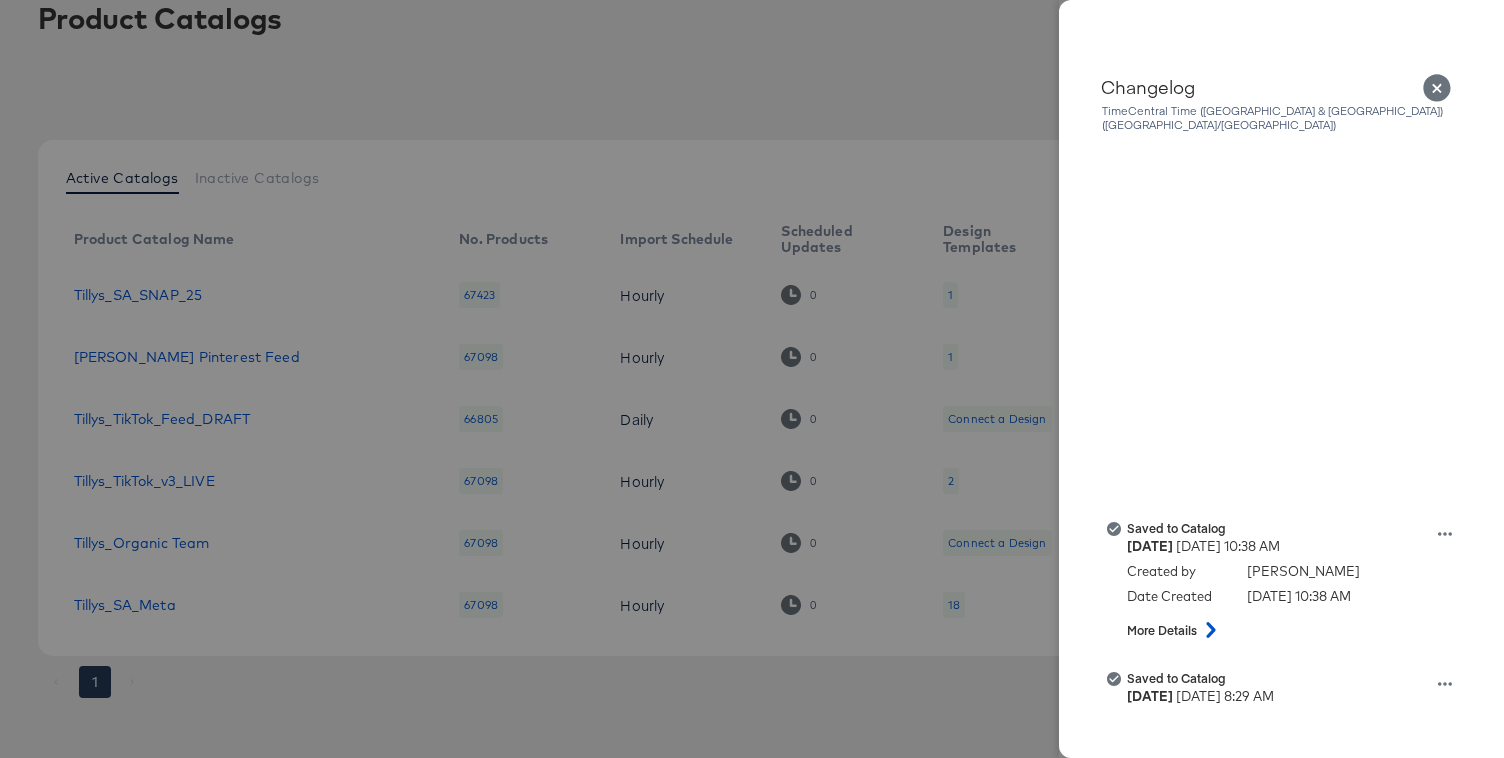 scroll, scrollTop: 4262, scrollLeft: 0, axis: vertical 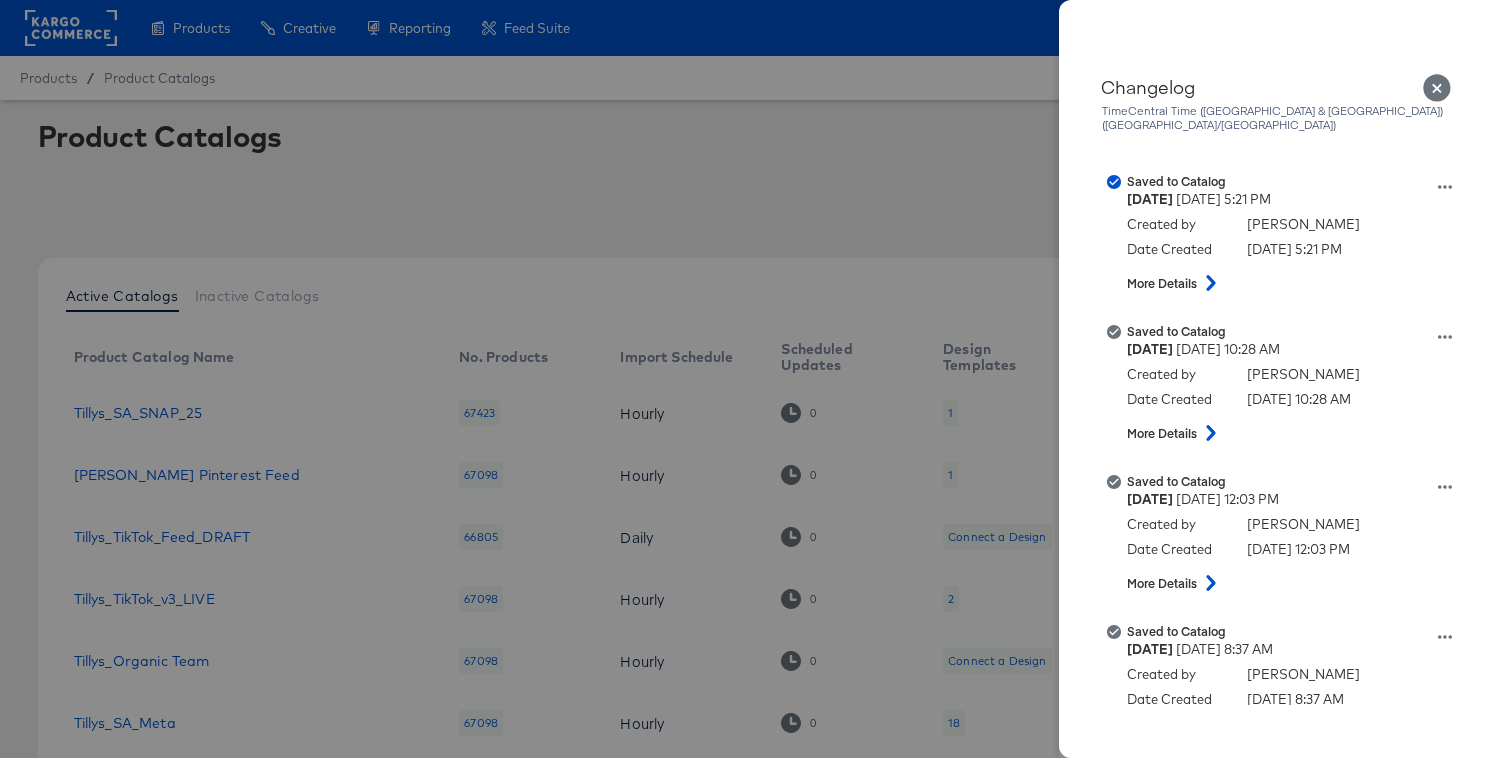 click at bounding box center [752, 379] 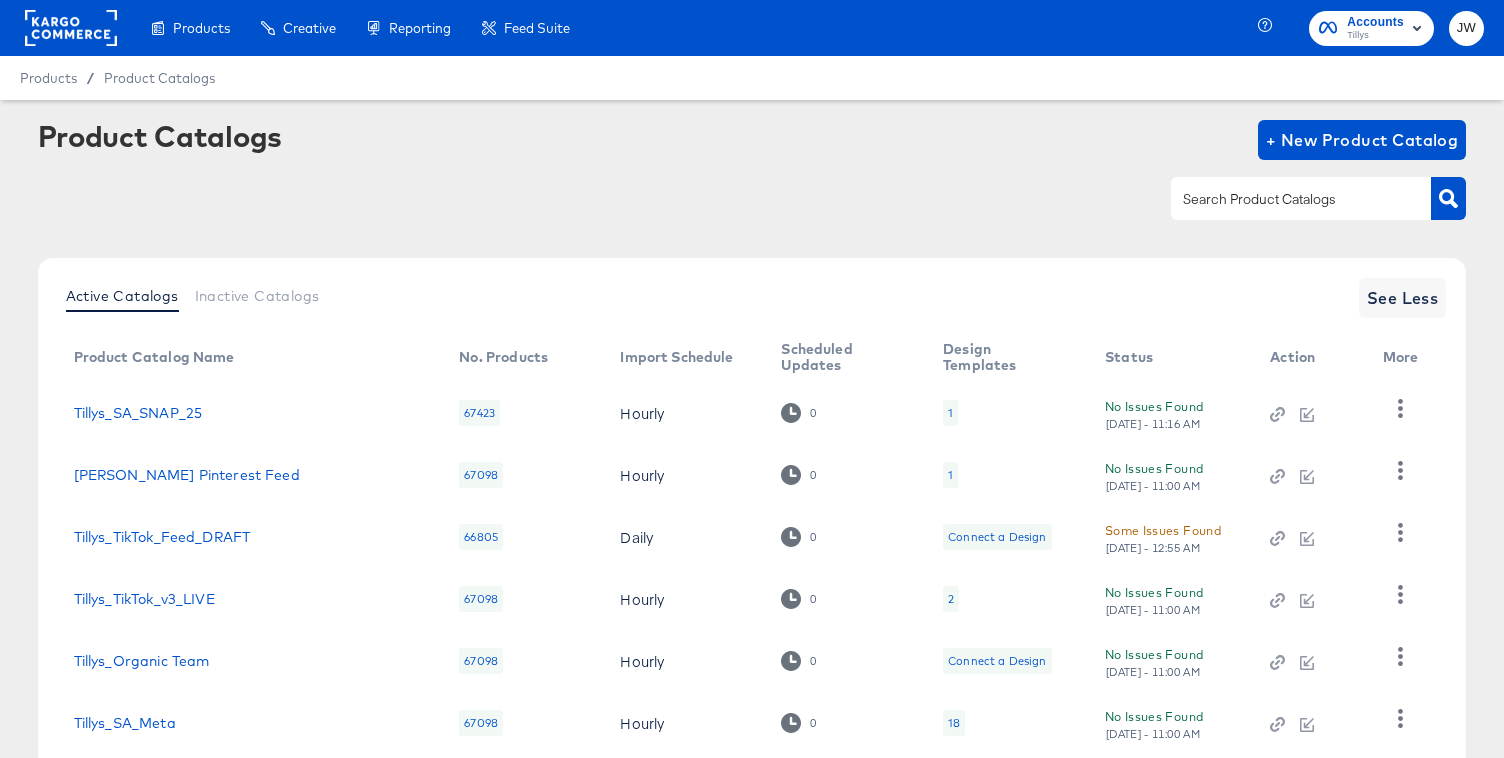scroll, scrollTop: 128, scrollLeft: 0, axis: vertical 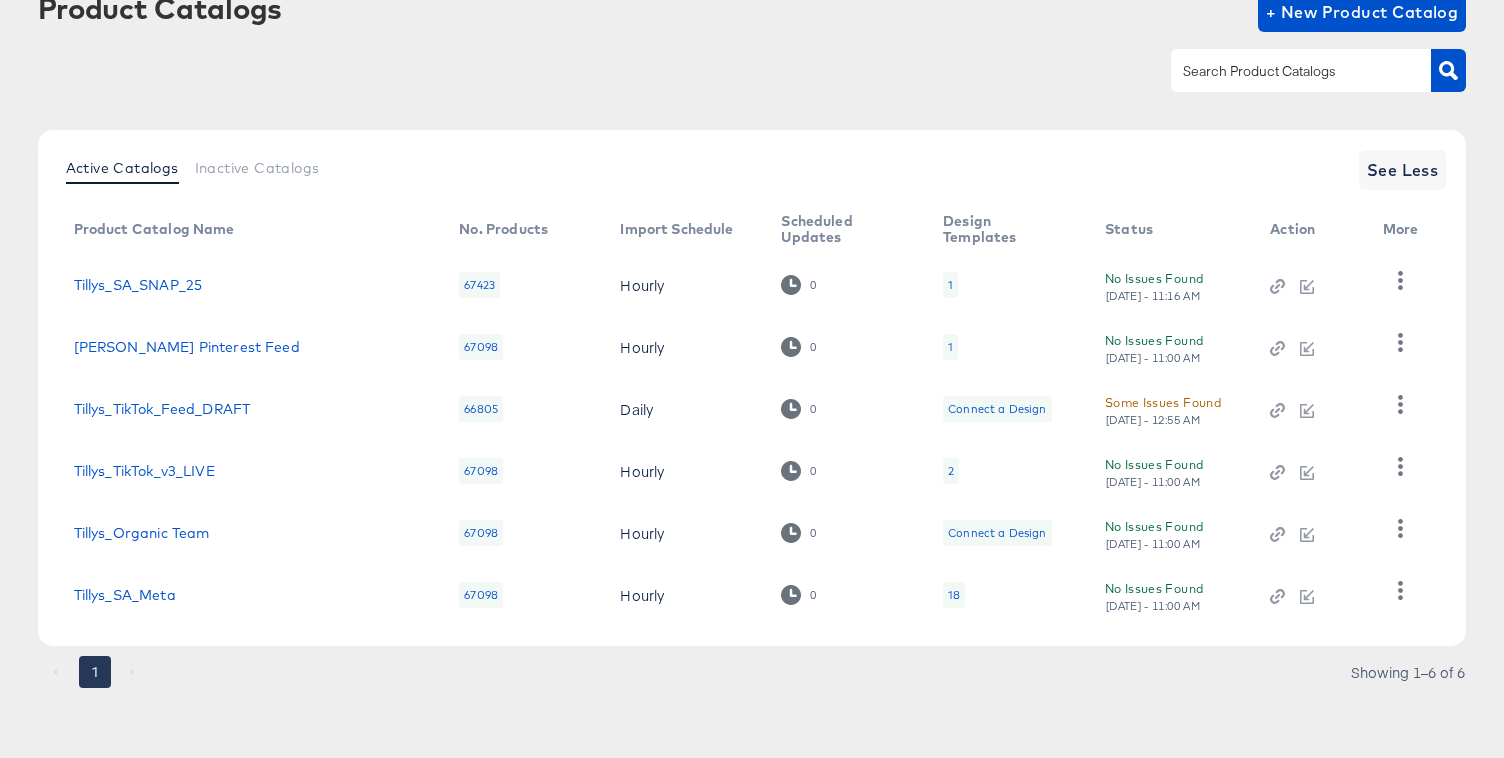 click on "Active Catalogs Inactive Catalogs See Less Product Catalog Name No. Products Import Schedule Scheduled Updates Design Templates Status Action More Tillys_SA_SNAP_25 67423 Hourly 0 1 No Issues Found [DATE] - 11:16 AM [PERSON_NAME] Pinterest Feed 67098 Hourly 0 1 No Issues Found [DATE] - 11:00 AM Tillys_TikTok_Feed_DRAFT 66805 Daily 0 Connect a Design Some Issues Found [DATE] - 12:55 AM Tillys_TikTok_v3_LIVE 67098 Hourly 0 2 No Issues Found [DATE] - 11:00 AM Tillys_Organic Team 67098 Hourly 0 Connect a Design No Issues Found [DATE] - 11:00 AM Tillys_SA_Meta 67098 Hourly 0 18 No Issues Found [DATE] - 11:00 AM" at bounding box center (752, 388) 